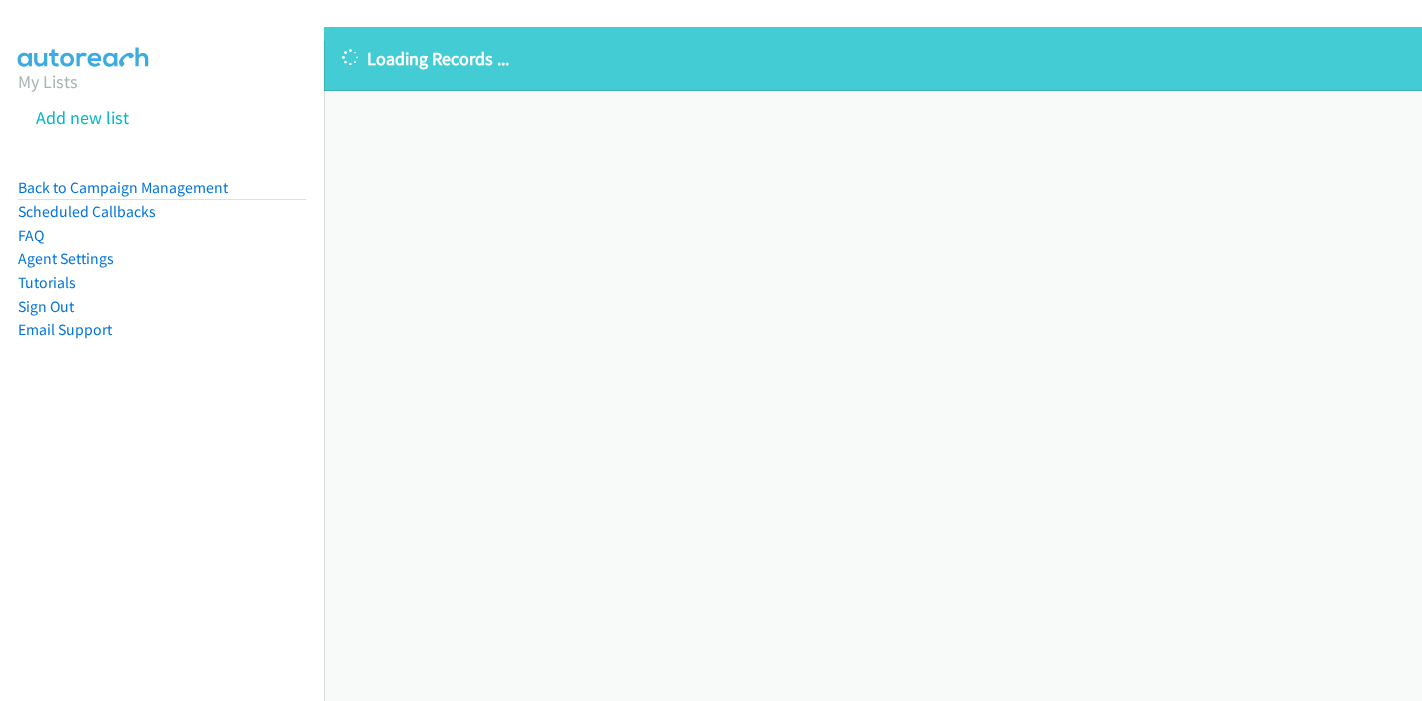 scroll, scrollTop: 0, scrollLeft: 0, axis: both 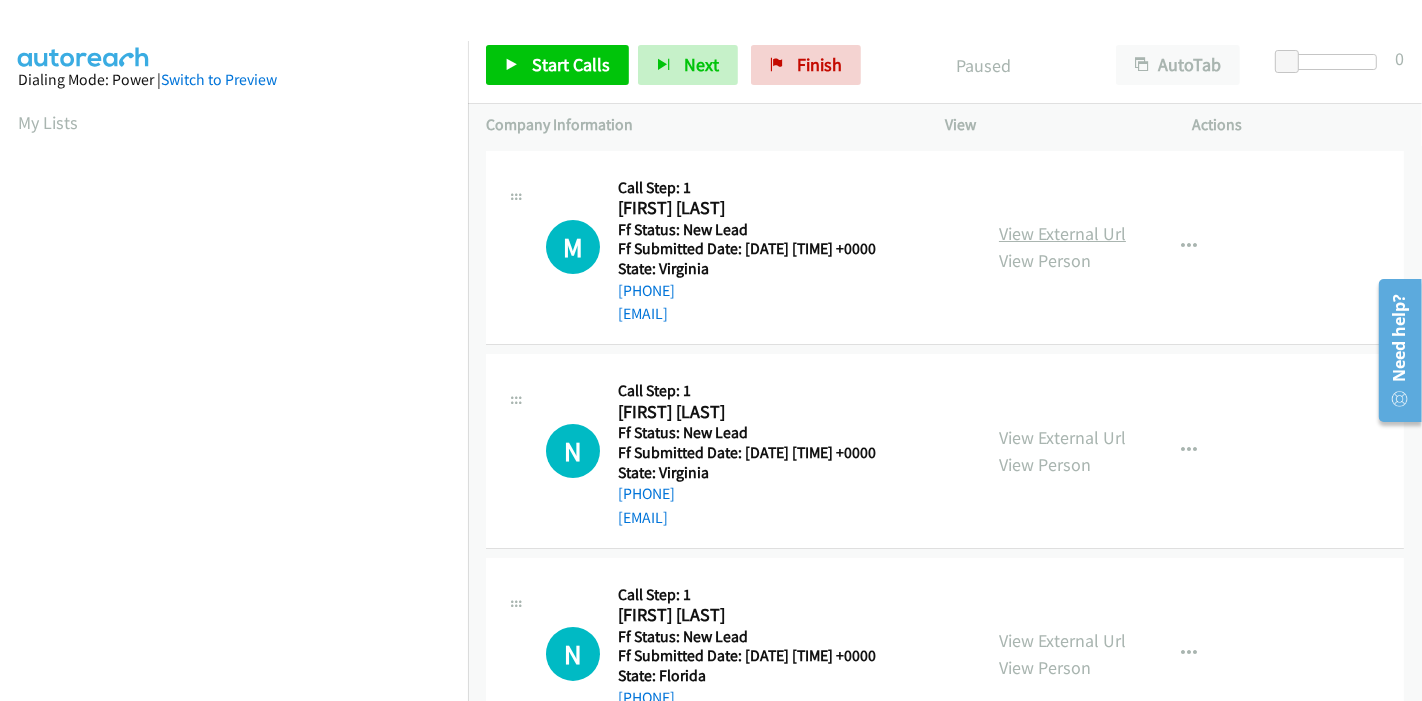 click on "View External Url" at bounding box center (1062, 233) 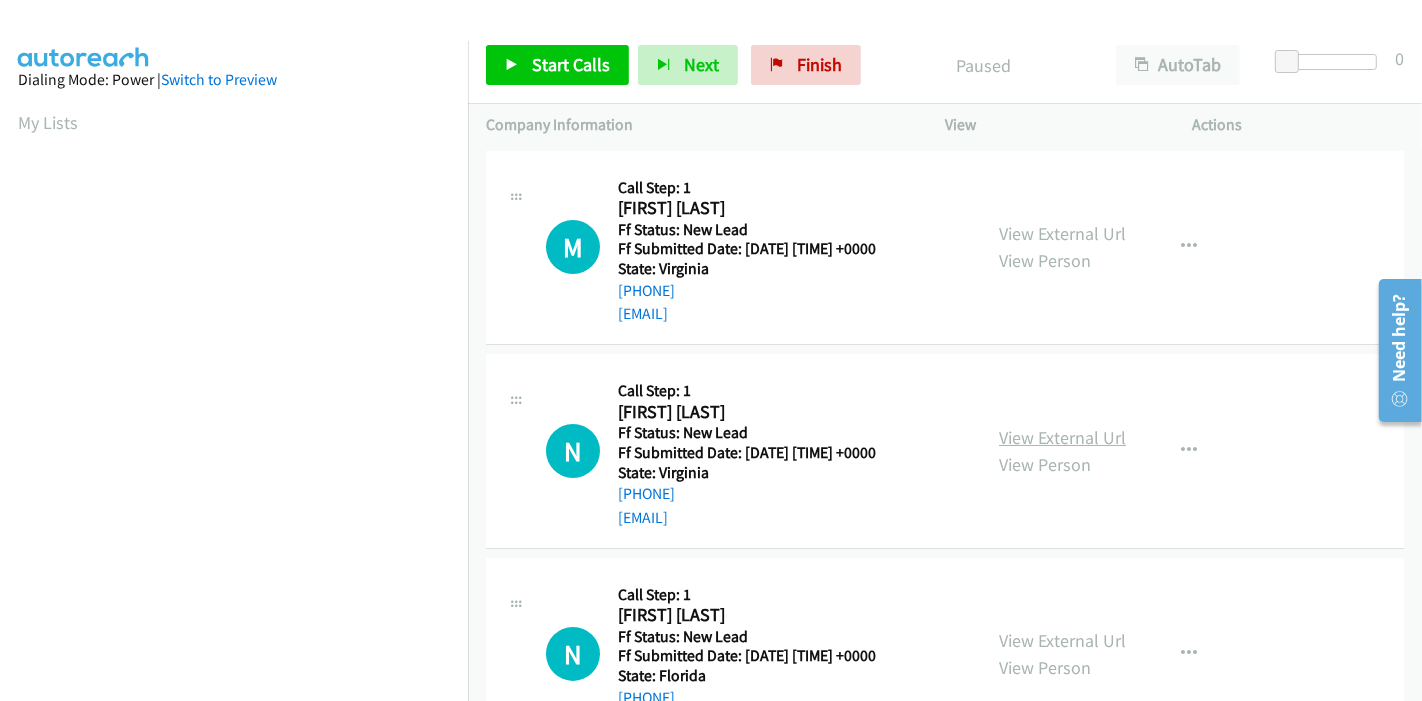 click on "View External Url" at bounding box center [1062, 437] 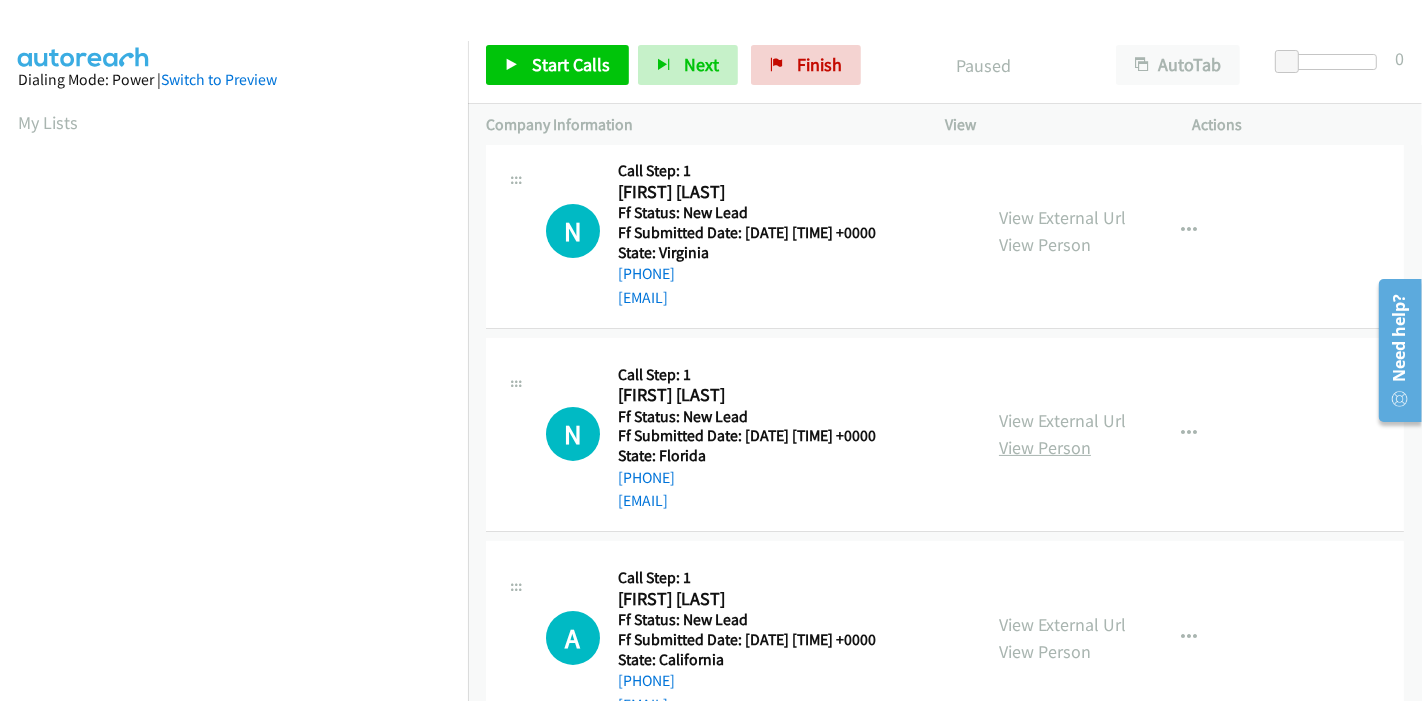 scroll, scrollTop: 222, scrollLeft: 0, axis: vertical 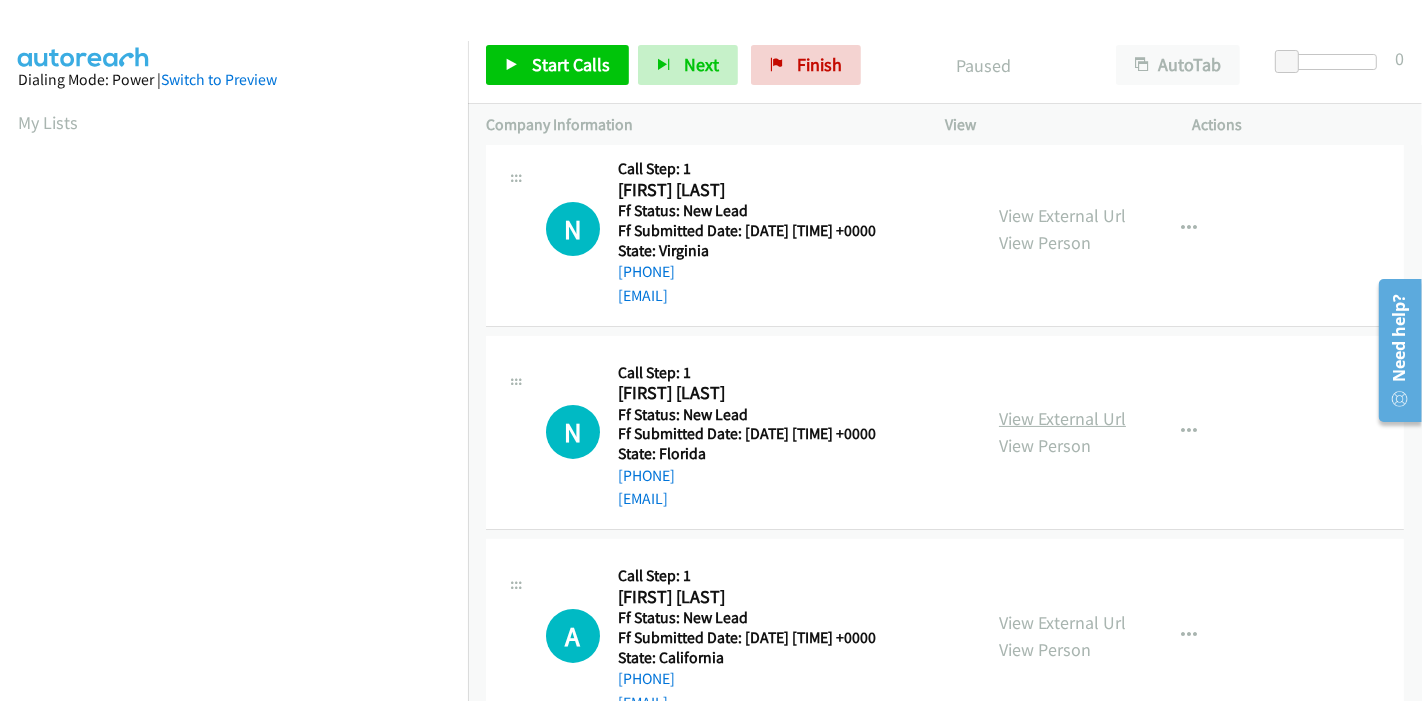 click on "View External Url" at bounding box center [1062, 418] 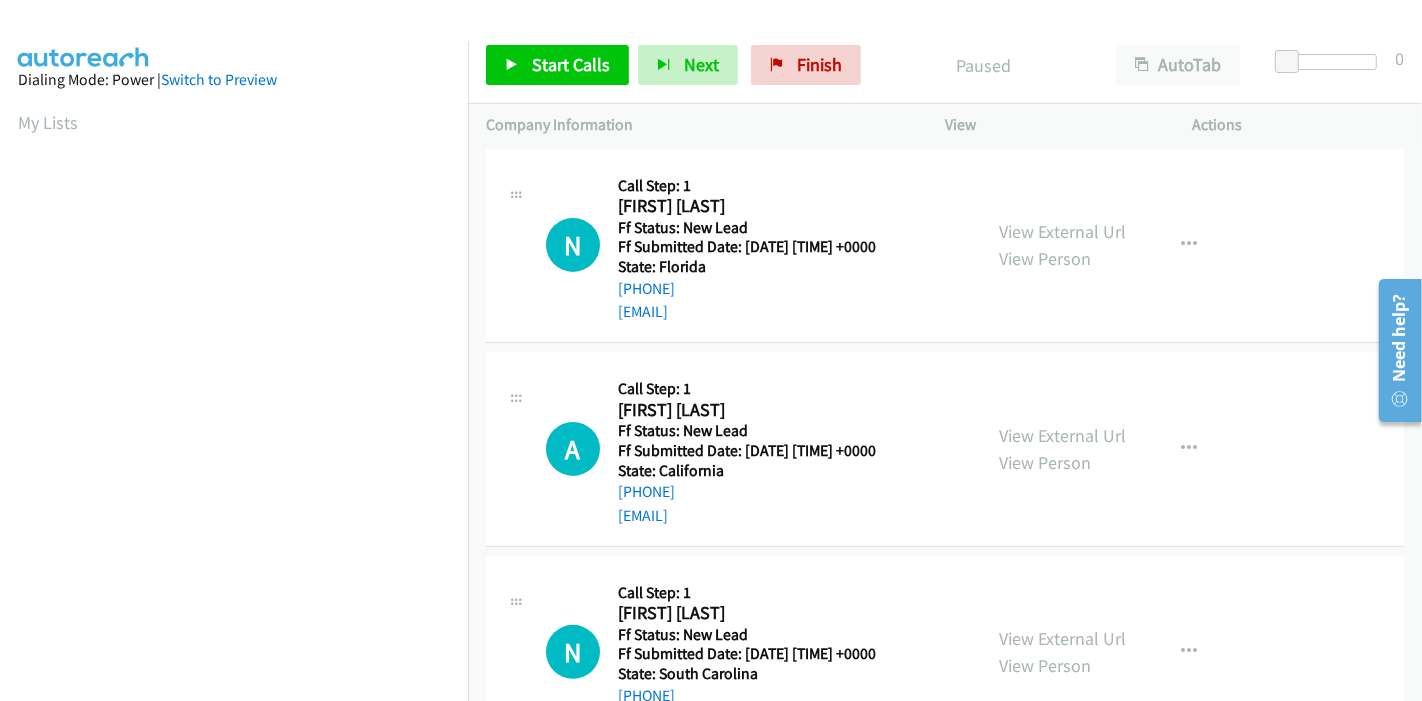 scroll, scrollTop: 444, scrollLeft: 0, axis: vertical 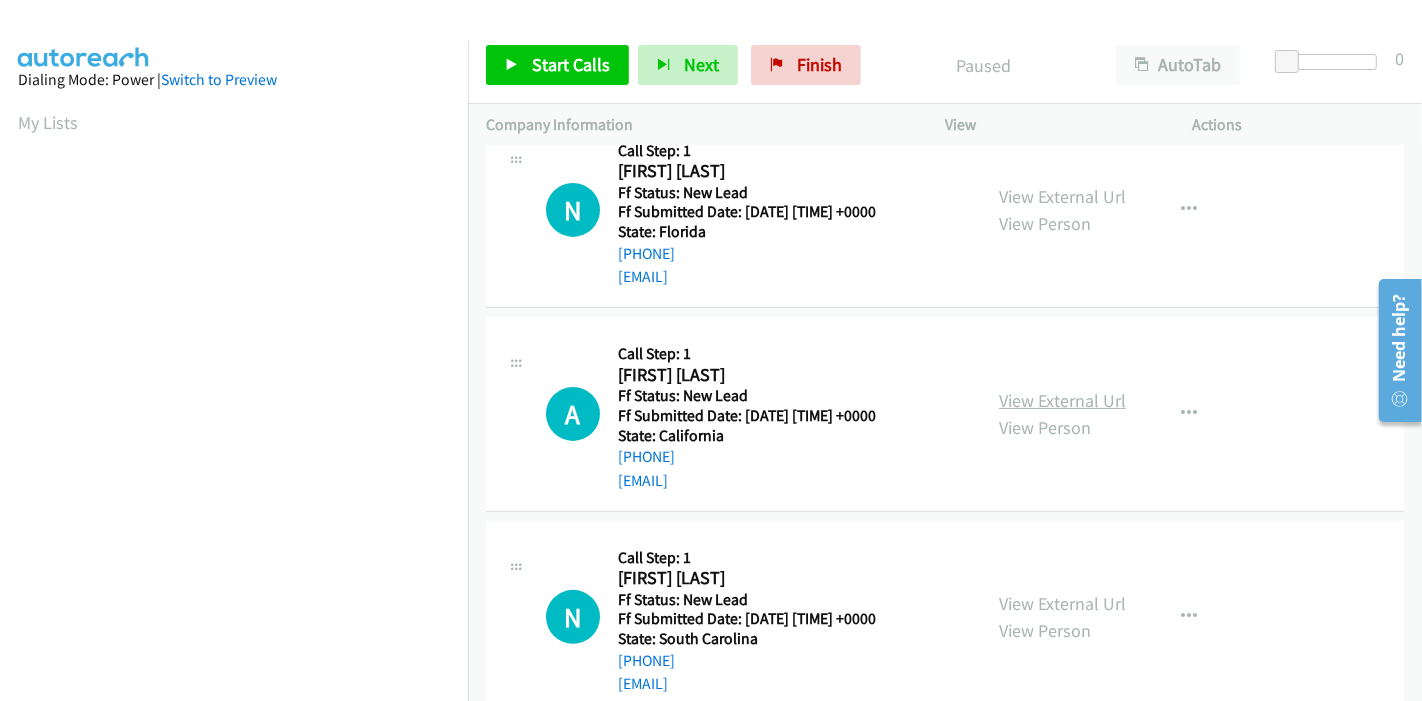 click on "View External Url" at bounding box center [1062, 400] 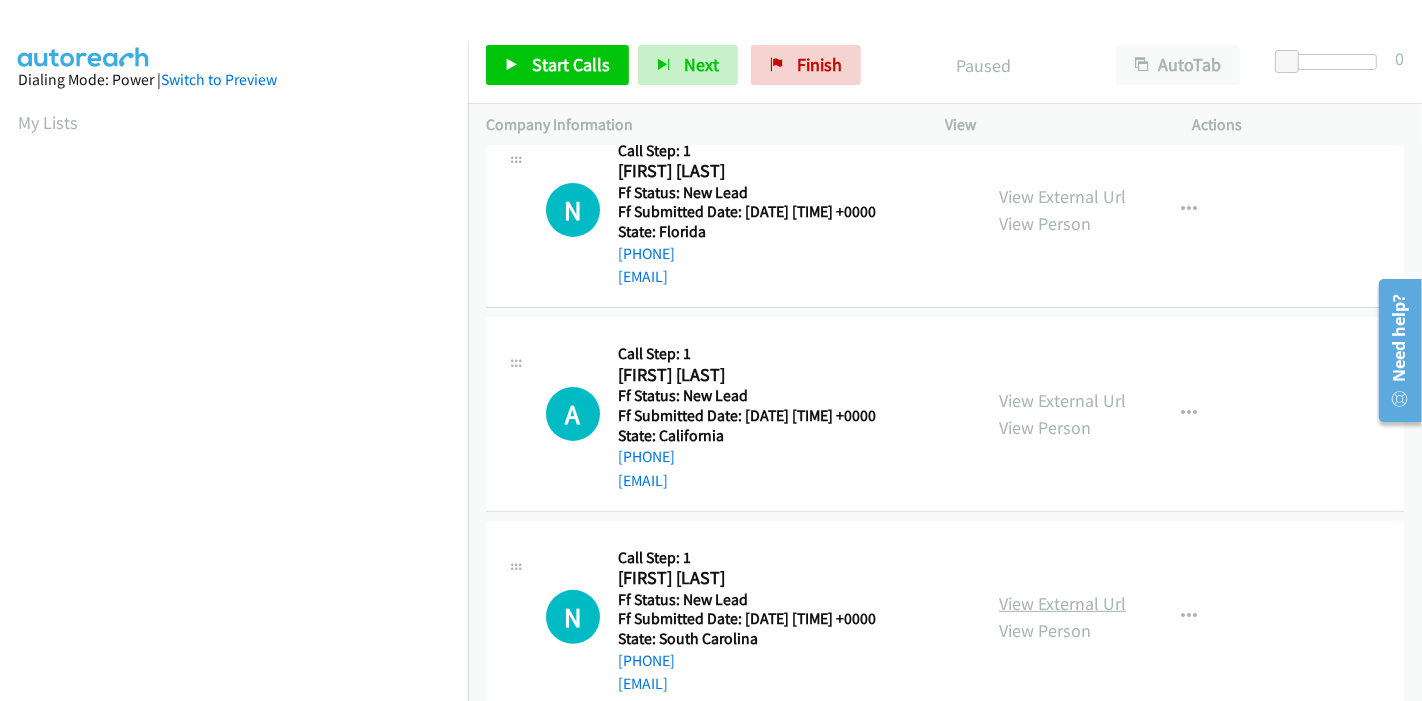 click on "View External Url" at bounding box center [1062, 603] 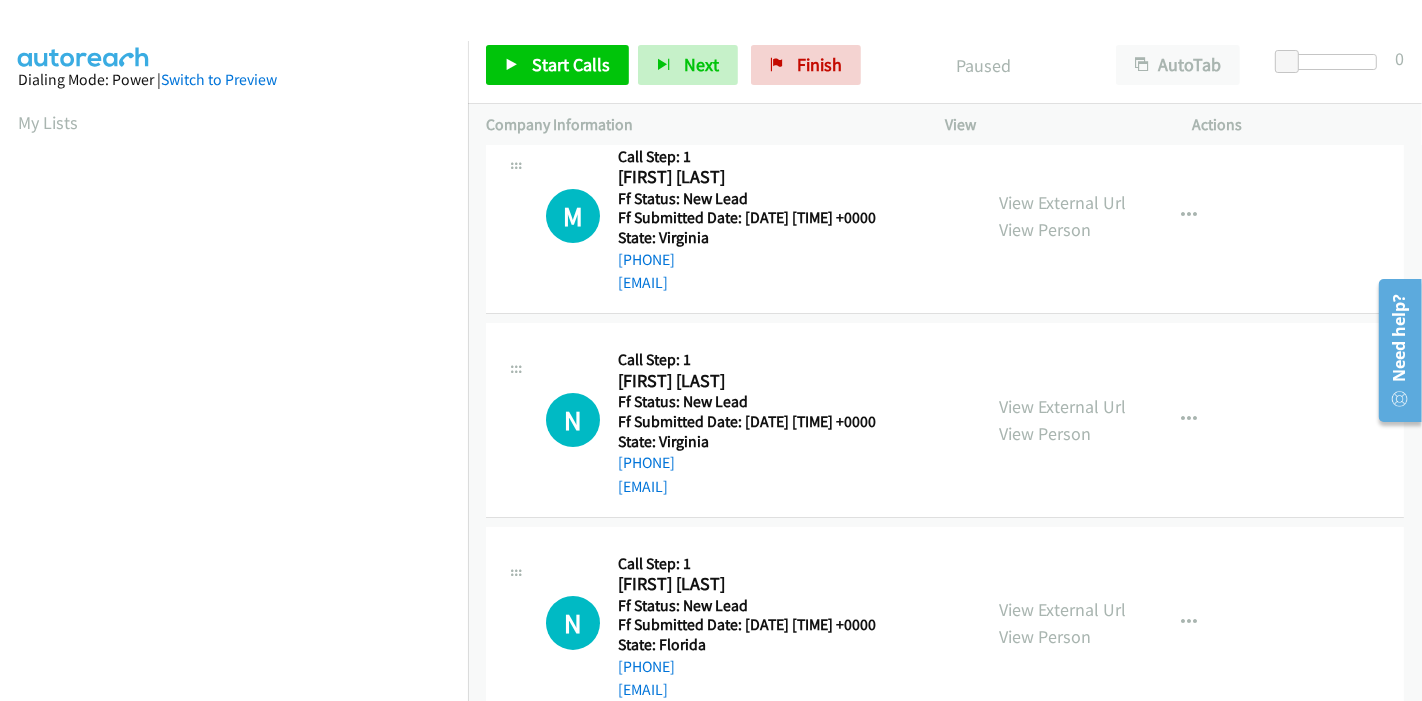 scroll, scrollTop: 0, scrollLeft: 0, axis: both 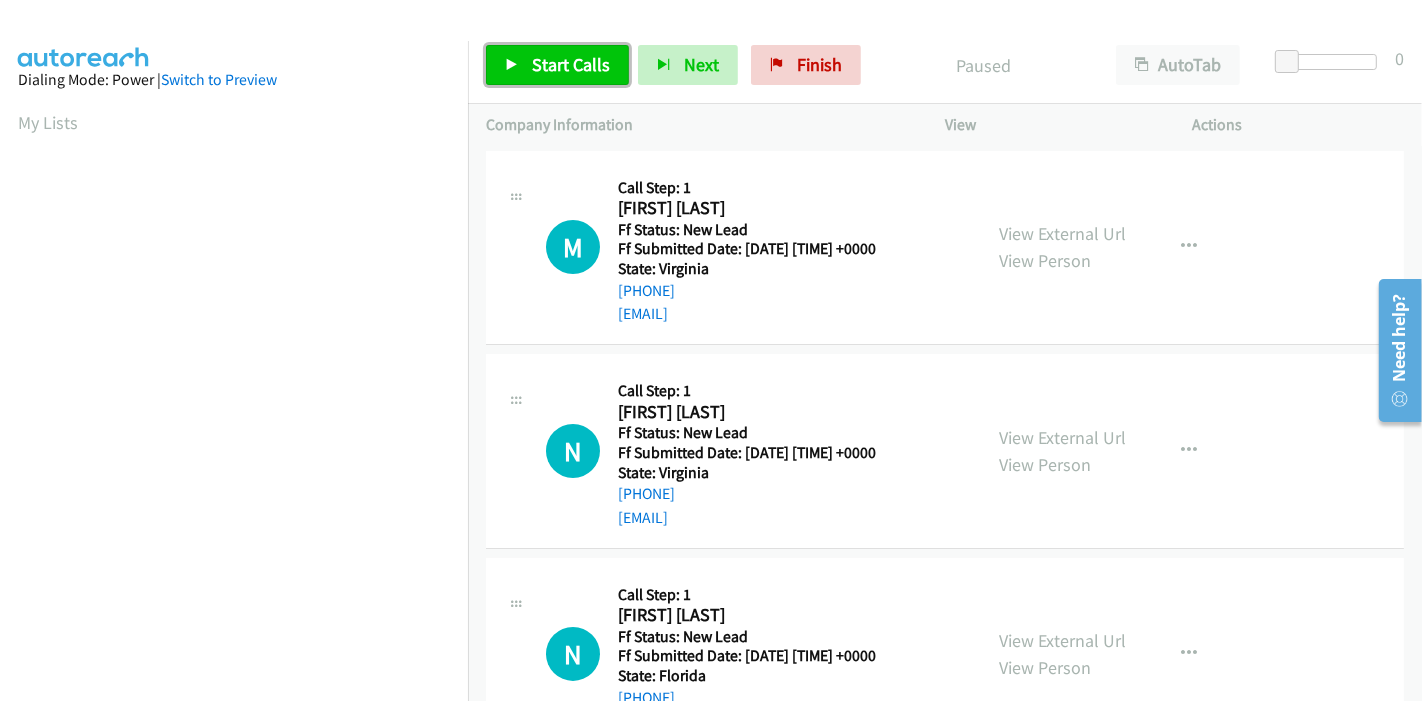 click on "Start Calls" at bounding box center (571, 64) 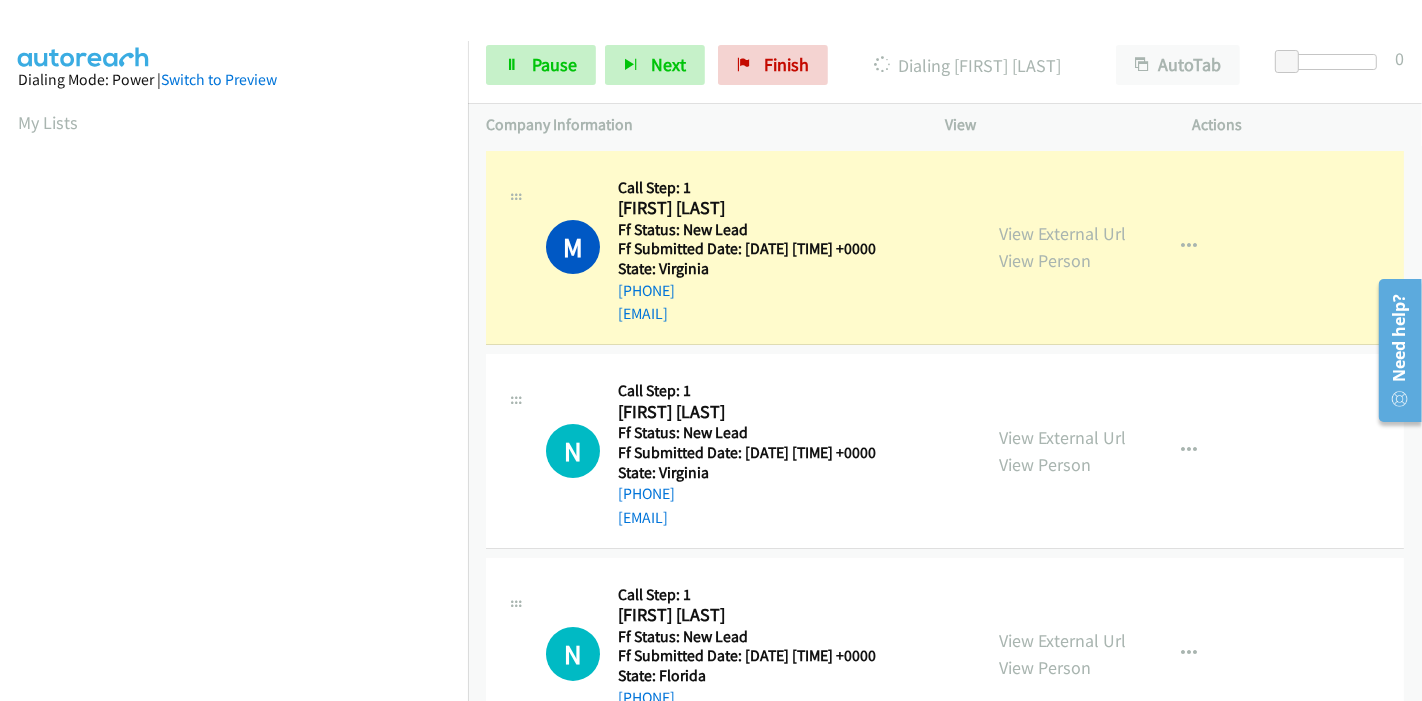 scroll, scrollTop: 422, scrollLeft: 0, axis: vertical 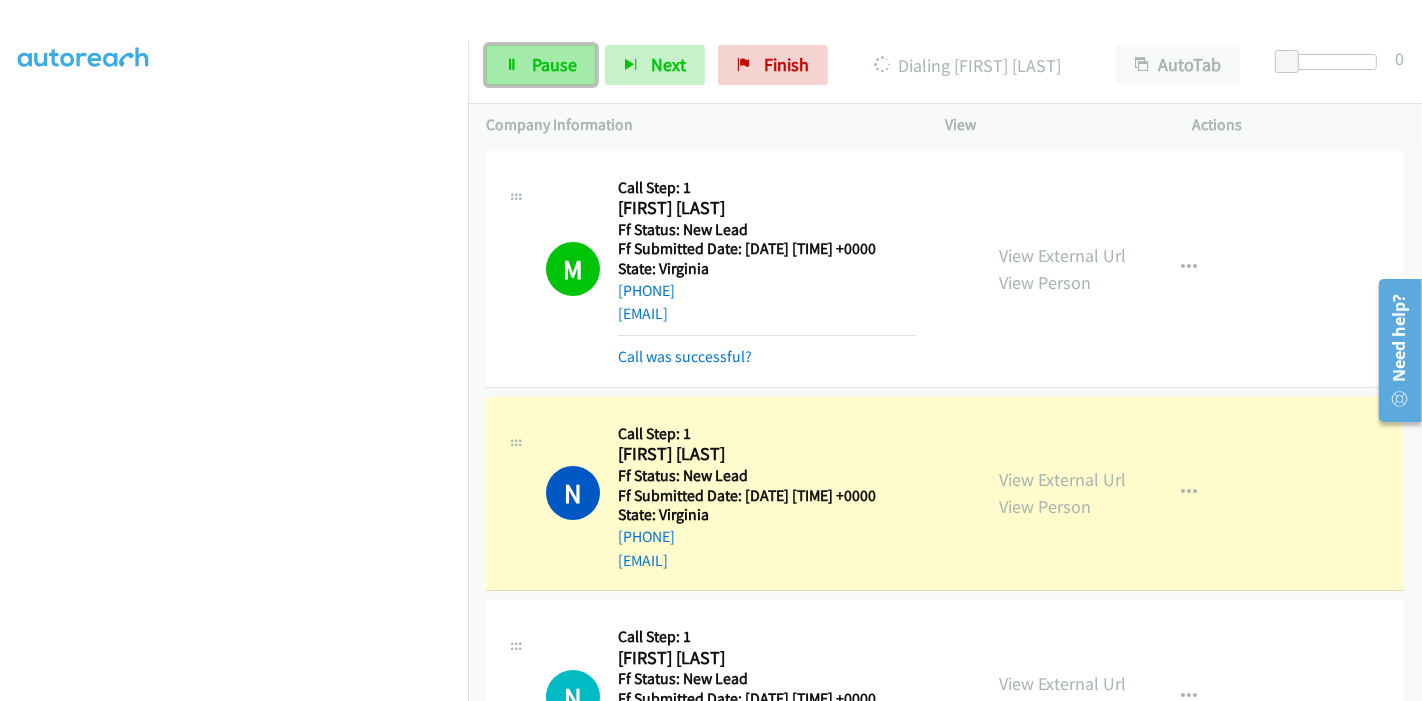 click on "Pause" at bounding box center (541, 65) 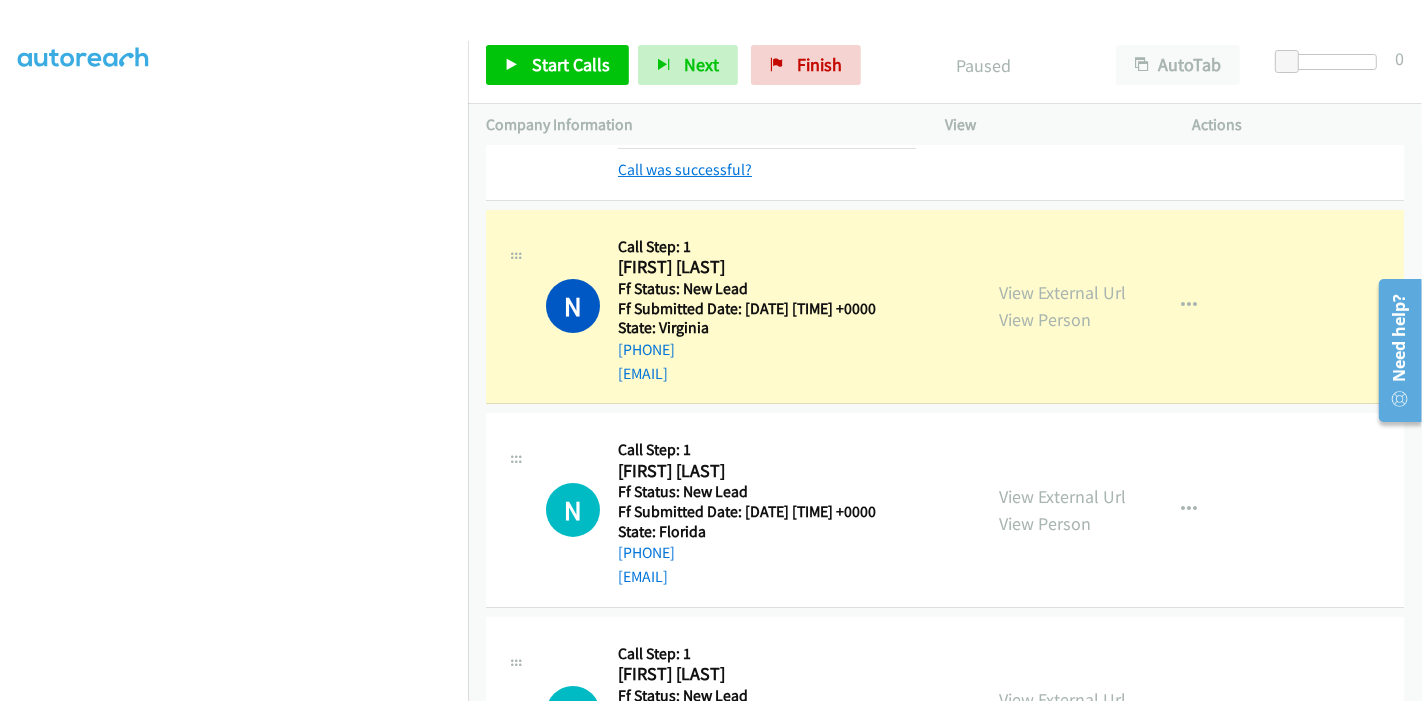 scroll, scrollTop: 222, scrollLeft: 0, axis: vertical 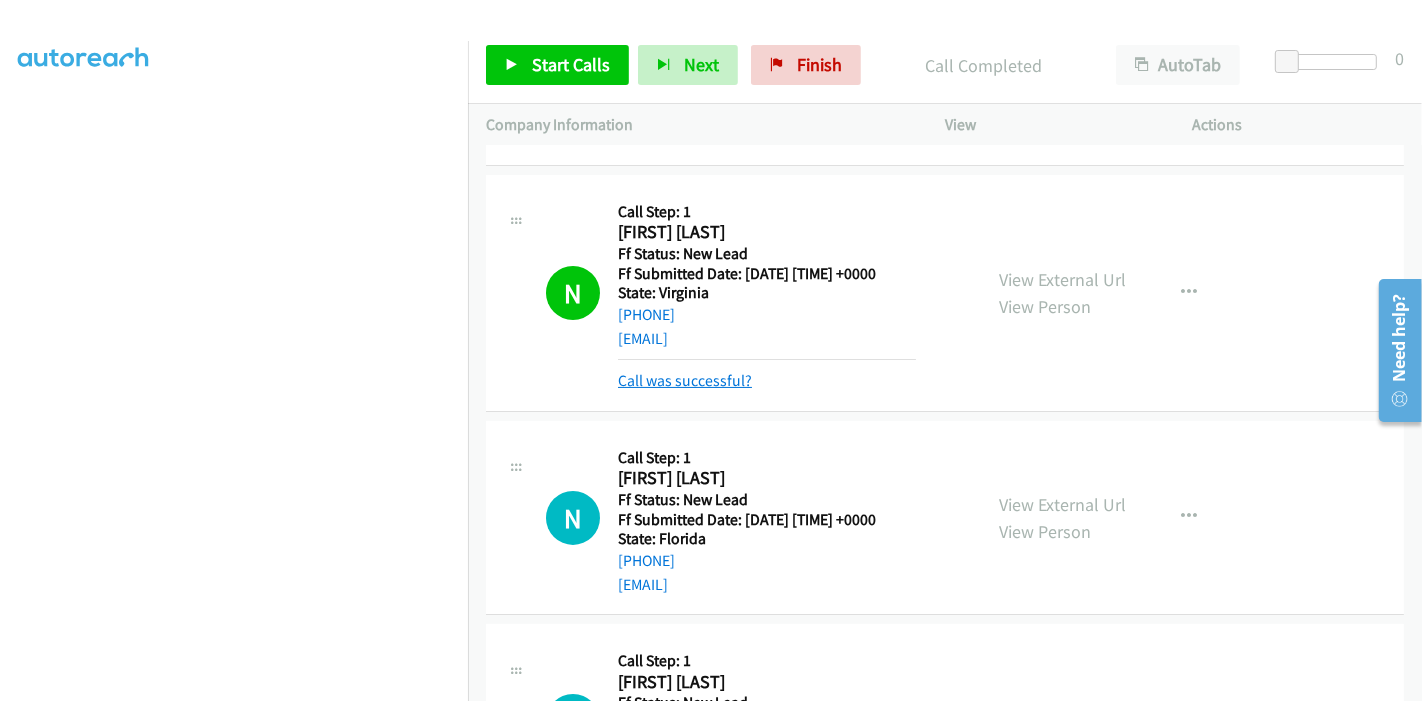 click on "Call was successful?" at bounding box center (685, 380) 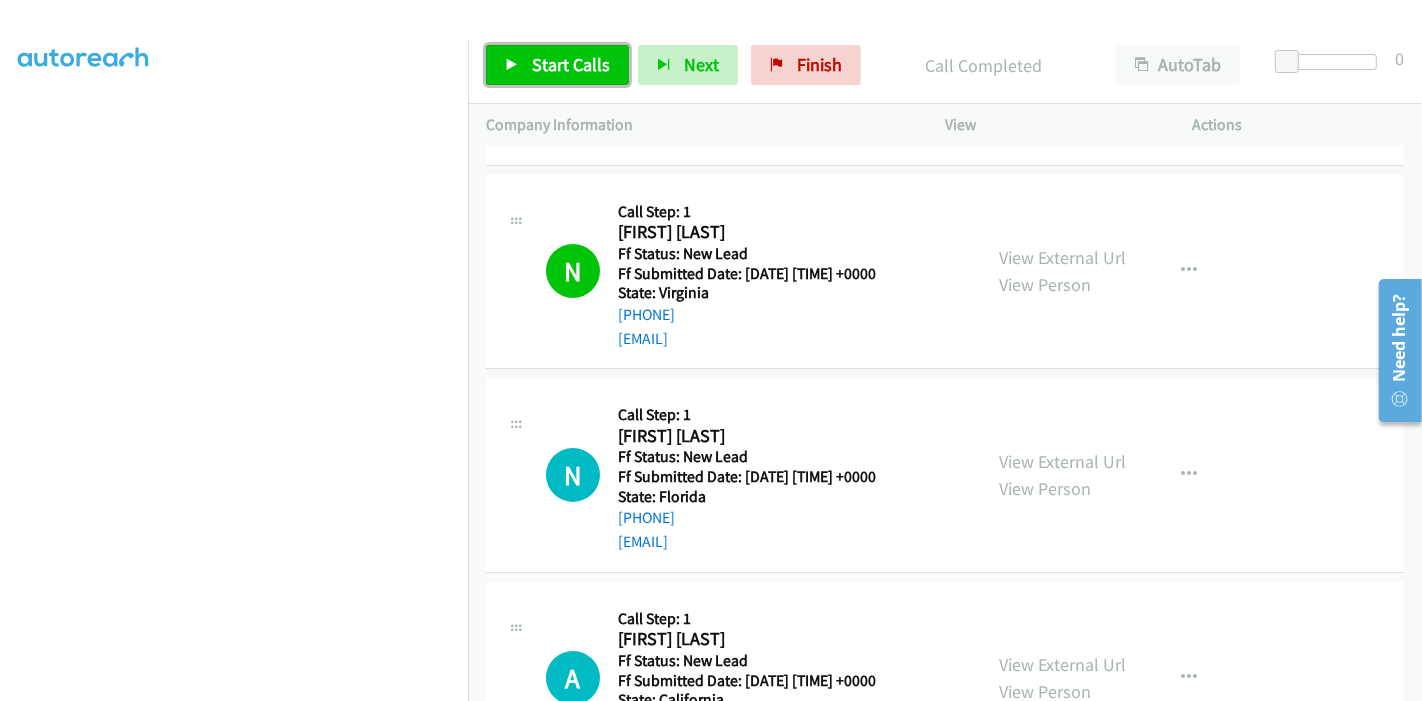 click on "Start Calls" at bounding box center (571, 64) 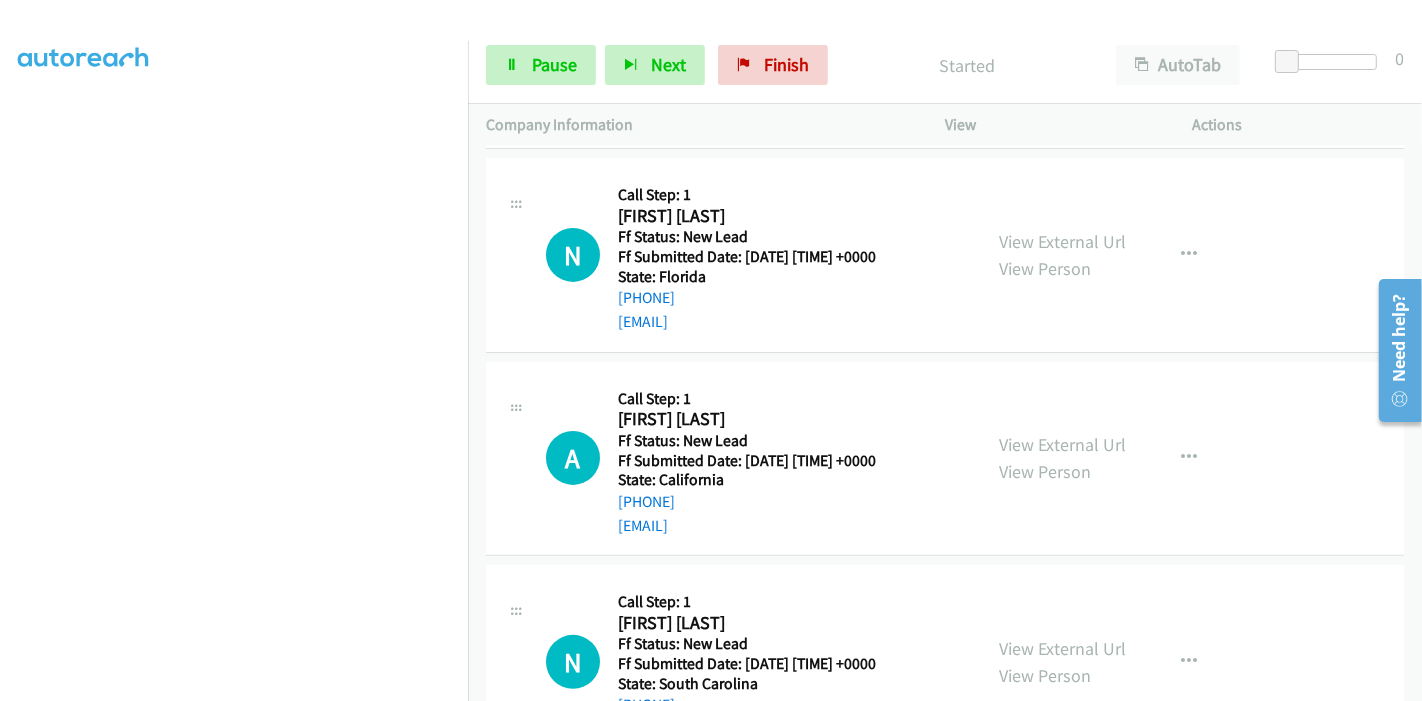scroll, scrollTop: 444, scrollLeft: 0, axis: vertical 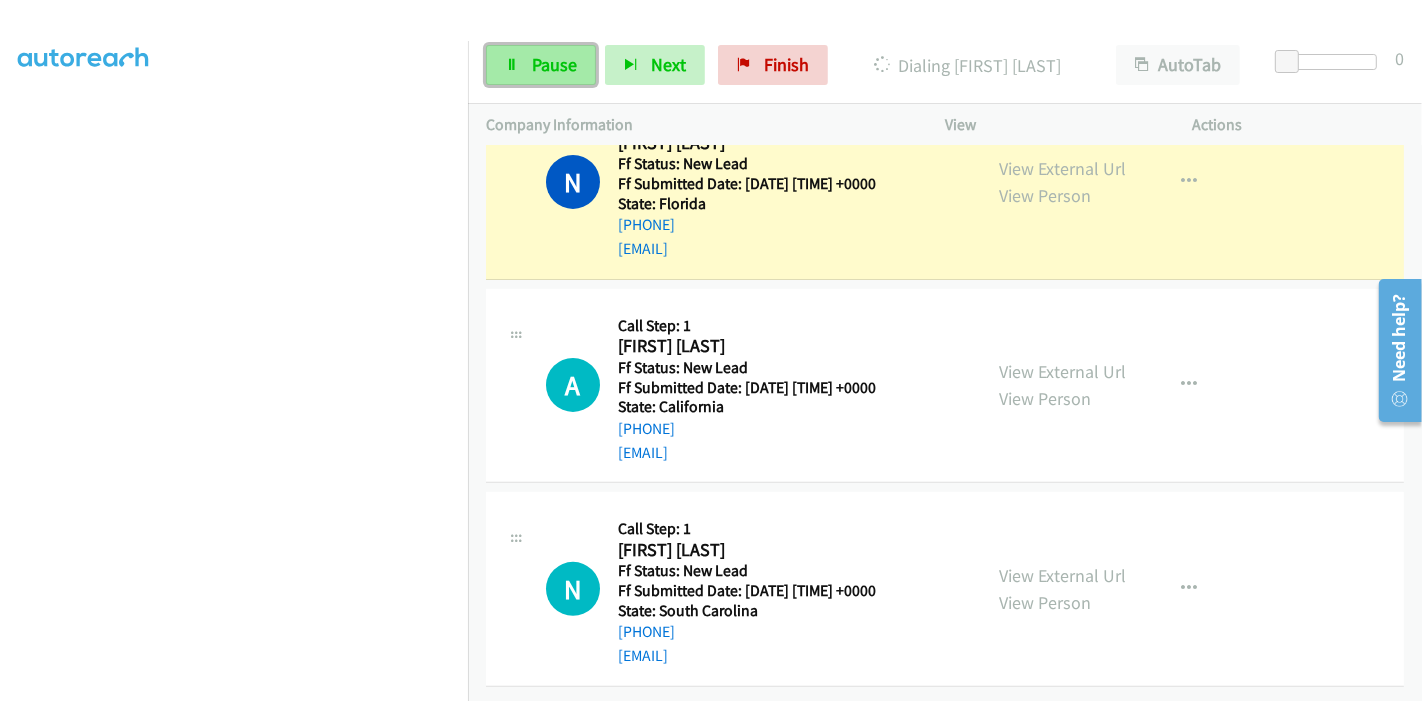 click on "Pause" at bounding box center (541, 65) 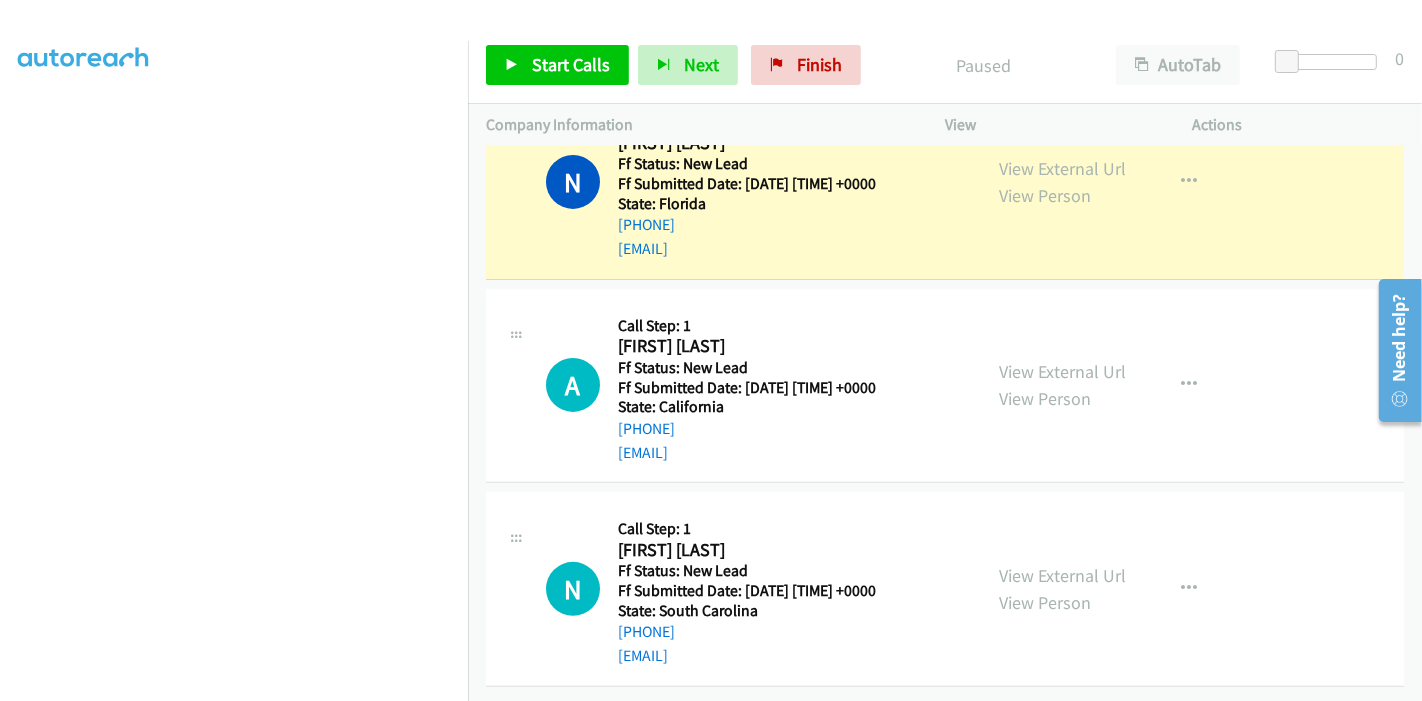 scroll, scrollTop: 418, scrollLeft: 0, axis: vertical 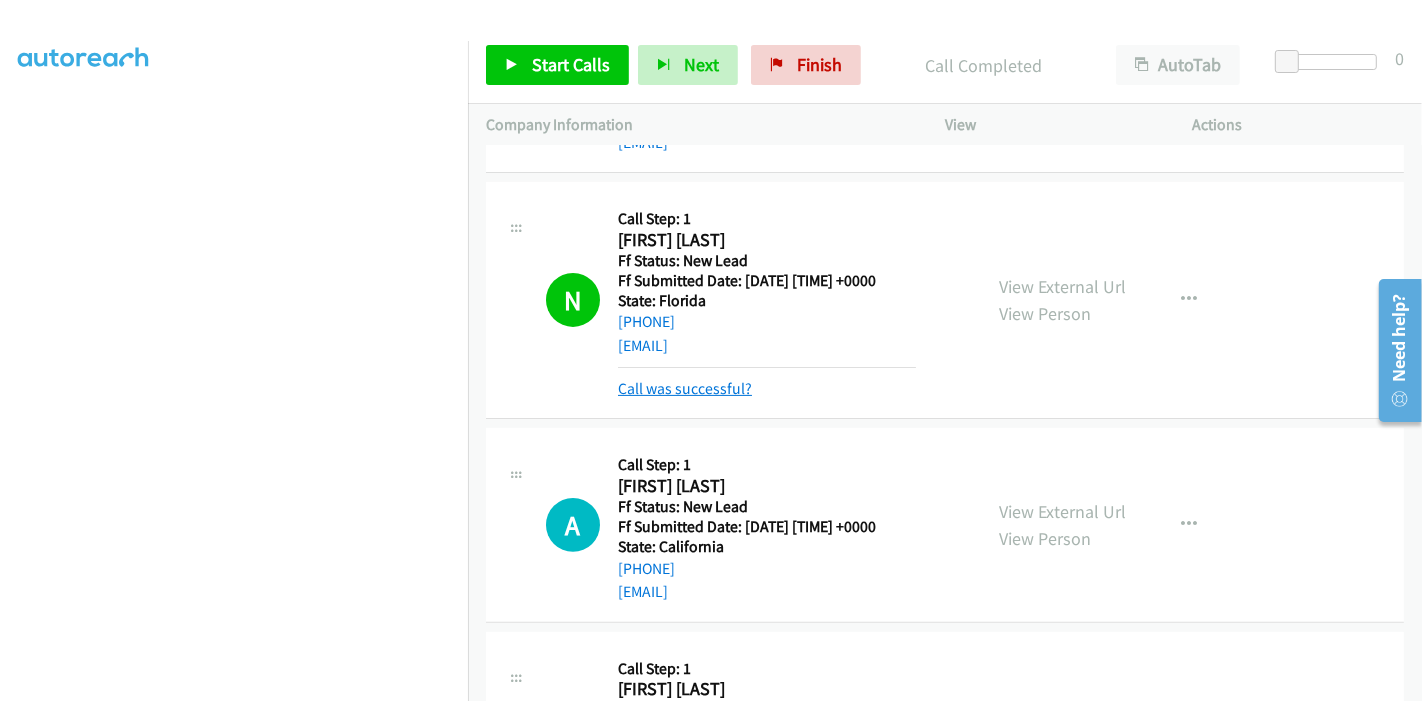 click on "Call was successful?" at bounding box center (685, 388) 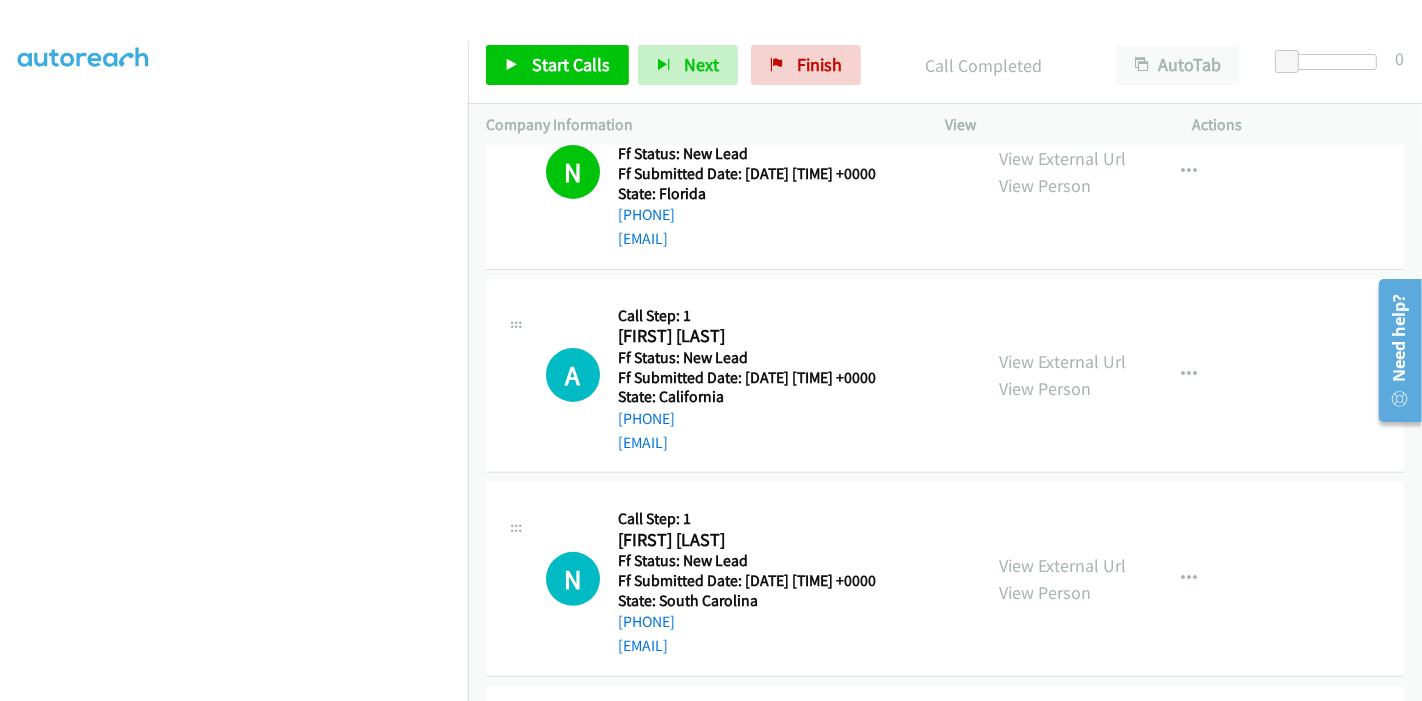 scroll, scrollTop: 529, scrollLeft: 0, axis: vertical 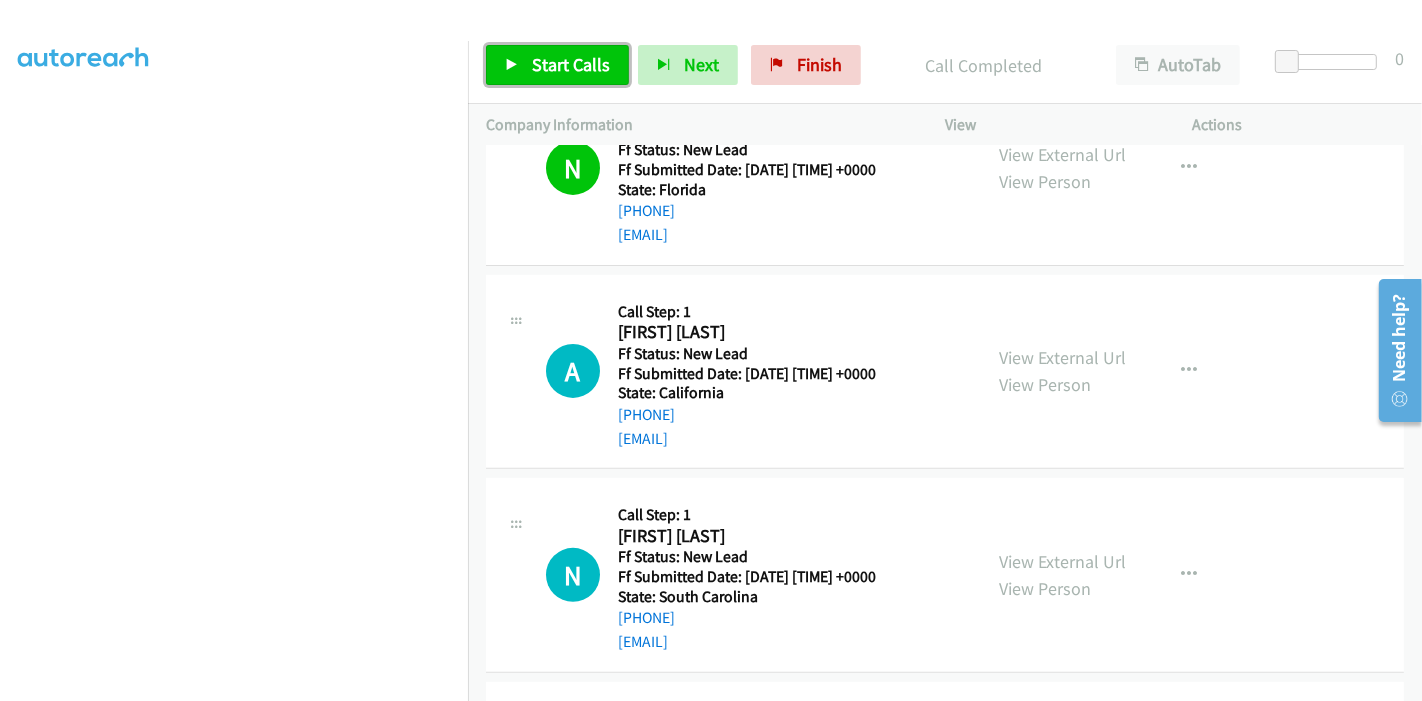 click on "Start Calls" at bounding box center [571, 64] 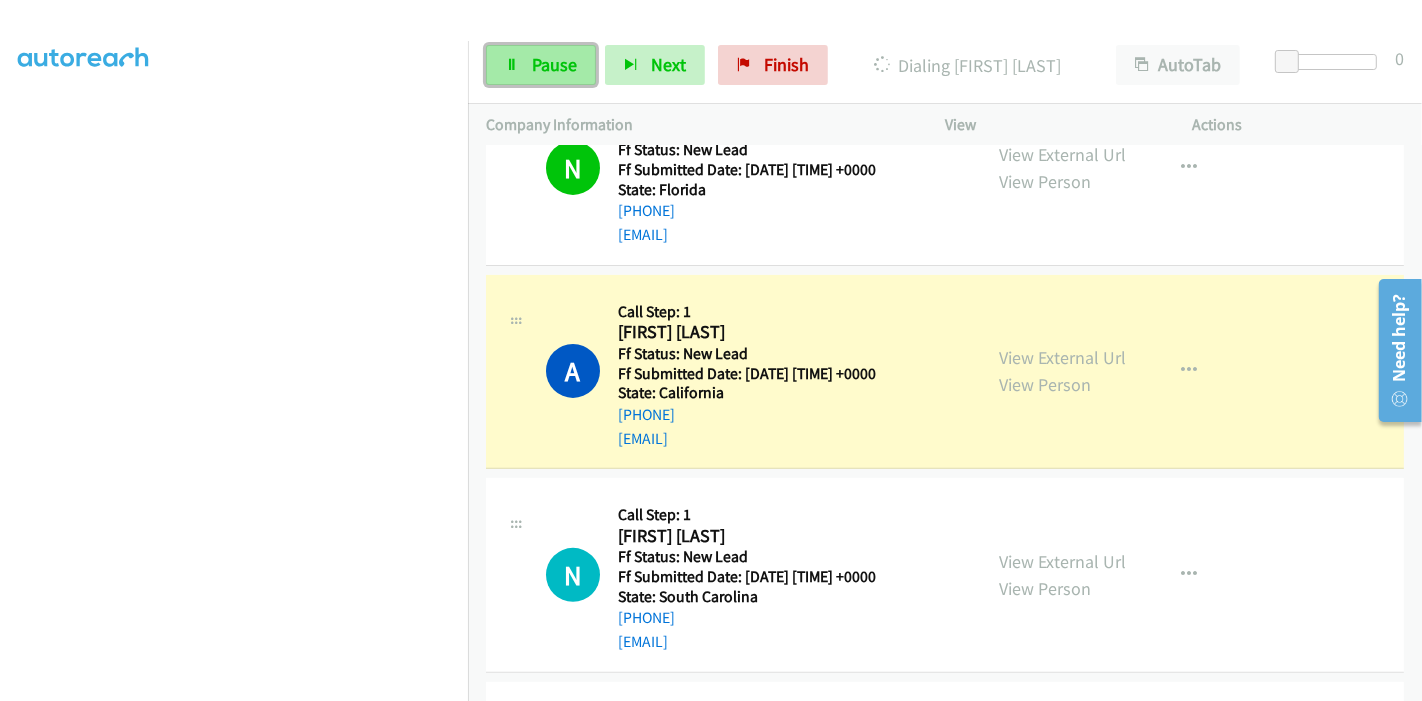 click on "Pause" at bounding box center [541, 65] 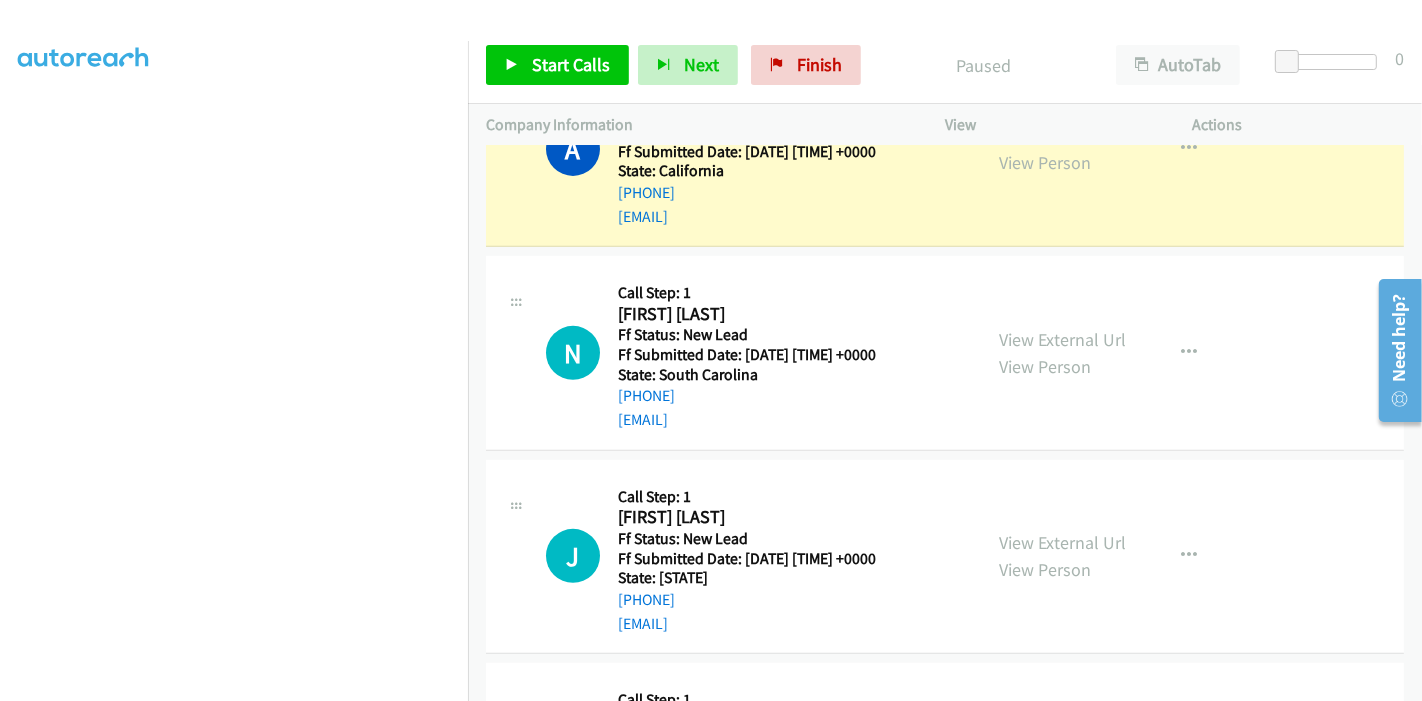 scroll, scrollTop: 974, scrollLeft: 0, axis: vertical 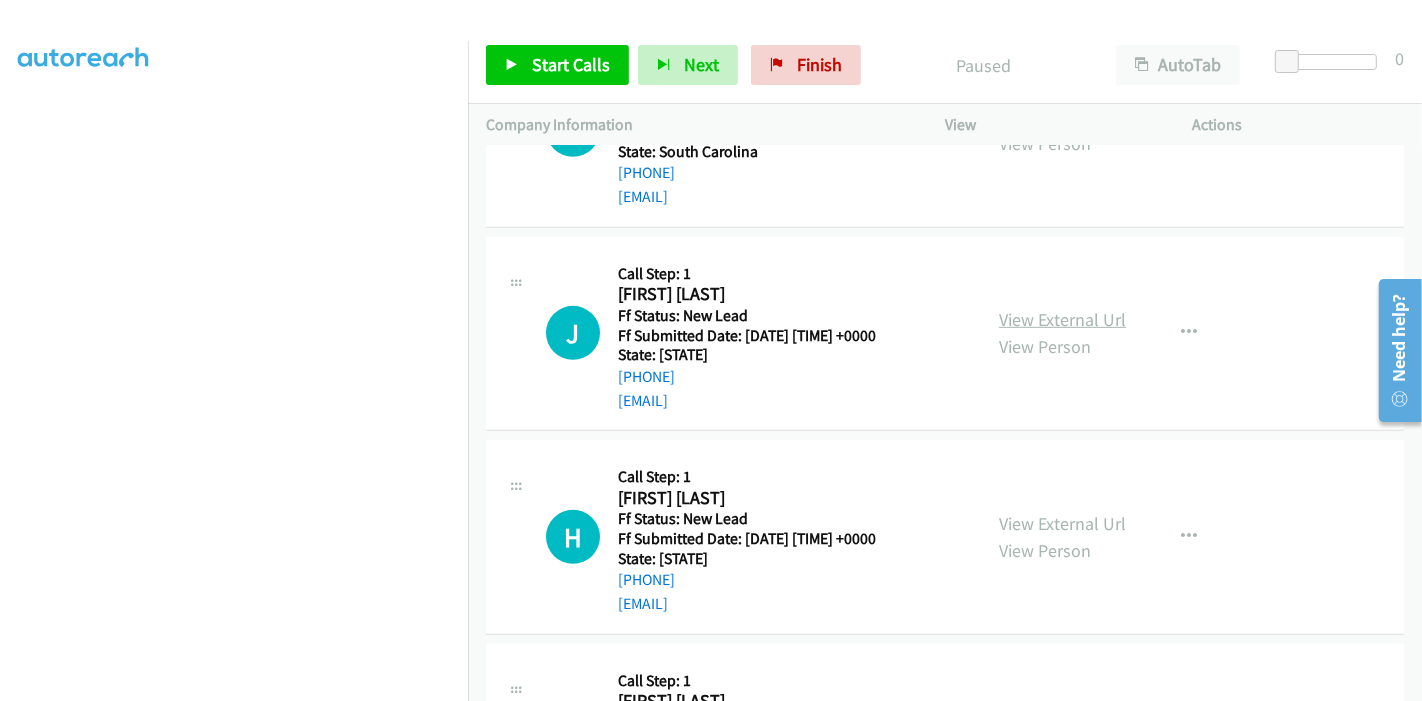 click on "View External Url" at bounding box center (1062, 319) 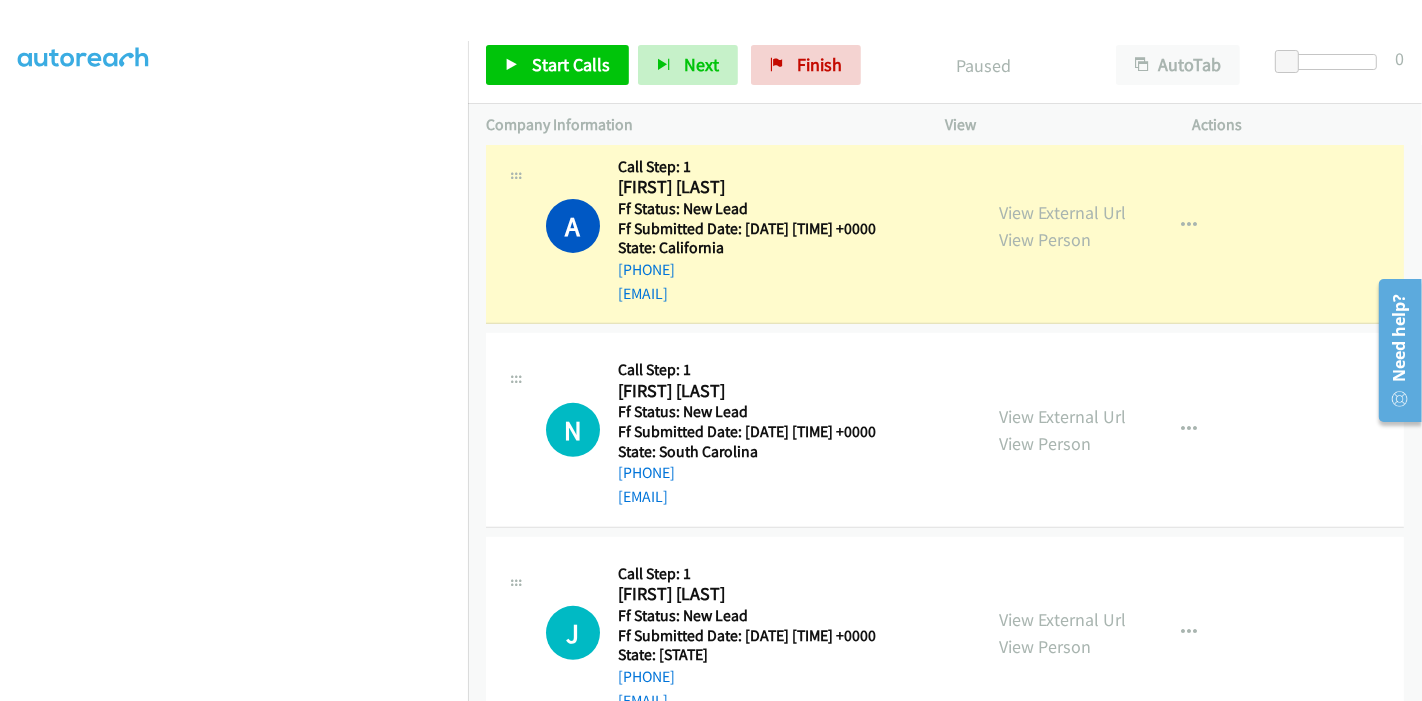 scroll, scrollTop: 640, scrollLeft: 0, axis: vertical 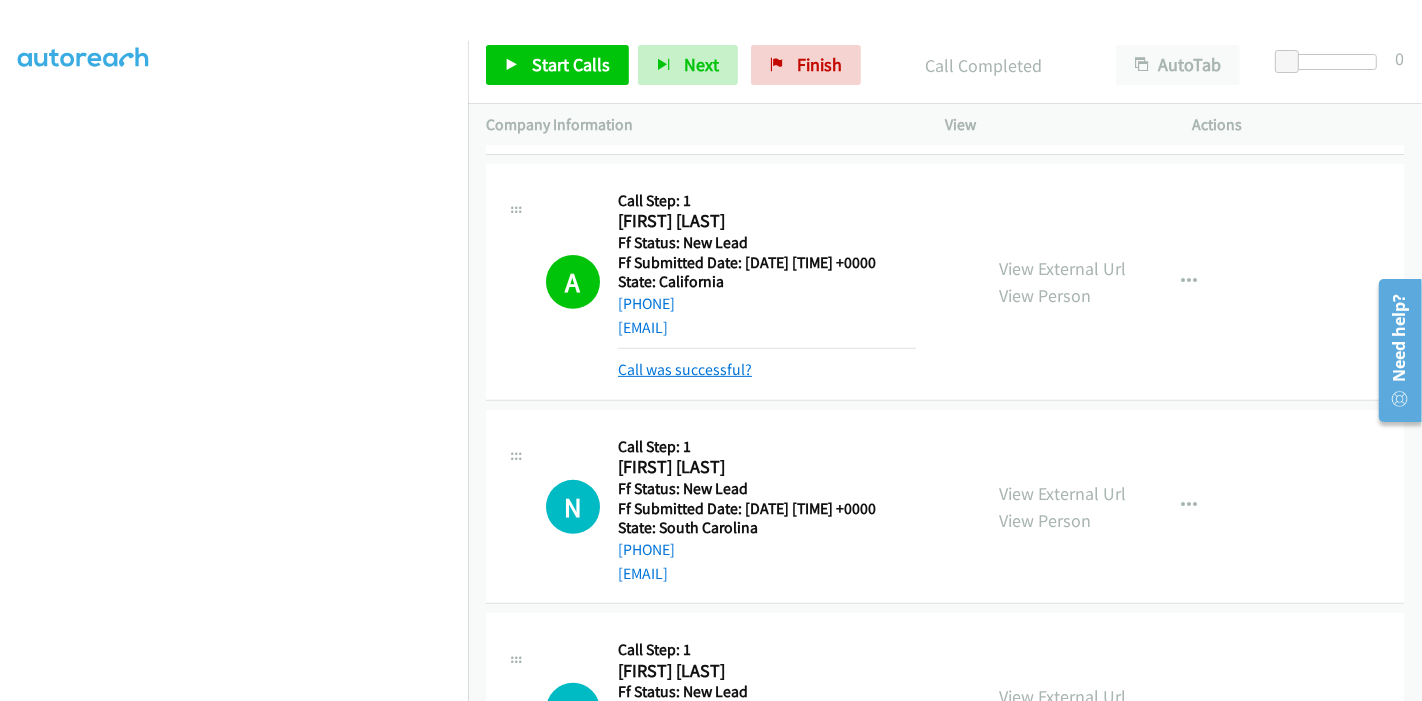 click on "Call was successful?" at bounding box center (685, 369) 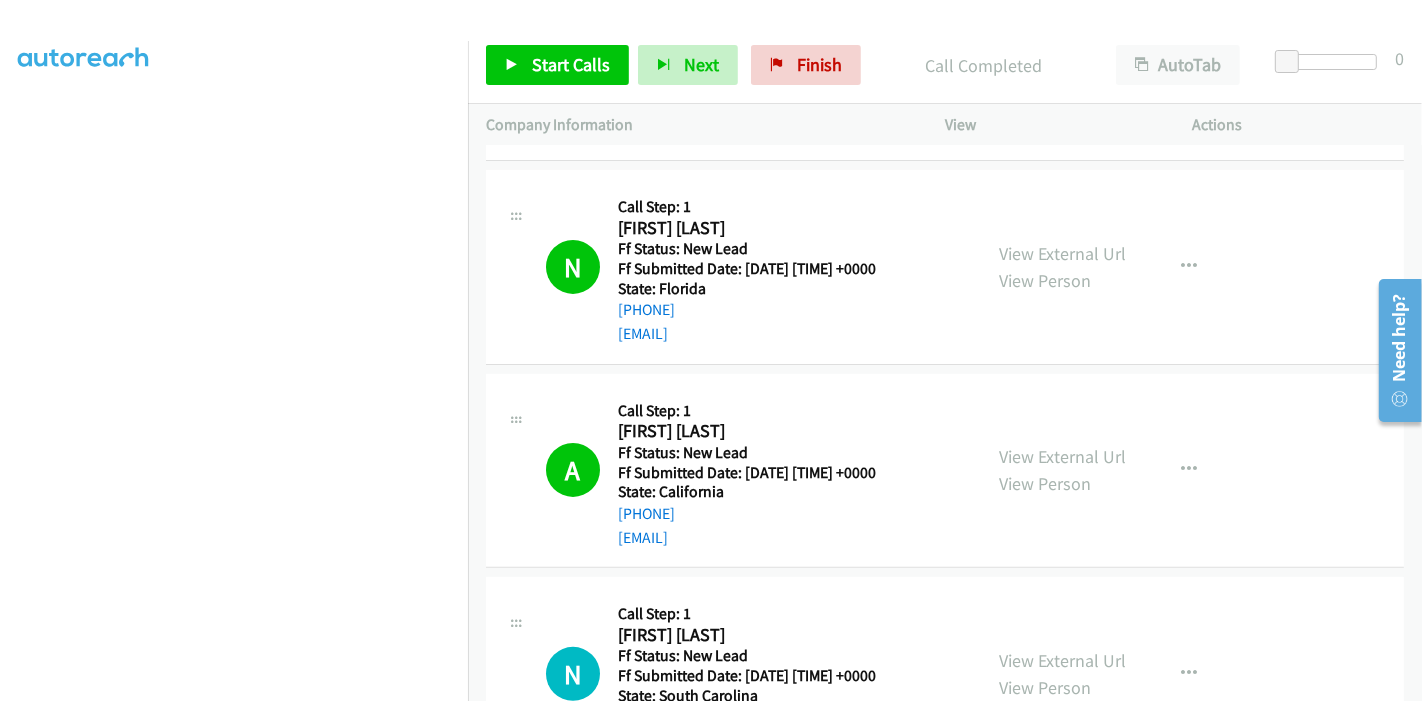 scroll, scrollTop: 529, scrollLeft: 0, axis: vertical 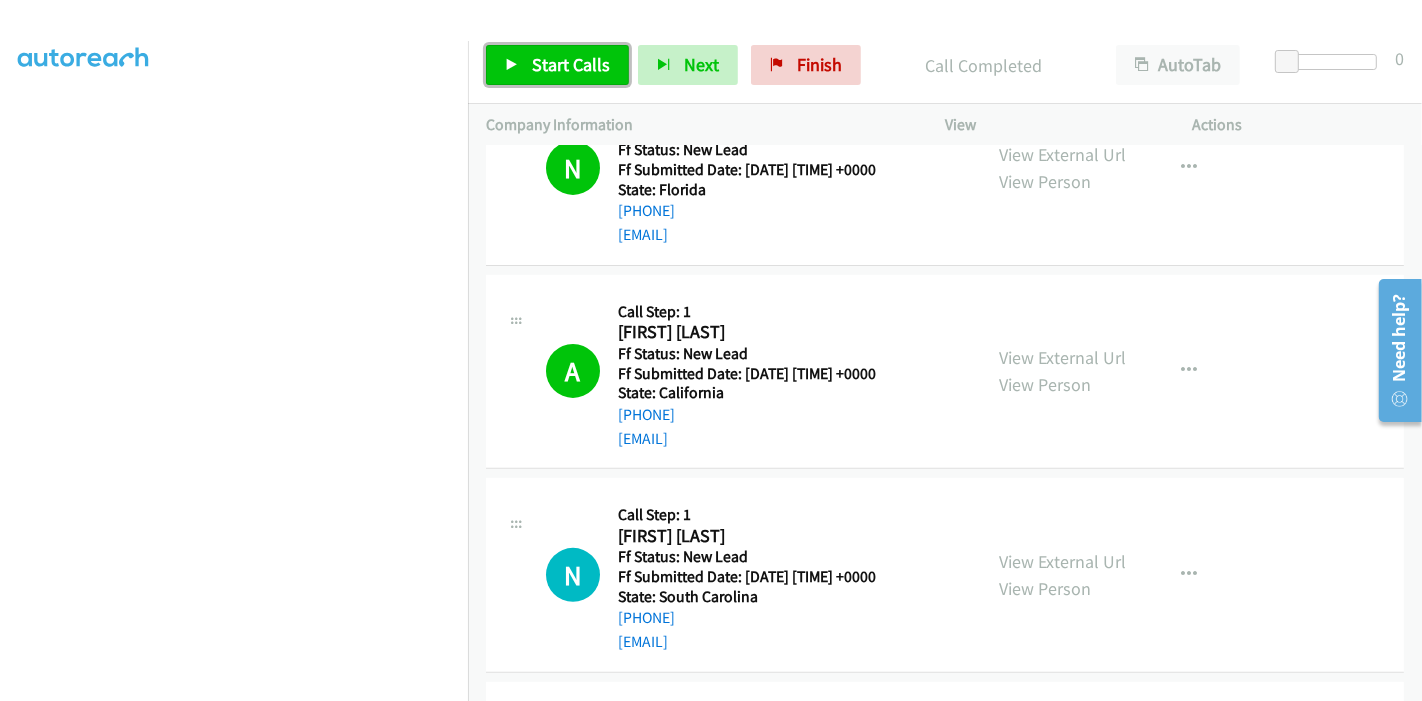 click on "Start Calls" at bounding box center (571, 64) 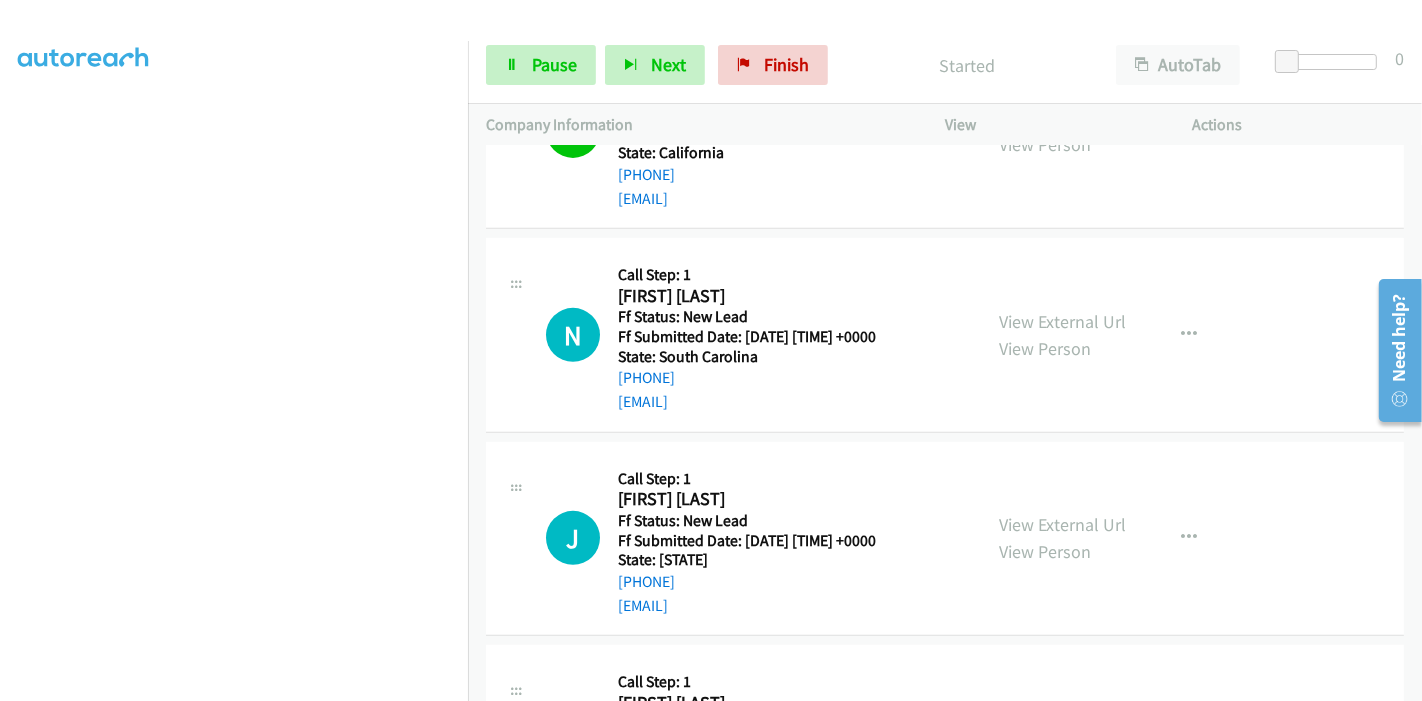 scroll, scrollTop: 694, scrollLeft: 0, axis: vertical 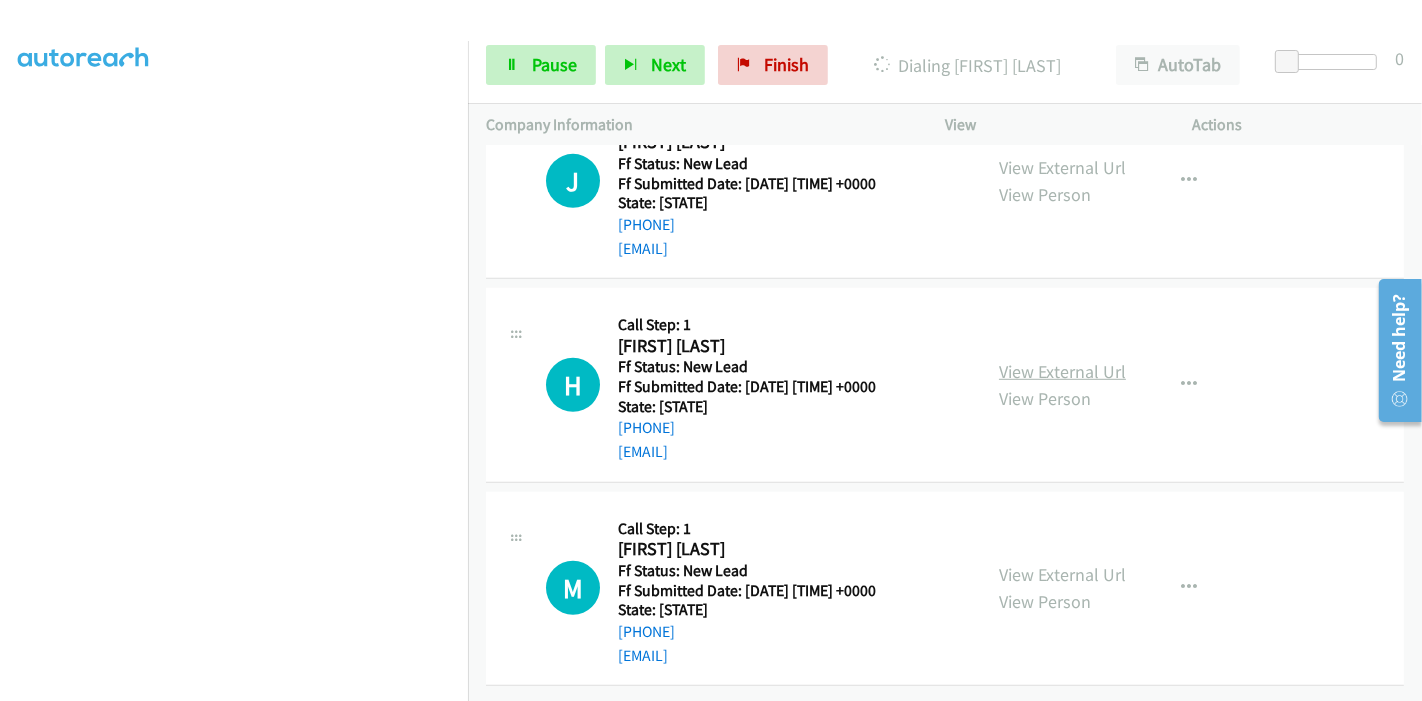 click on "View External Url" at bounding box center (1062, 371) 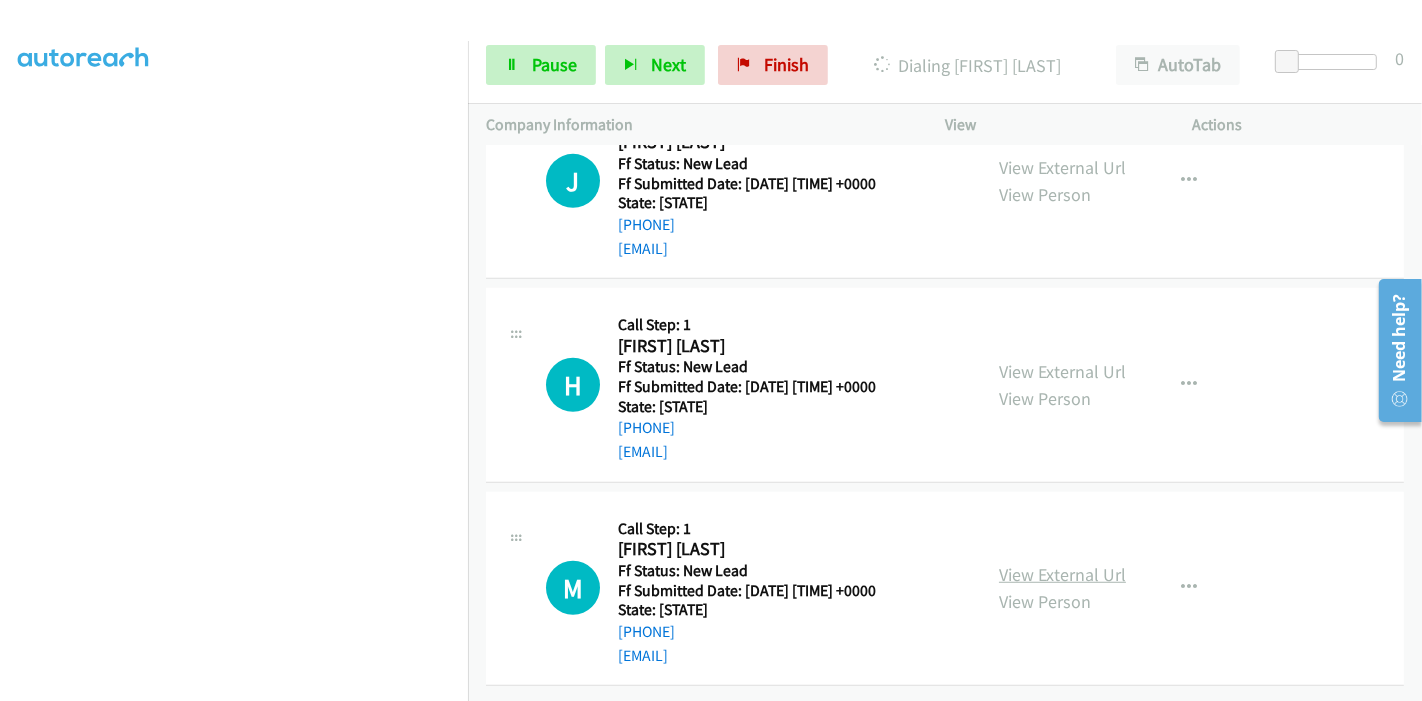 click on "View External Url" at bounding box center [1062, 574] 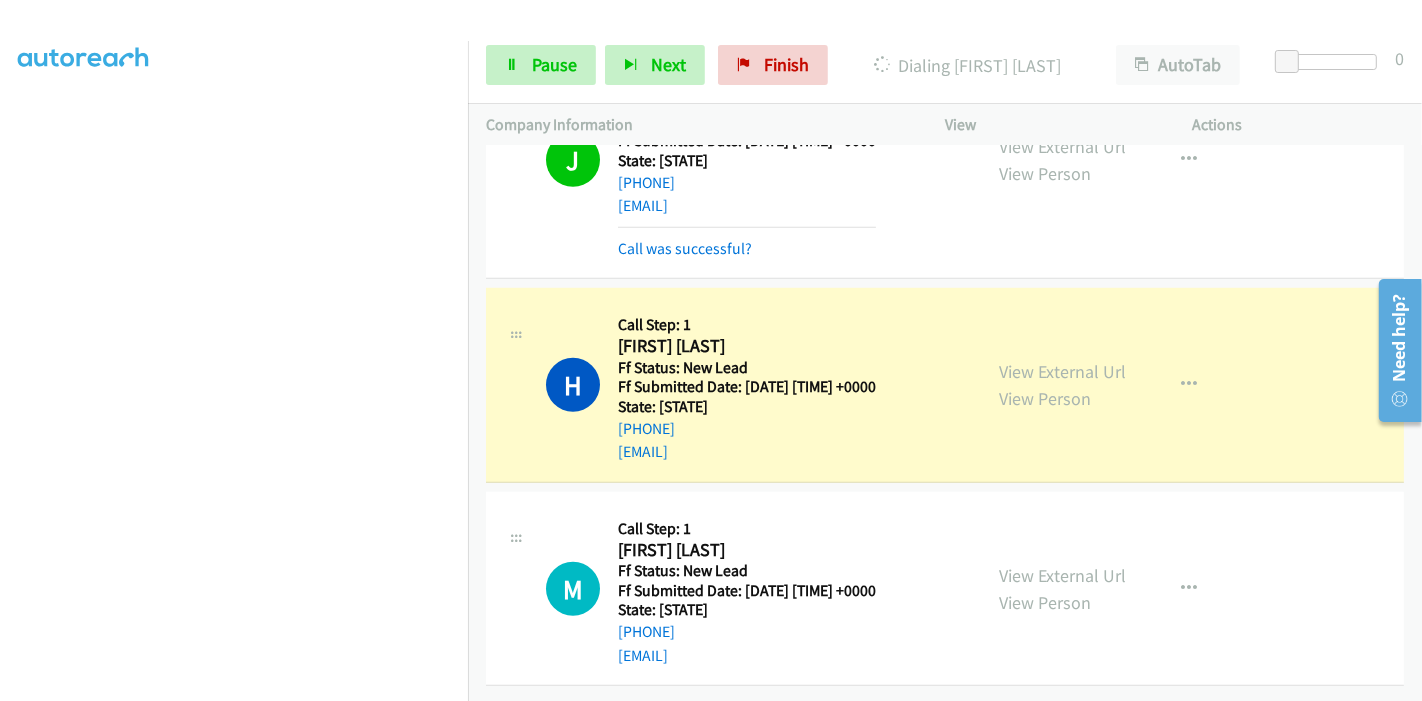 scroll, scrollTop: 1224, scrollLeft: 0, axis: vertical 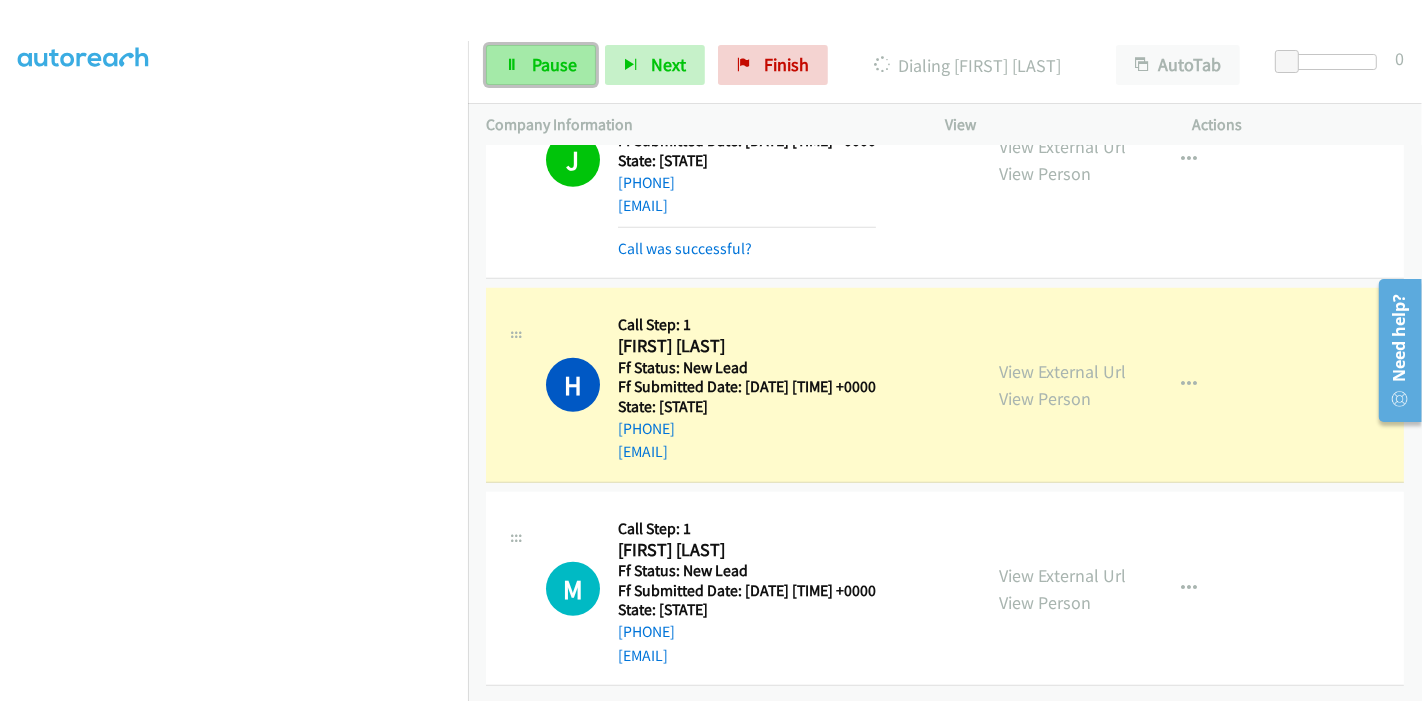 click on "Pause" at bounding box center [541, 65] 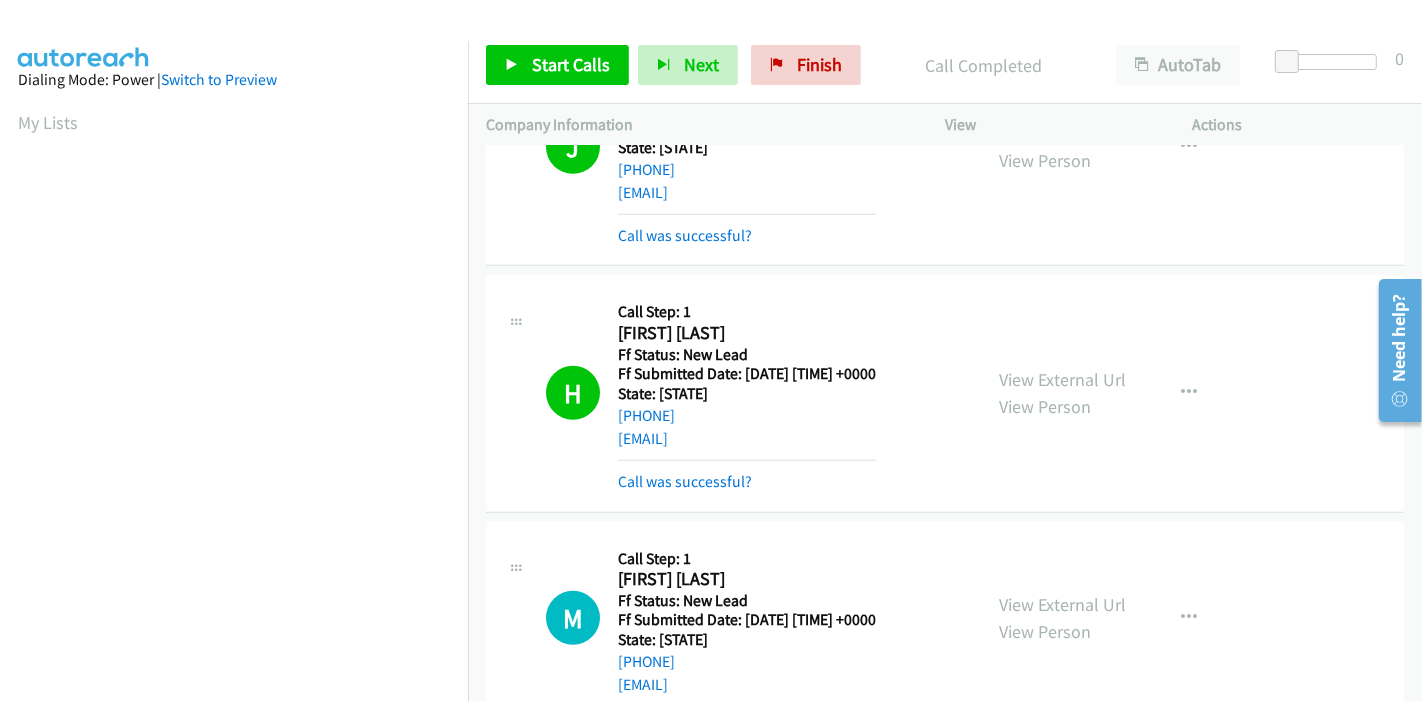 scroll, scrollTop: 422, scrollLeft: 0, axis: vertical 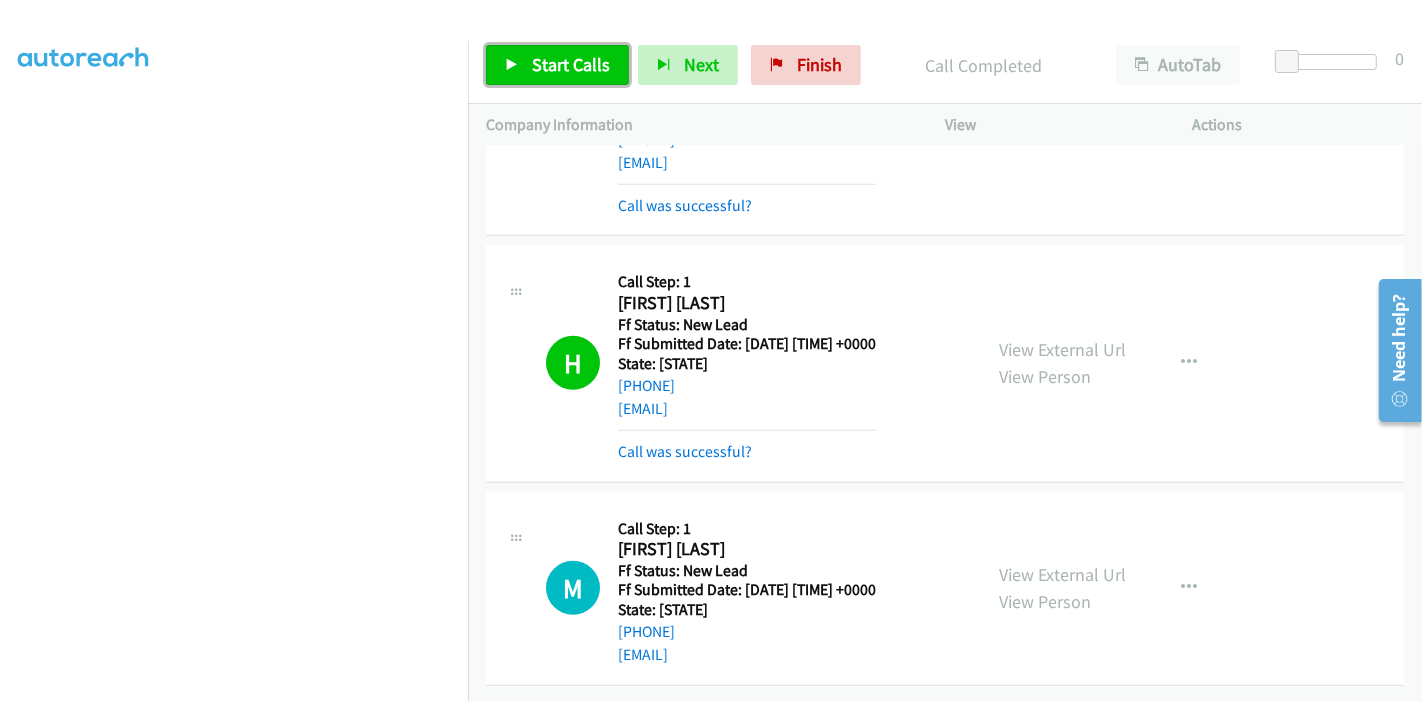 click on "Start Calls" at bounding box center (557, 65) 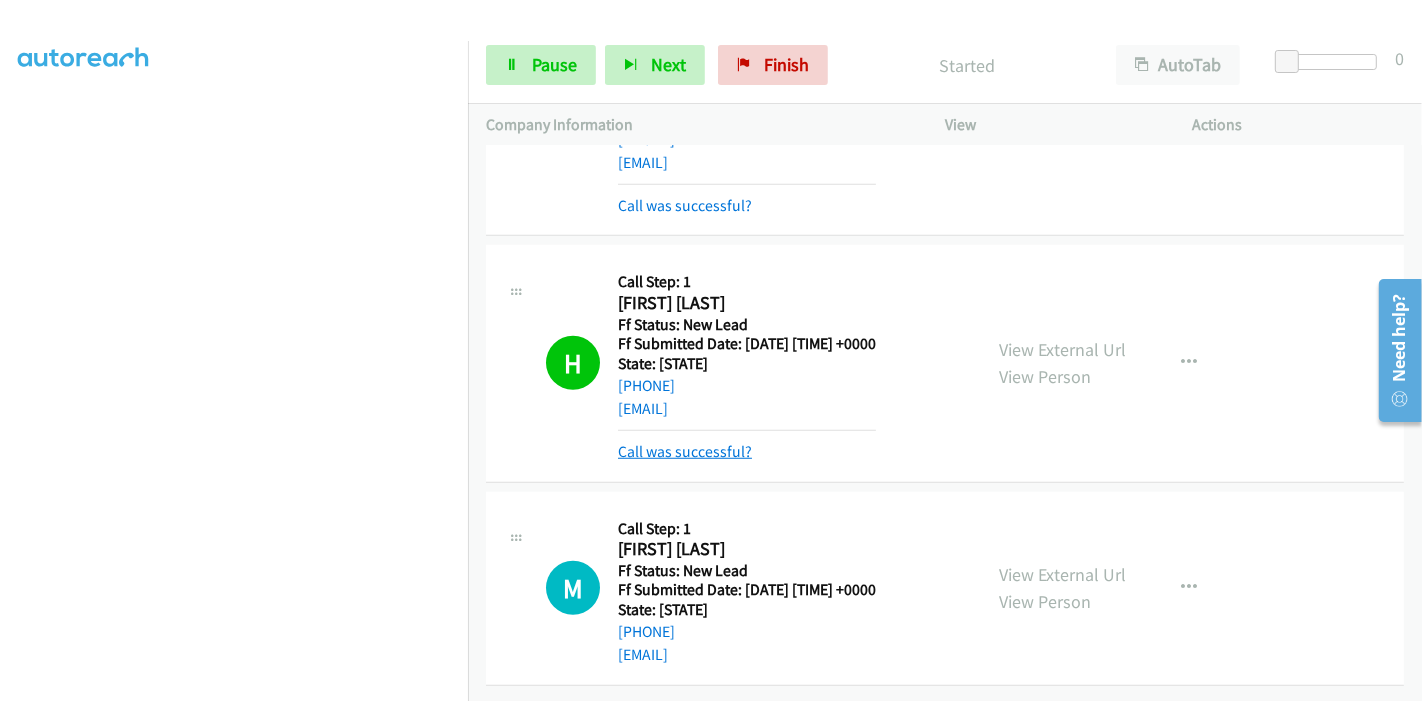 click on "Call was successful?" at bounding box center (685, 451) 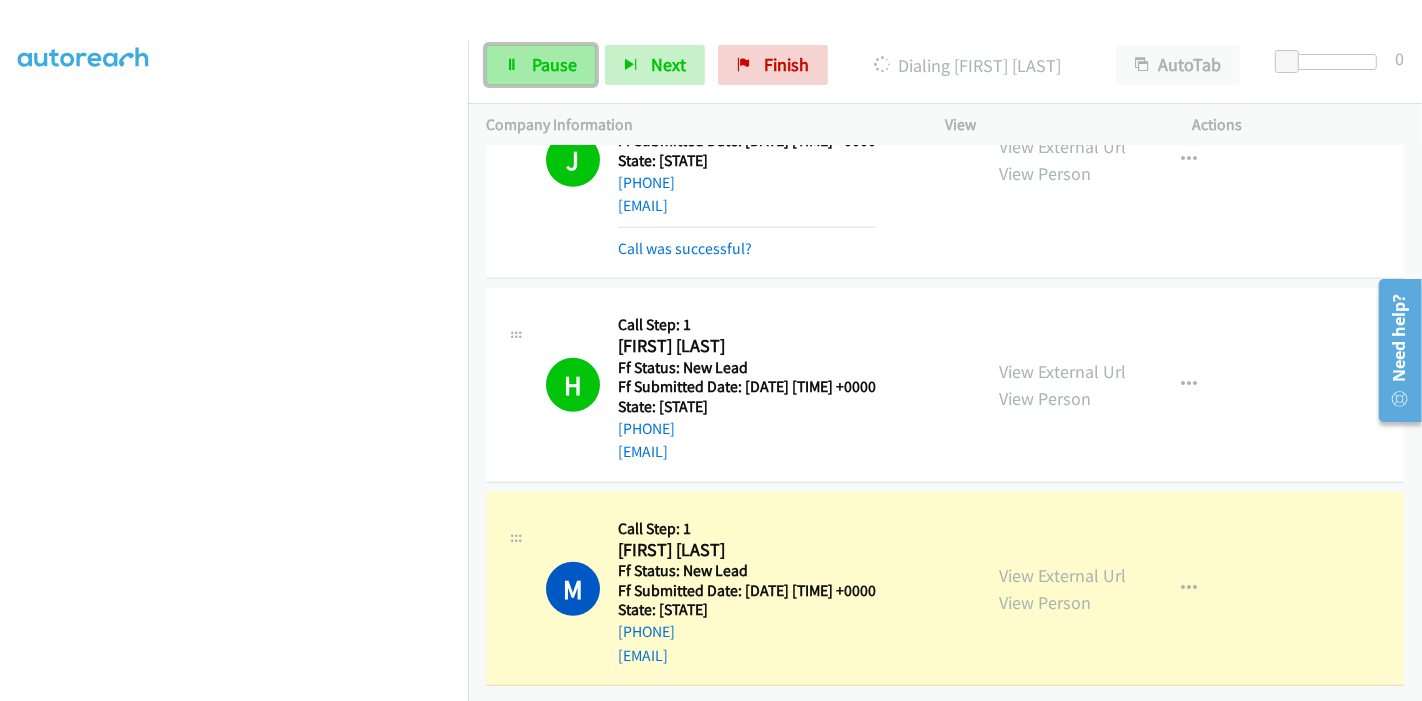 click on "Pause" at bounding box center [554, 64] 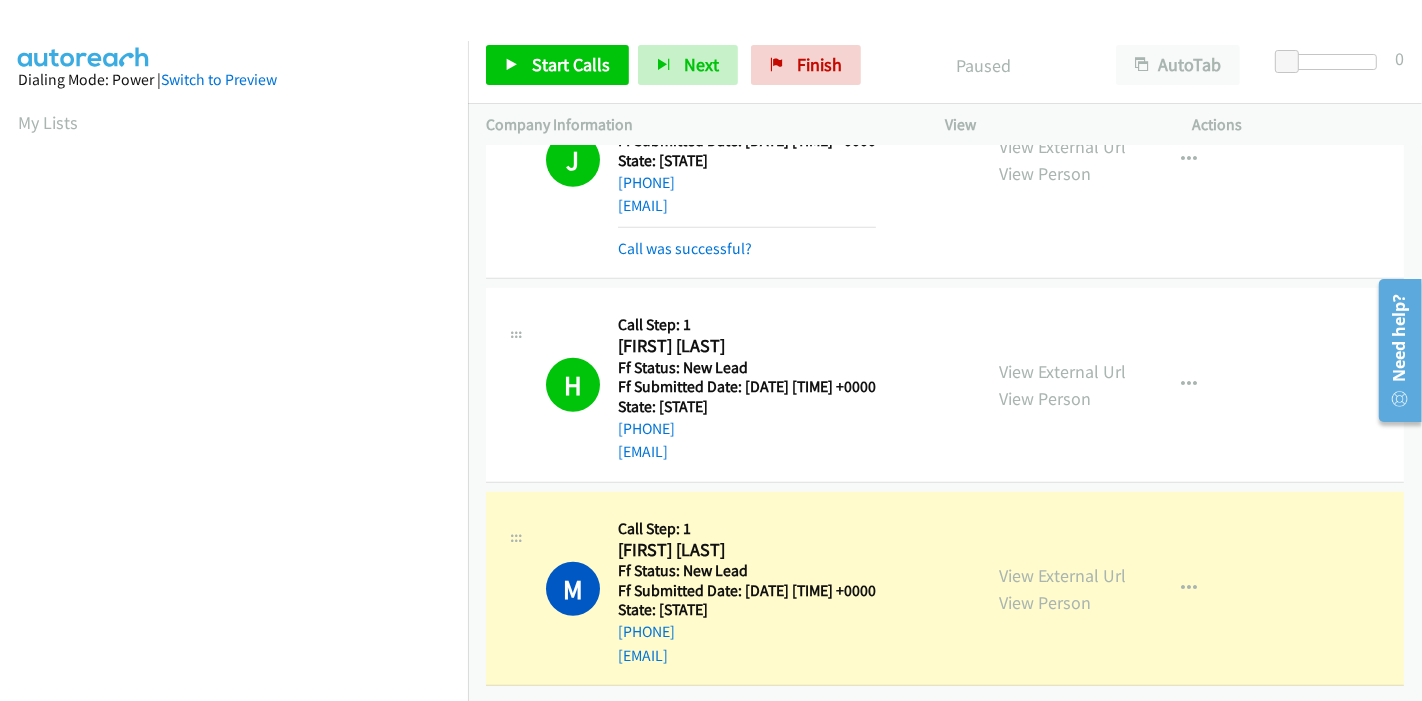 scroll, scrollTop: 422, scrollLeft: 0, axis: vertical 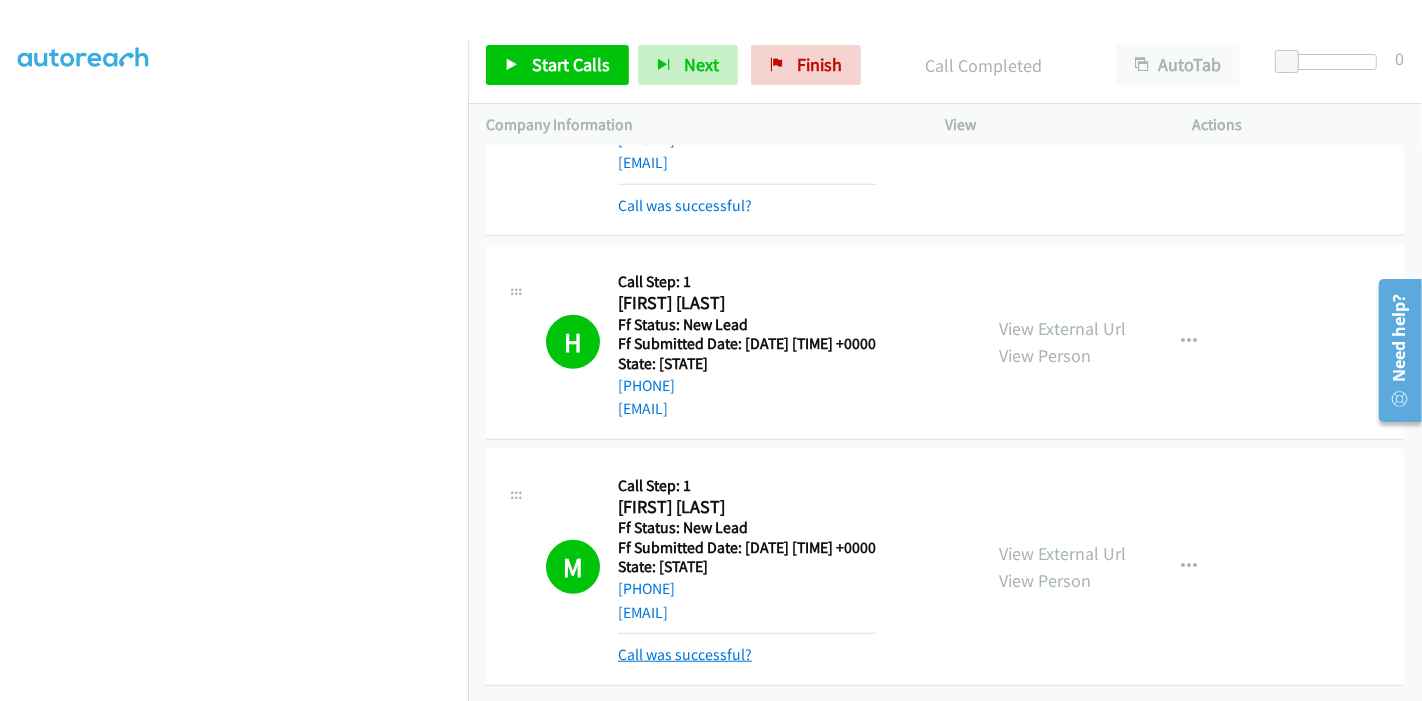 click on "Call was successful?" at bounding box center [685, 654] 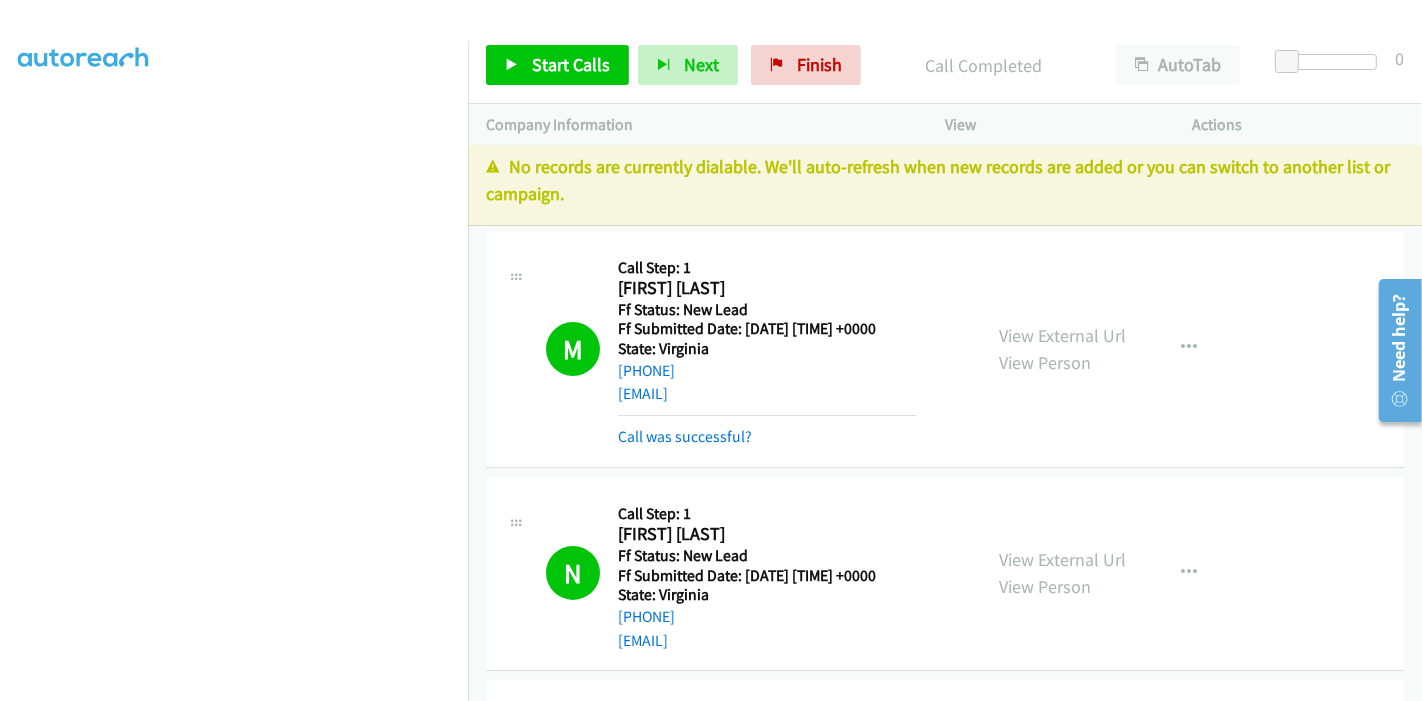 scroll, scrollTop: 0, scrollLeft: 0, axis: both 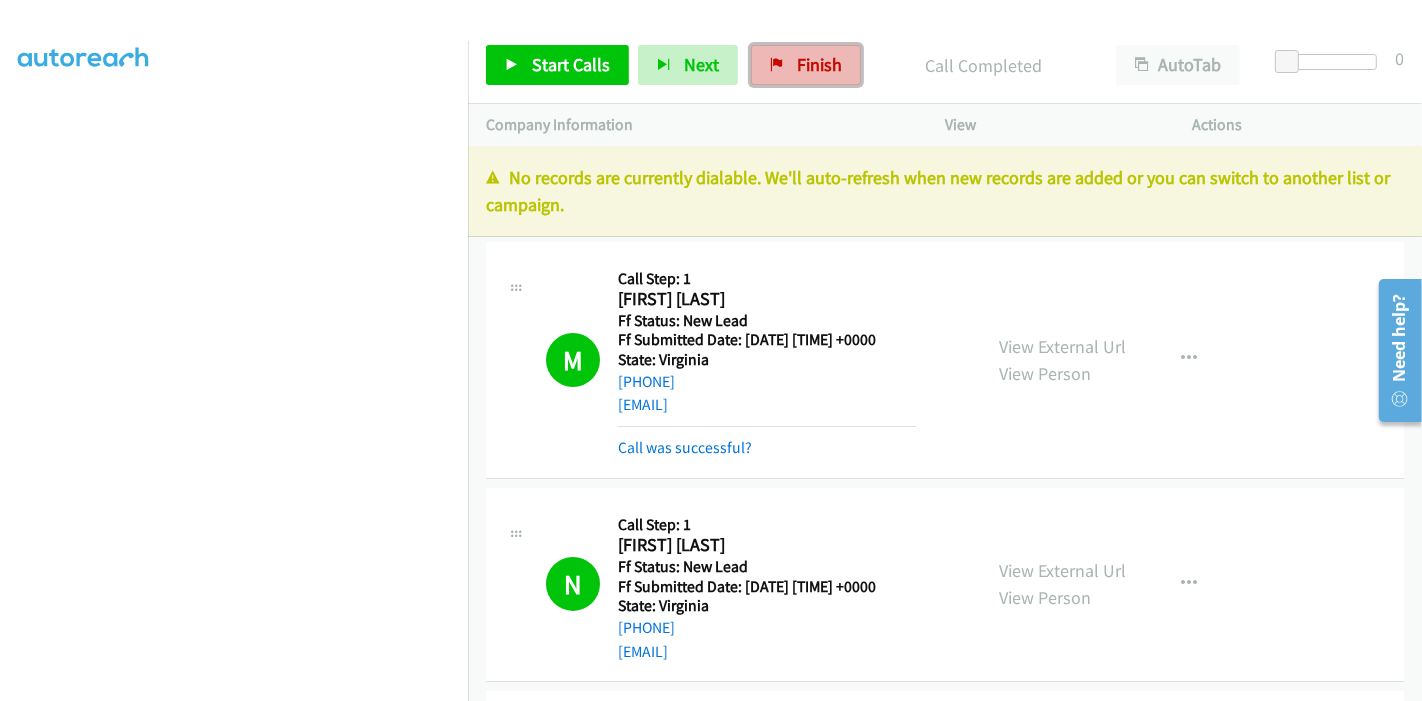 click at bounding box center (777, 66) 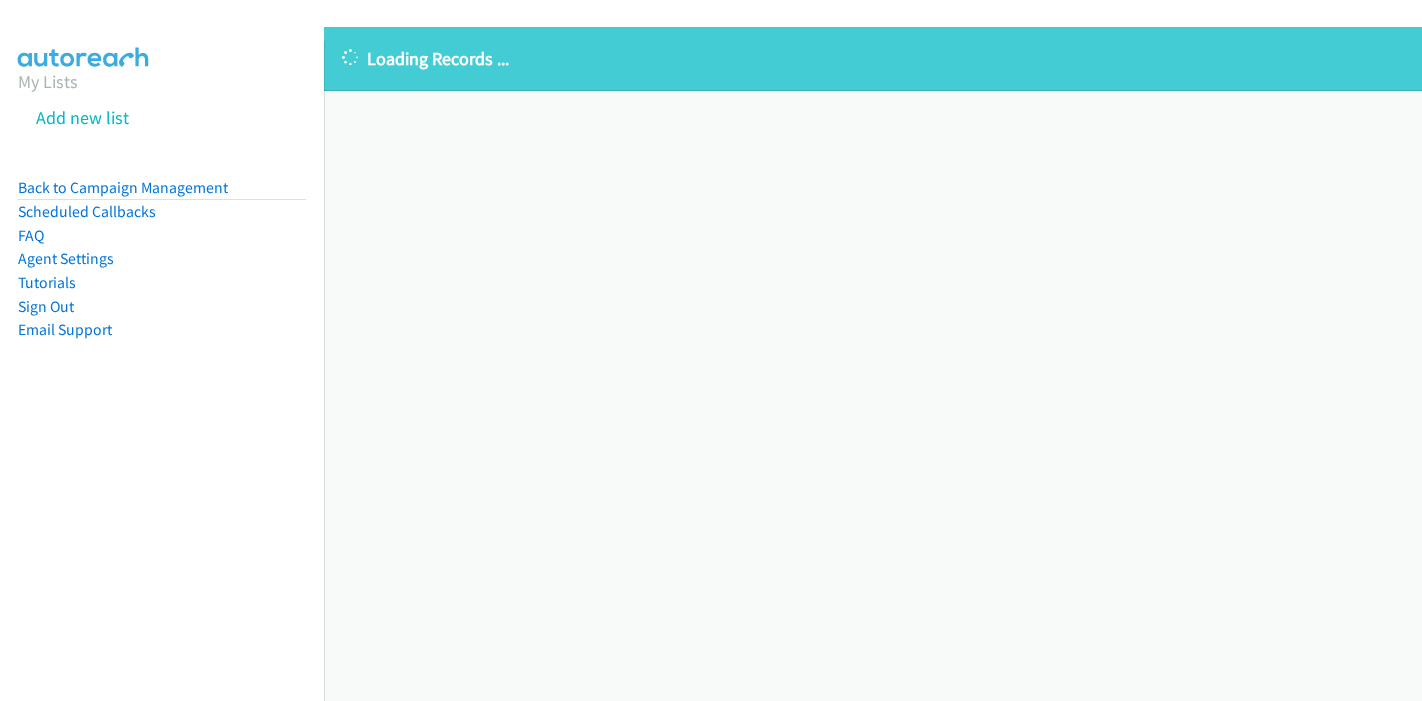 scroll, scrollTop: 0, scrollLeft: 0, axis: both 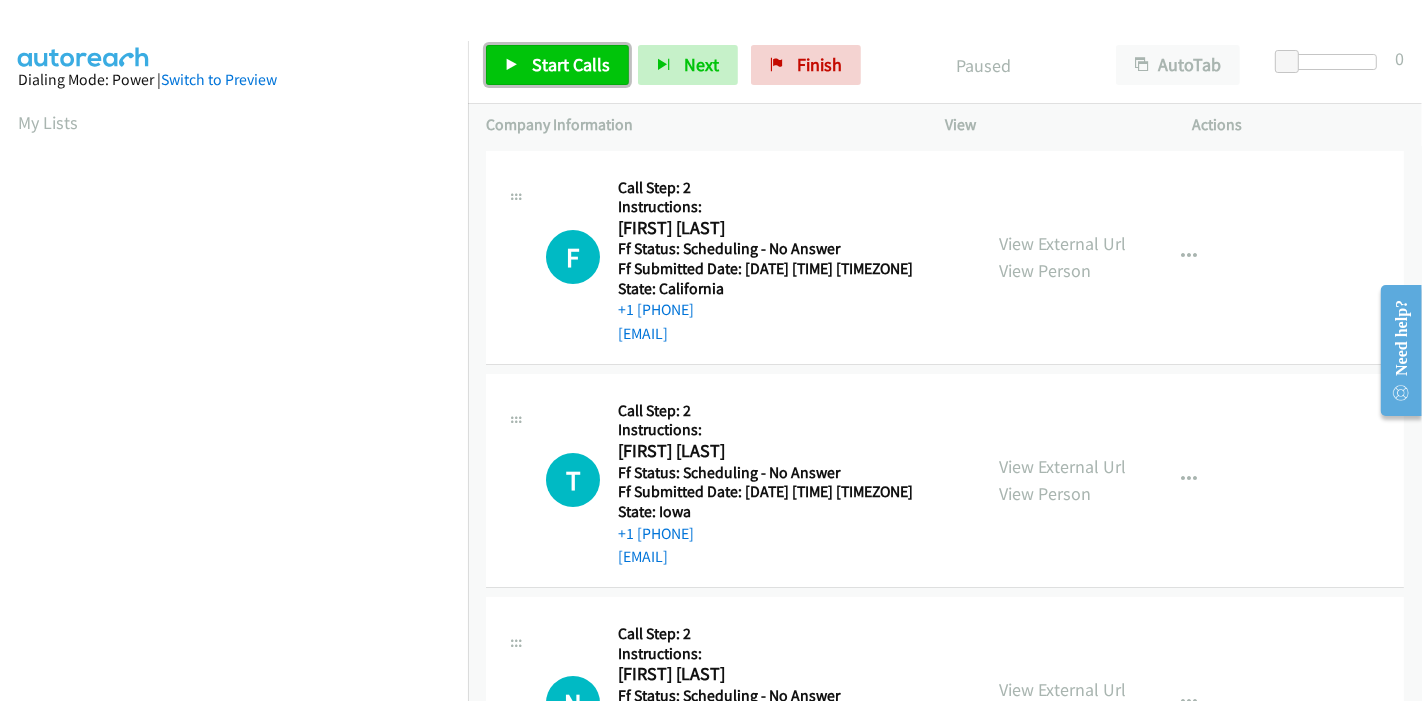 click on "Start Calls" at bounding box center (557, 65) 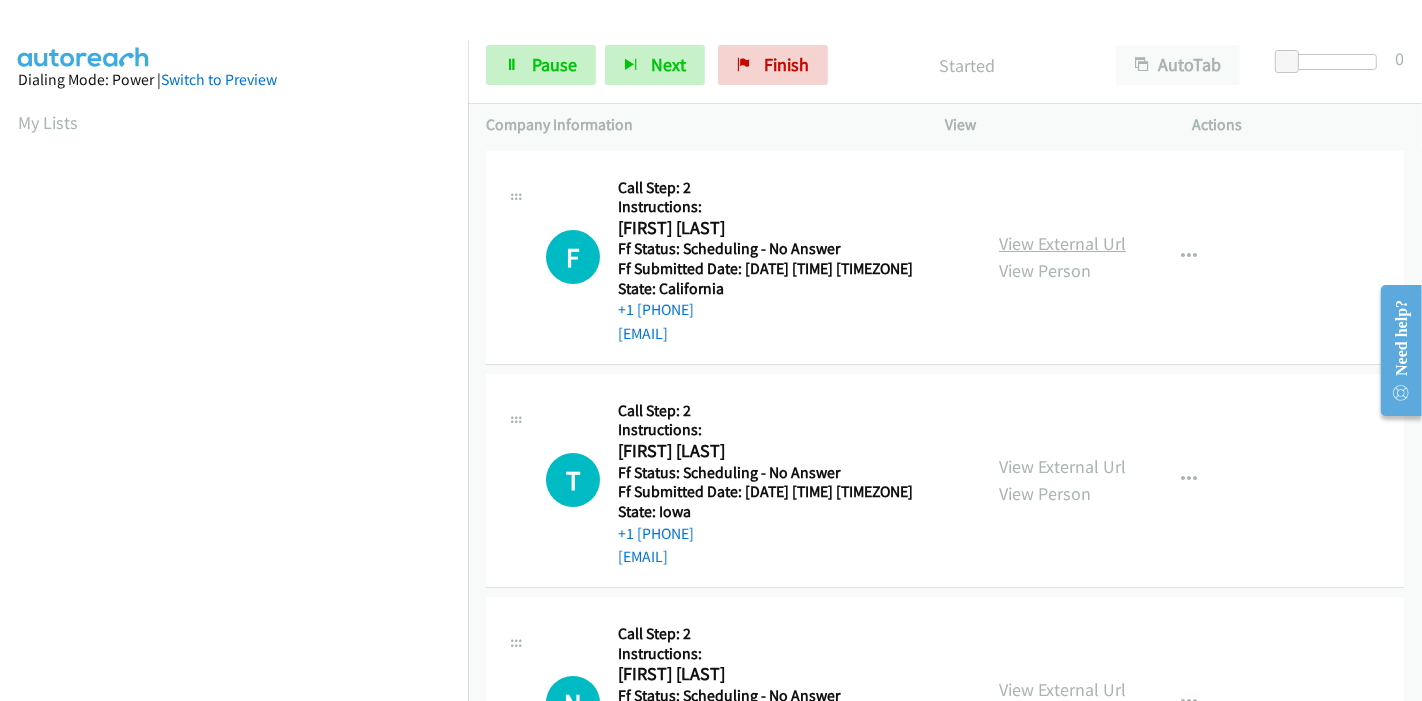 click on "View External Url" at bounding box center (1062, 243) 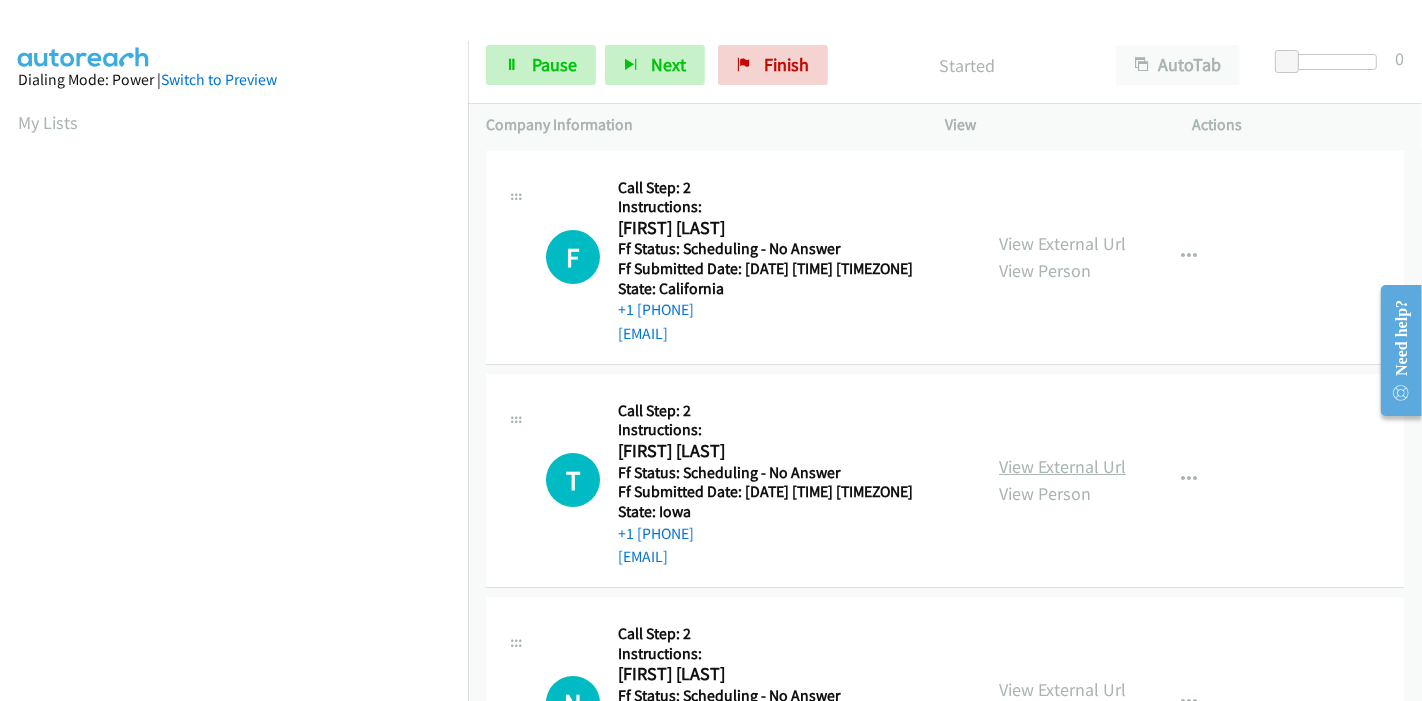 click on "View External Url" at bounding box center [1062, 466] 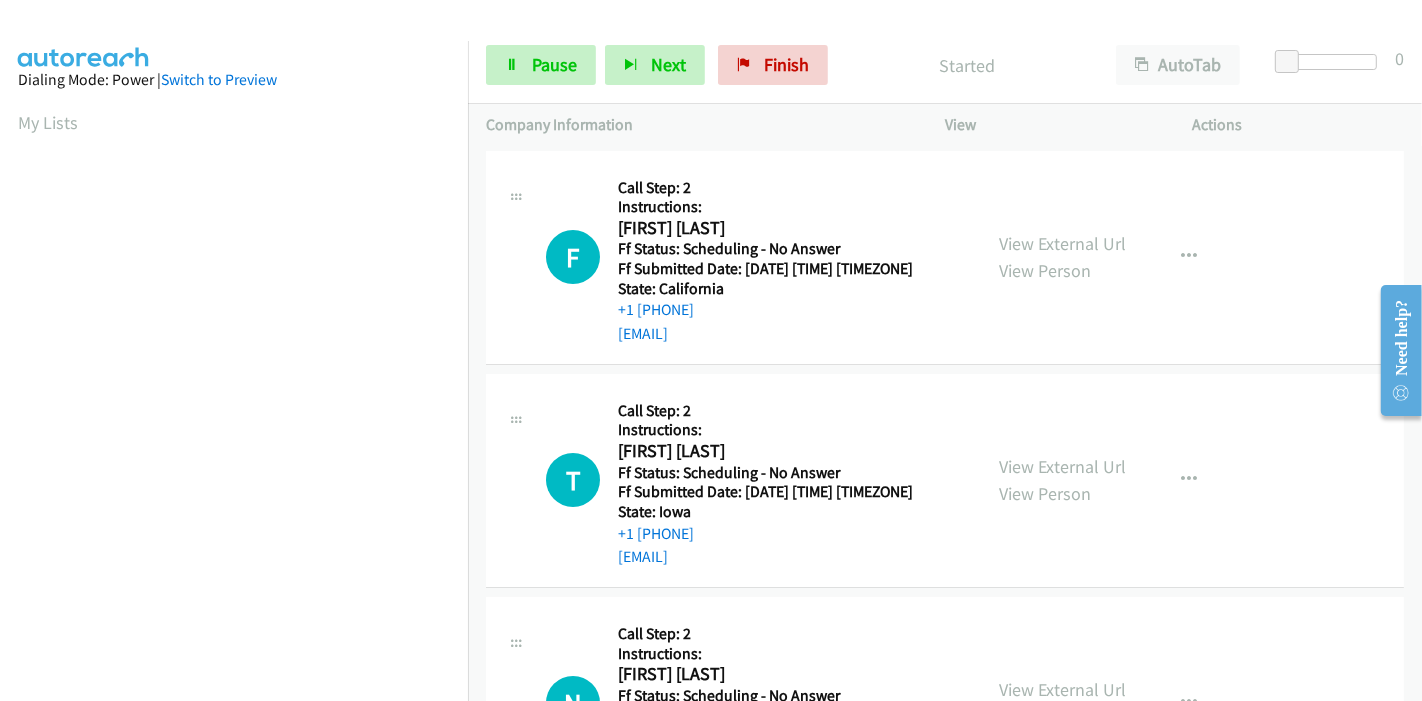 scroll, scrollTop: 111, scrollLeft: 0, axis: vertical 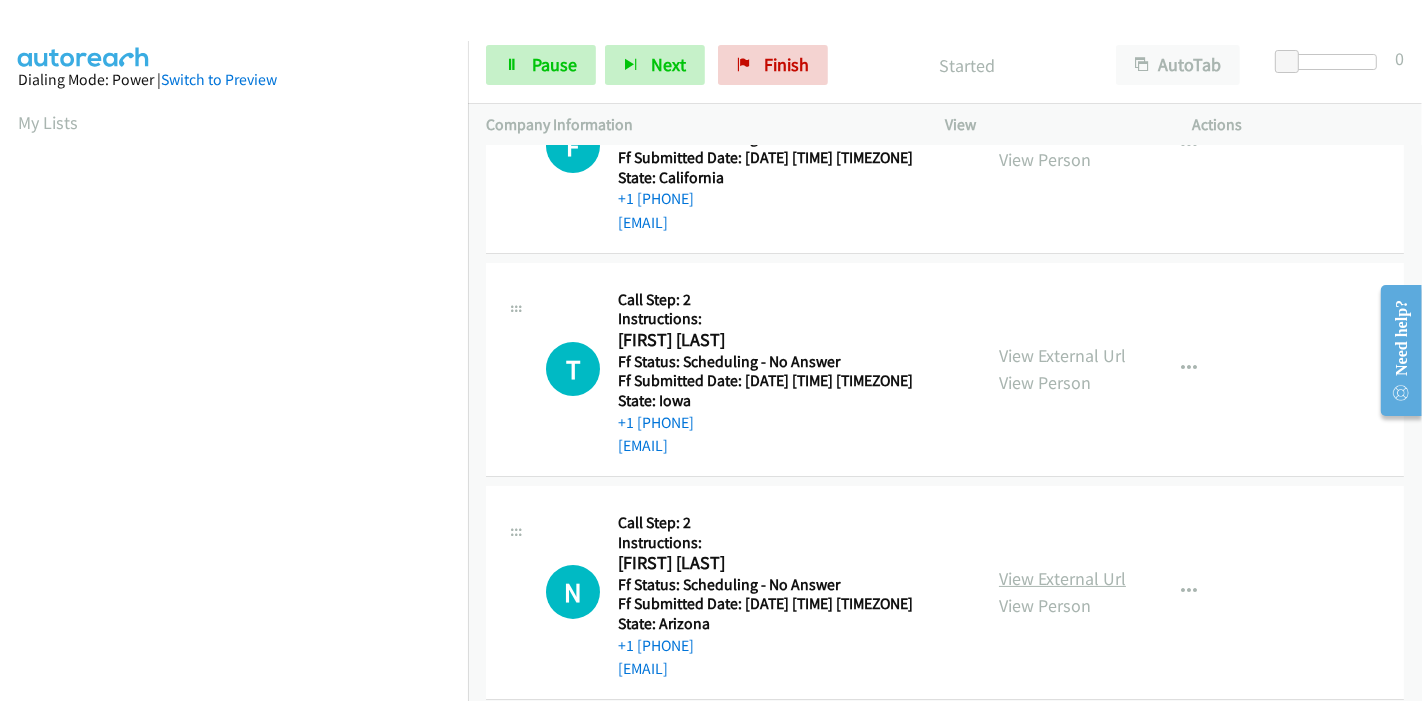 click on "View External Url" at bounding box center (1062, 578) 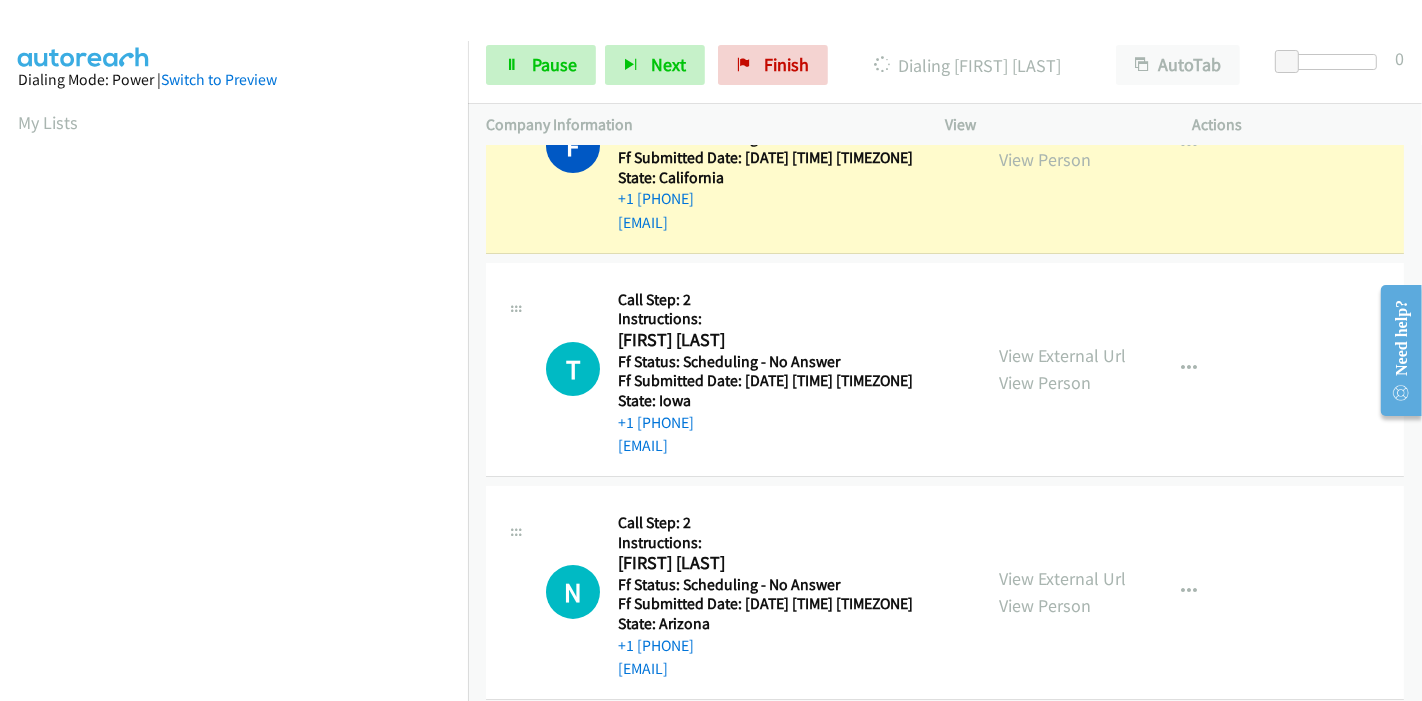 scroll, scrollTop: 0, scrollLeft: 0, axis: both 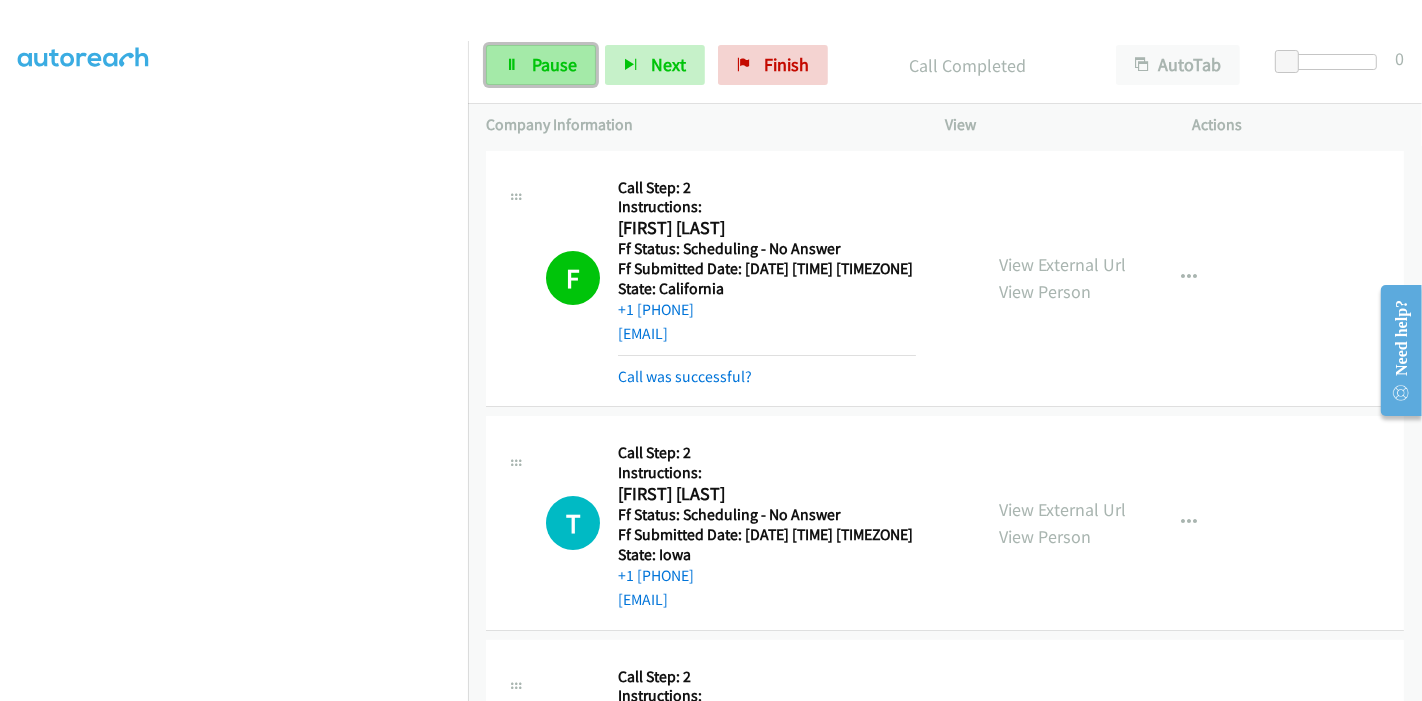 click on "Pause" at bounding box center [541, 65] 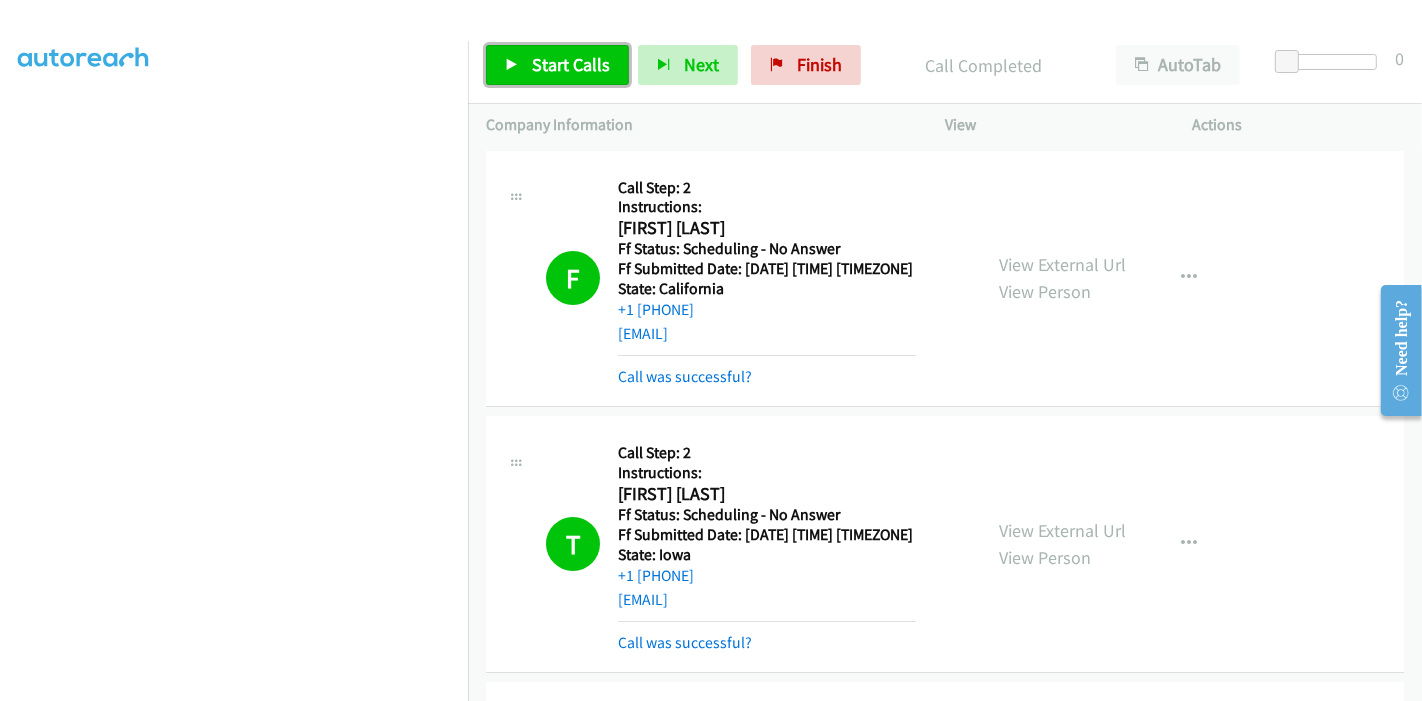 click on "Start Calls" at bounding box center (571, 64) 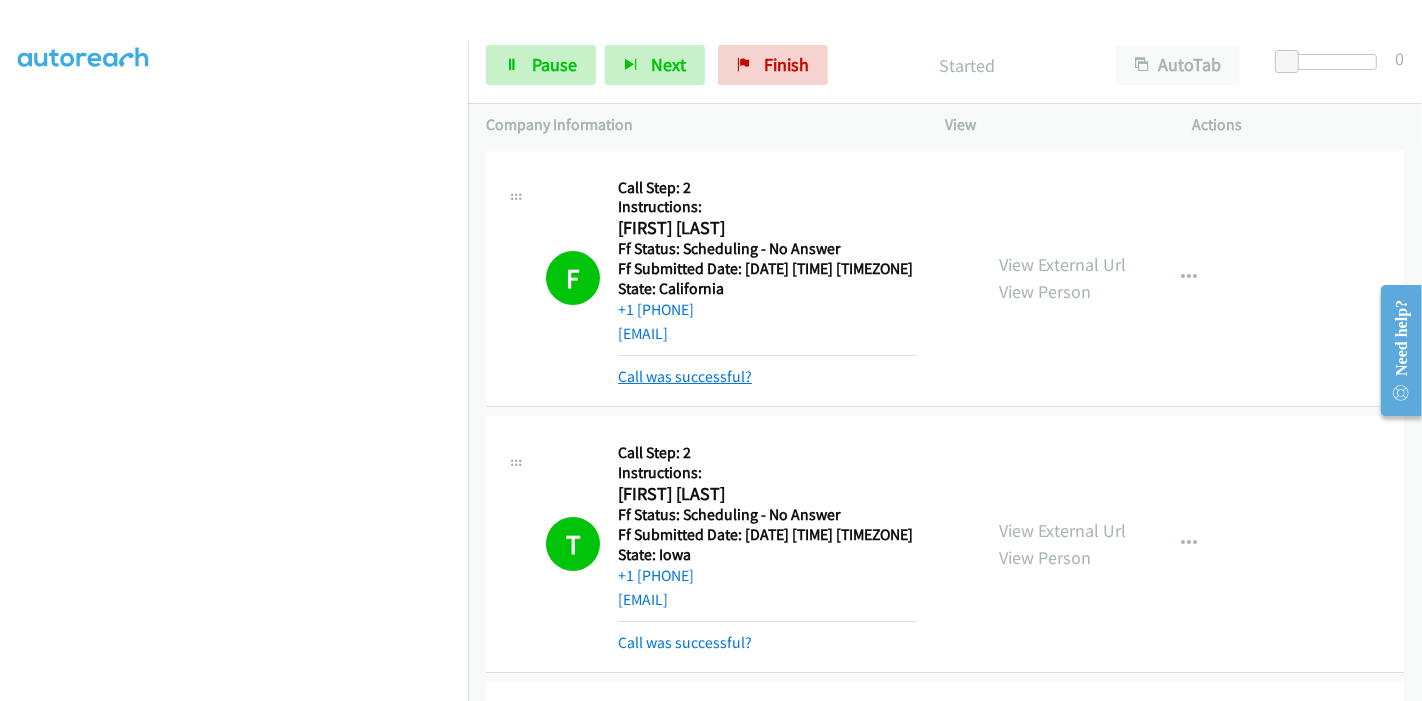 click on "Call was successful?" at bounding box center (685, 376) 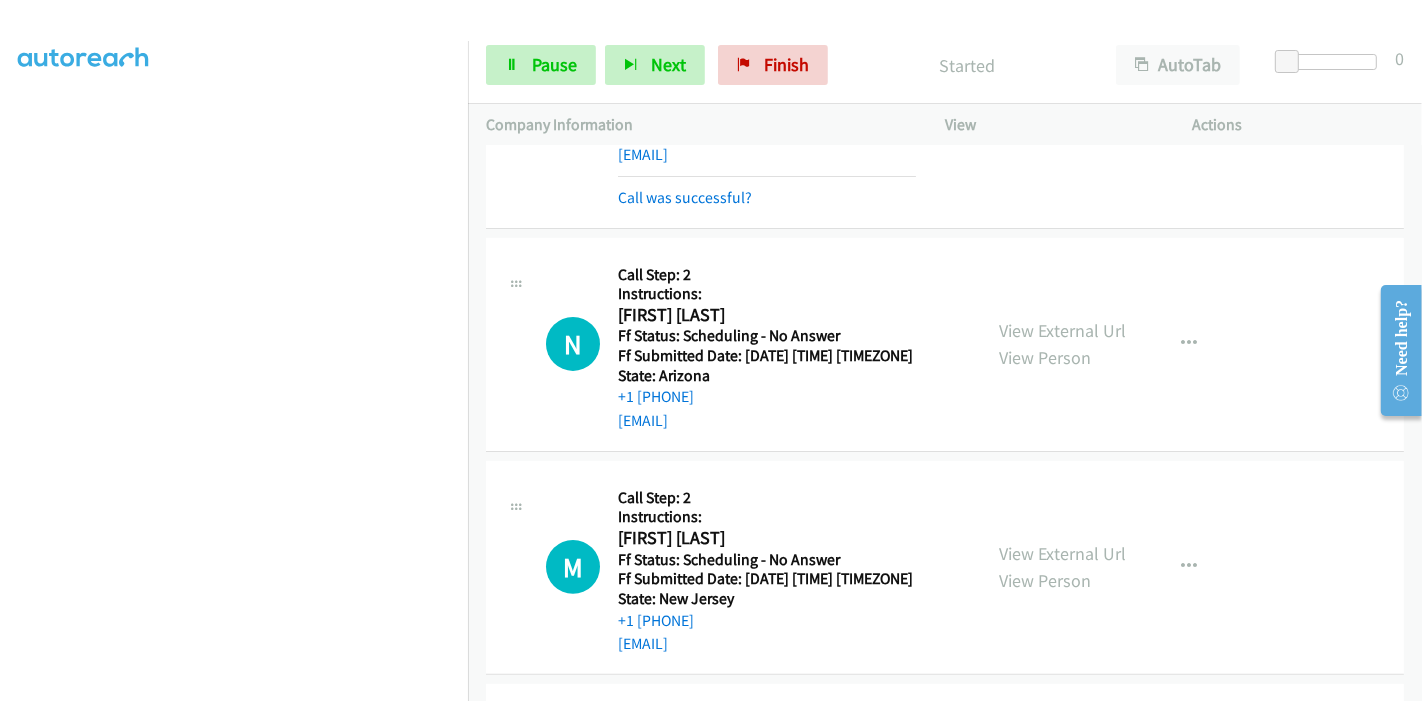 scroll, scrollTop: 444, scrollLeft: 0, axis: vertical 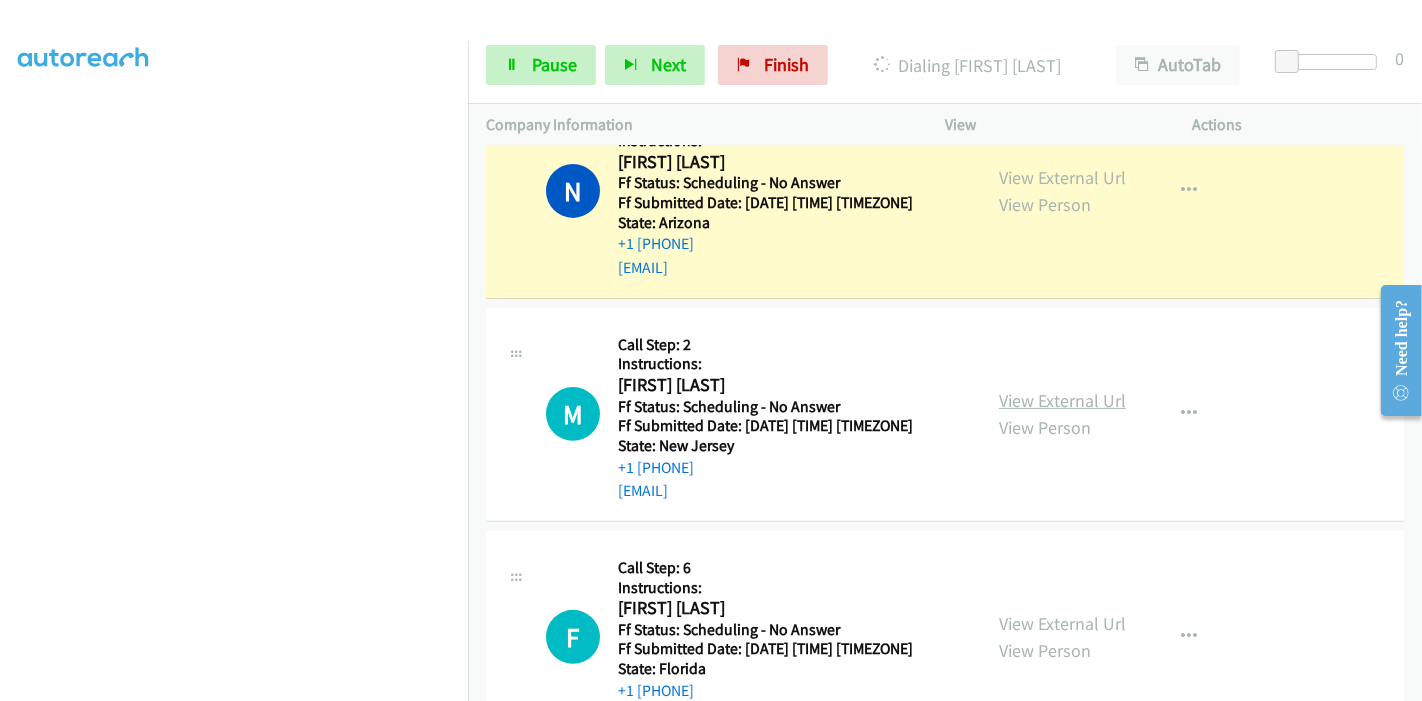 click on "View External Url" at bounding box center [1062, 400] 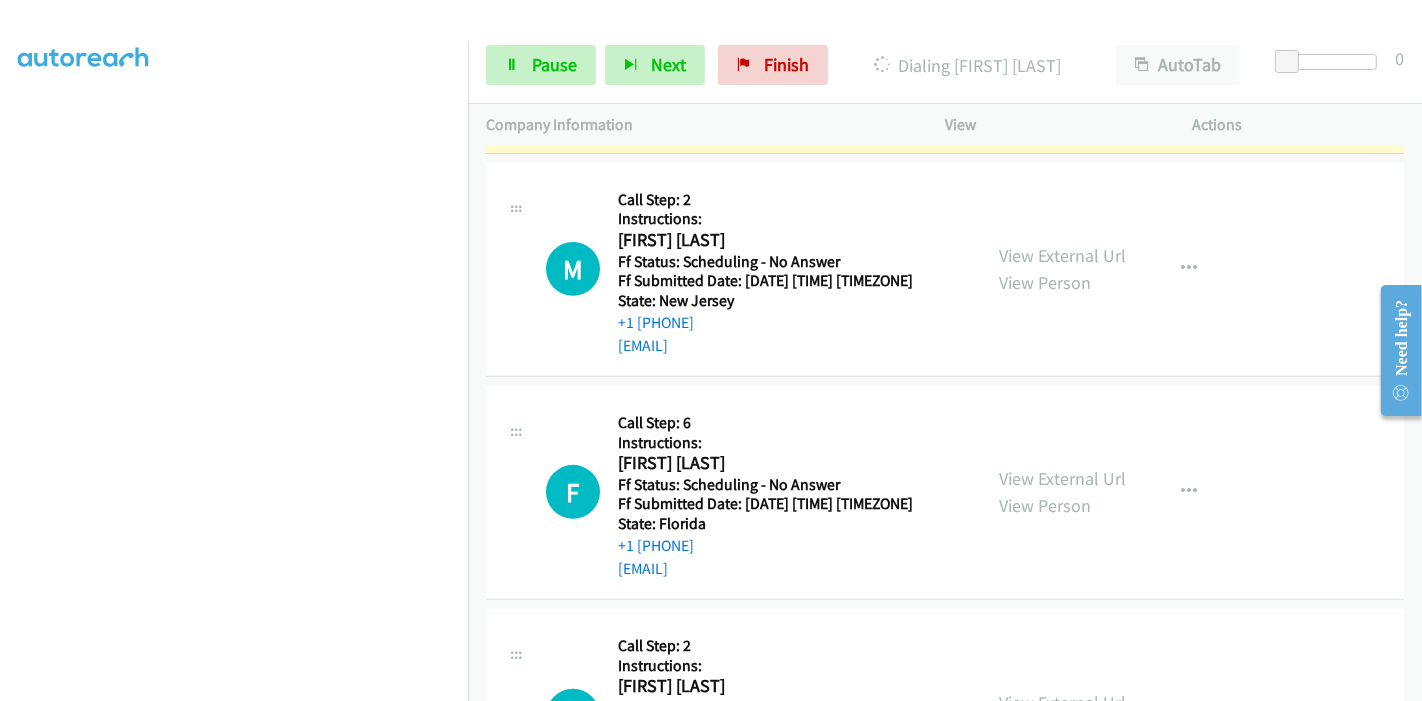 scroll, scrollTop: 777, scrollLeft: 0, axis: vertical 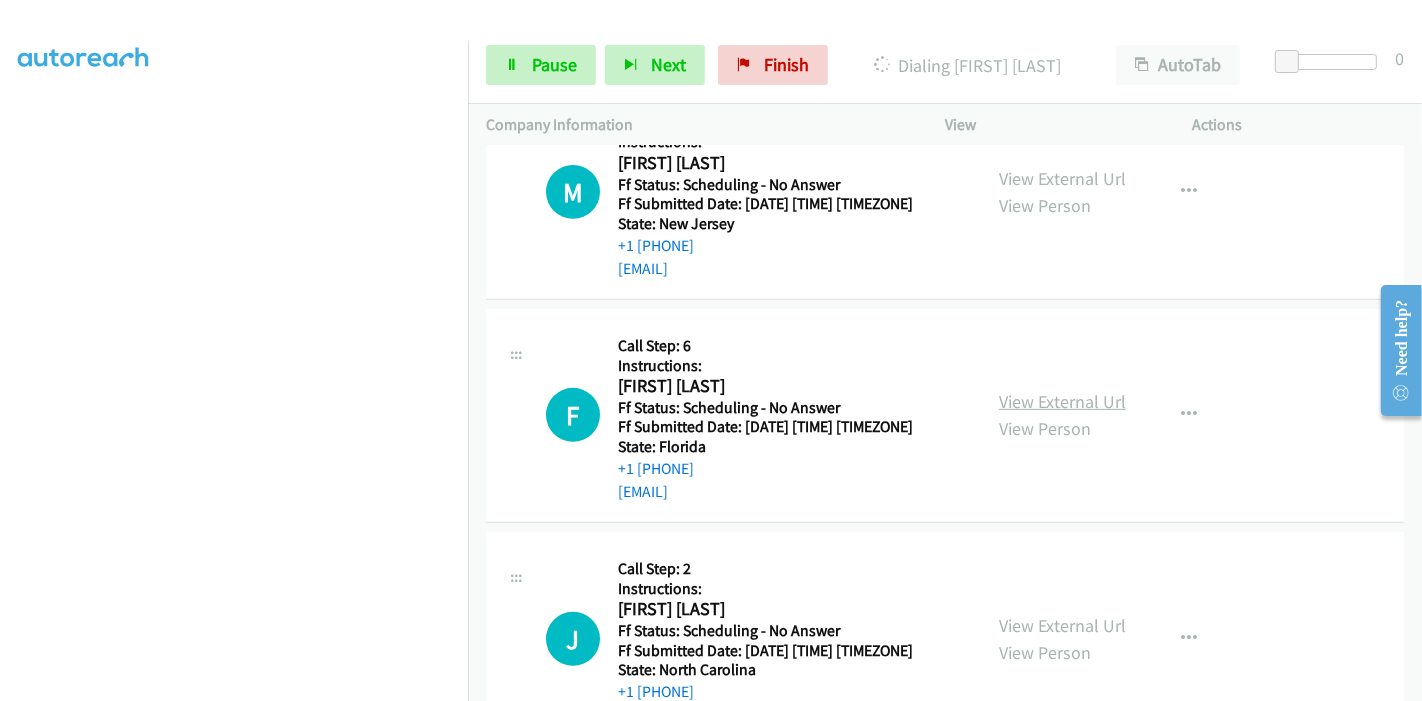click on "View External Url" at bounding box center (1062, 401) 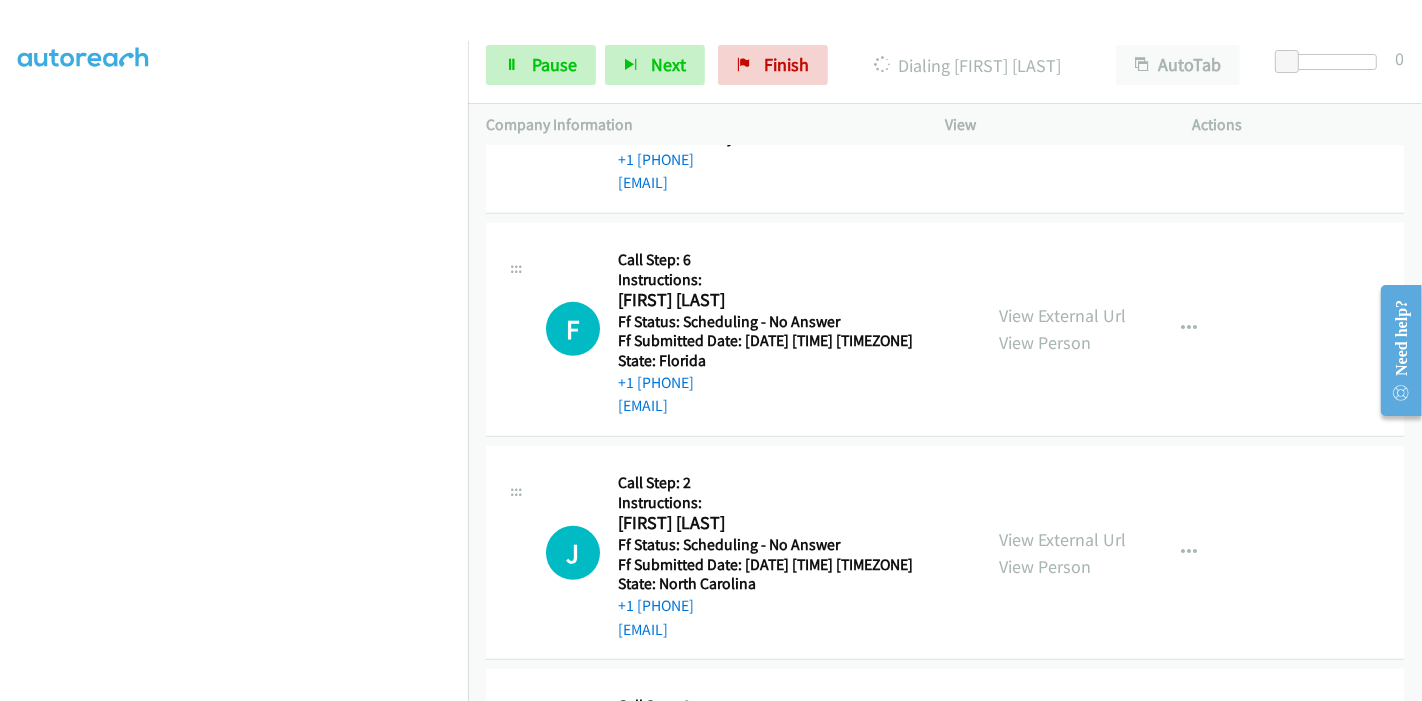 scroll, scrollTop: 1000, scrollLeft: 0, axis: vertical 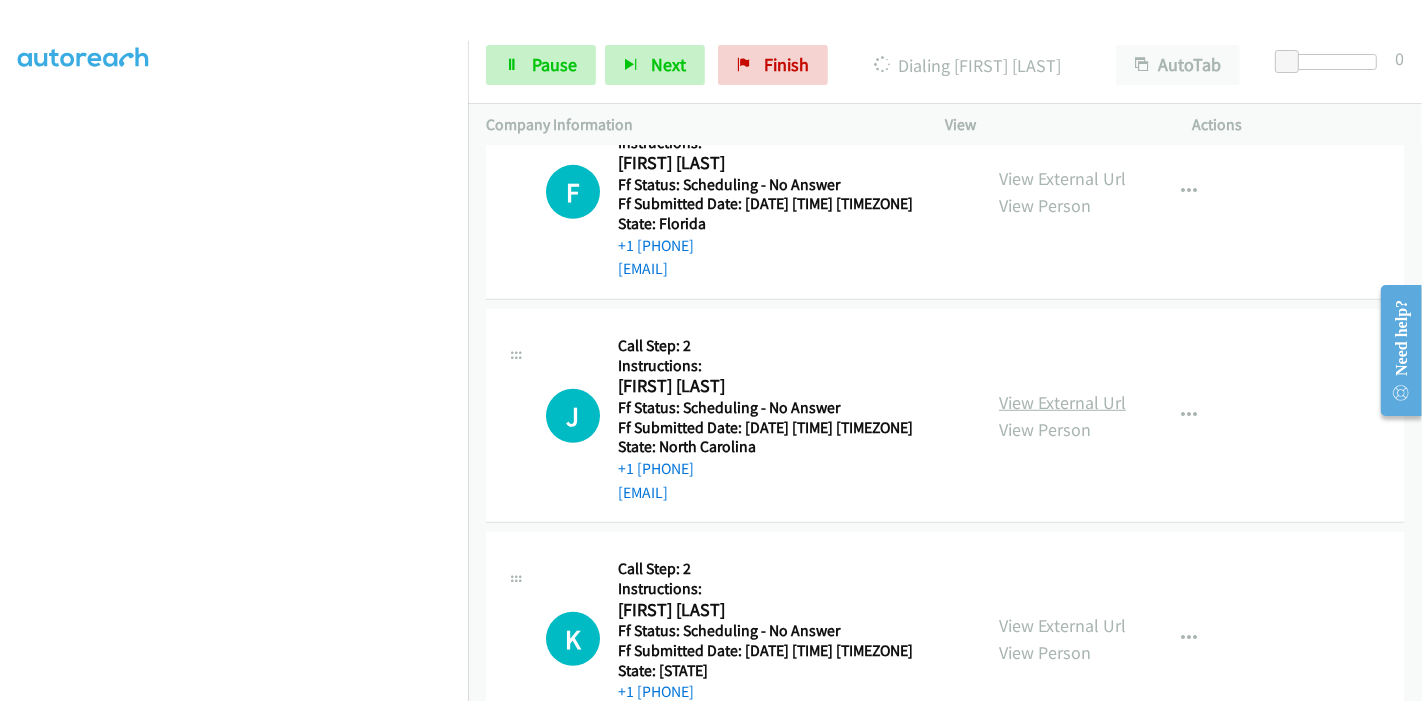click on "View External Url" at bounding box center [1062, 402] 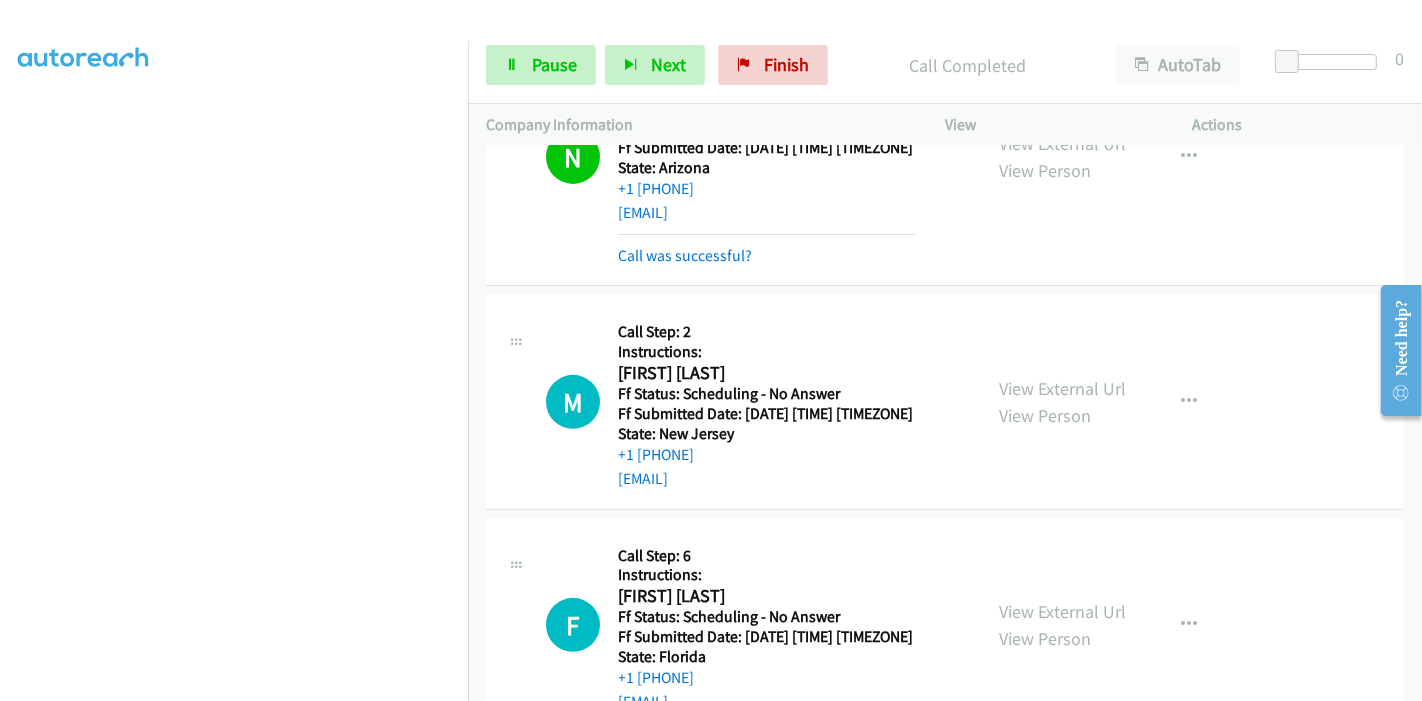 scroll, scrollTop: 375, scrollLeft: 0, axis: vertical 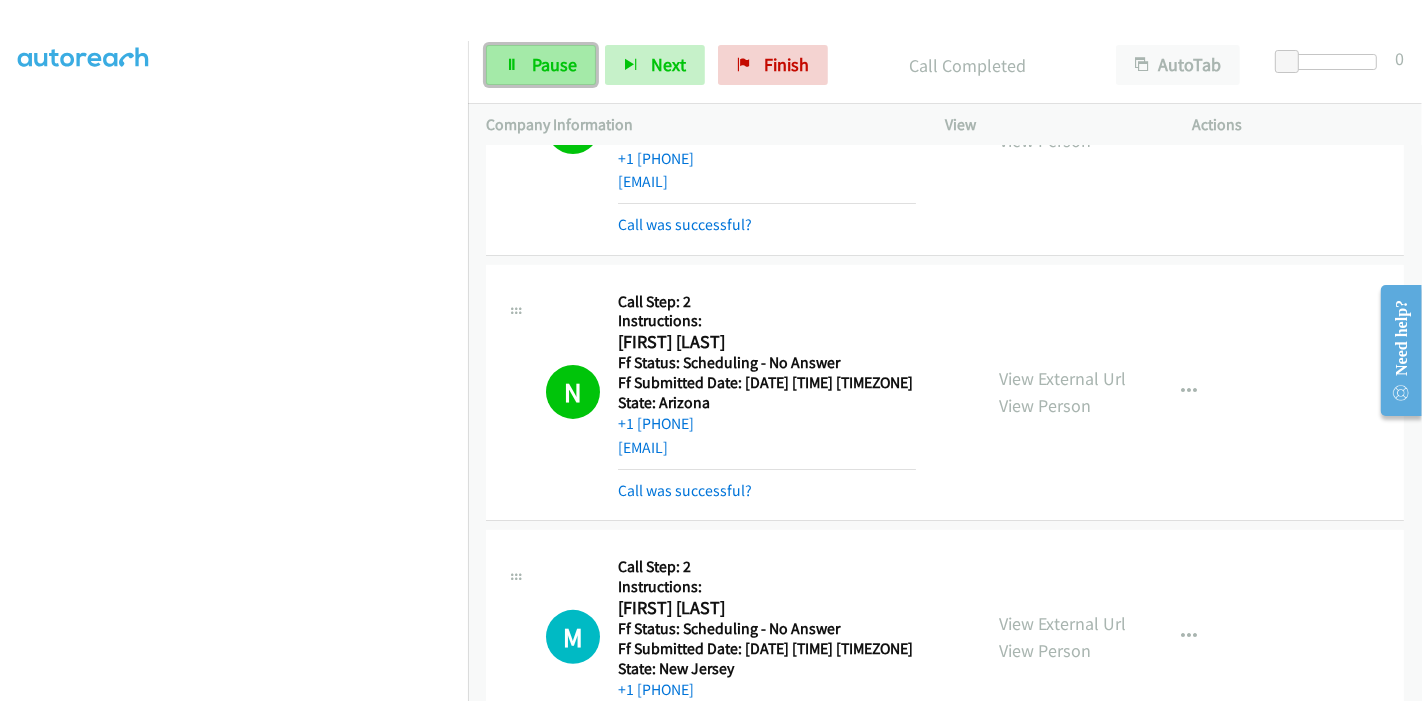 click on "Pause" at bounding box center (554, 64) 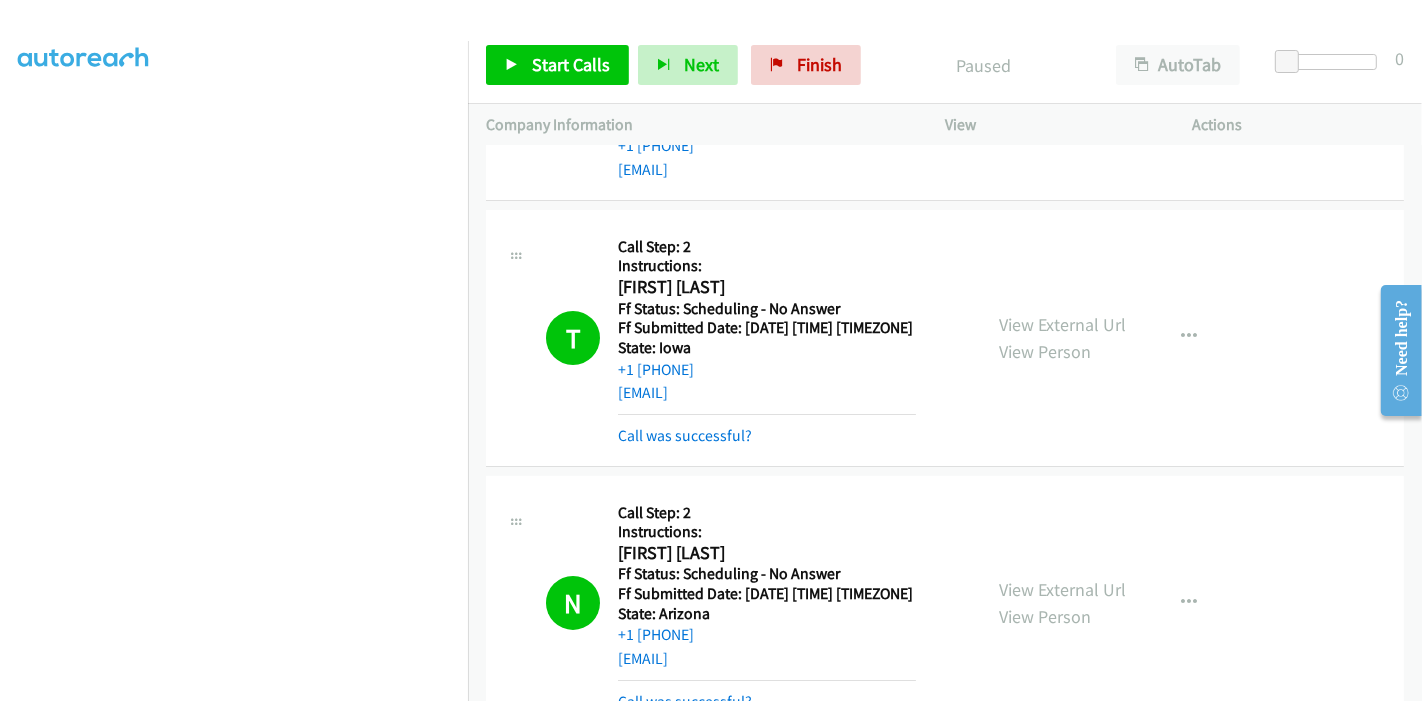 scroll, scrollTop: 153, scrollLeft: 0, axis: vertical 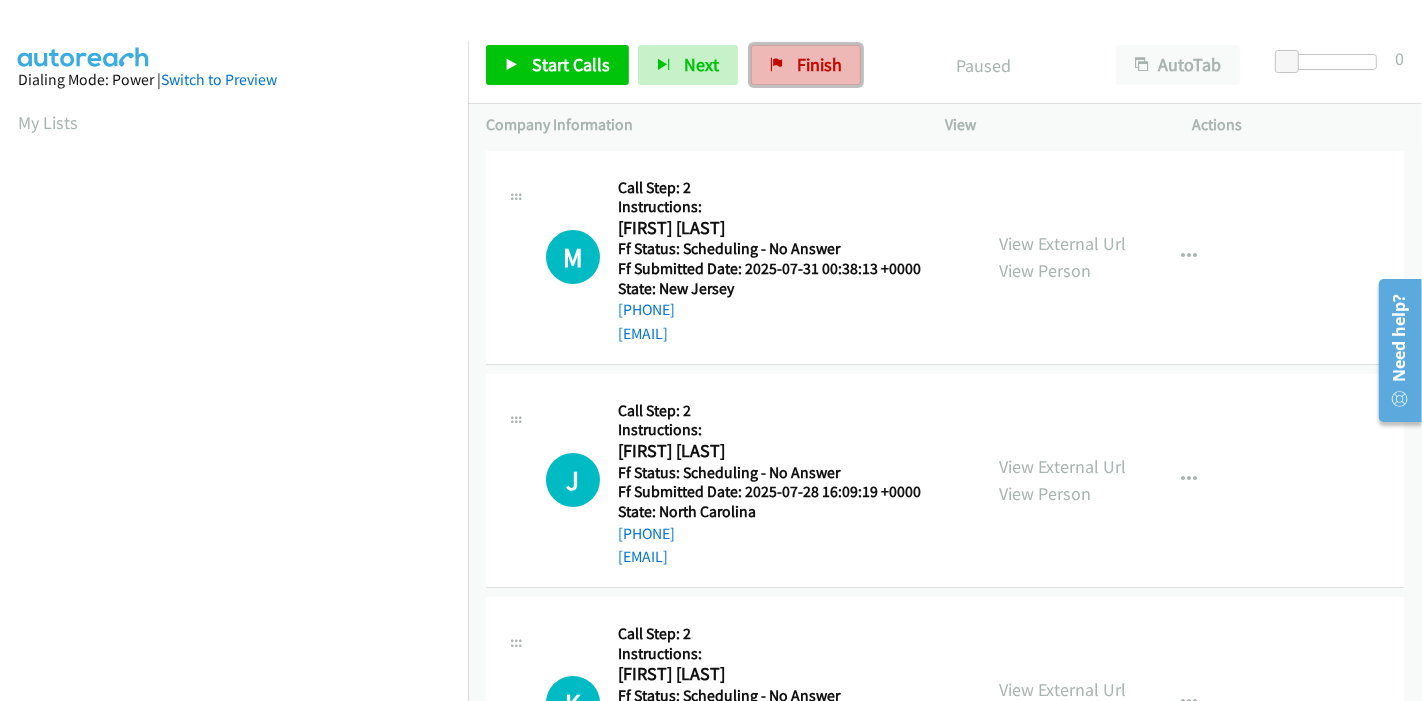 click on "Finish" at bounding box center [806, 65] 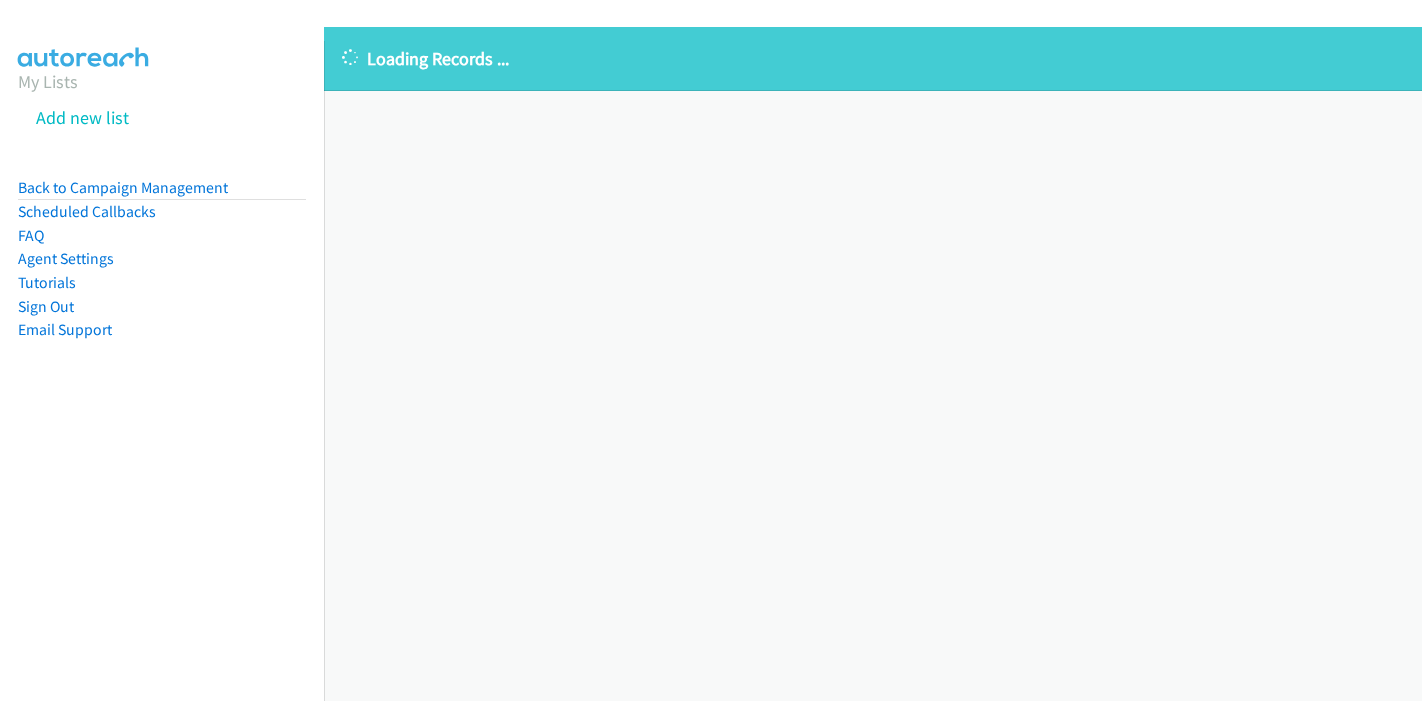 scroll, scrollTop: 0, scrollLeft: 0, axis: both 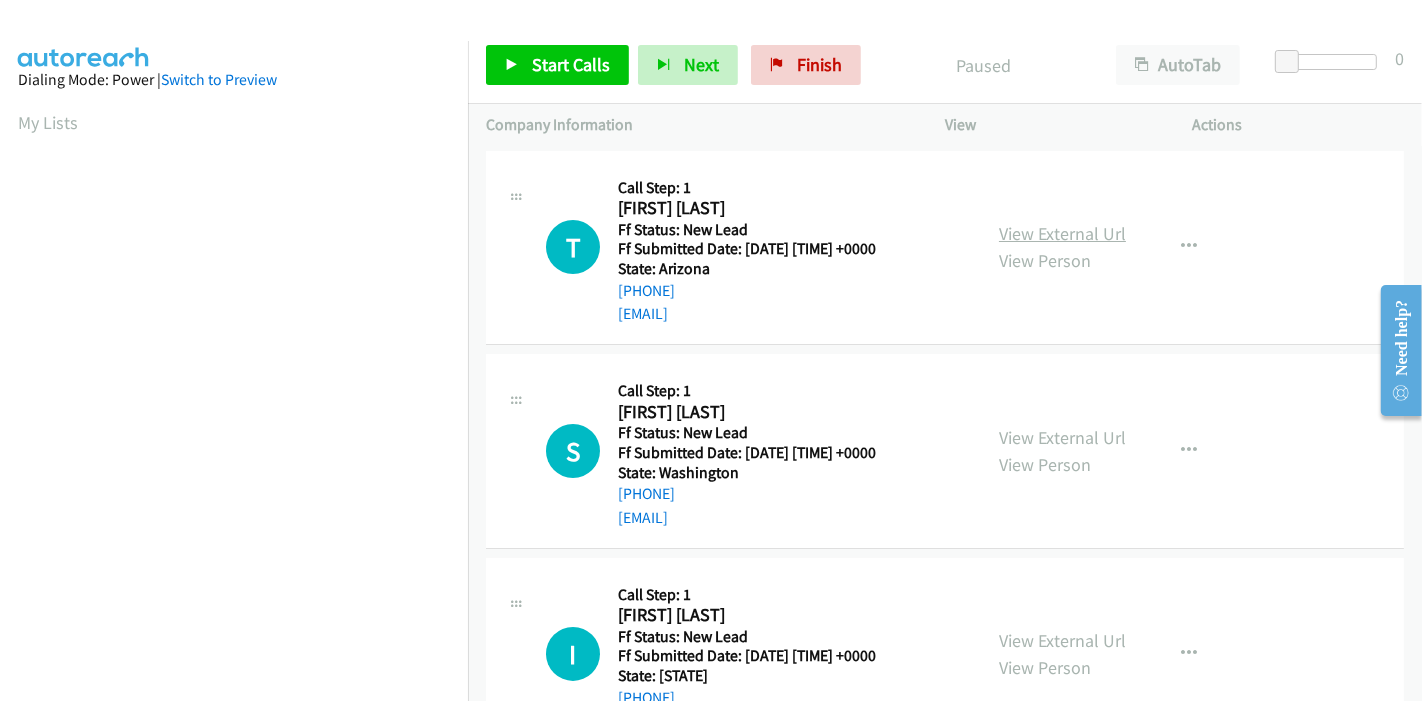 click on "View External Url" at bounding box center [1062, 233] 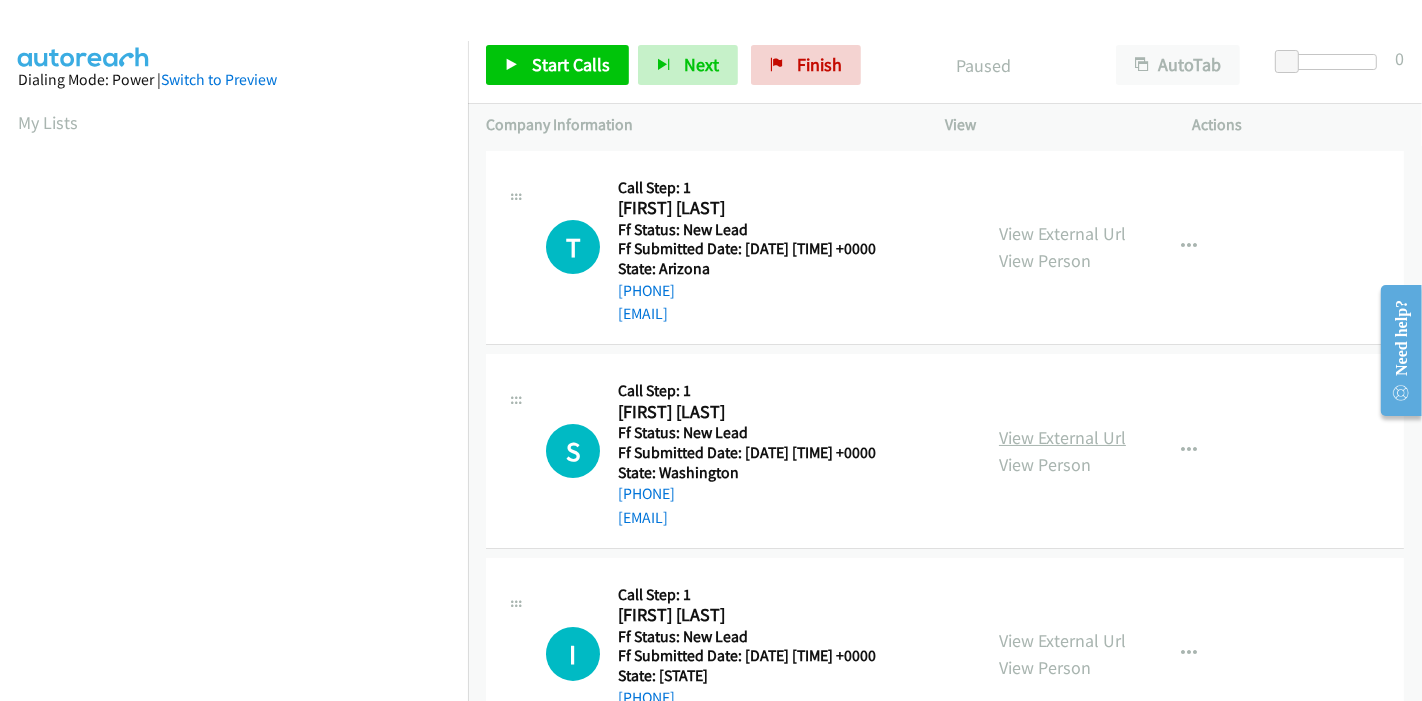 click on "View External Url" at bounding box center (1062, 437) 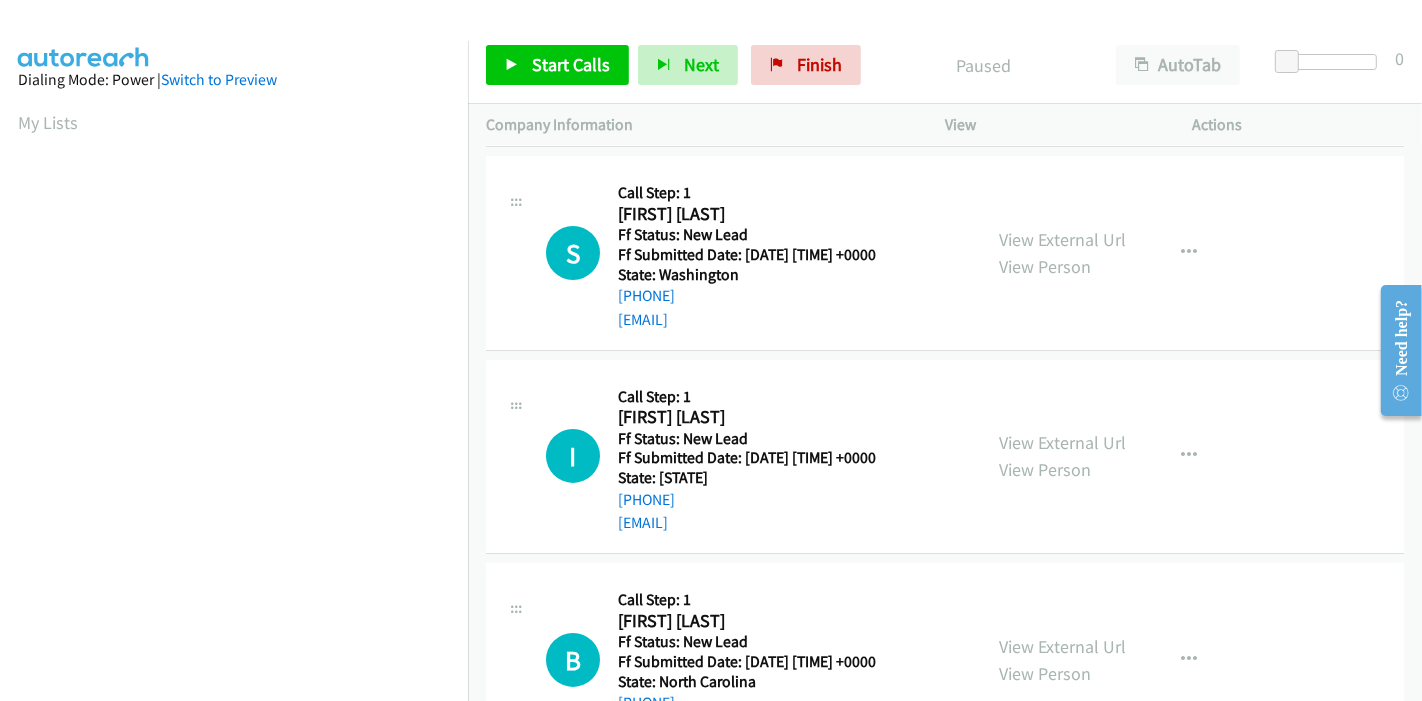 scroll, scrollTop: 222, scrollLeft: 0, axis: vertical 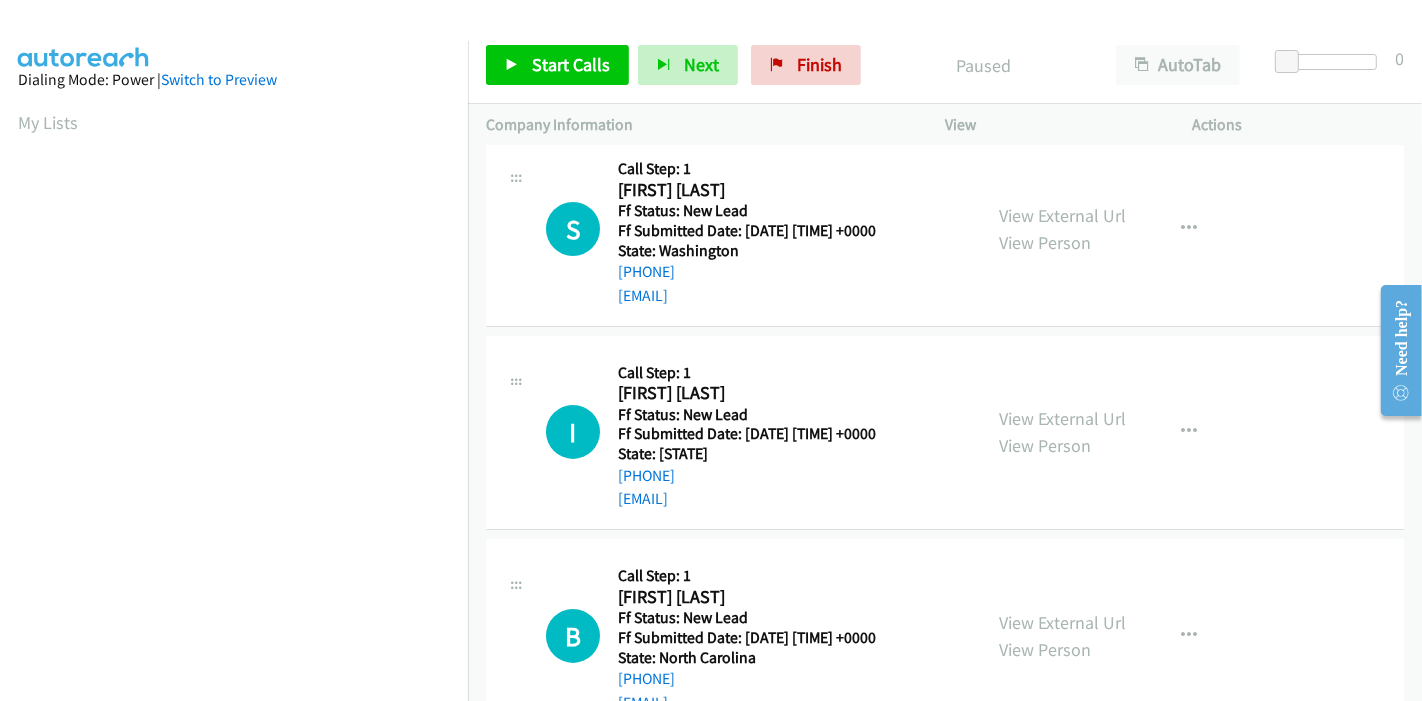 click on "View External Url
View Person" at bounding box center (1062, 432) 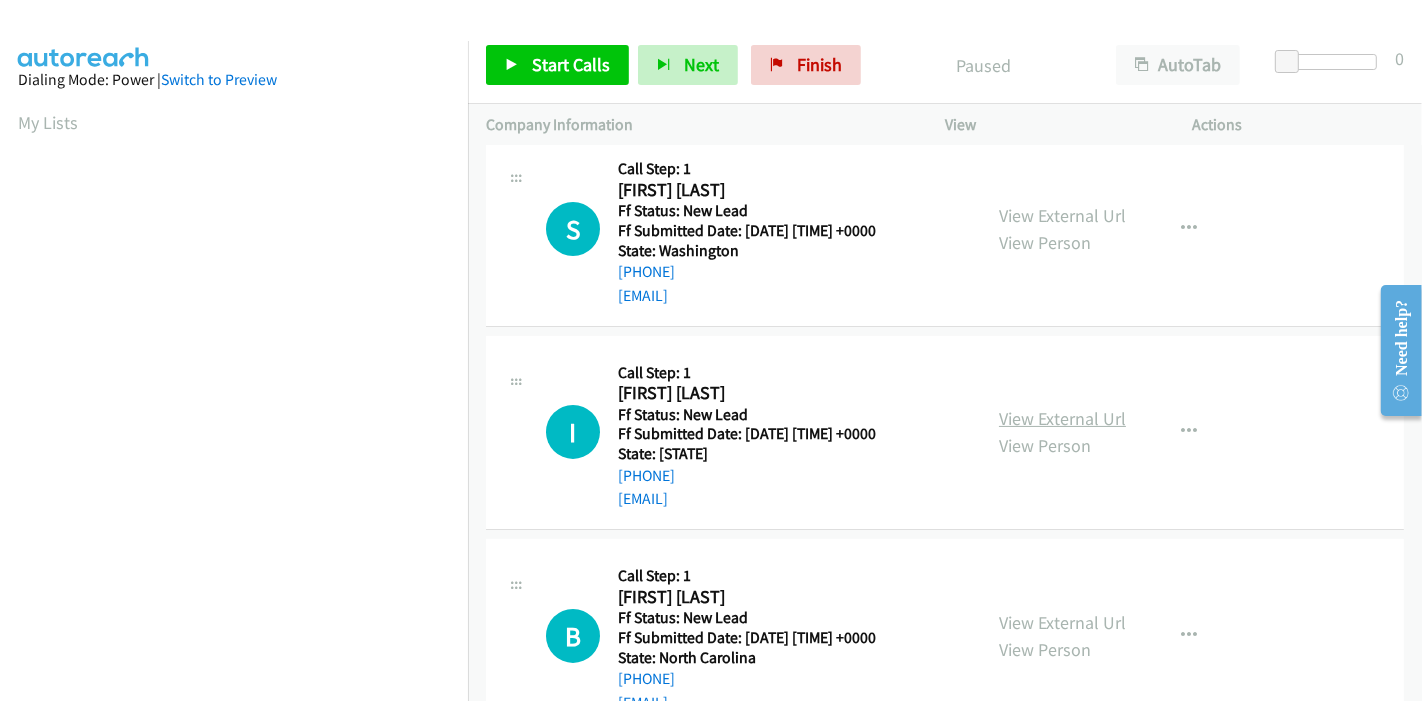 click on "View External Url" at bounding box center [1062, 418] 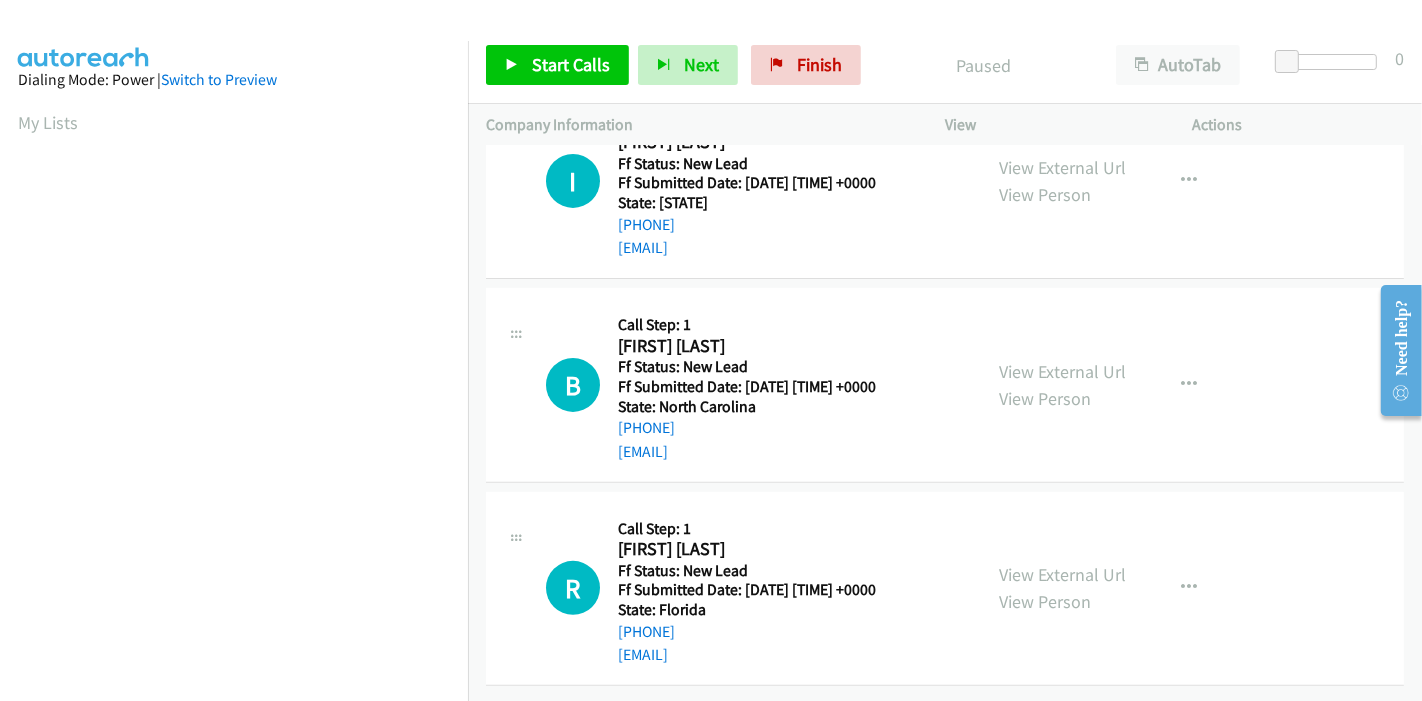 scroll, scrollTop: 487, scrollLeft: 0, axis: vertical 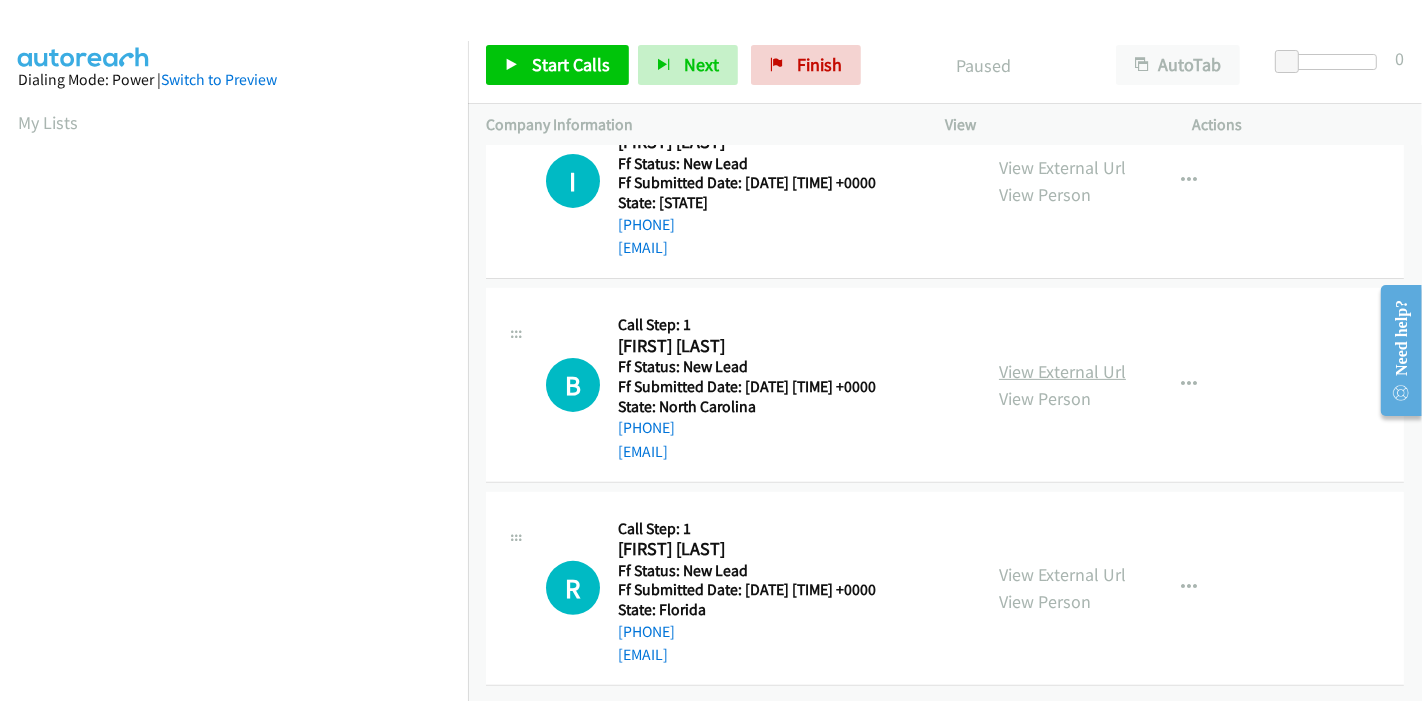 click on "View External Url" at bounding box center (1062, 371) 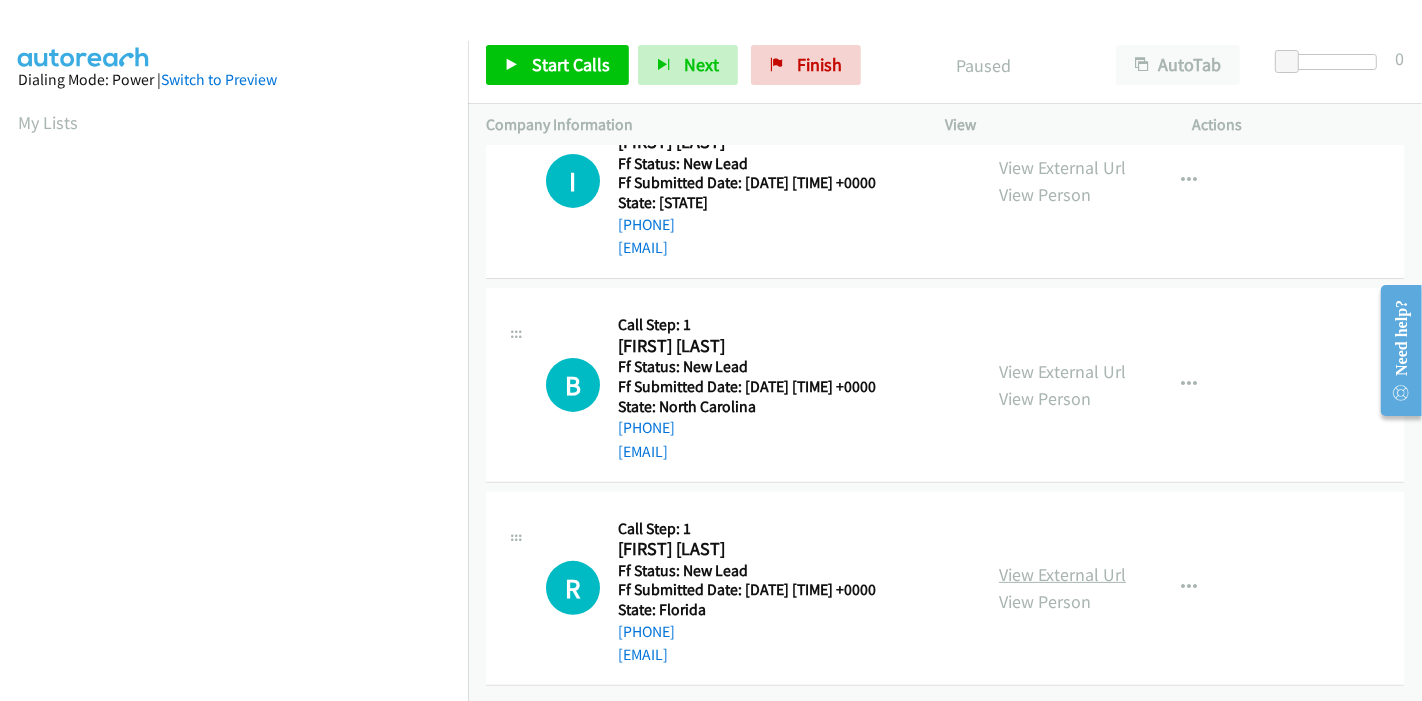 click on "View External Url" at bounding box center [1062, 574] 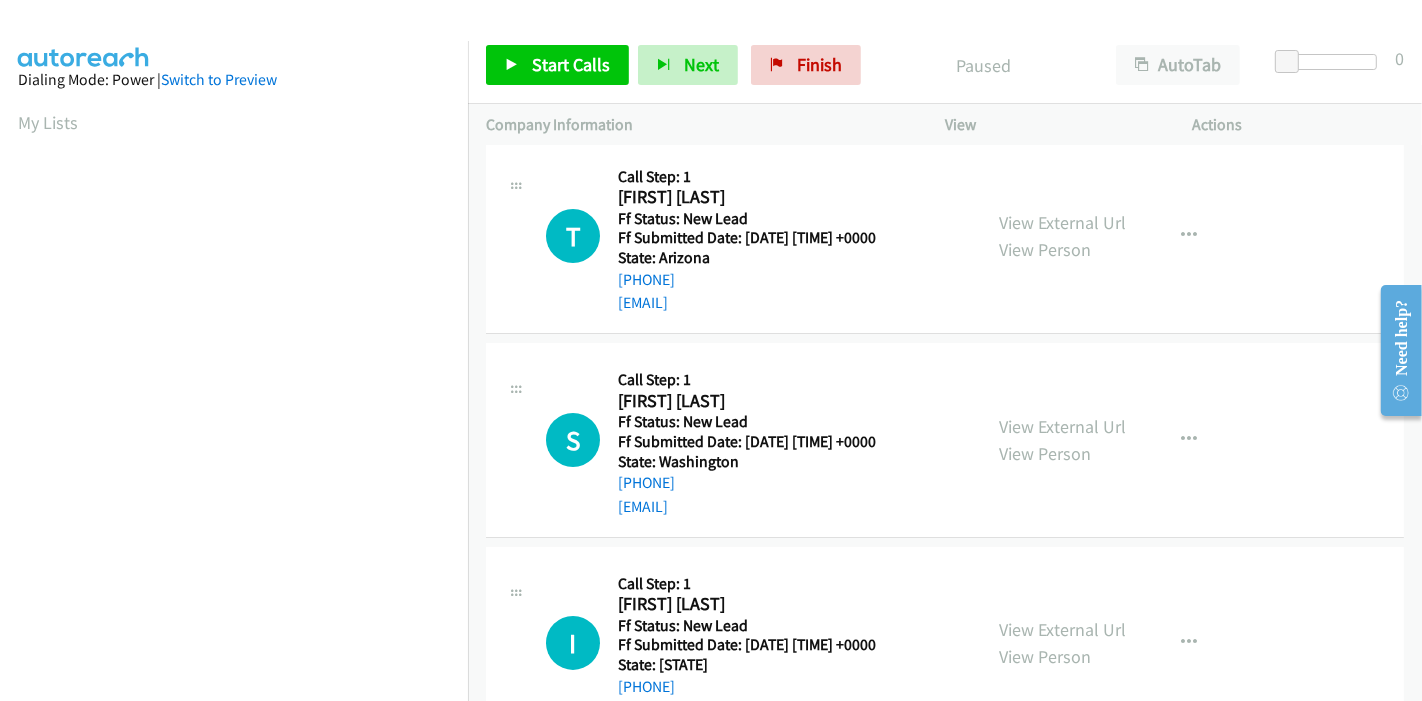 scroll, scrollTop: 0, scrollLeft: 0, axis: both 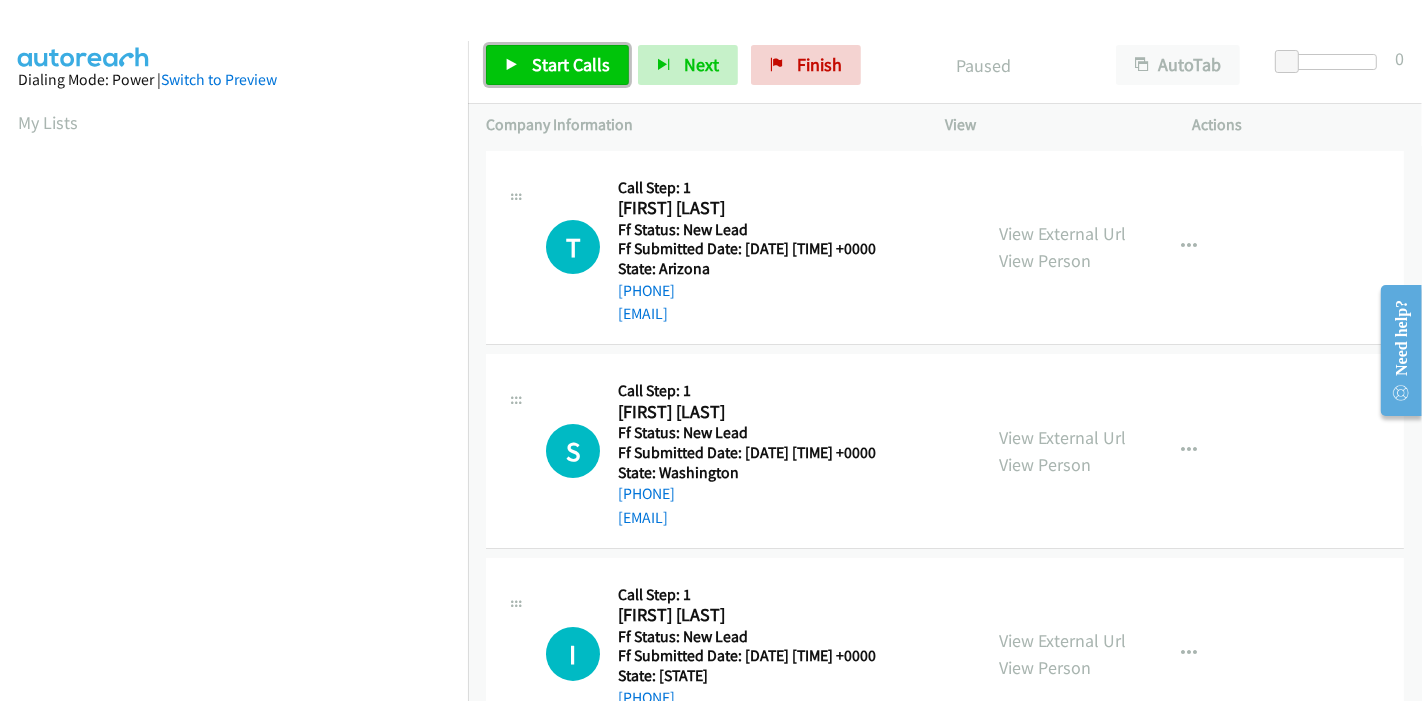click at bounding box center [512, 66] 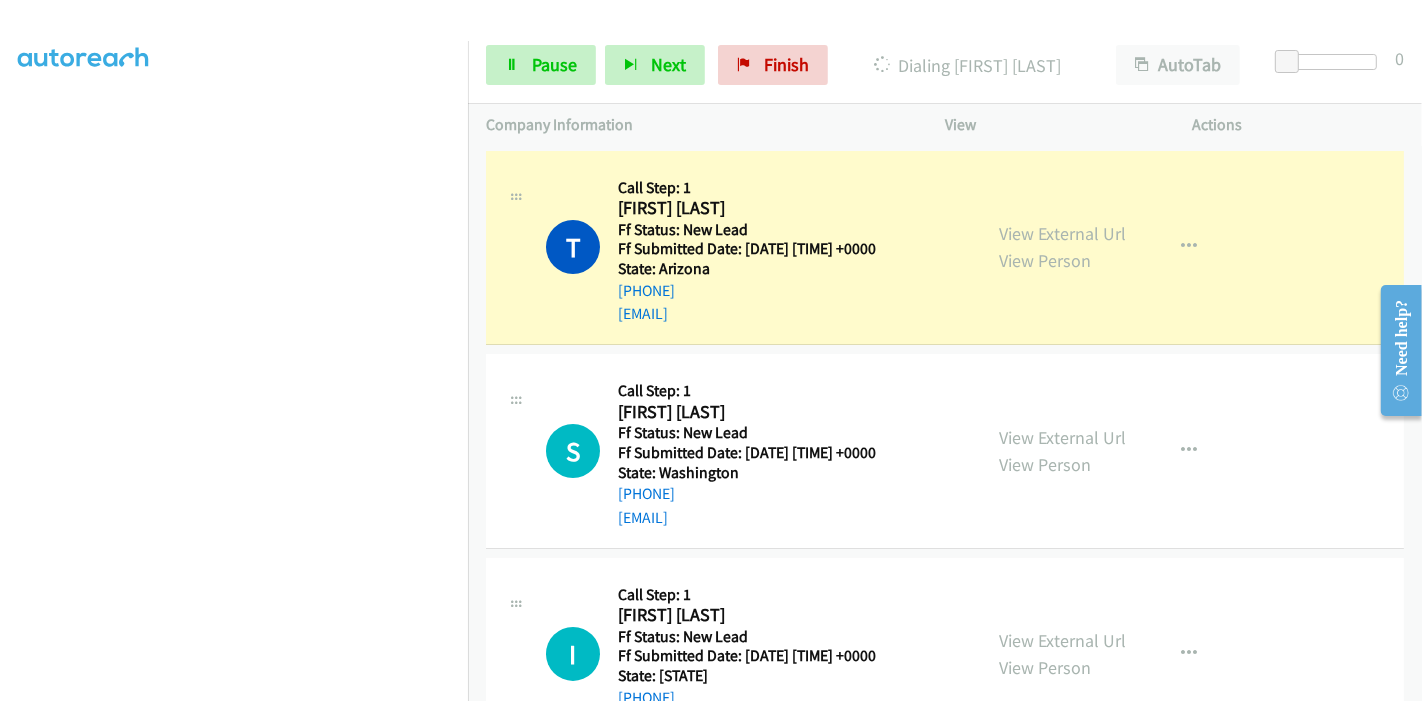 scroll, scrollTop: 422, scrollLeft: 0, axis: vertical 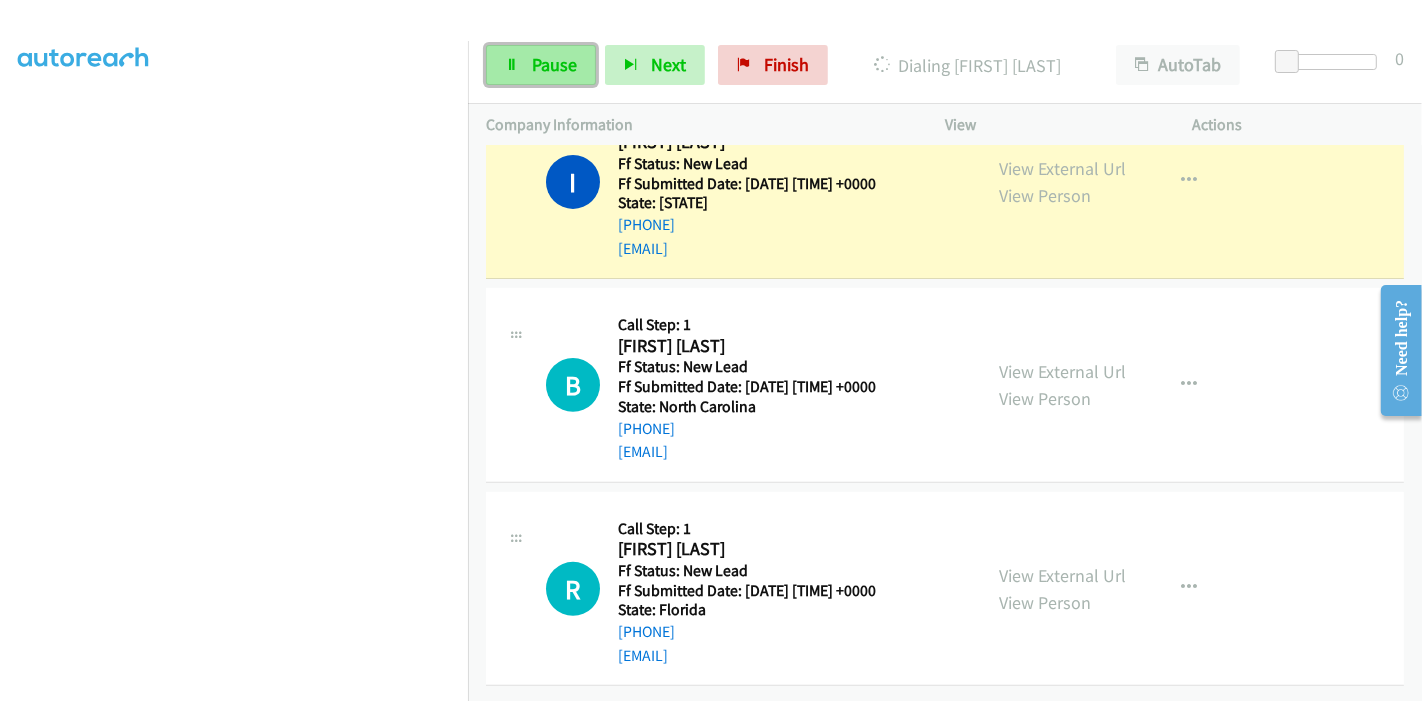 click on "Pause" at bounding box center [554, 64] 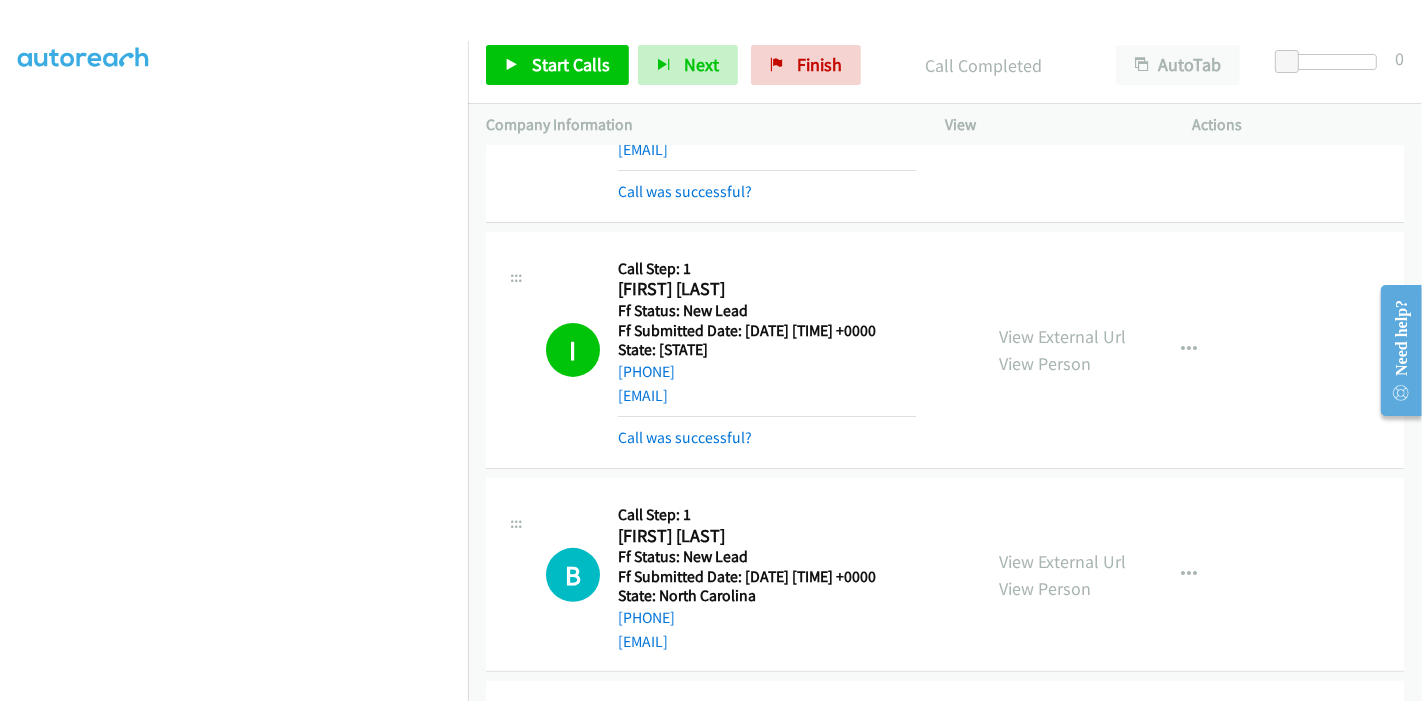 scroll, scrollTop: 371, scrollLeft: 0, axis: vertical 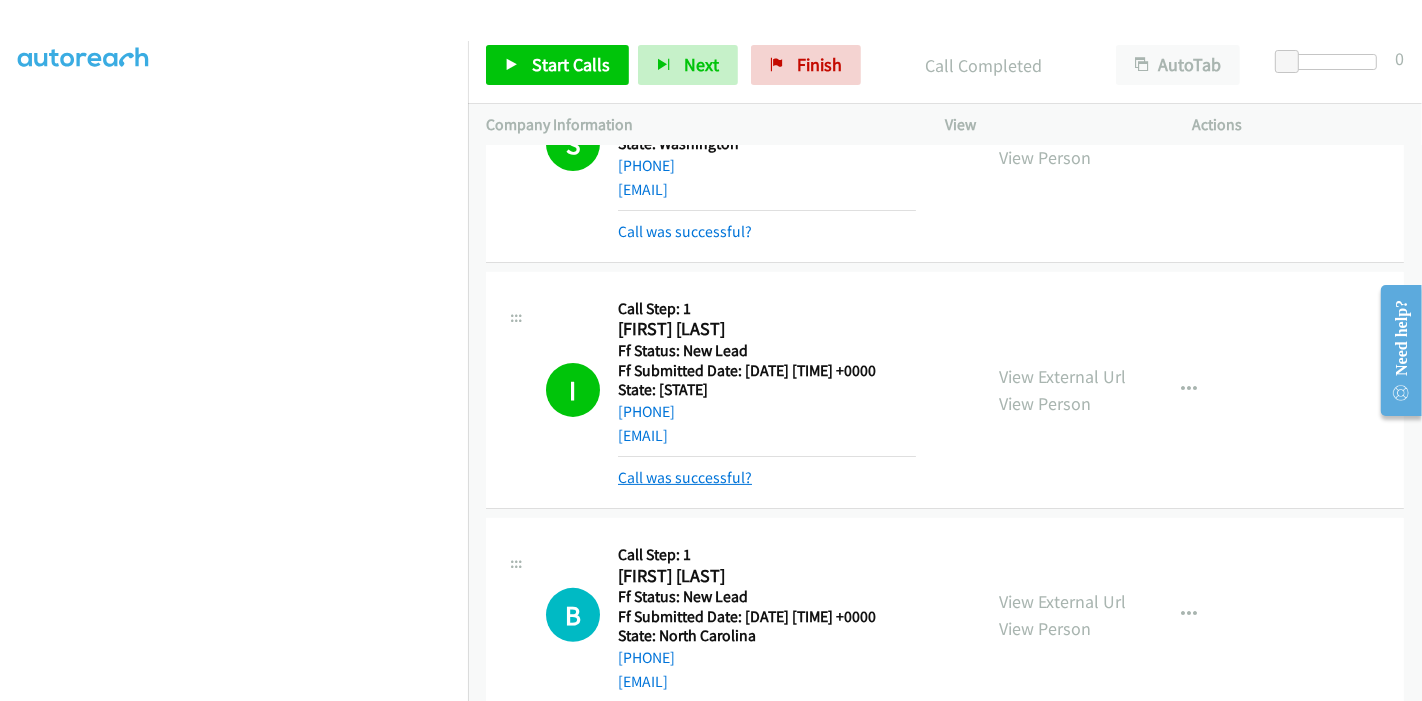 click on "Call was successful?" at bounding box center (685, 477) 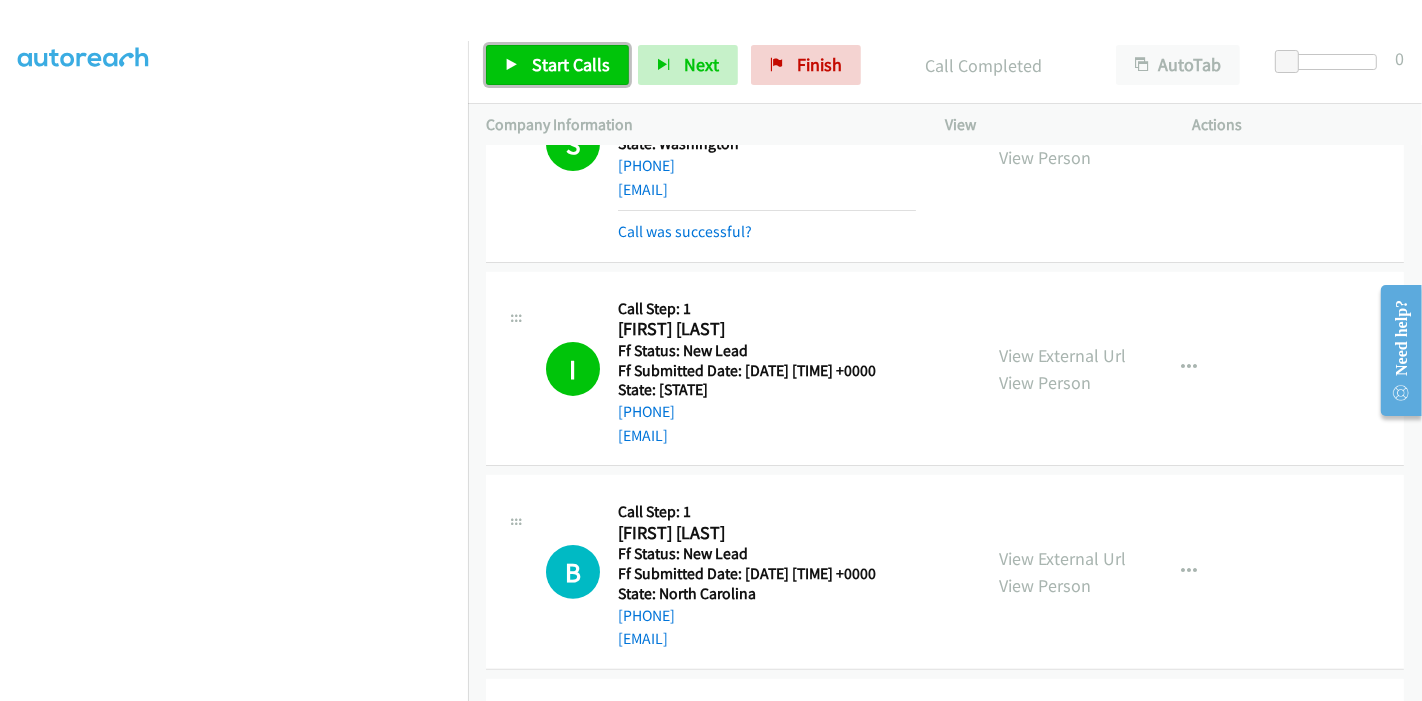 click on "Start Calls" at bounding box center [557, 65] 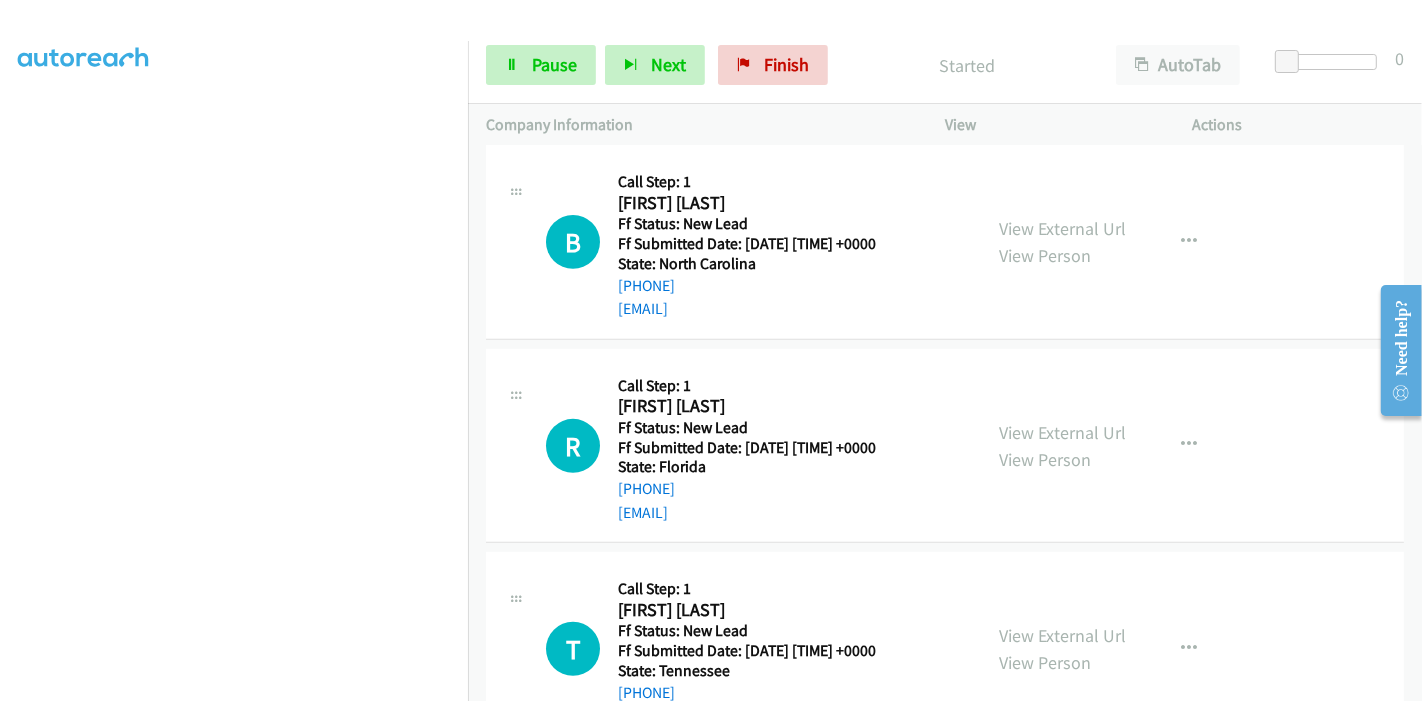scroll, scrollTop: 704, scrollLeft: 0, axis: vertical 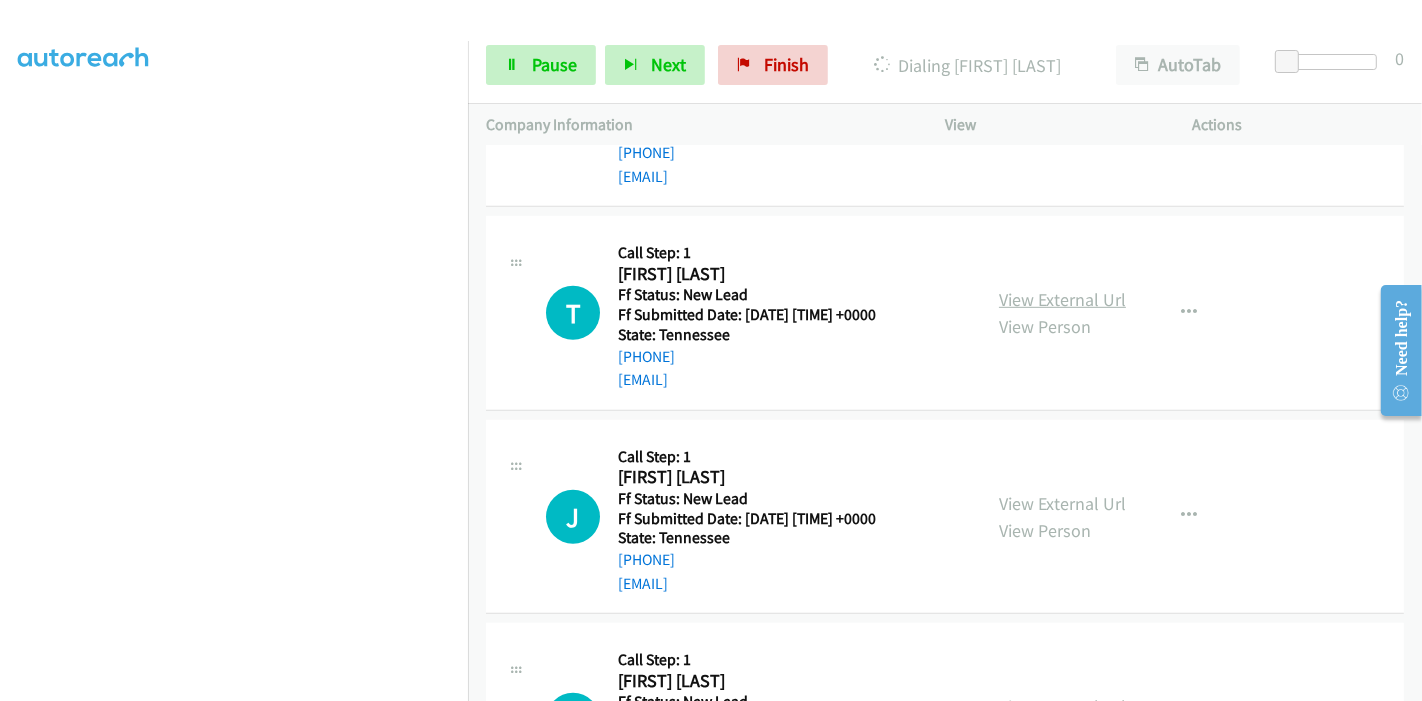 click on "View External Url" at bounding box center (1062, 299) 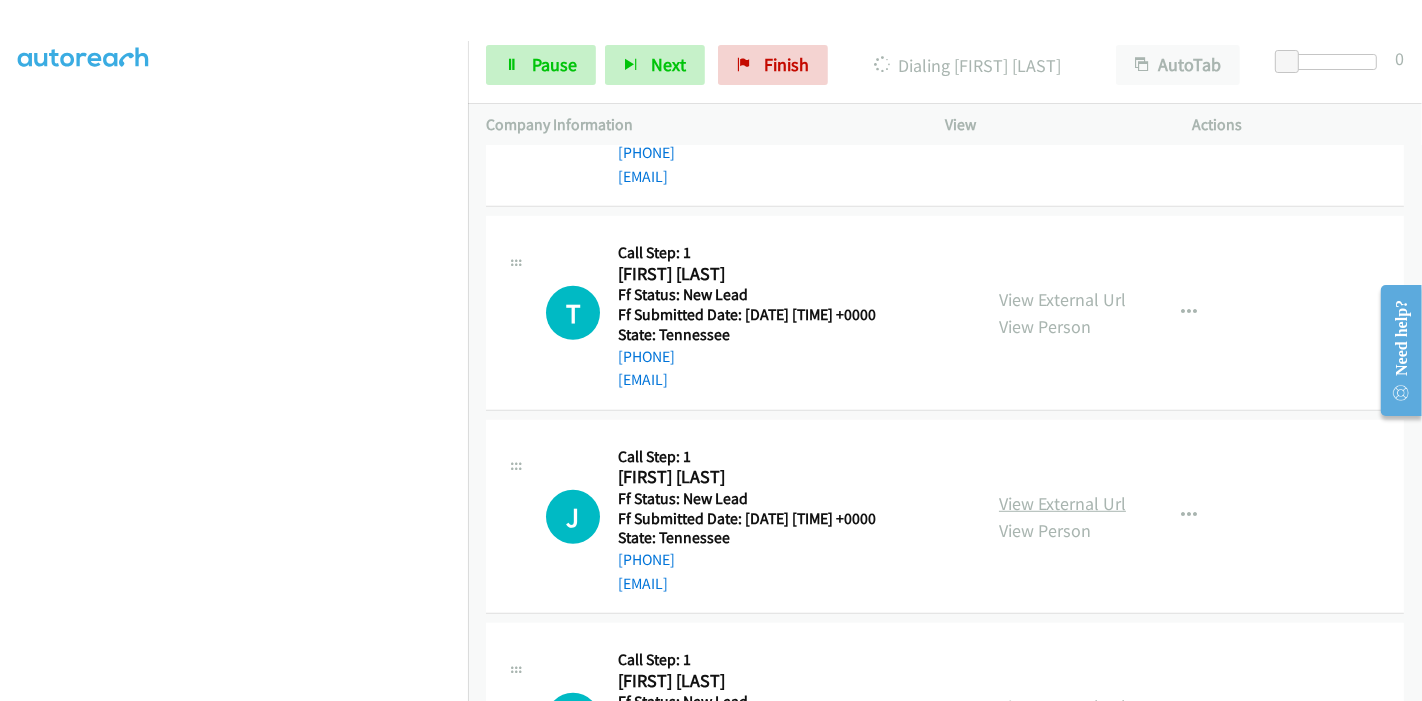click on "View External Url" at bounding box center [1062, 503] 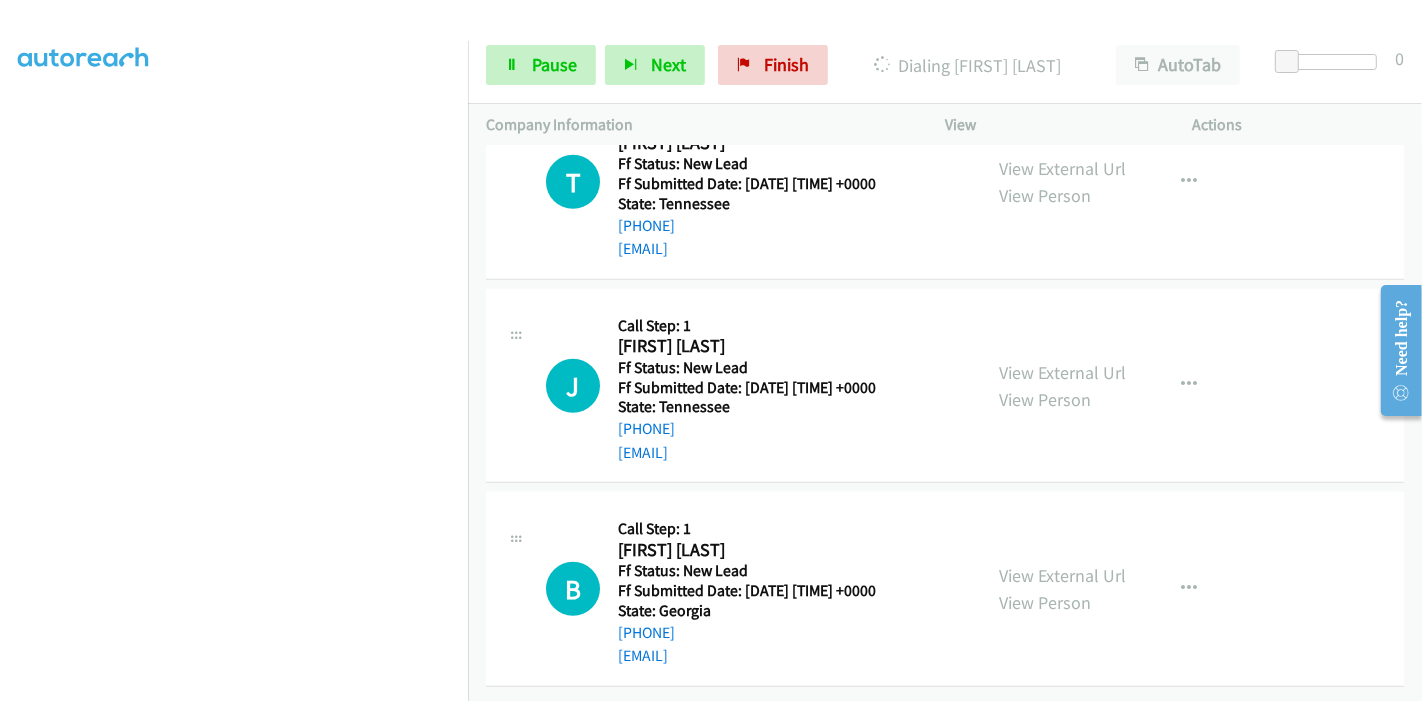 scroll, scrollTop: 1181, scrollLeft: 0, axis: vertical 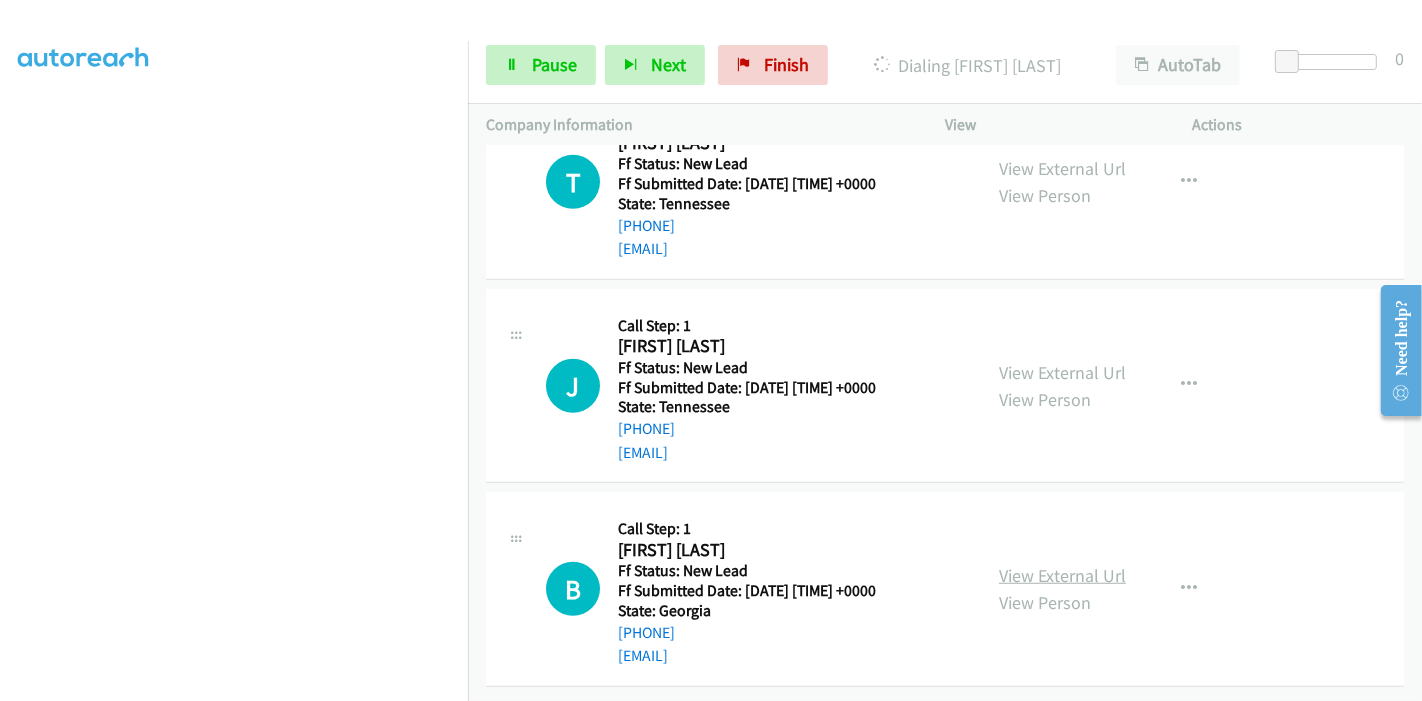 click on "View External Url" at bounding box center (1062, 575) 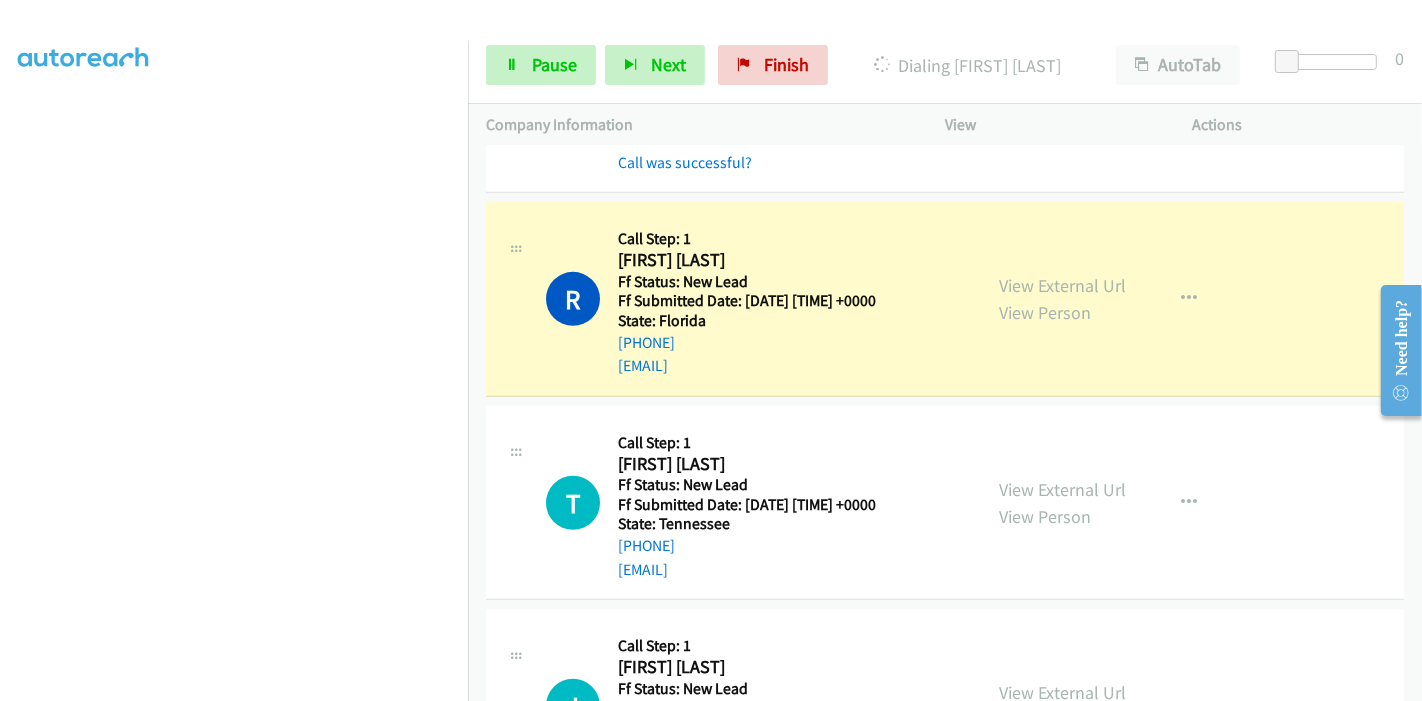 scroll, scrollTop: 1001, scrollLeft: 0, axis: vertical 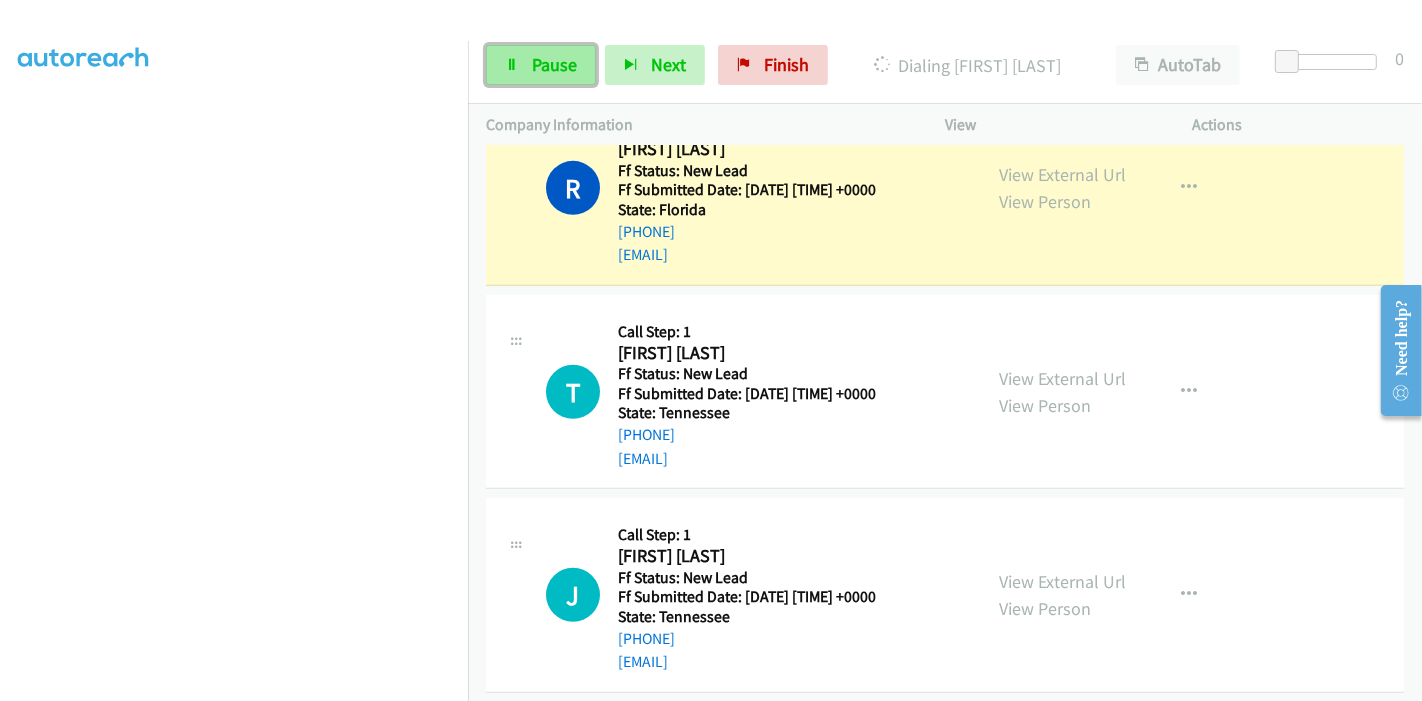 click on "Pause" at bounding box center (554, 64) 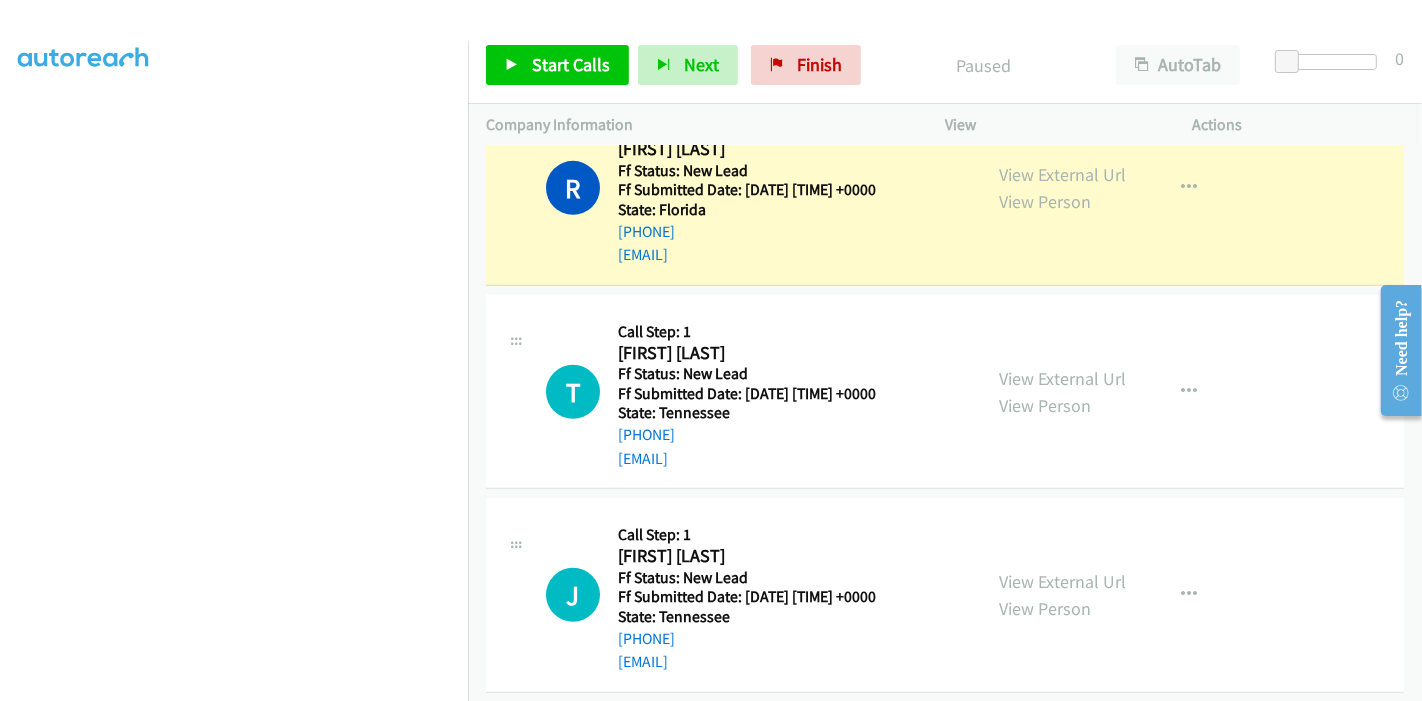 scroll, scrollTop: 890, scrollLeft: 0, axis: vertical 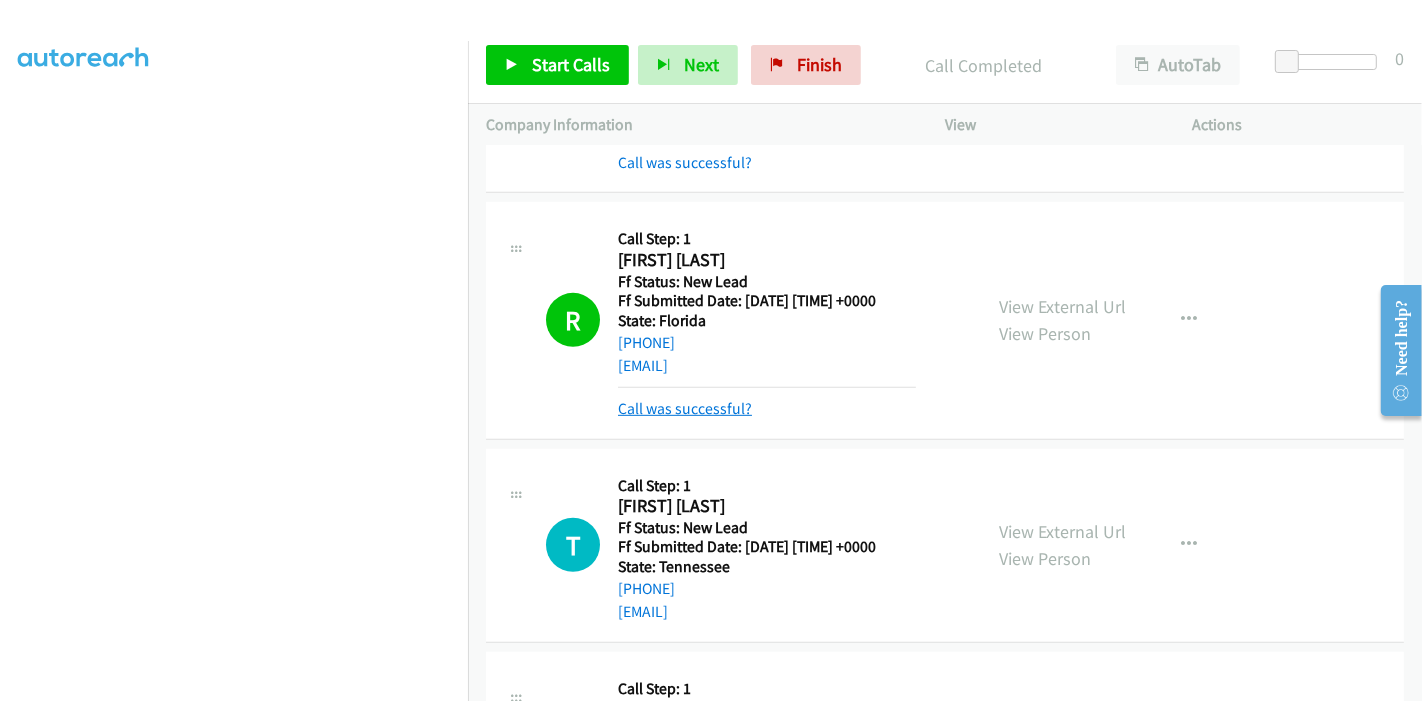 click on "Call was successful?" at bounding box center [685, 408] 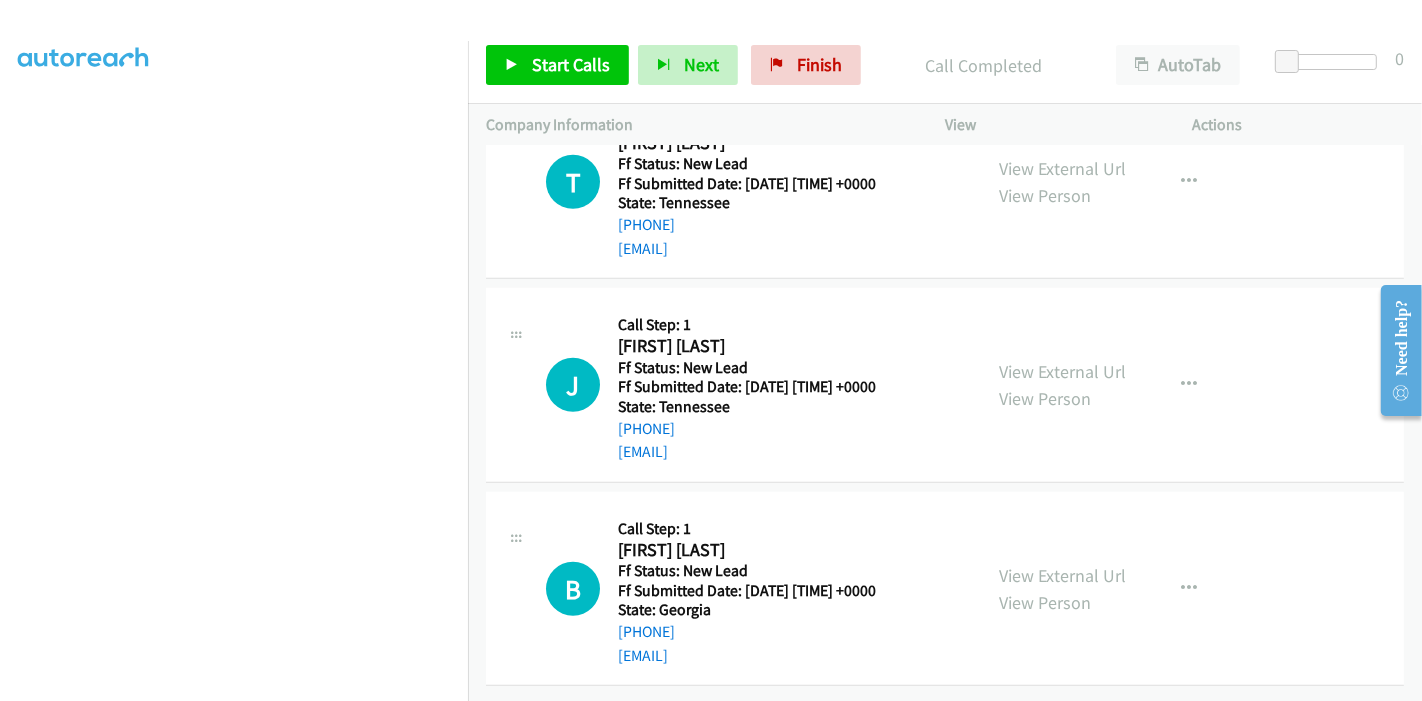 scroll, scrollTop: 1113, scrollLeft: 0, axis: vertical 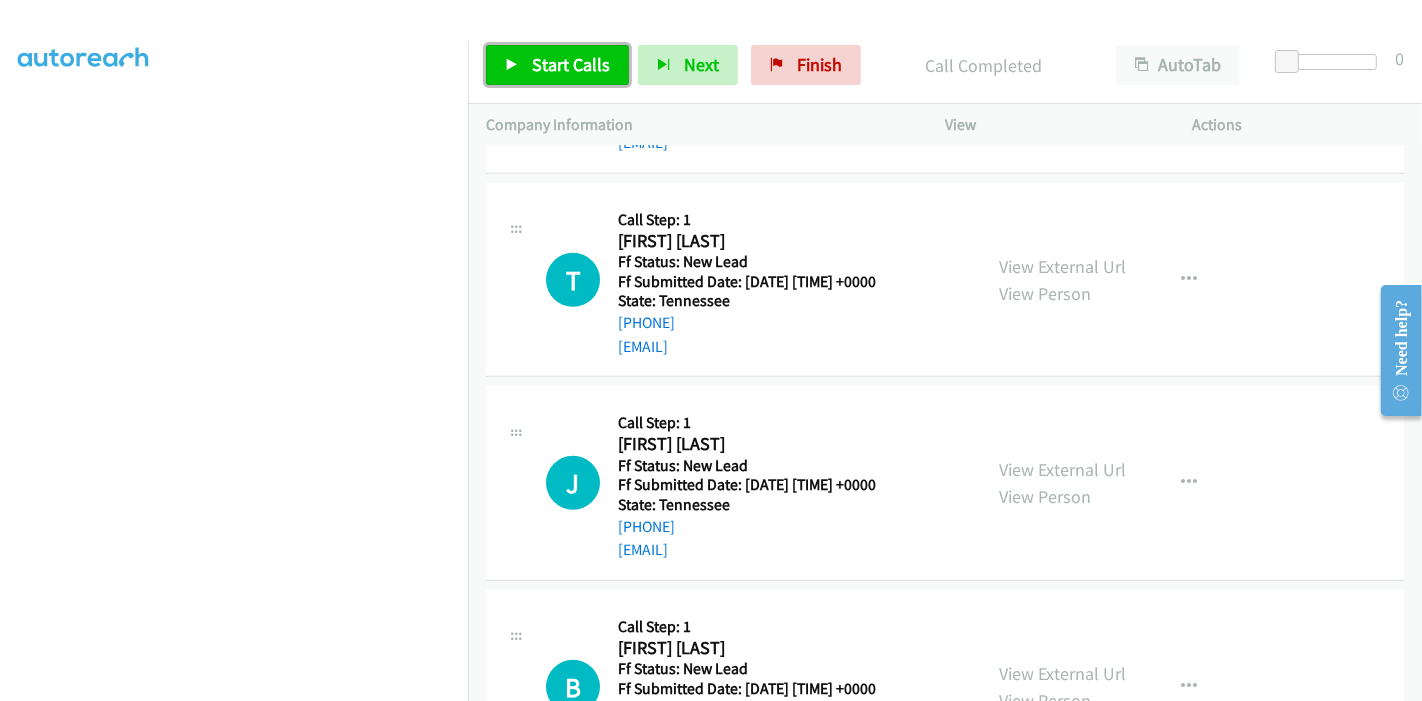 click on "Start Calls" at bounding box center [557, 65] 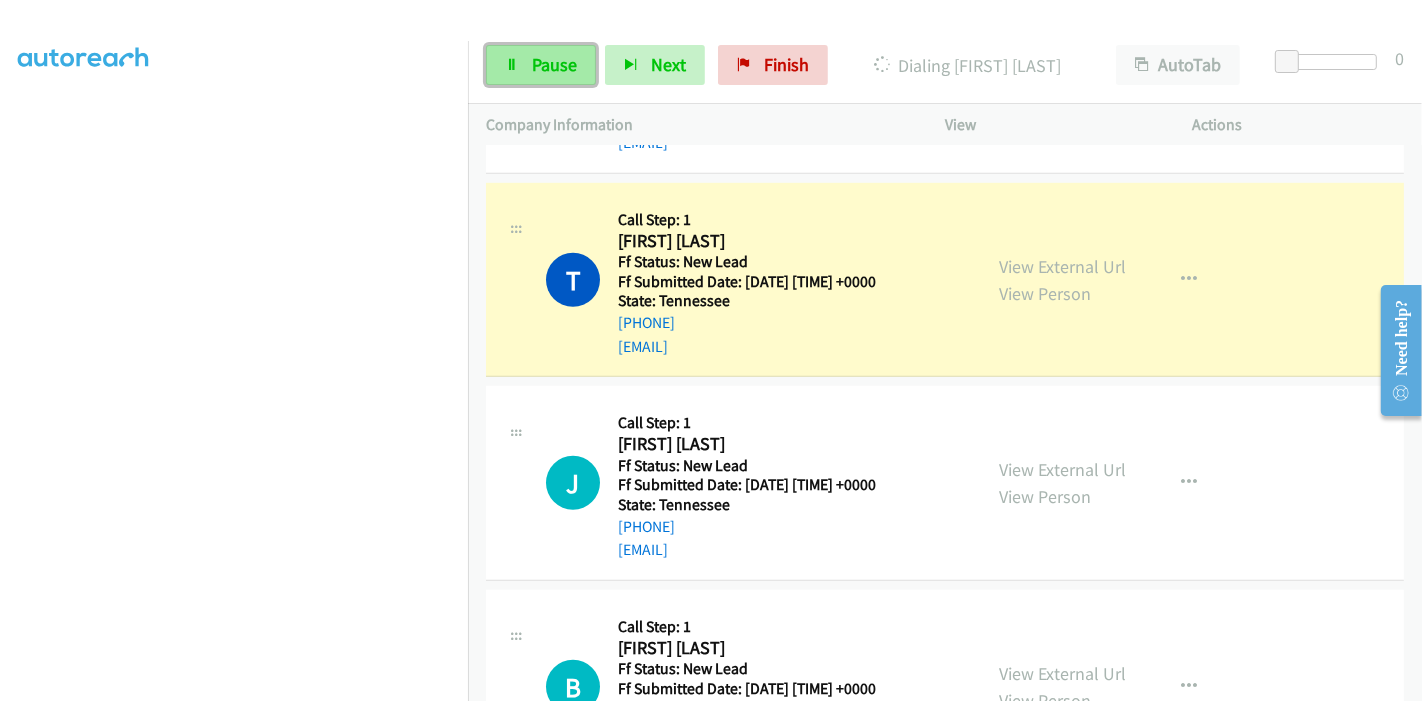 click on "Pause" at bounding box center (554, 64) 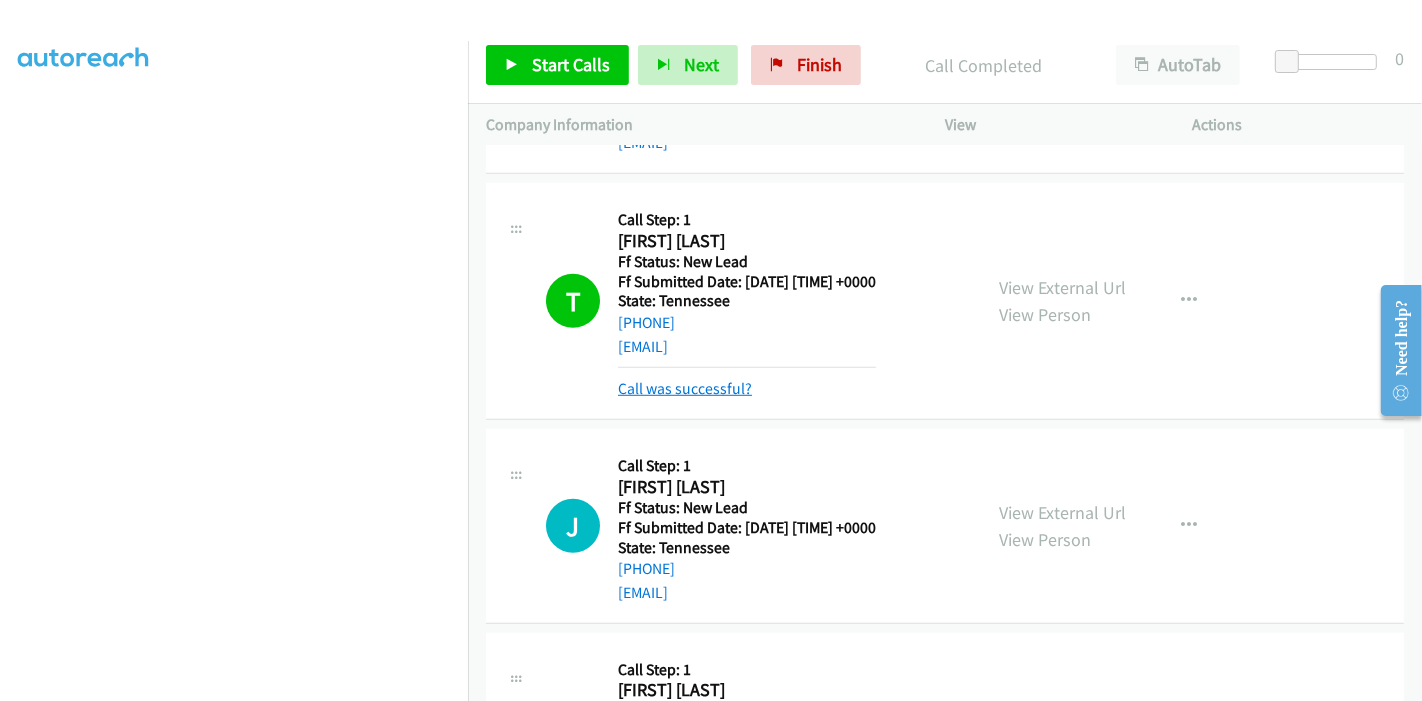 click on "Call was successful?" at bounding box center (685, 388) 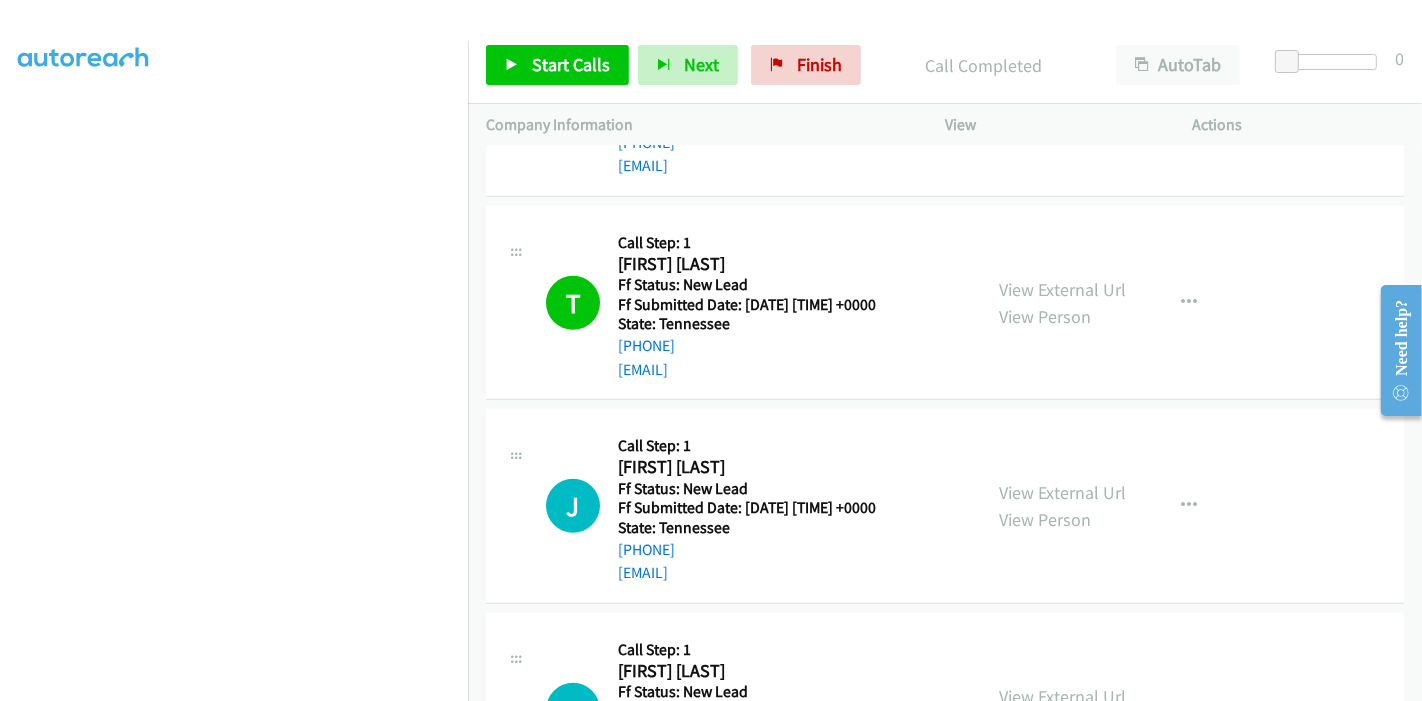 scroll, scrollTop: 1074, scrollLeft: 0, axis: vertical 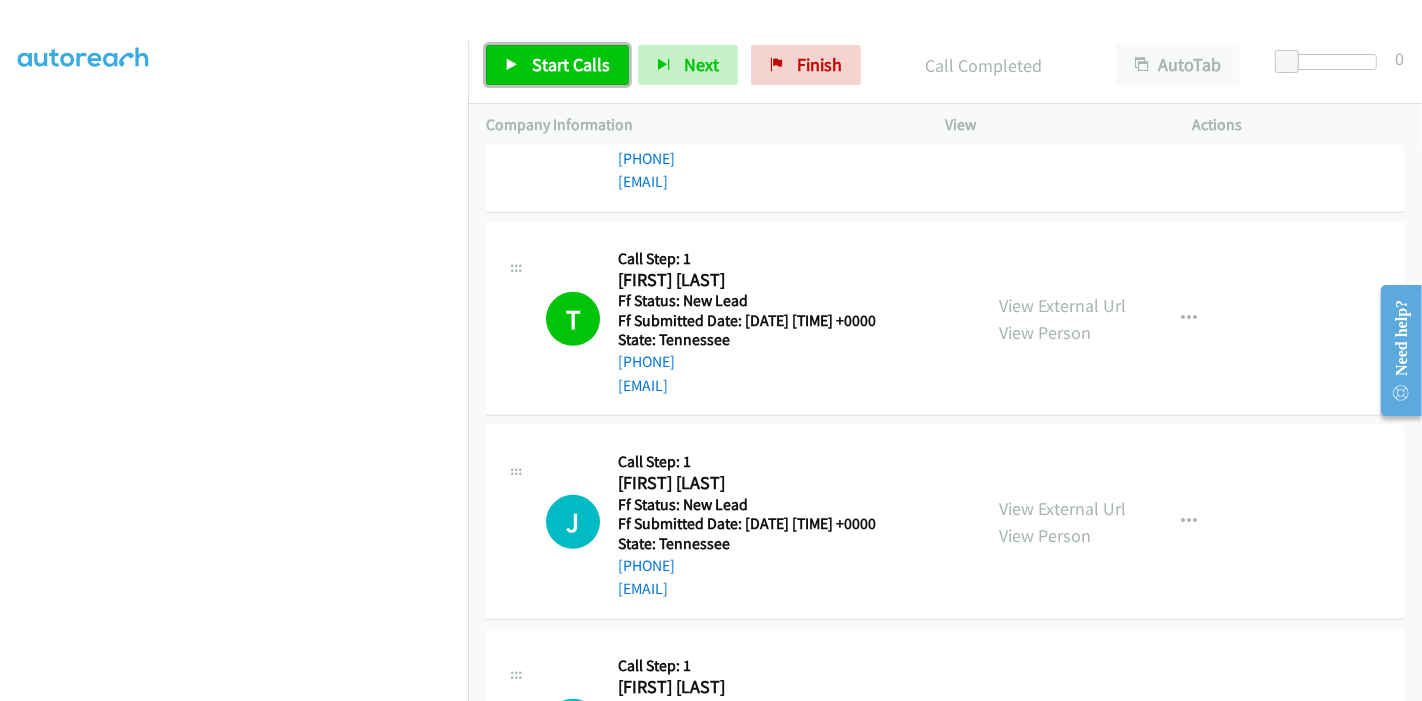 click on "Start Calls" at bounding box center (571, 64) 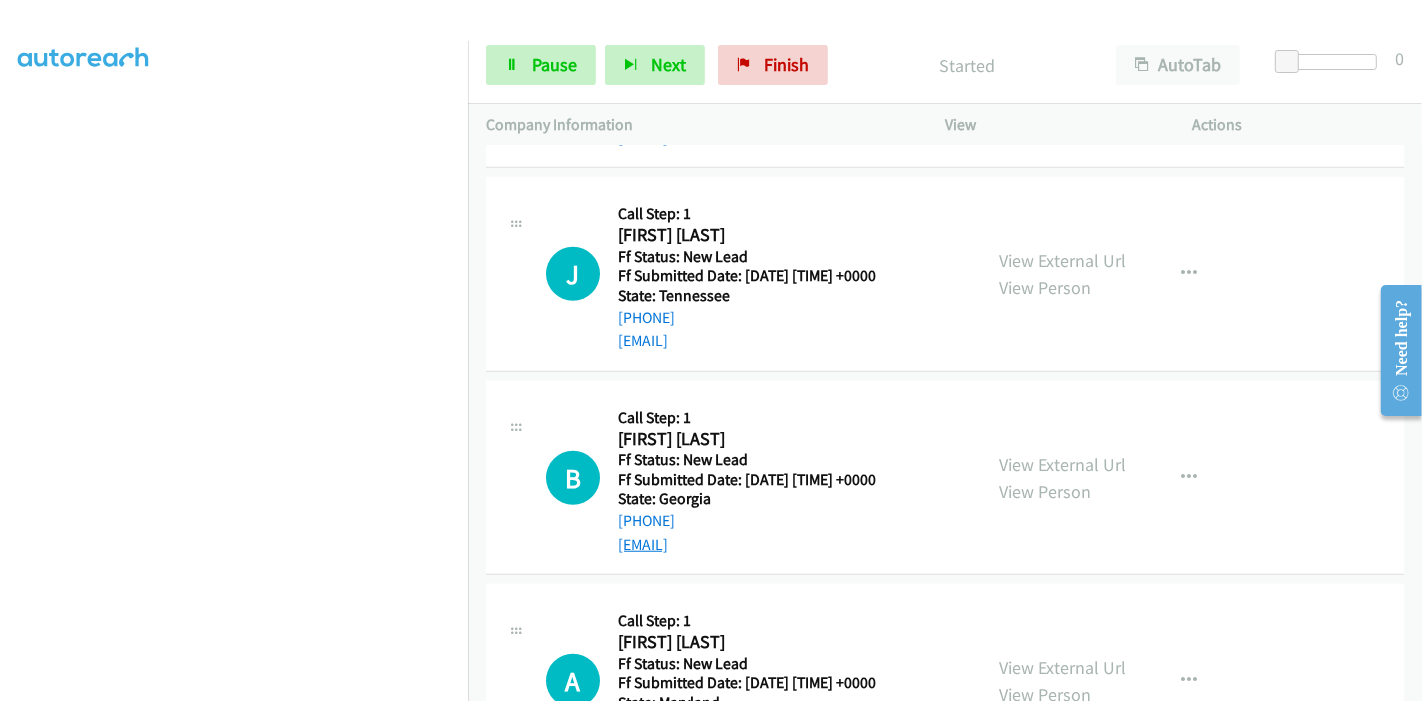 scroll, scrollTop: 1297, scrollLeft: 0, axis: vertical 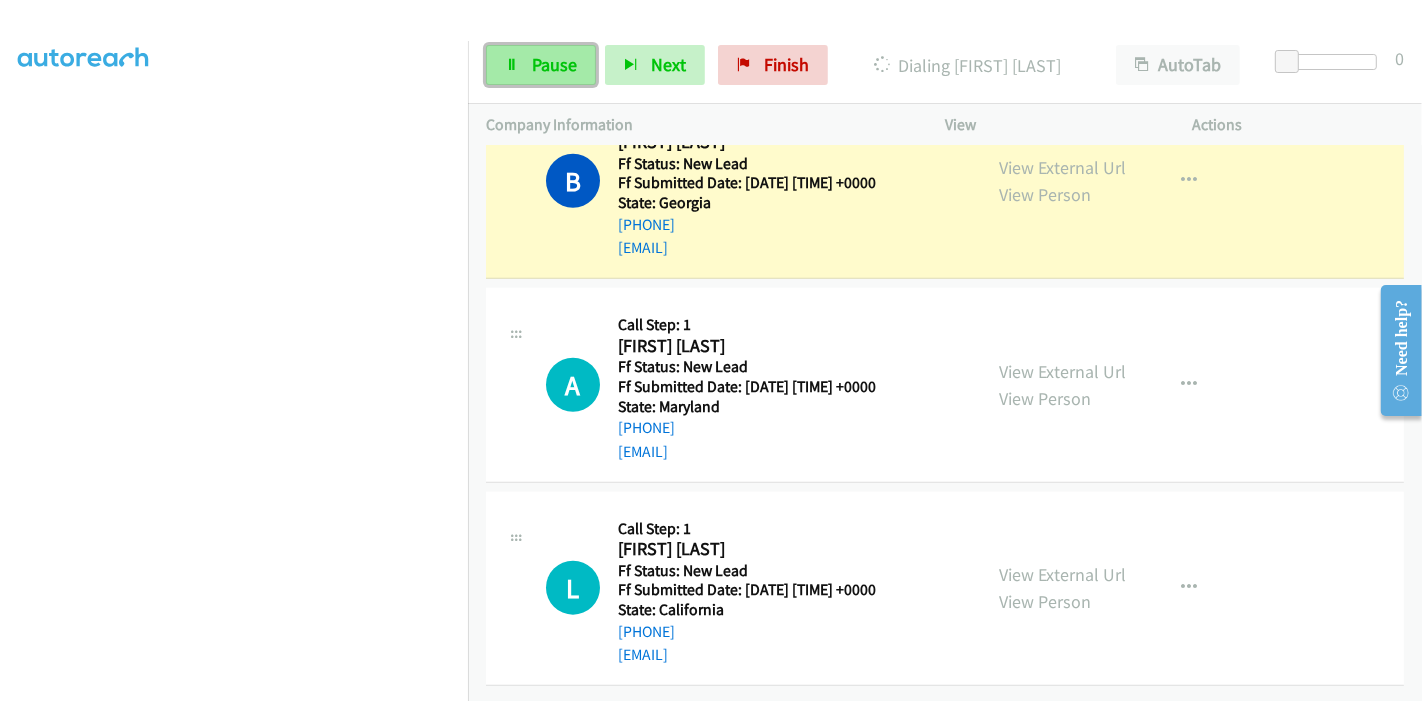 click on "Pause" at bounding box center [554, 64] 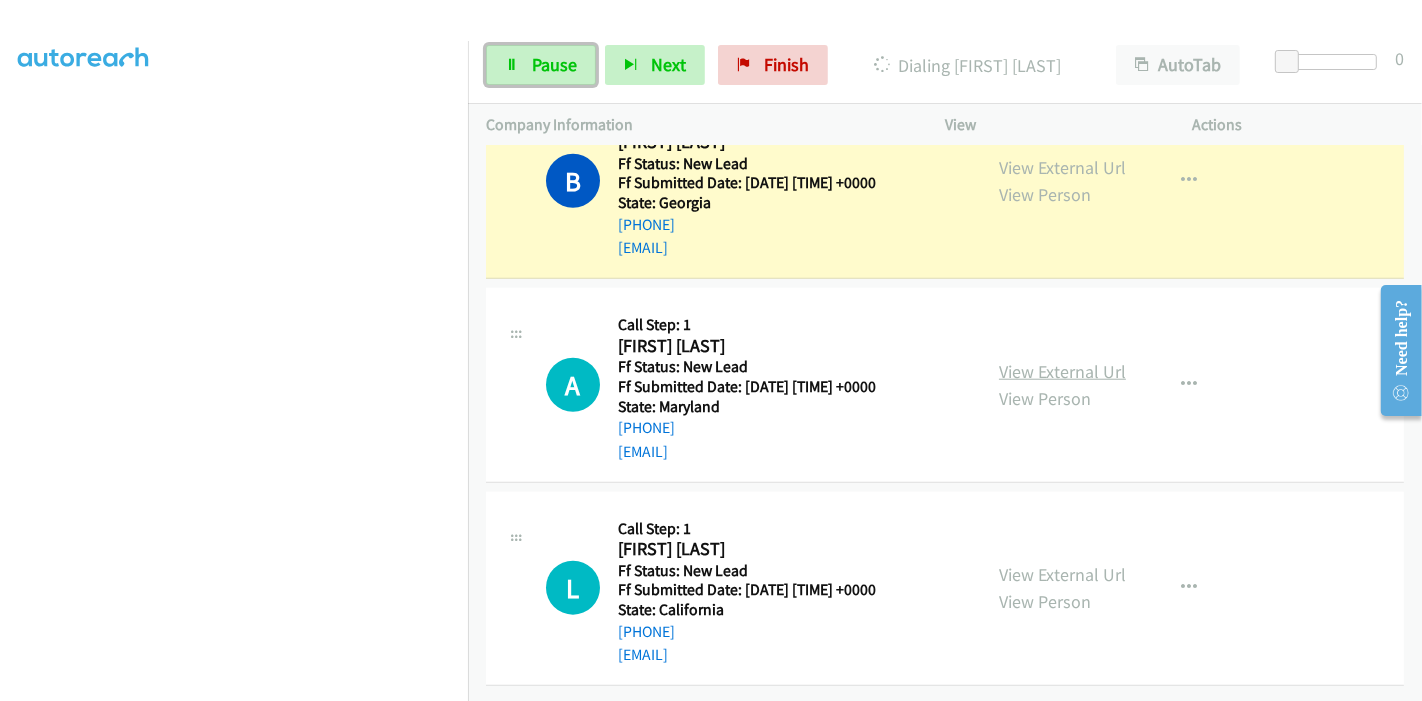 click on "View External Url" at bounding box center [1062, 371] 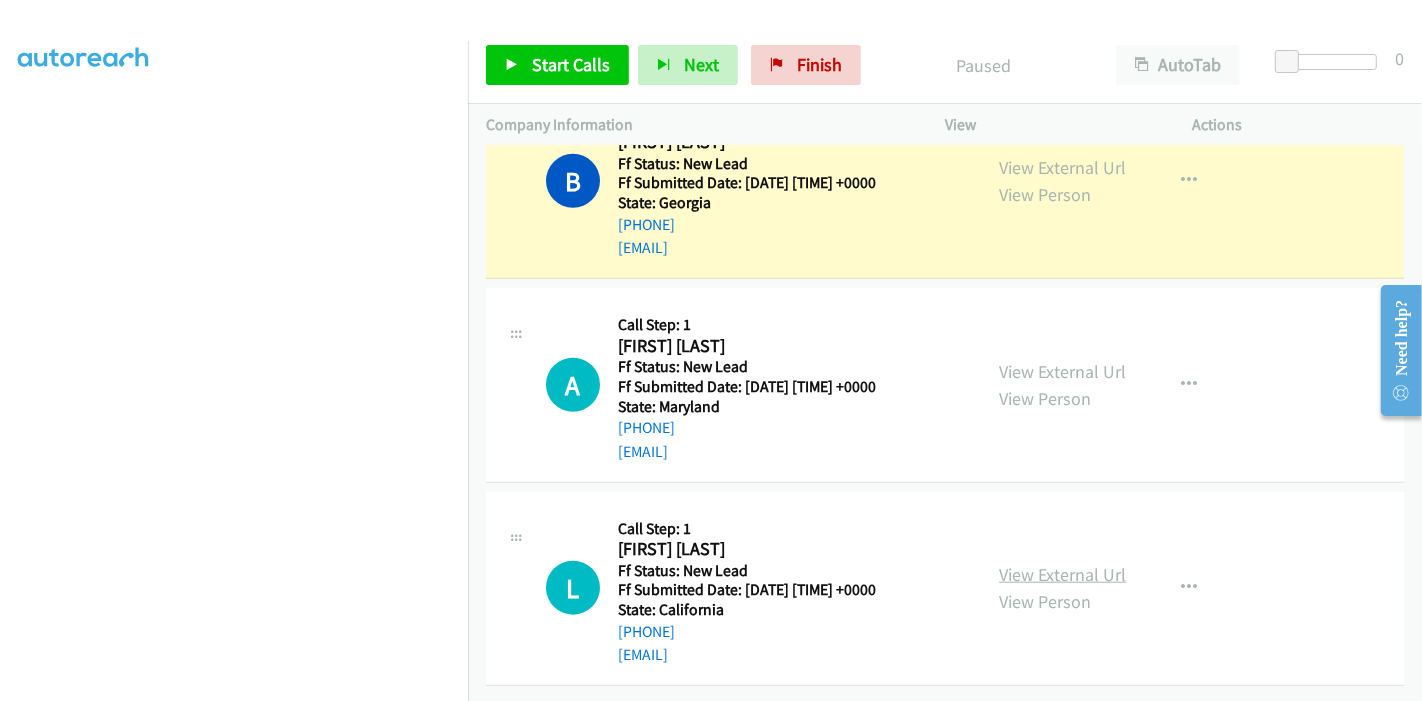 click on "View External Url" at bounding box center (1062, 574) 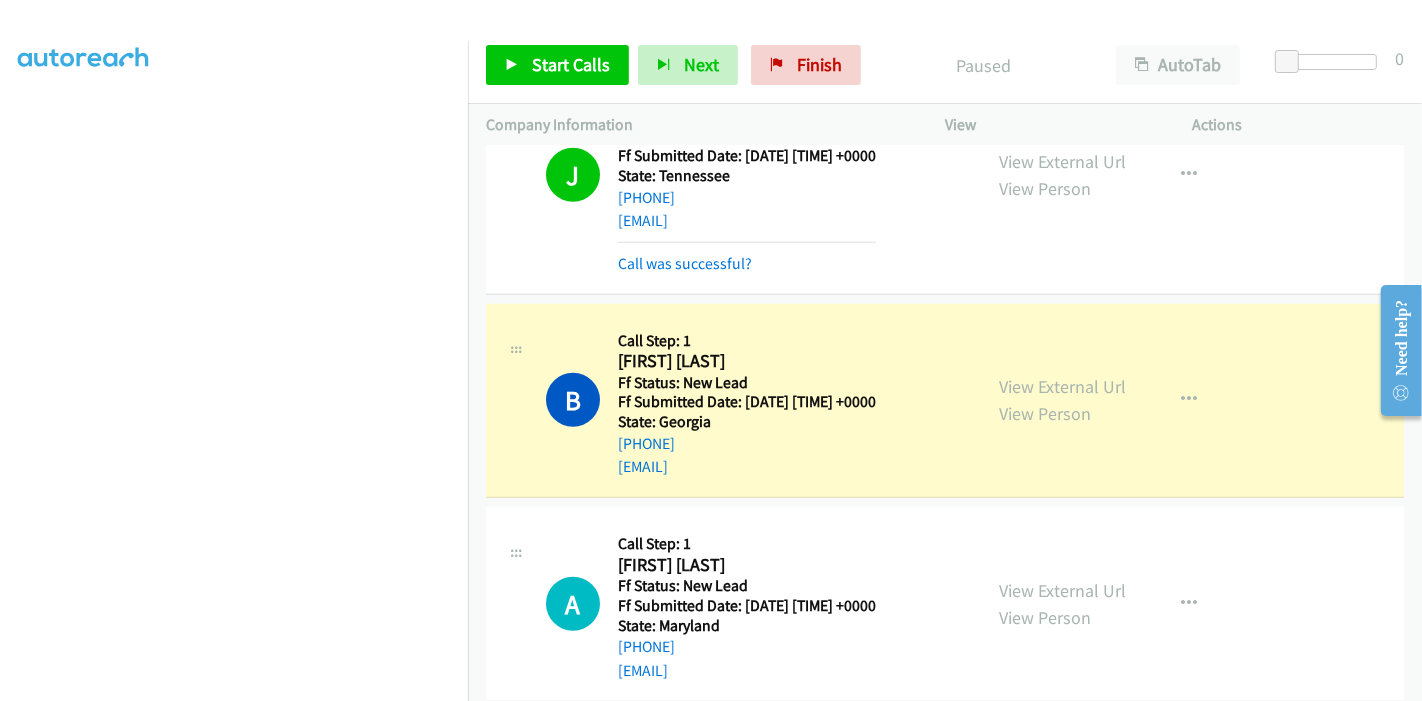 scroll, scrollTop: 1672, scrollLeft: 0, axis: vertical 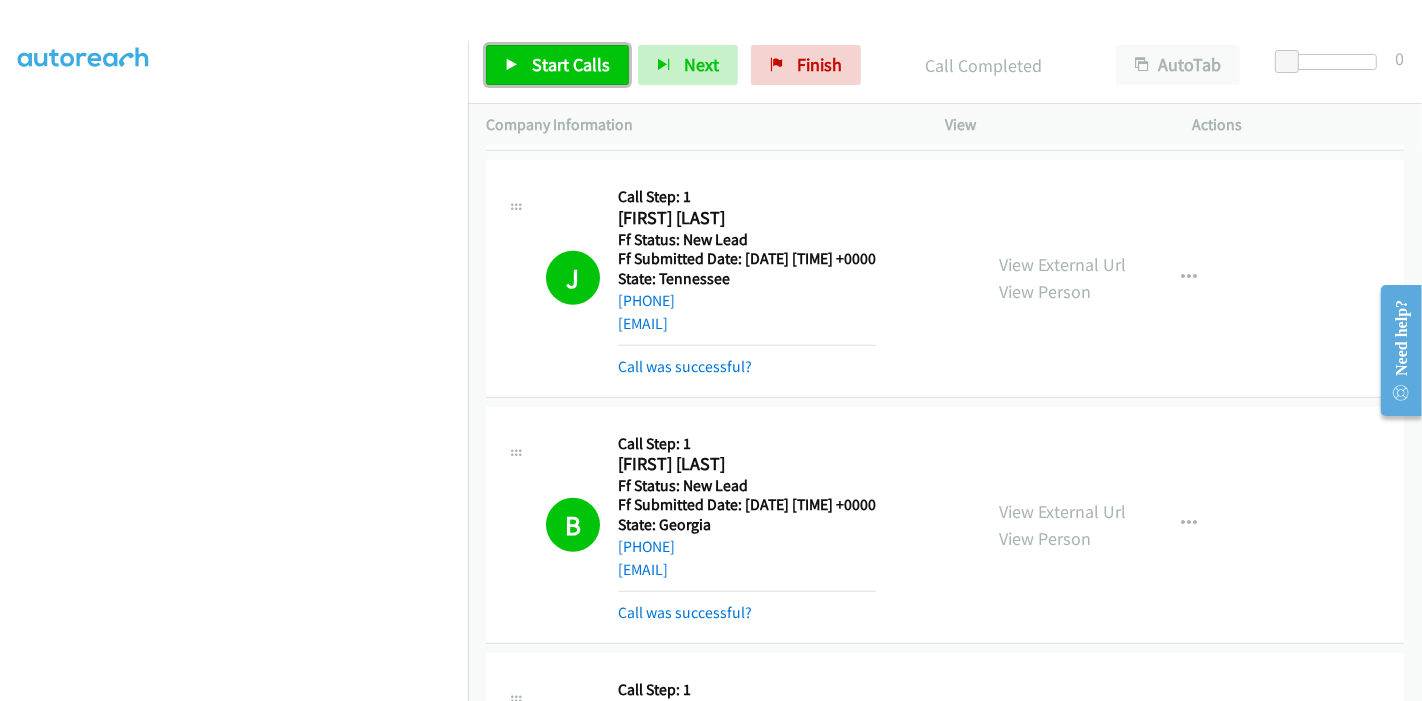 click on "Start Calls" at bounding box center (571, 64) 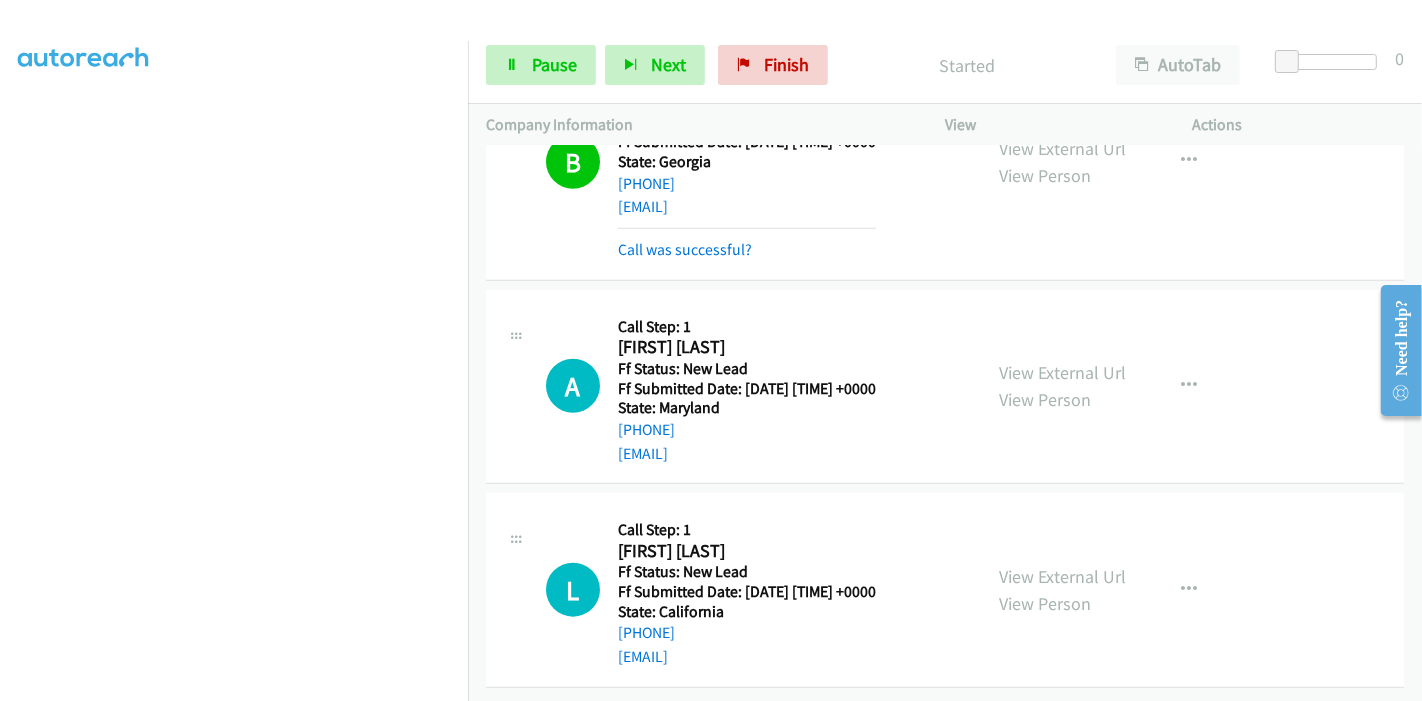 scroll, scrollTop: 1714, scrollLeft: 0, axis: vertical 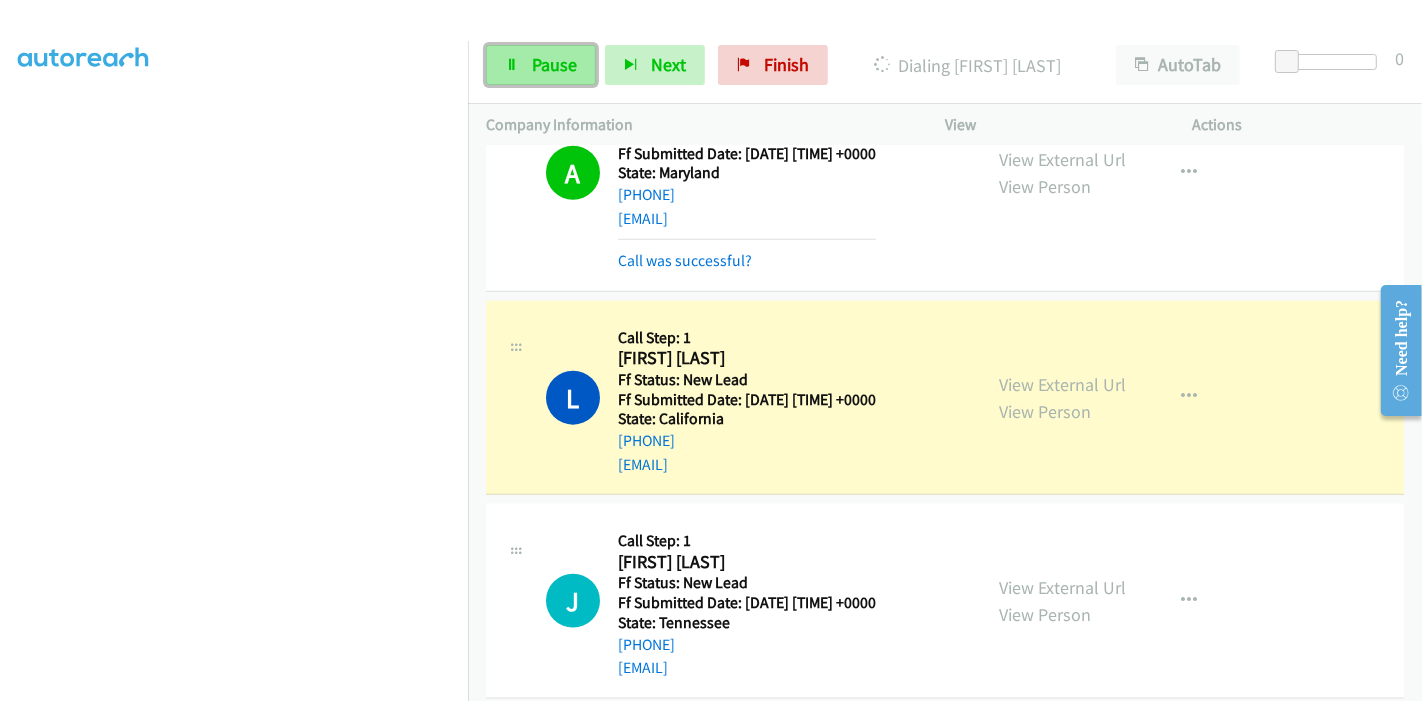 click on "Pause" at bounding box center [554, 64] 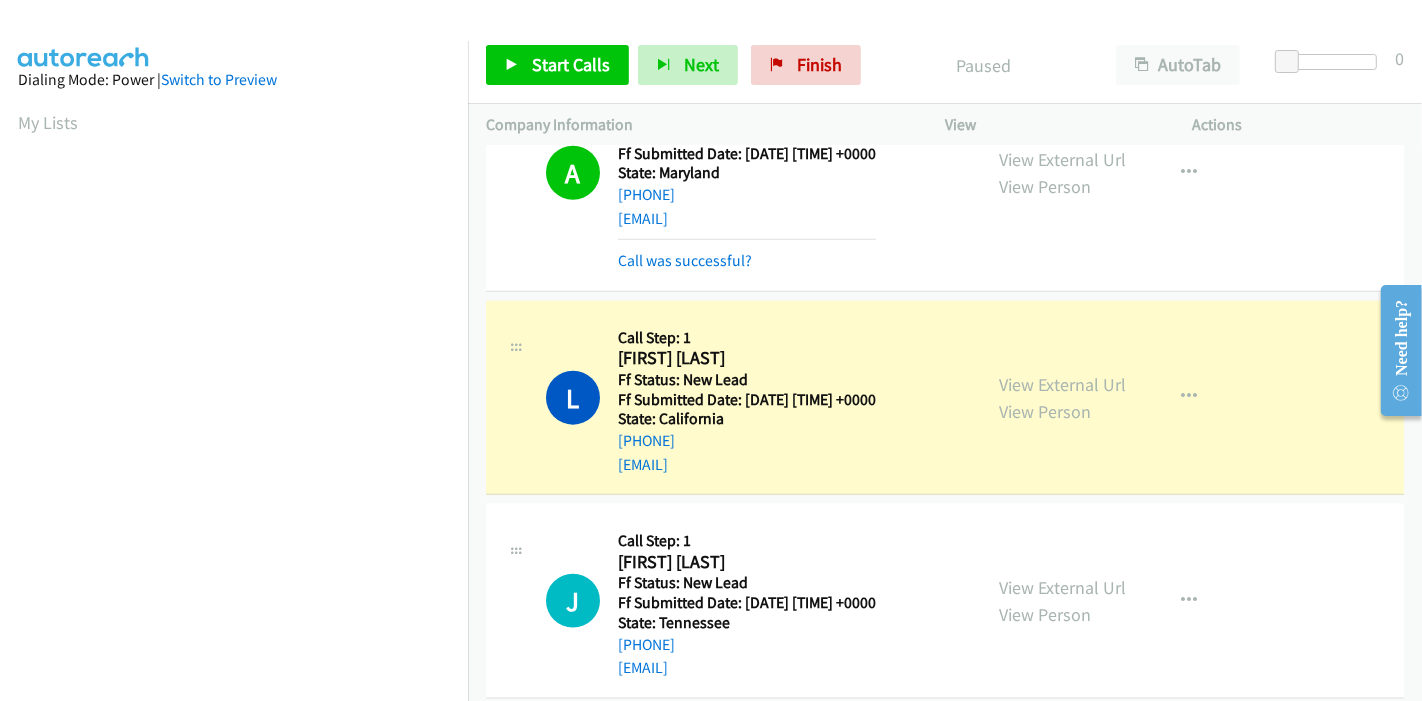 scroll, scrollTop: 422, scrollLeft: 0, axis: vertical 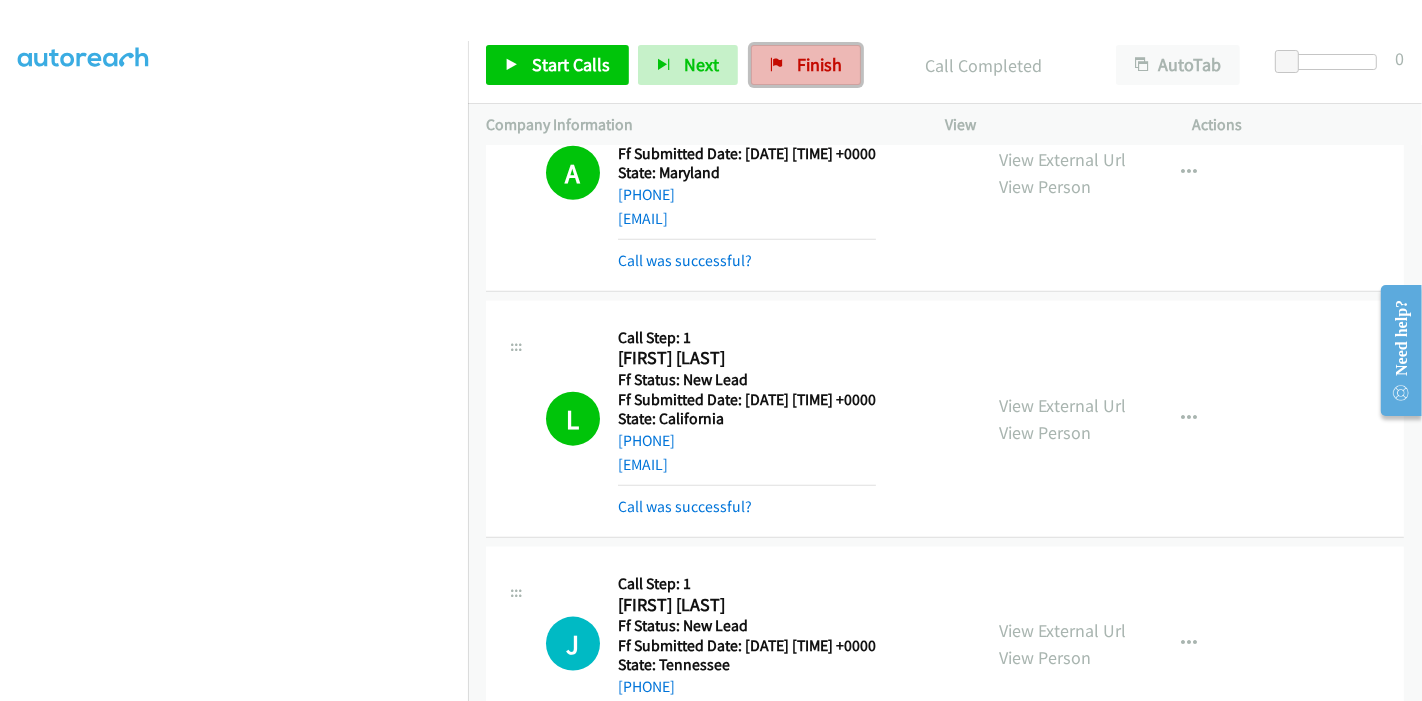 click on "Finish" at bounding box center (819, 64) 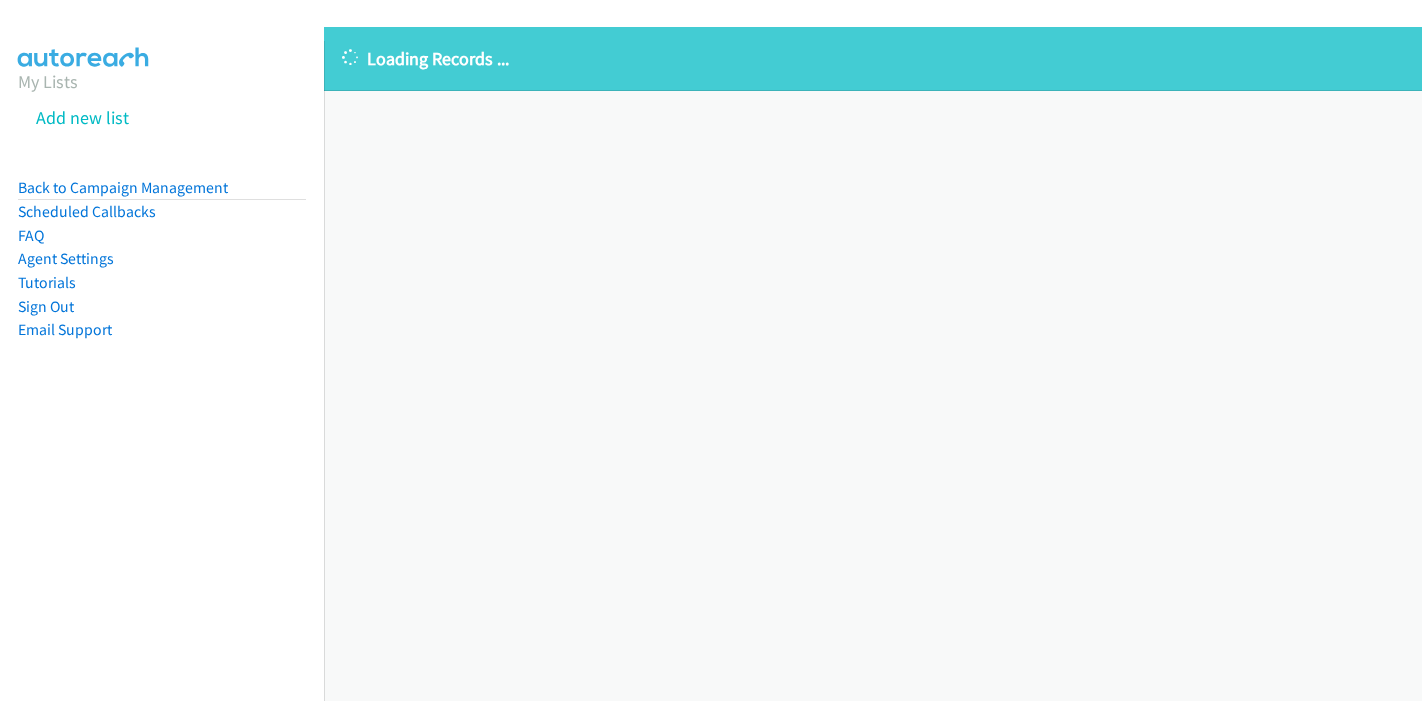 scroll, scrollTop: 0, scrollLeft: 0, axis: both 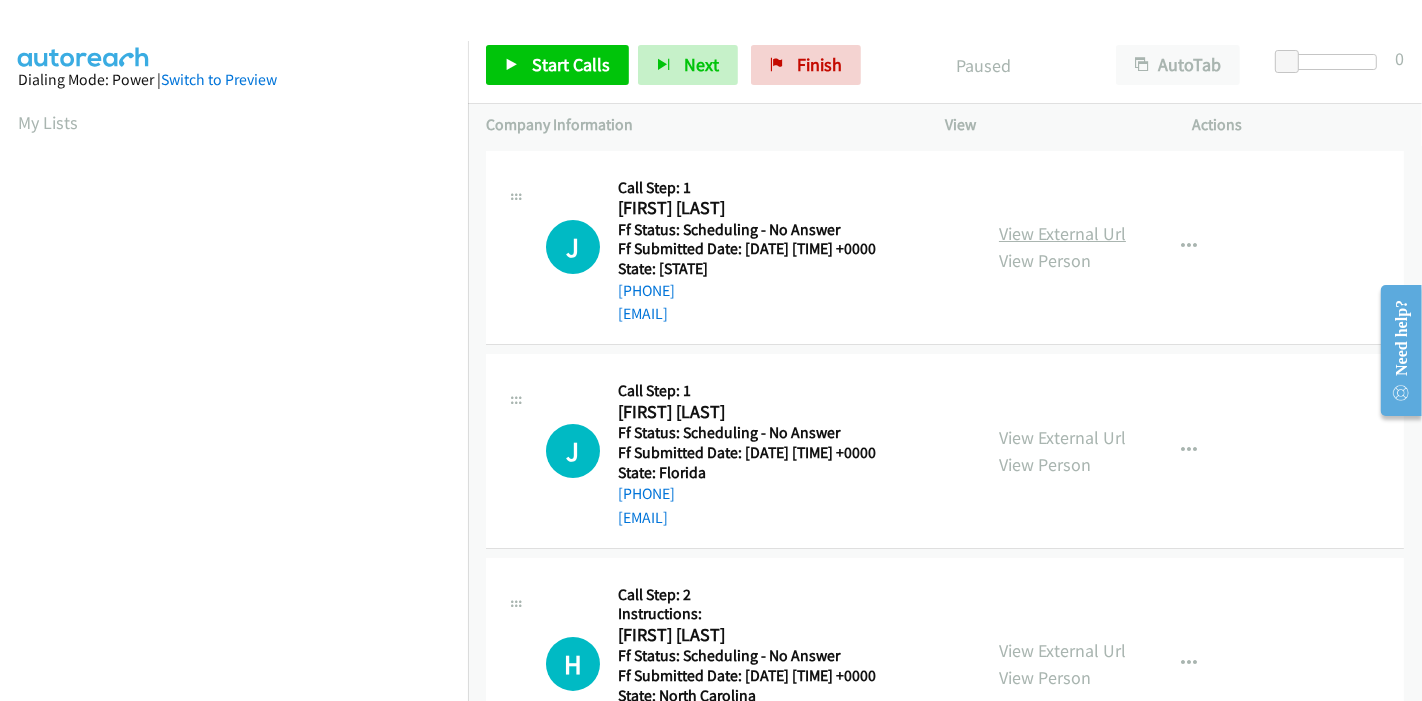 click on "View External Url" at bounding box center [1062, 233] 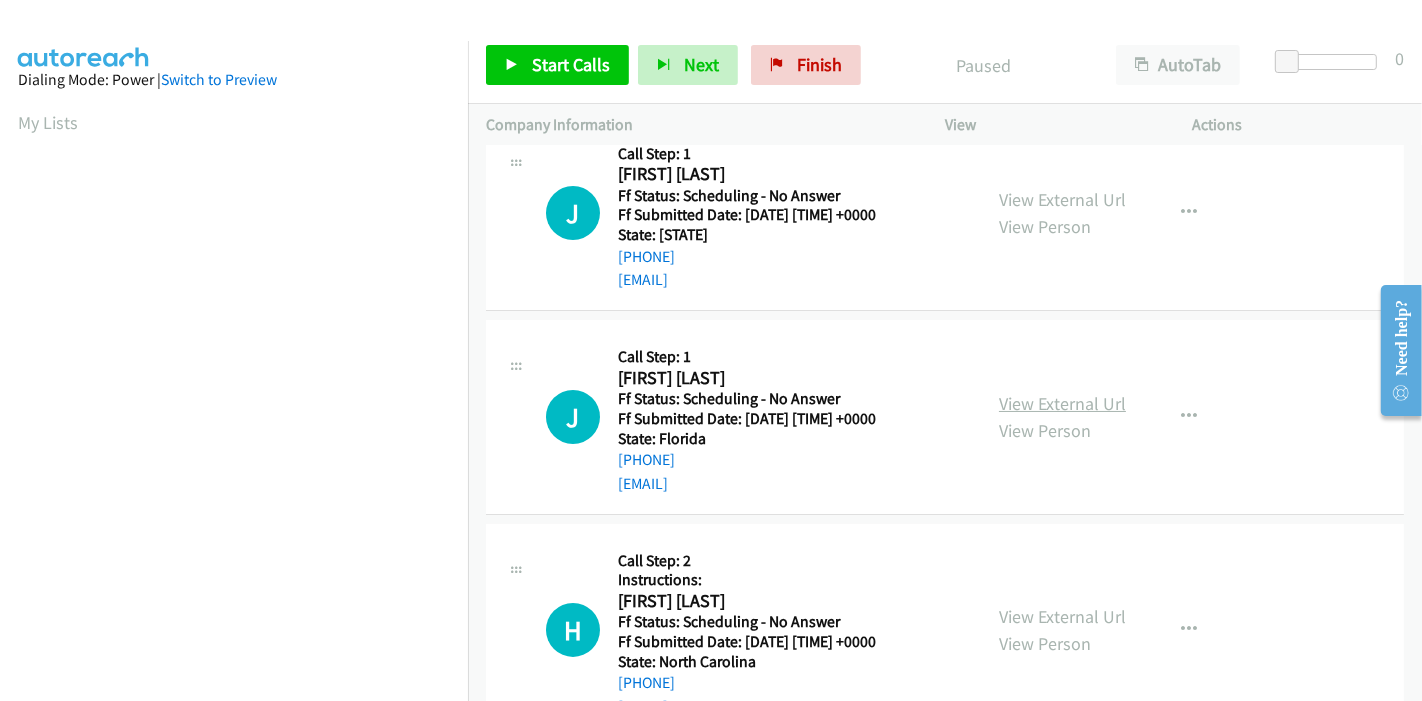 scroll, scrollTop: 0, scrollLeft: 0, axis: both 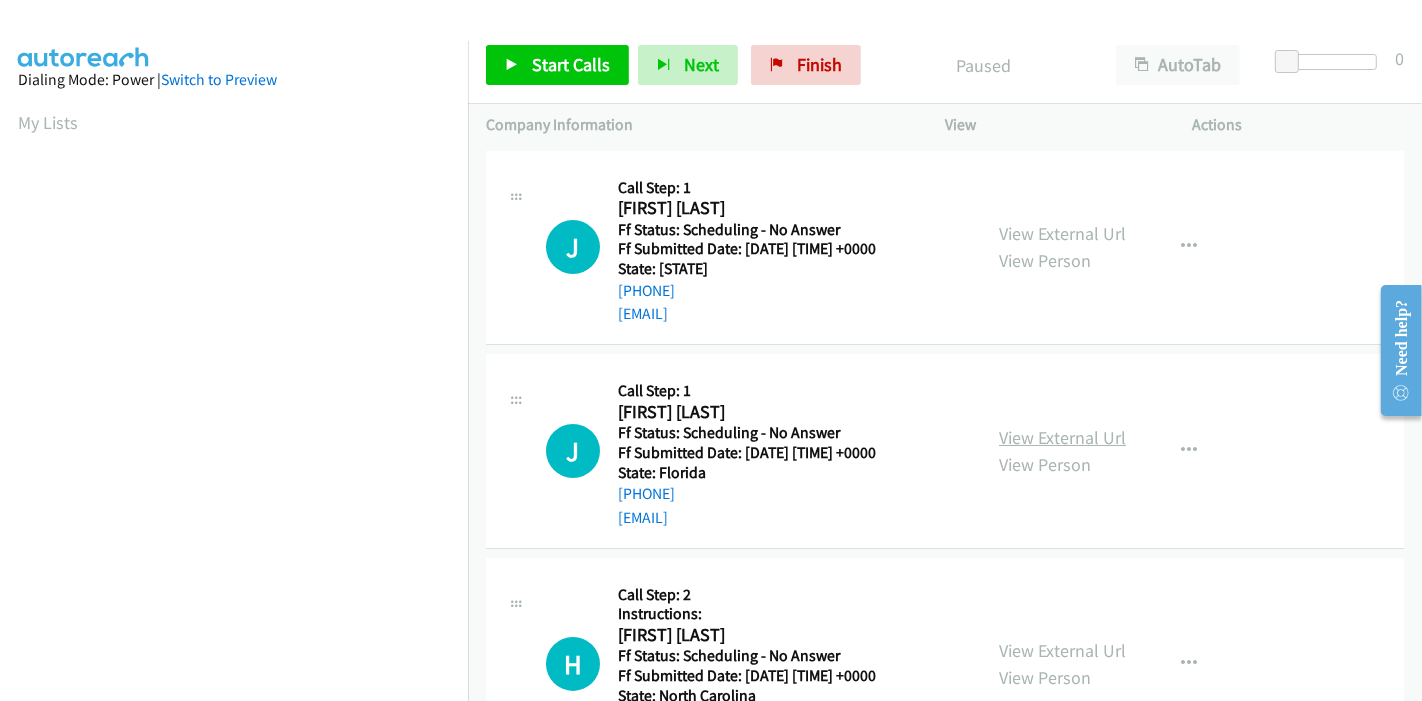 click on "View External Url" at bounding box center [1062, 437] 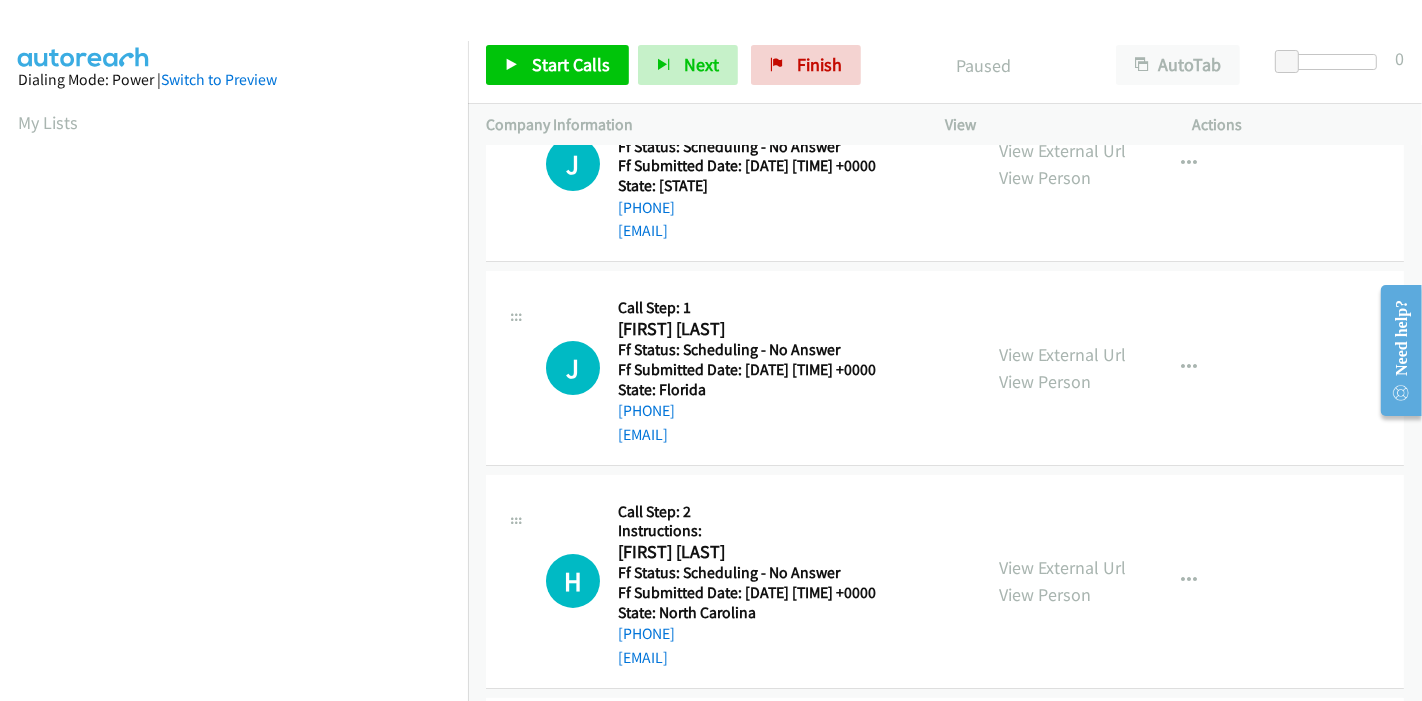 scroll, scrollTop: 222, scrollLeft: 0, axis: vertical 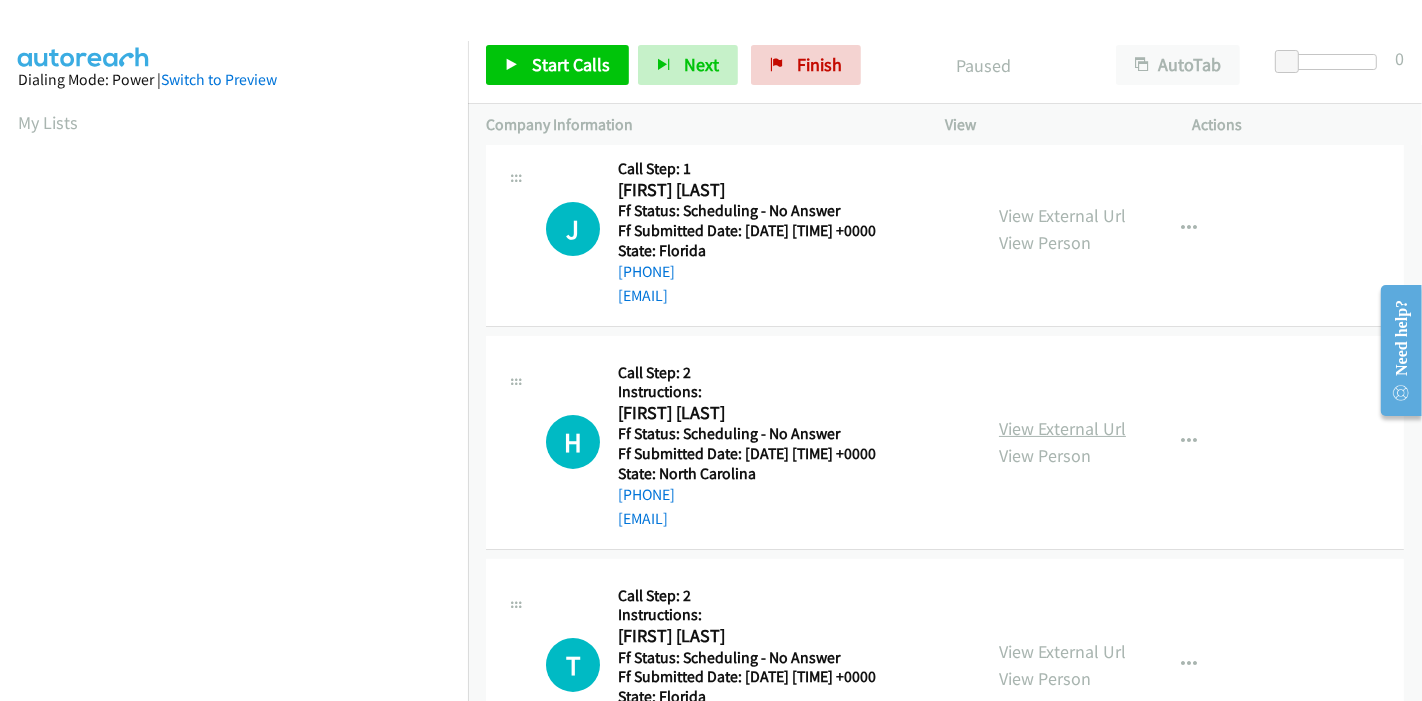 click on "View External Url" at bounding box center (1062, 428) 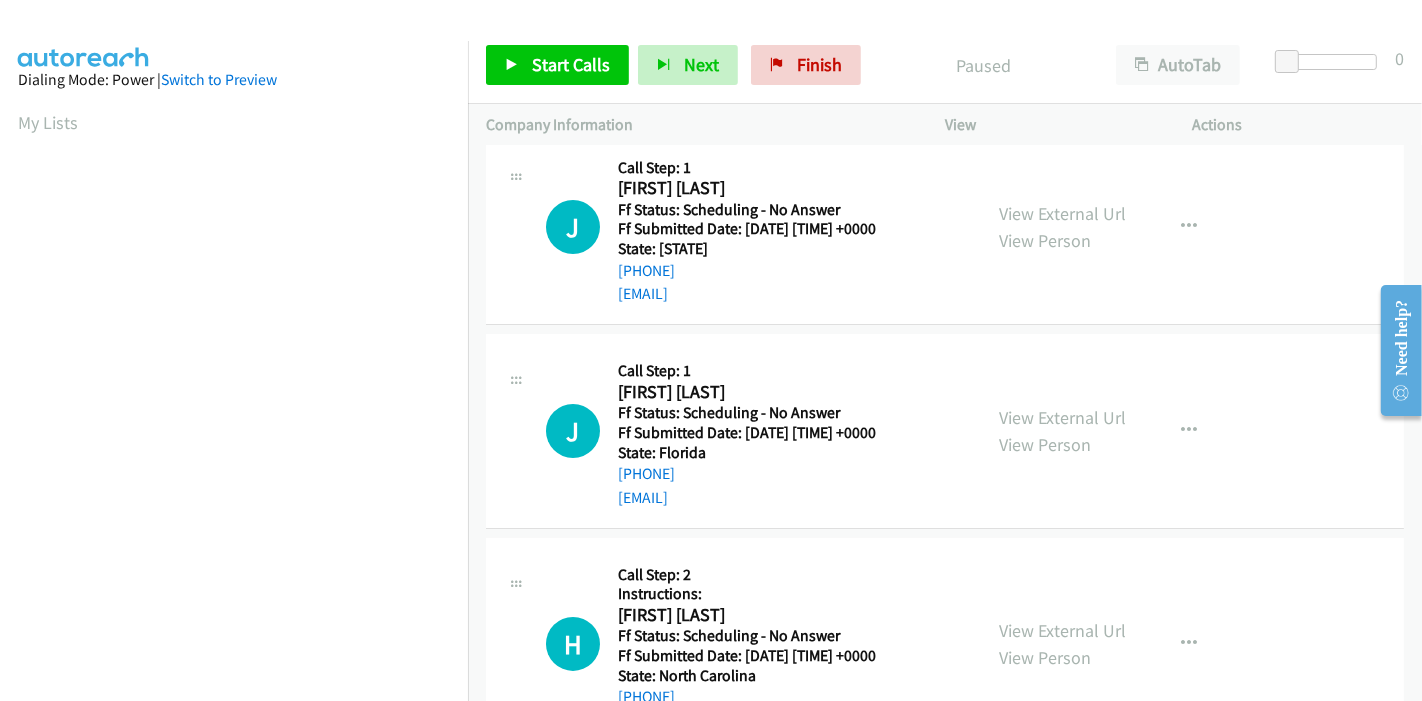 scroll, scrollTop: 0, scrollLeft: 0, axis: both 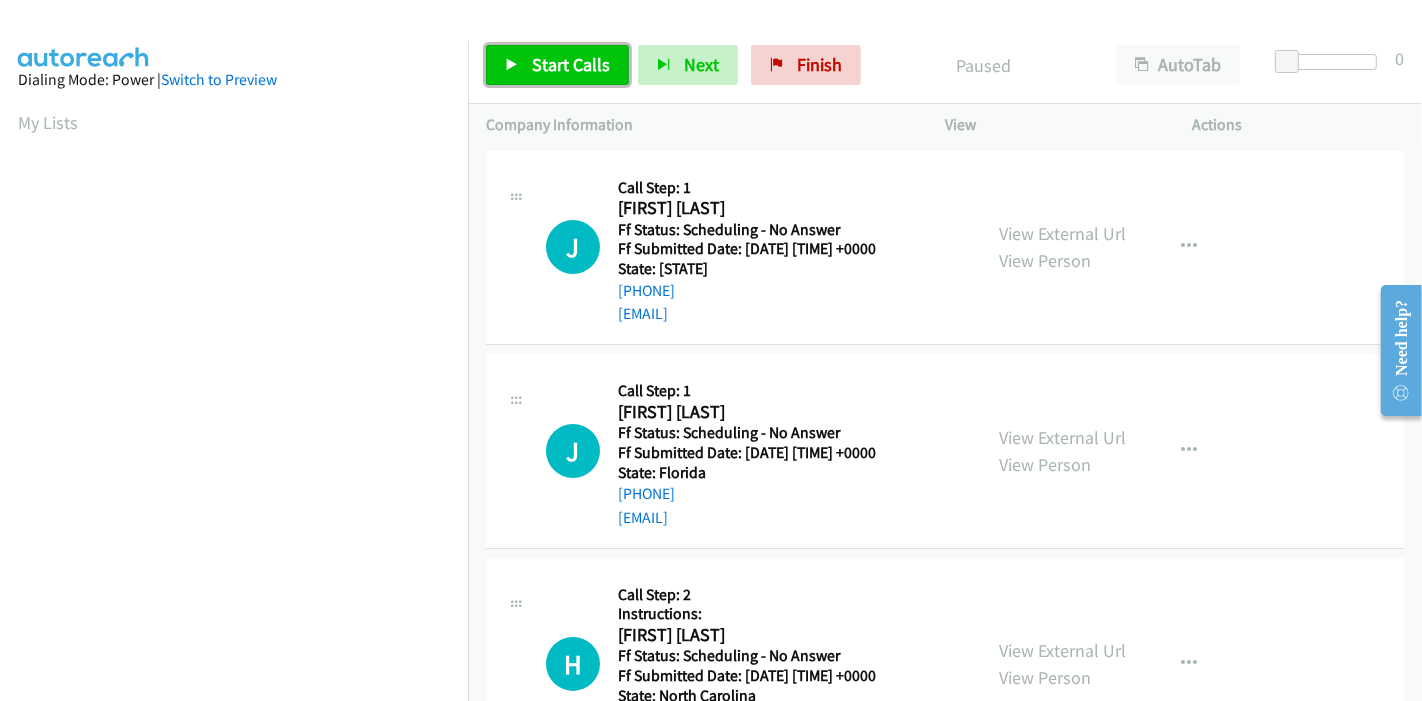 click at bounding box center [512, 66] 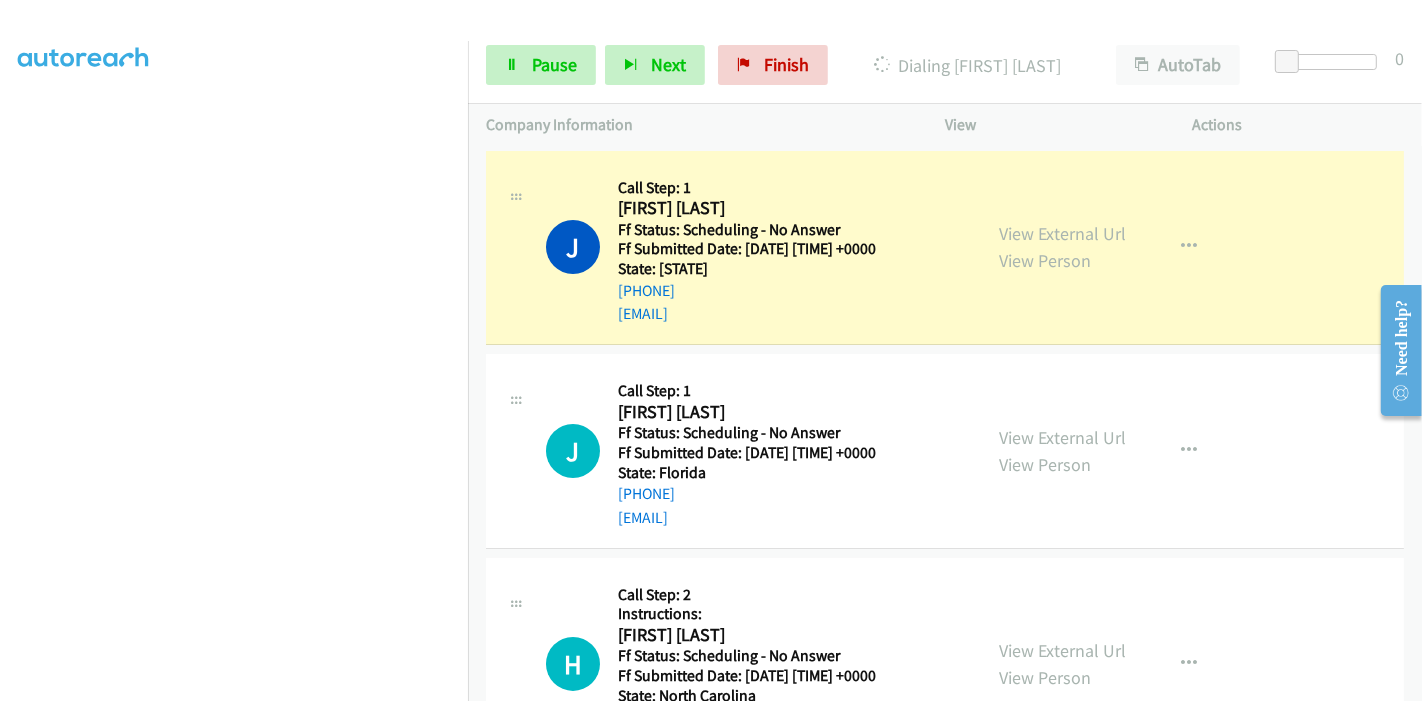 scroll, scrollTop: 422, scrollLeft: 0, axis: vertical 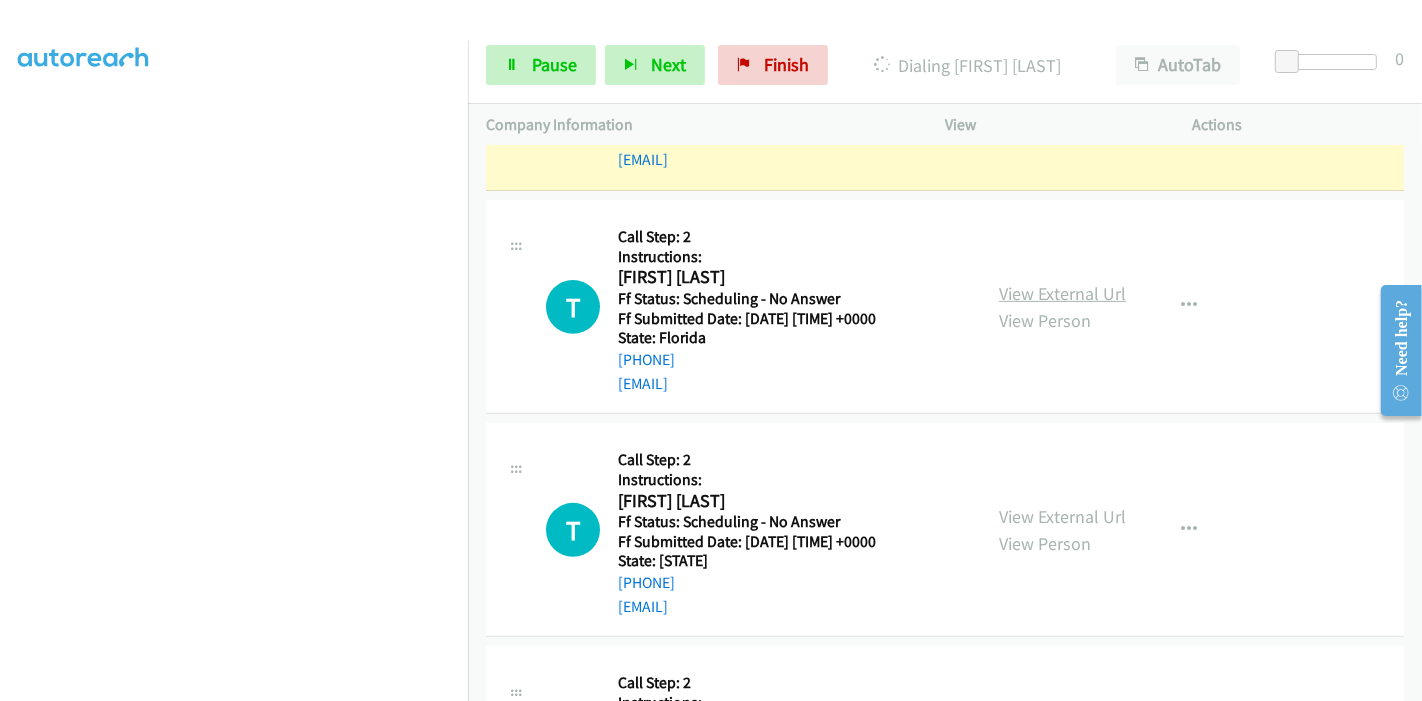 click on "View External Url" at bounding box center (1062, 293) 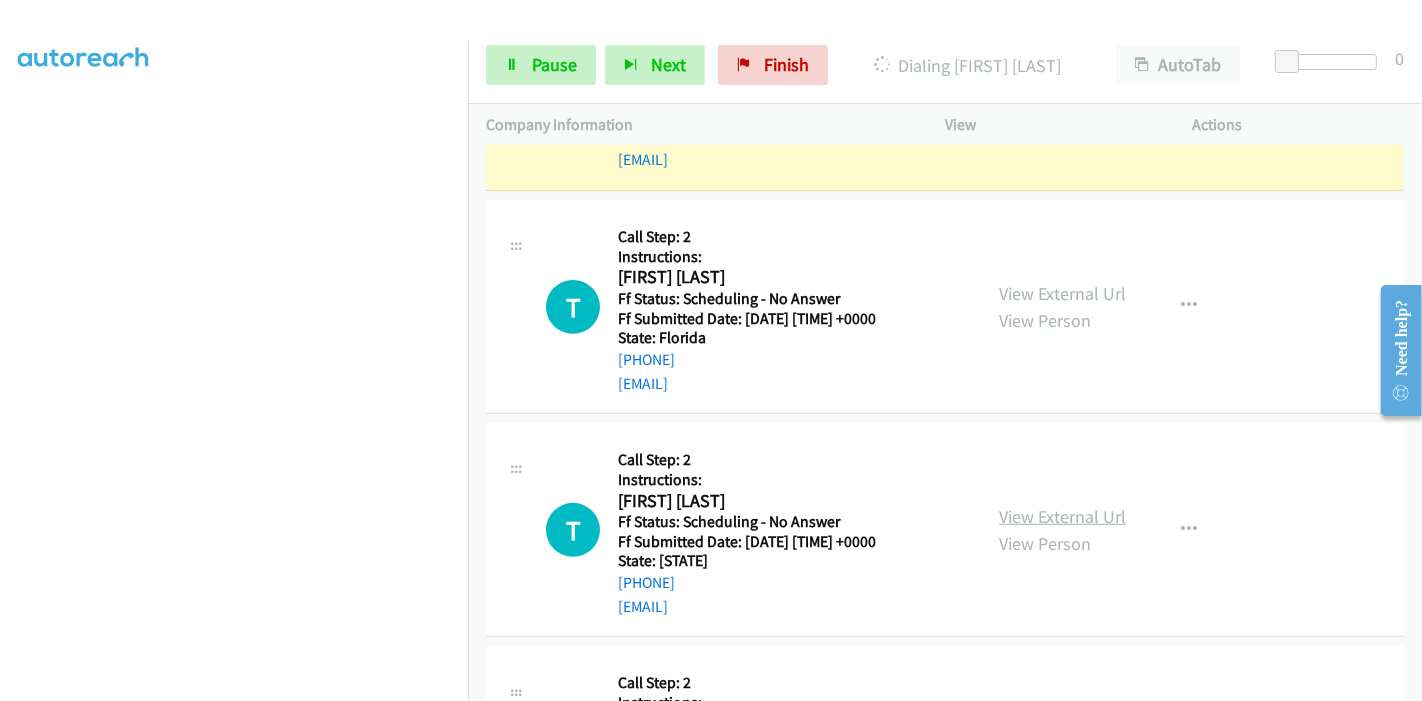 click on "View External Url" at bounding box center (1062, 516) 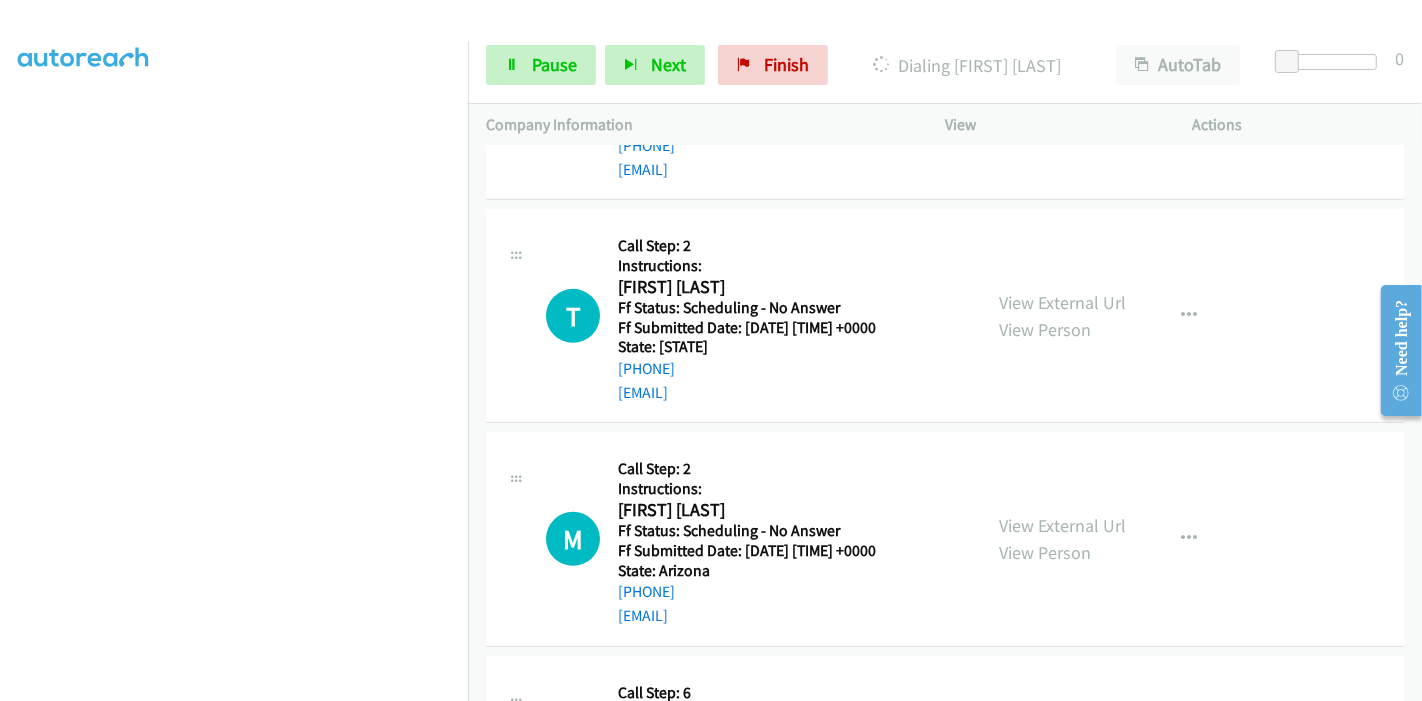 scroll, scrollTop: 888, scrollLeft: 0, axis: vertical 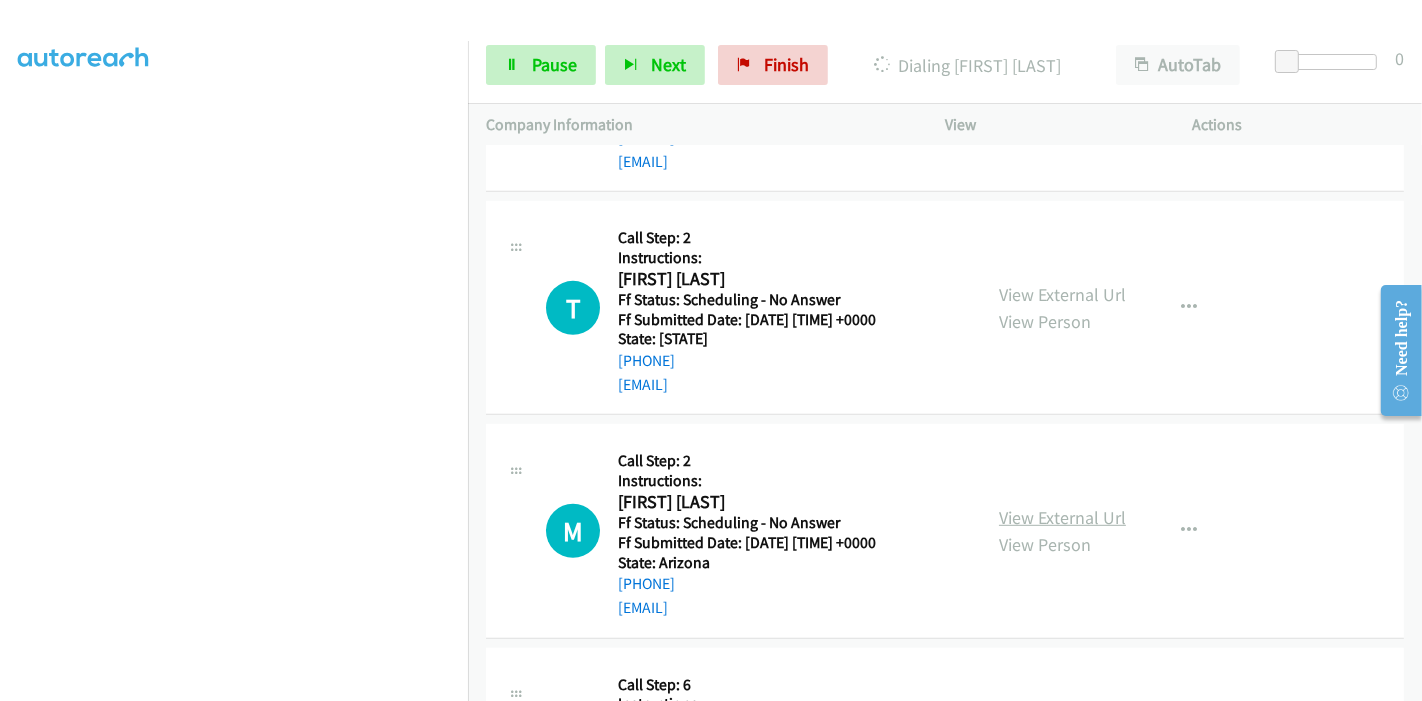 click on "View External Url" at bounding box center (1062, 517) 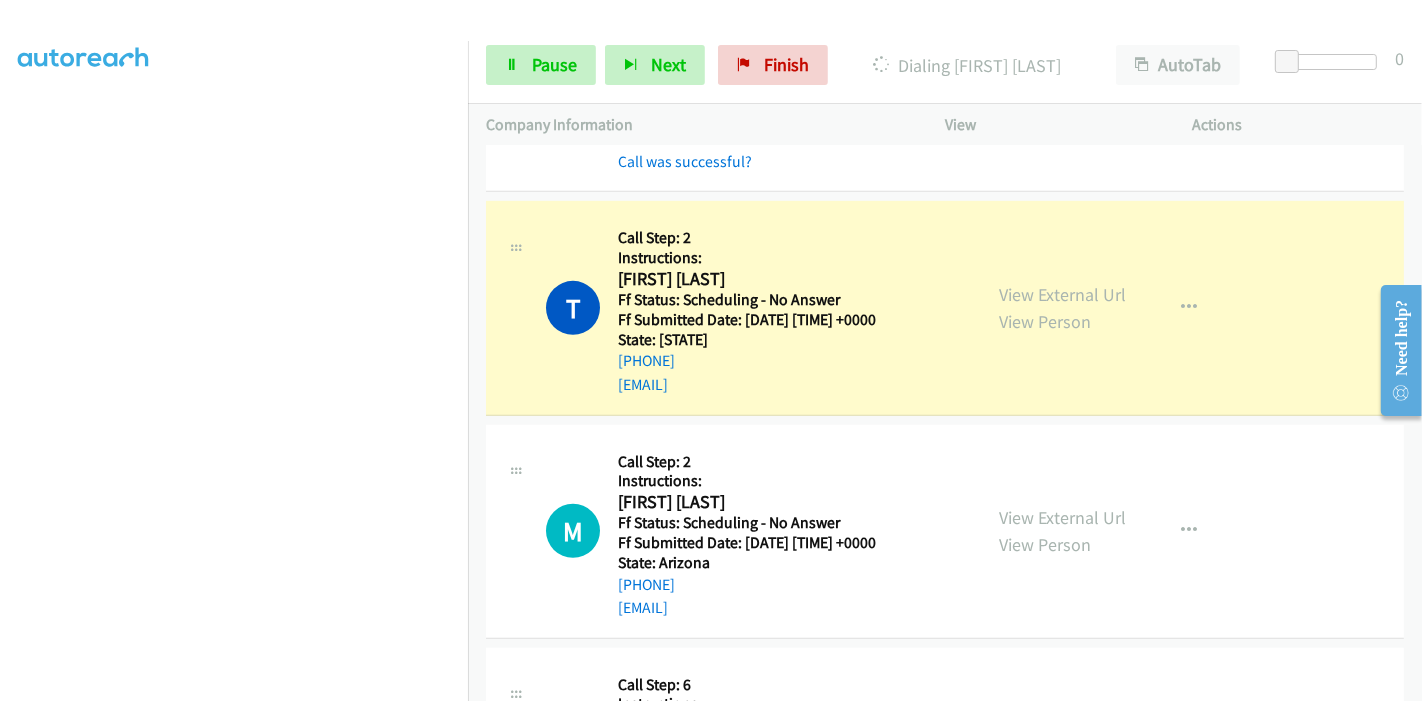 scroll, scrollTop: 1000, scrollLeft: 0, axis: vertical 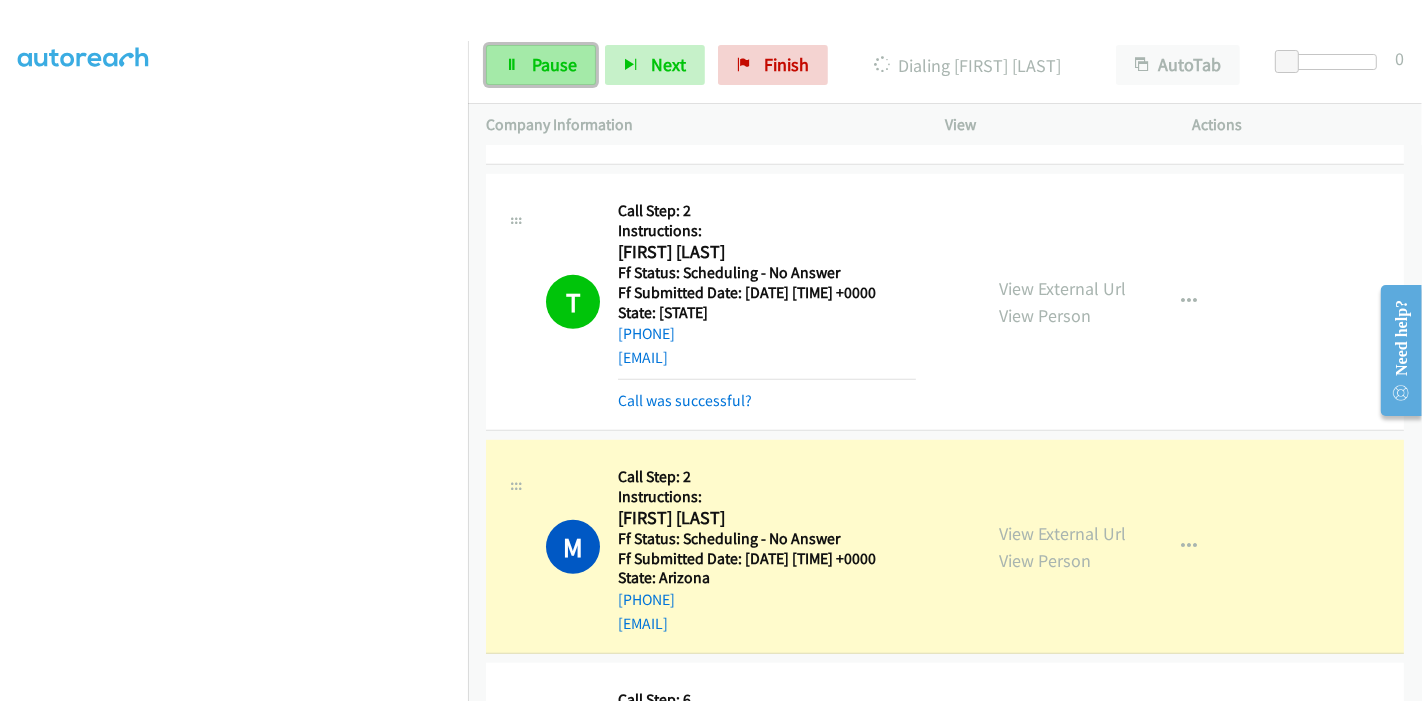 click on "Pause" at bounding box center [541, 65] 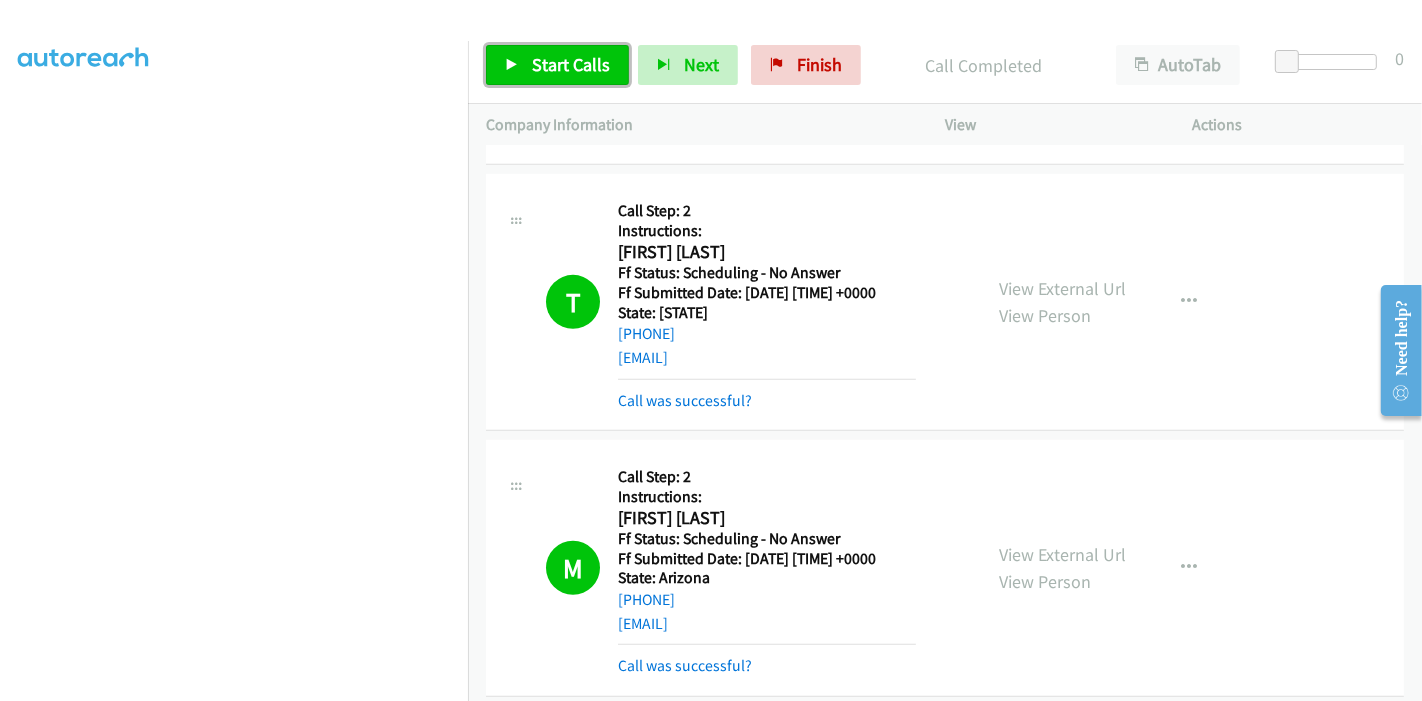 click on "Start Calls" at bounding box center [557, 65] 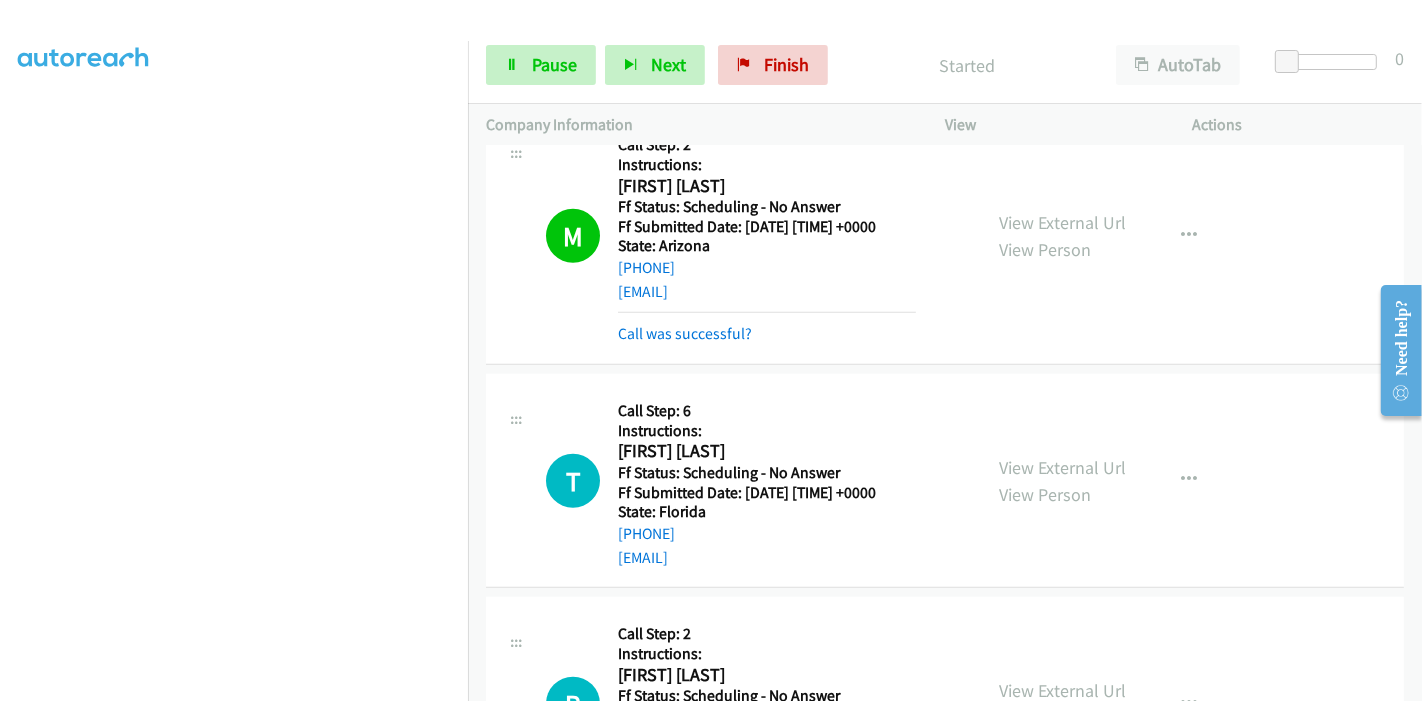 scroll, scrollTop: 1333, scrollLeft: 0, axis: vertical 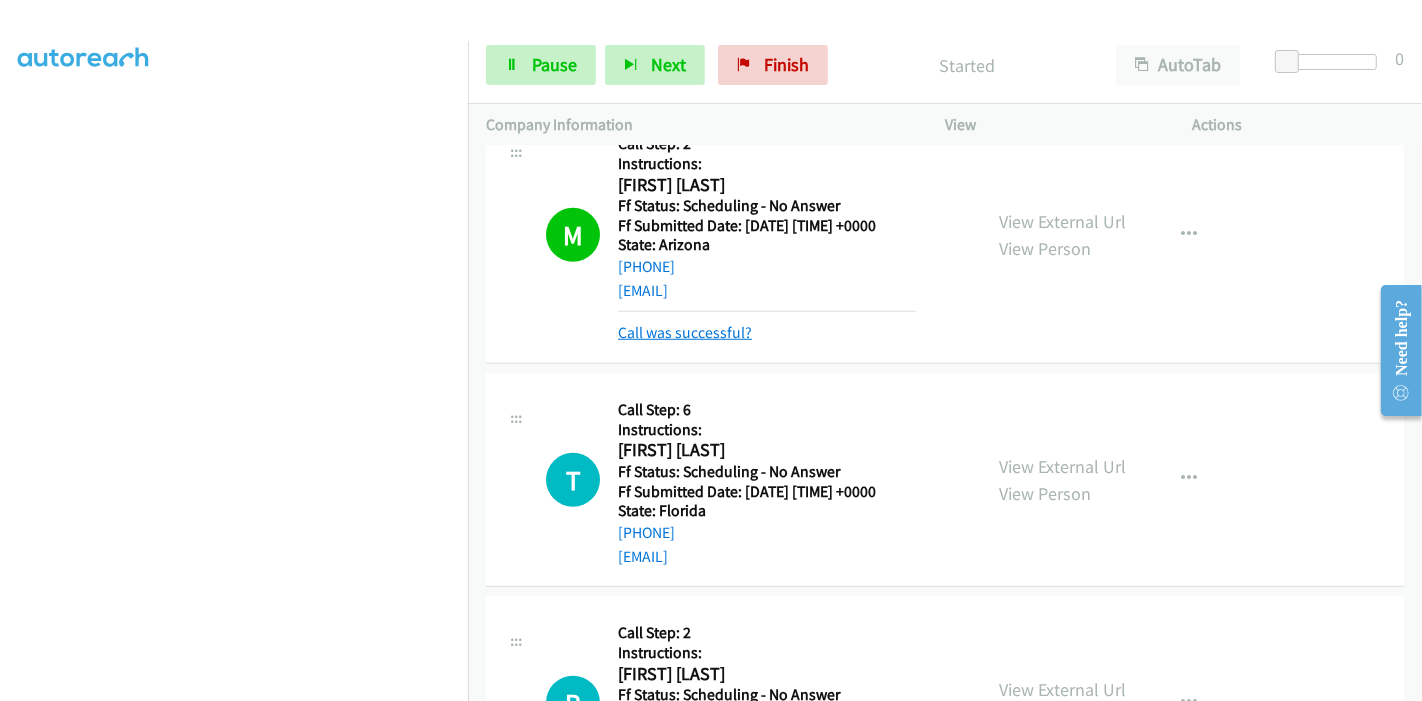 click on "Call was successful?" at bounding box center (685, 332) 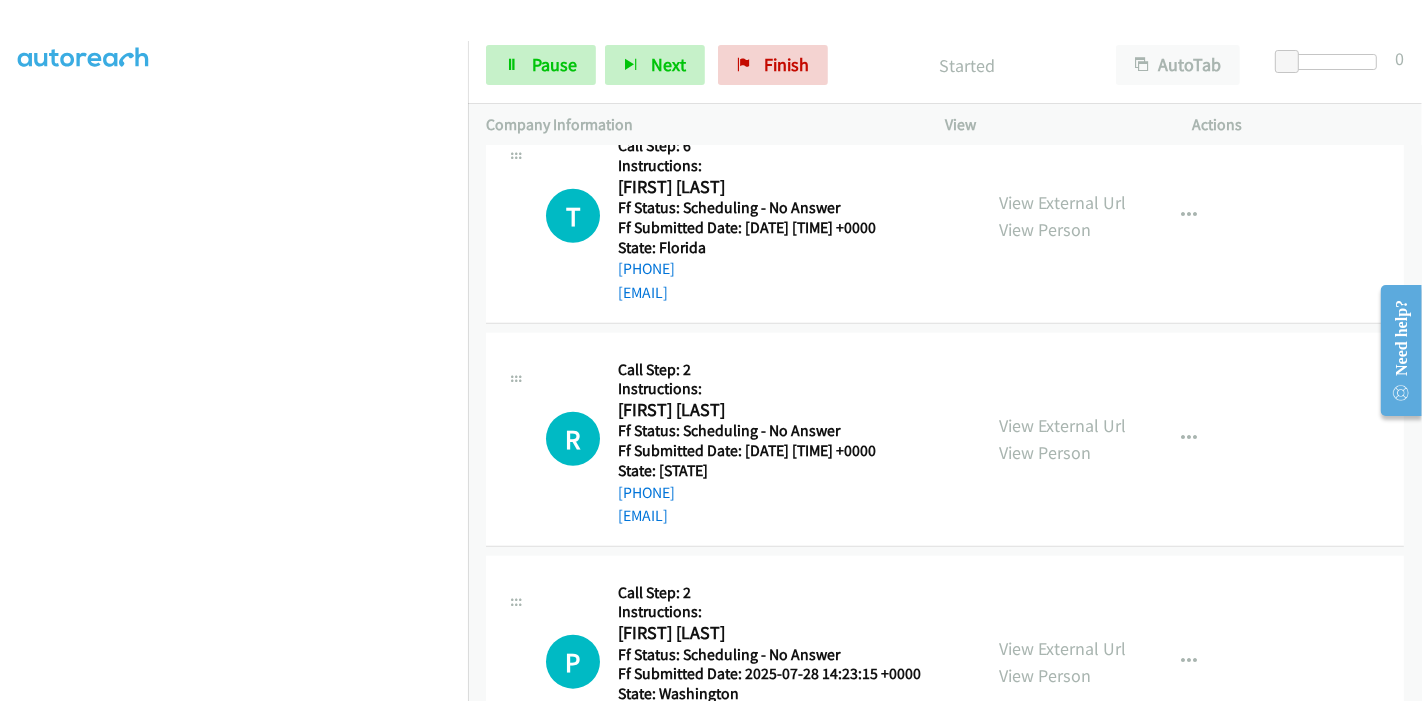 scroll, scrollTop: 1555, scrollLeft: 0, axis: vertical 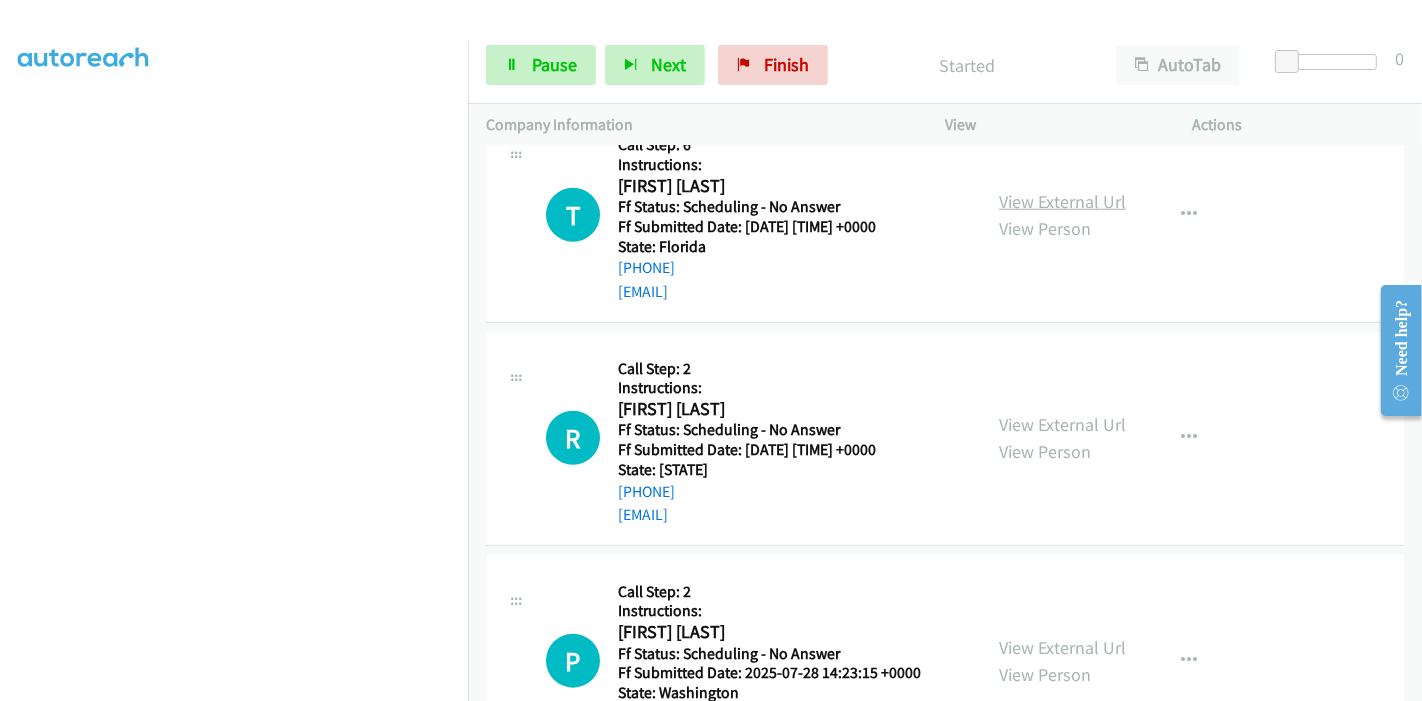 click on "View External Url" at bounding box center (1062, 201) 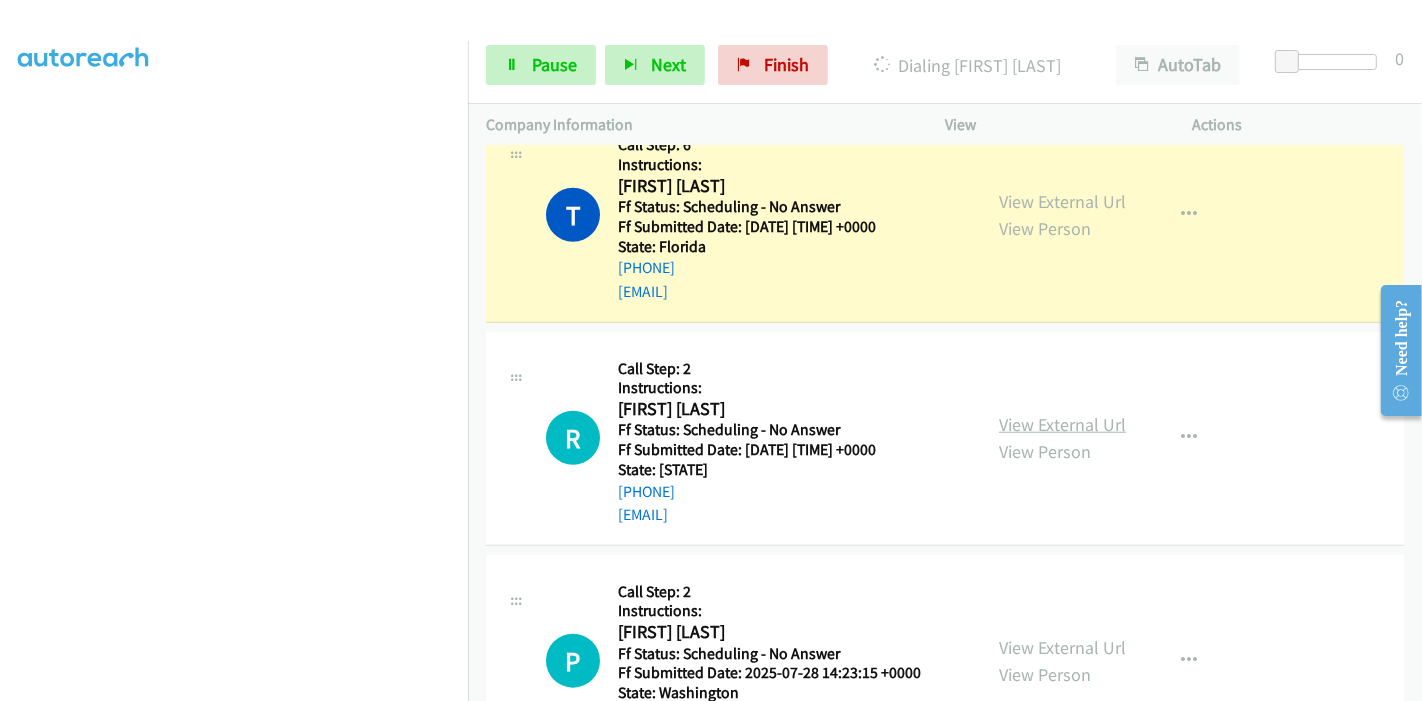 click on "View External Url" at bounding box center (1062, 424) 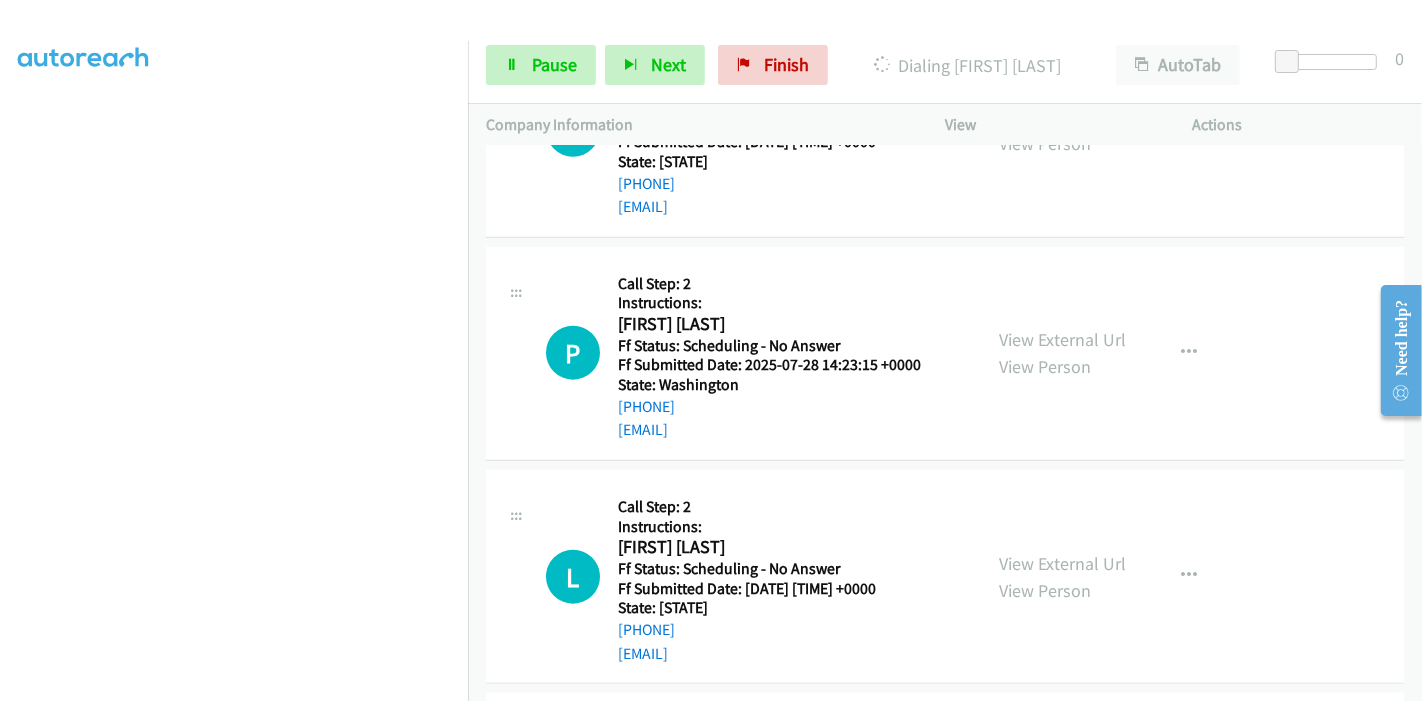 scroll, scrollTop: 1888, scrollLeft: 0, axis: vertical 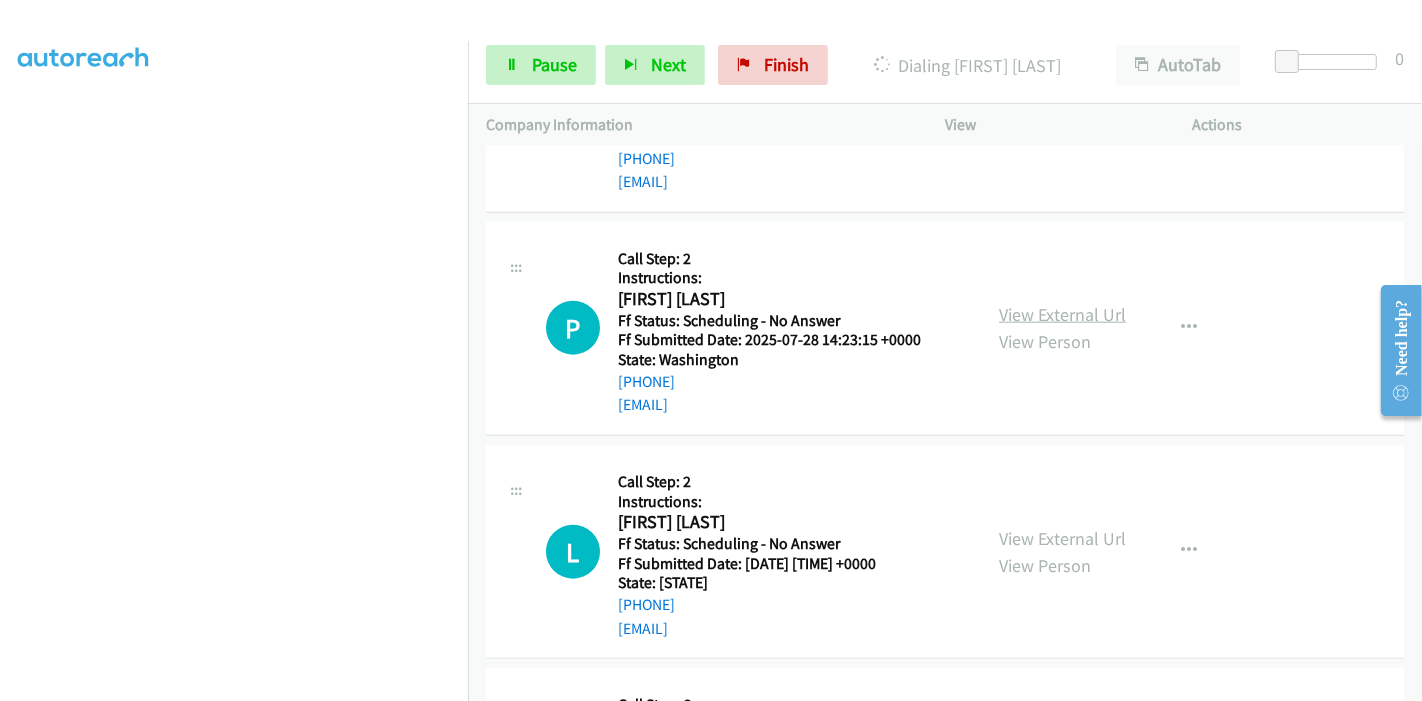 click on "View External Url" at bounding box center [1062, 314] 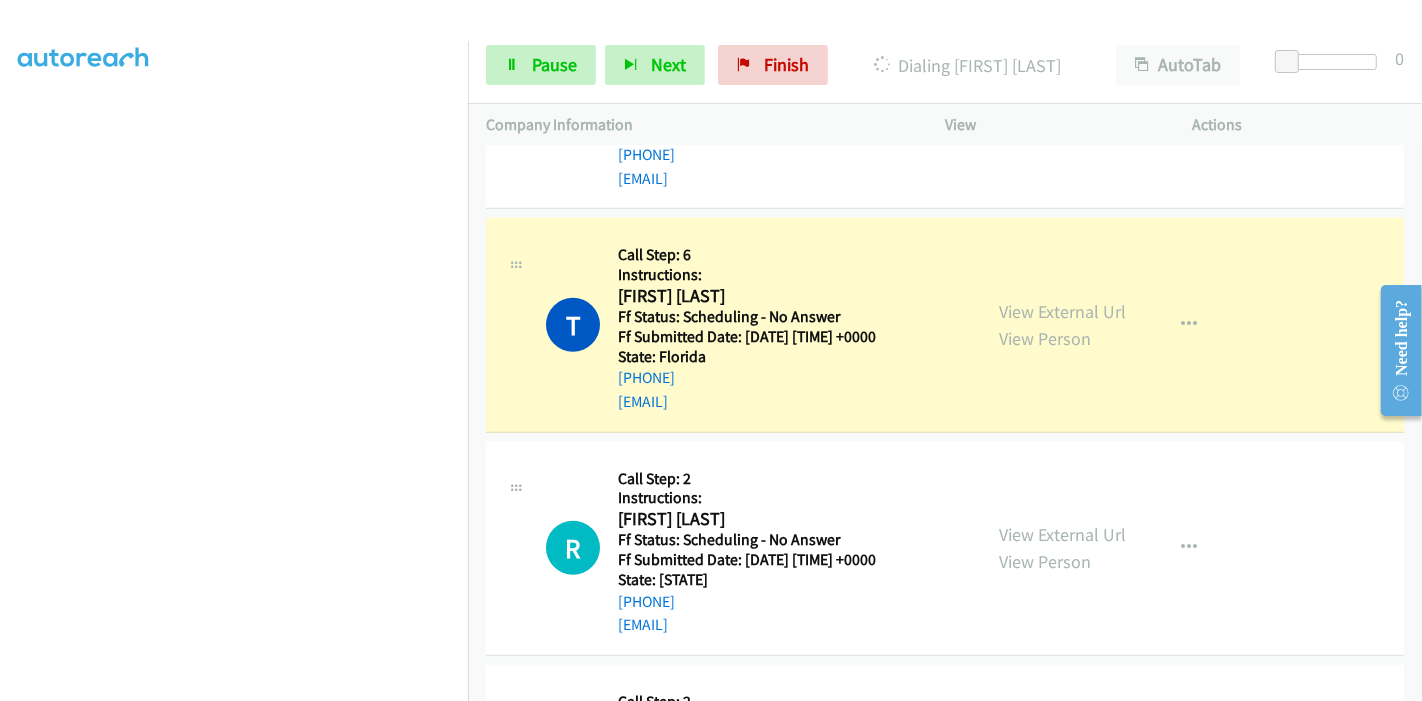 scroll, scrollTop: 1555, scrollLeft: 0, axis: vertical 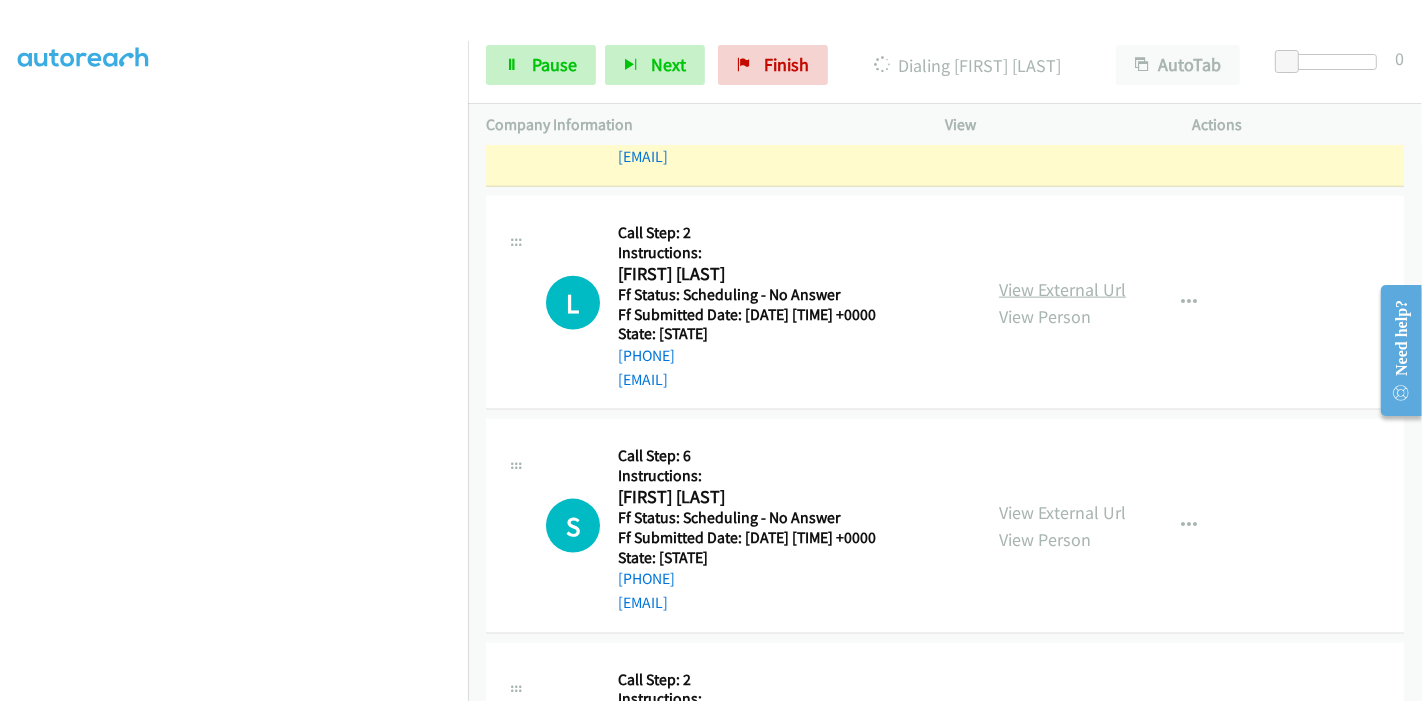 click on "View External Url" at bounding box center (1062, 289) 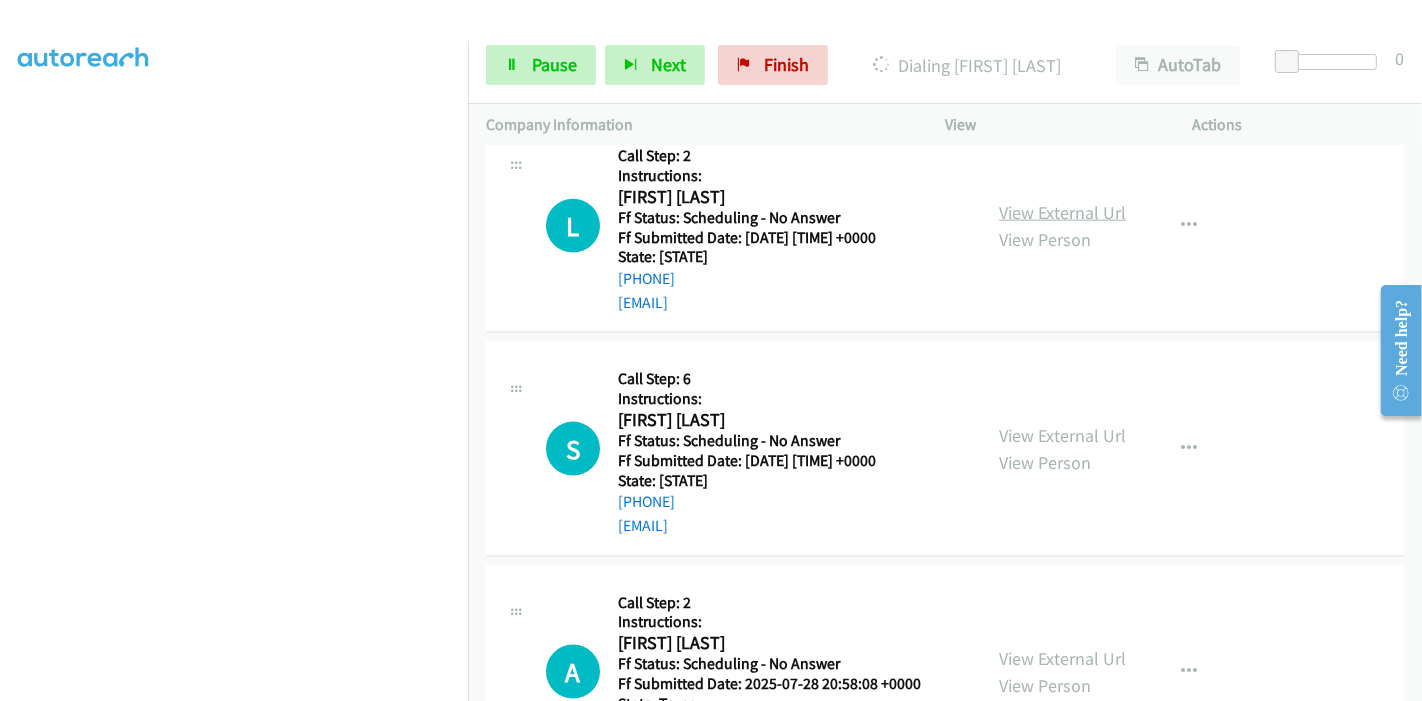 scroll, scrollTop: 2333, scrollLeft: 0, axis: vertical 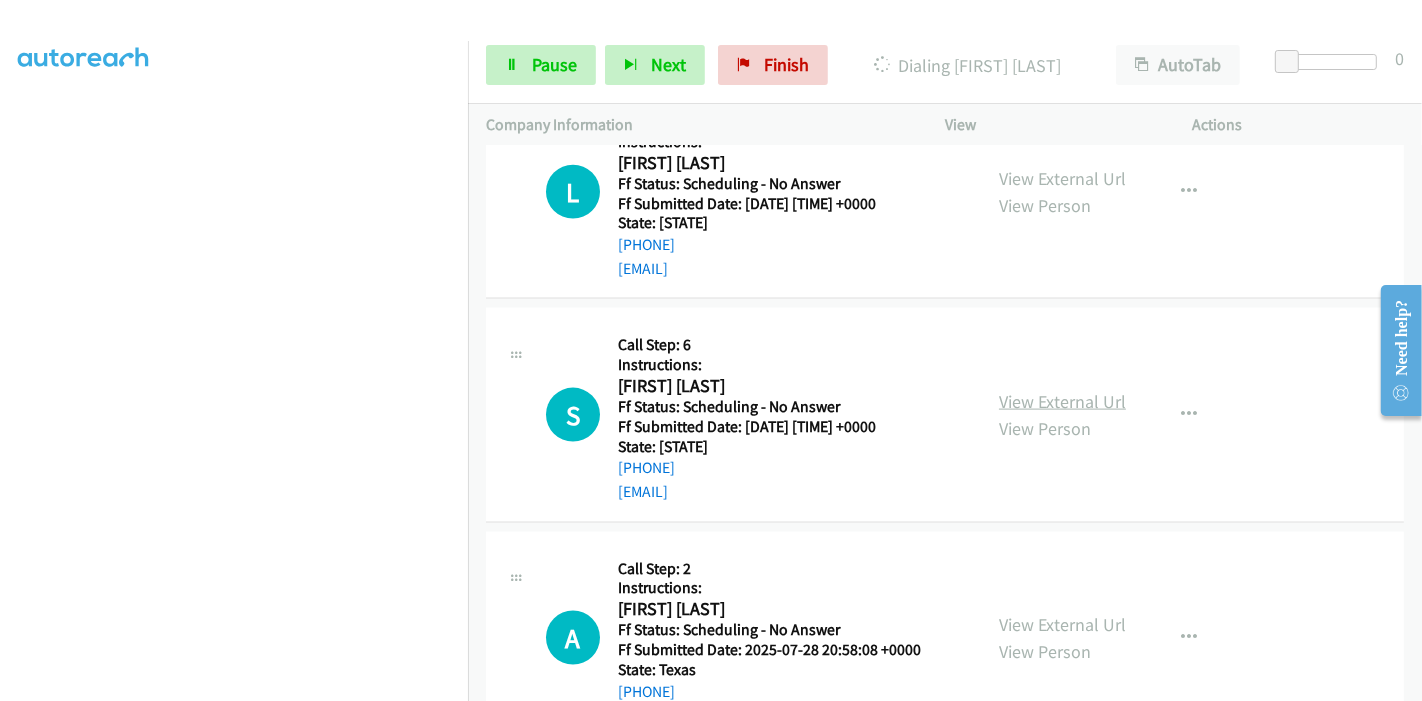 click on "View External Url" at bounding box center (1062, 401) 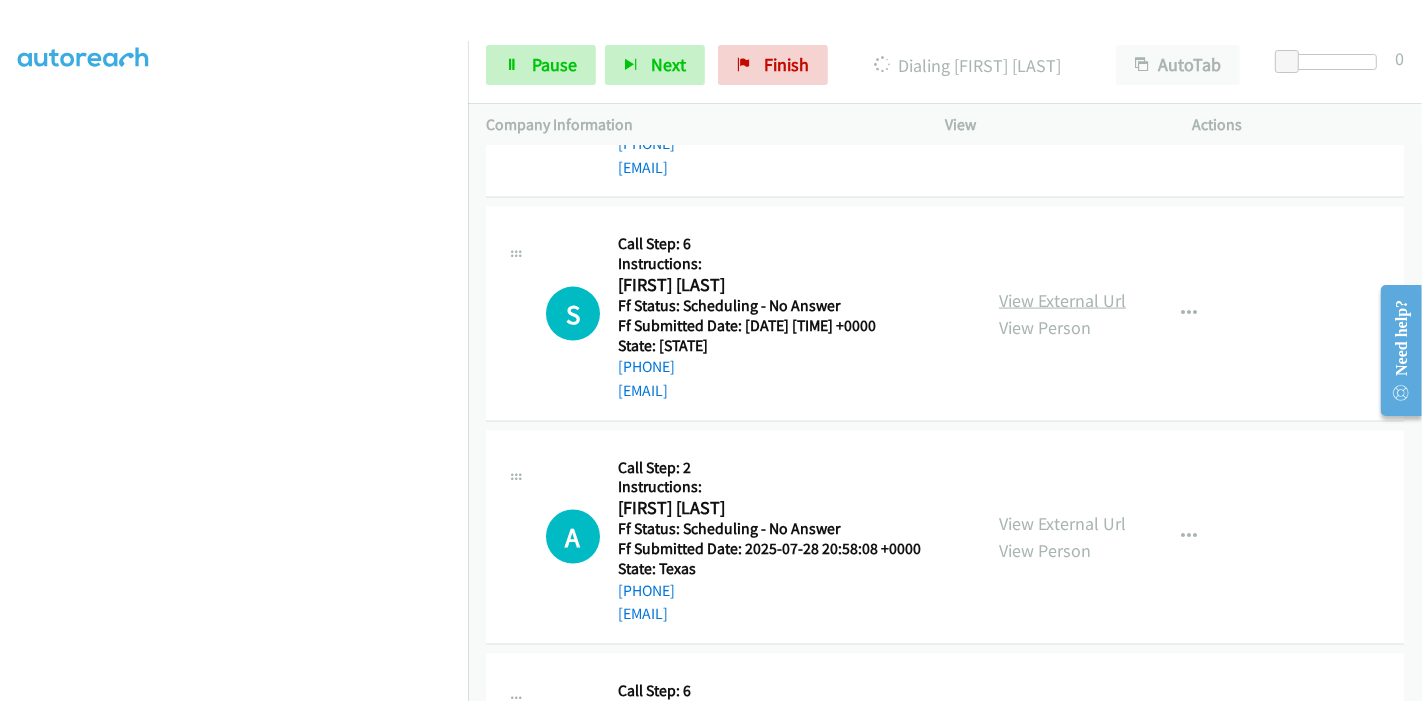 scroll, scrollTop: 2555, scrollLeft: 0, axis: vertical 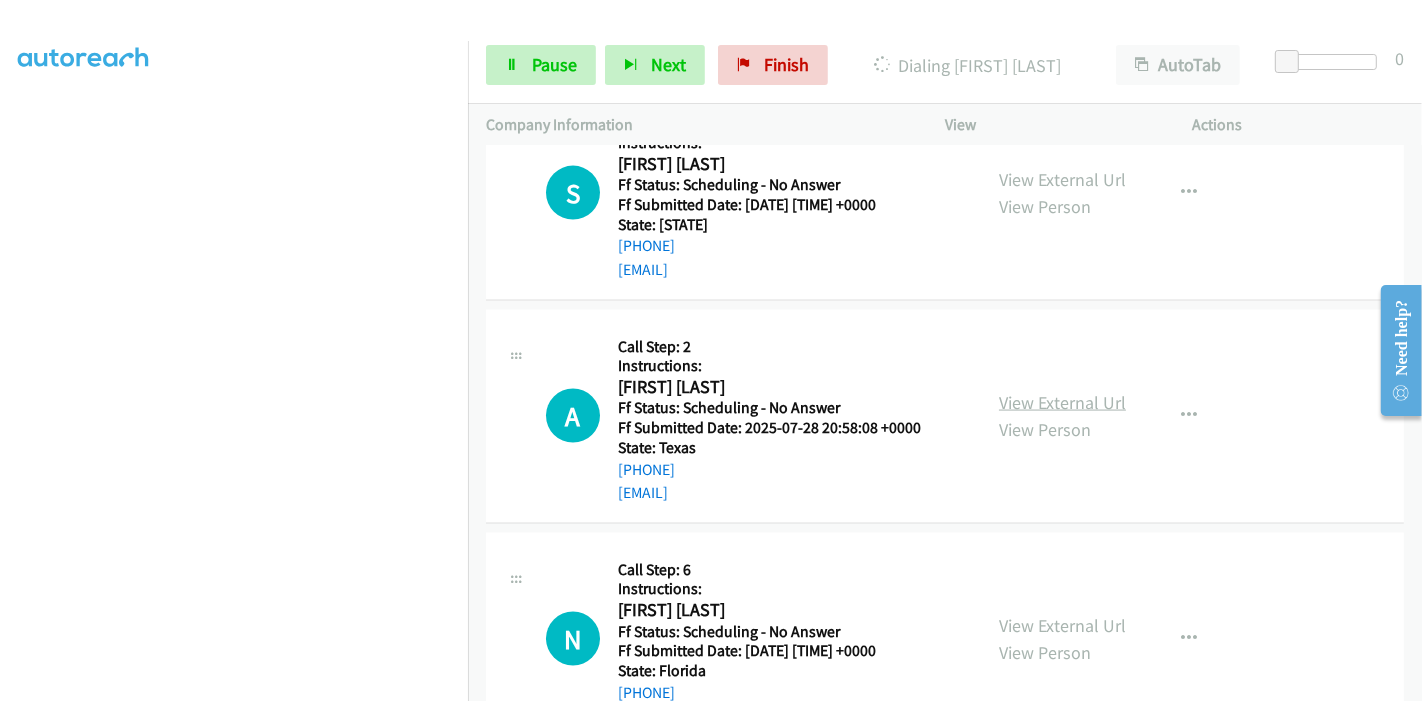 click on "View External Url" at bounding box center (1062, 402) 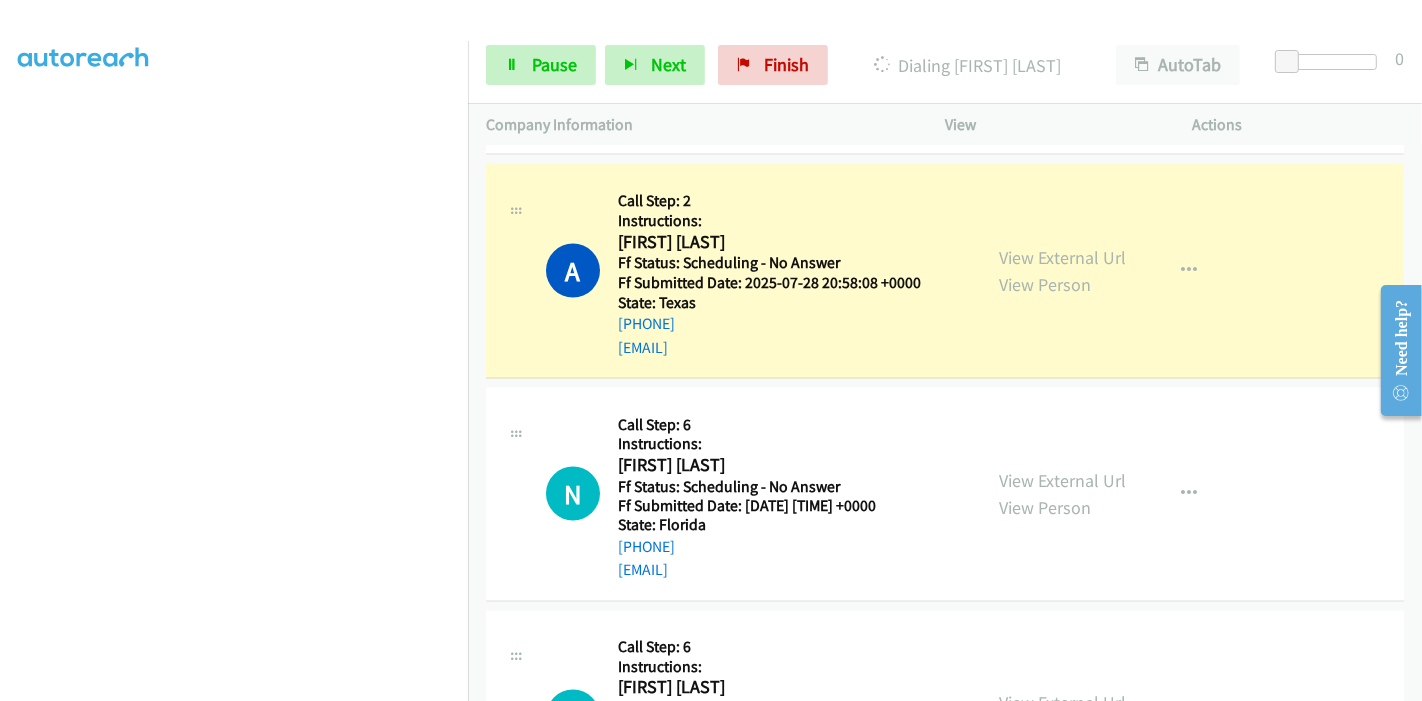 scroll, scrollTop: 2862, scrollLeft: 0, axis: vertical 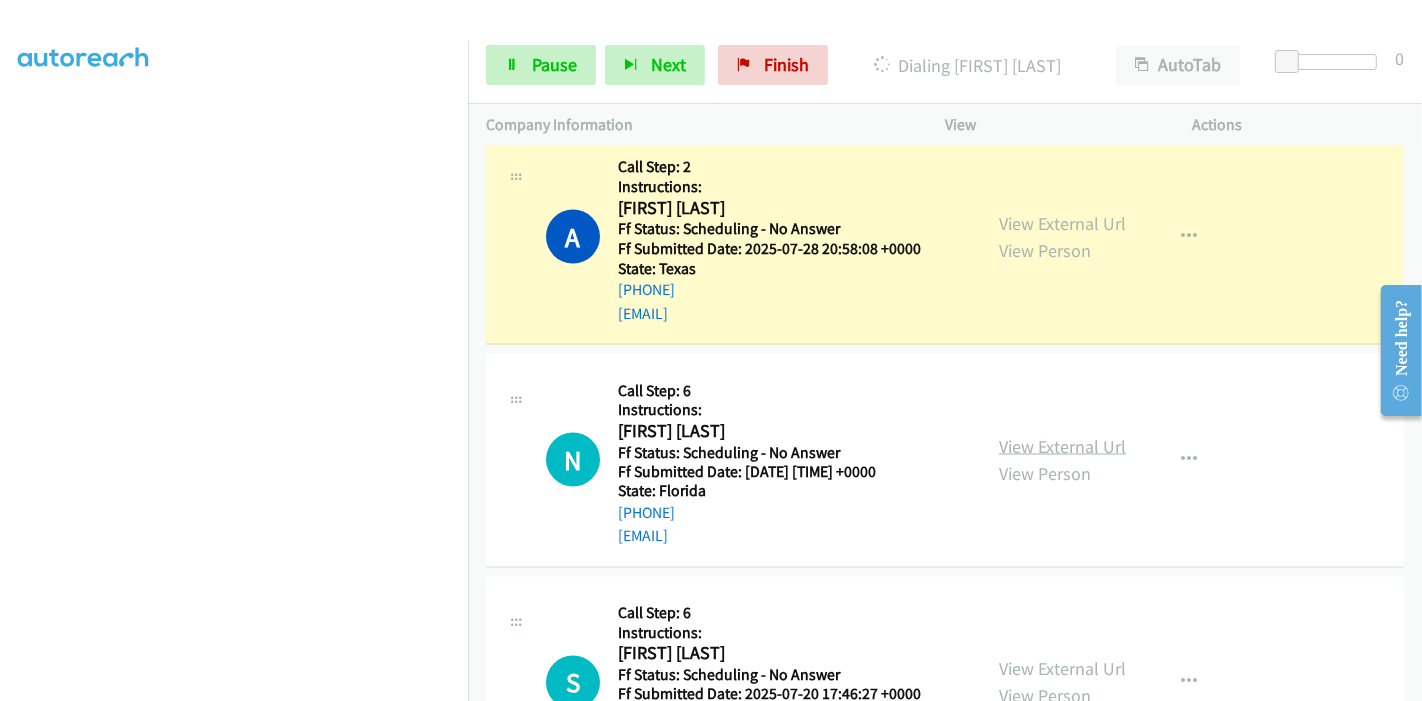 click on "View External Url" at bounding box center (1062, 446) 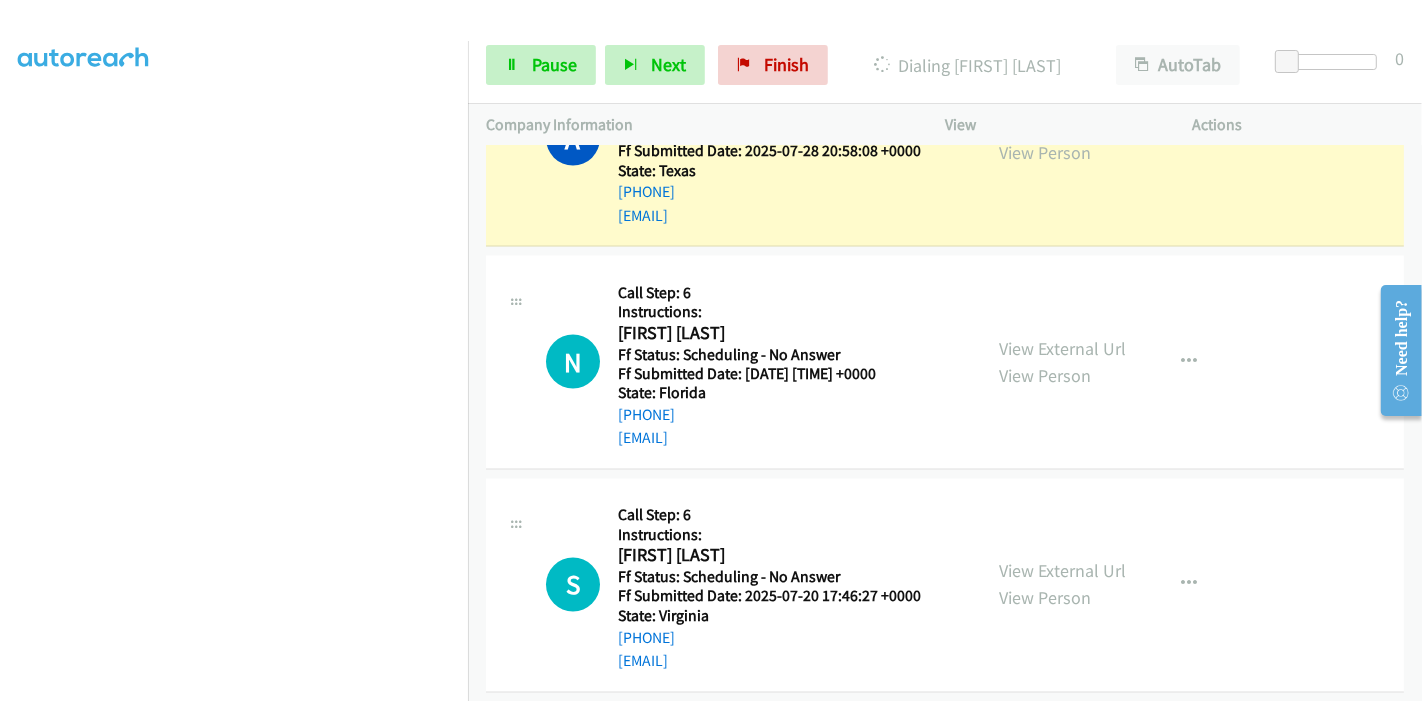 scroll, scrollTop: 3085, scrollLeft: 0, axis: vertical 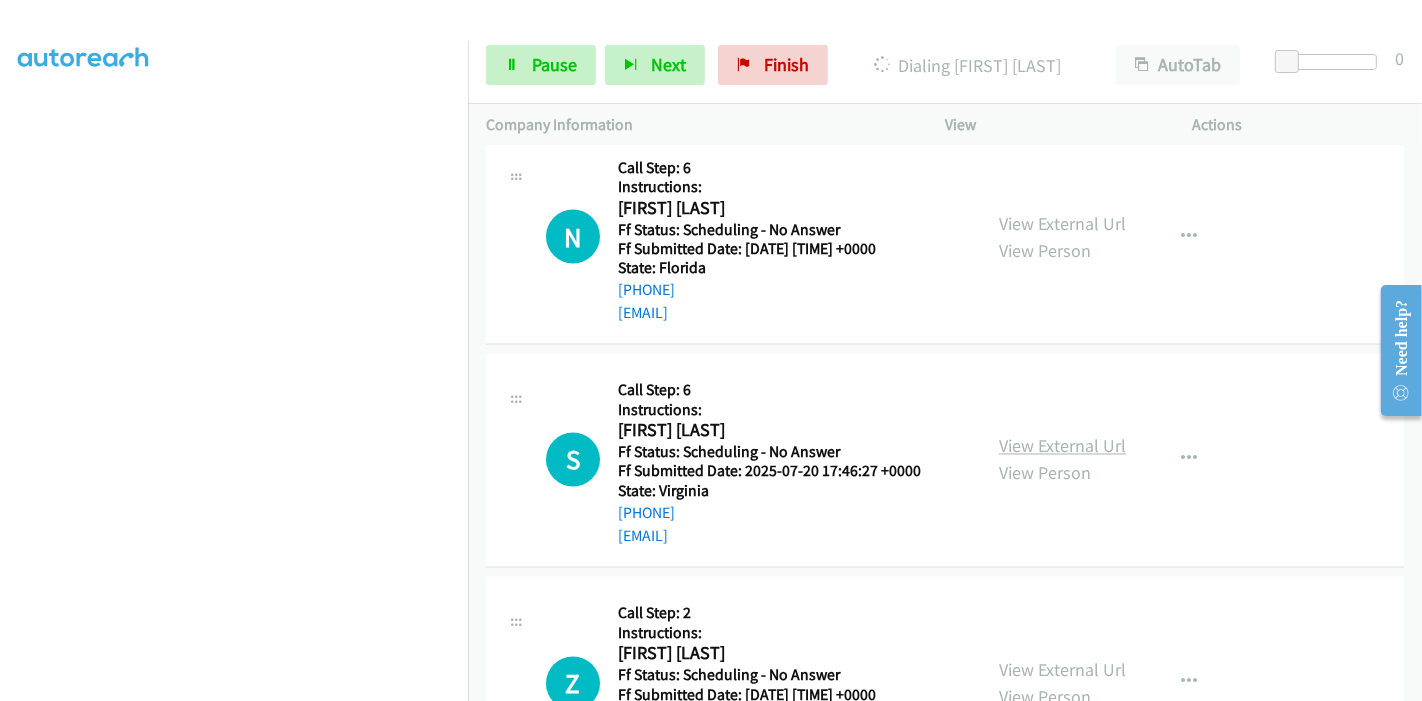 click on "View External Url" at bounding box center (1062, 446) 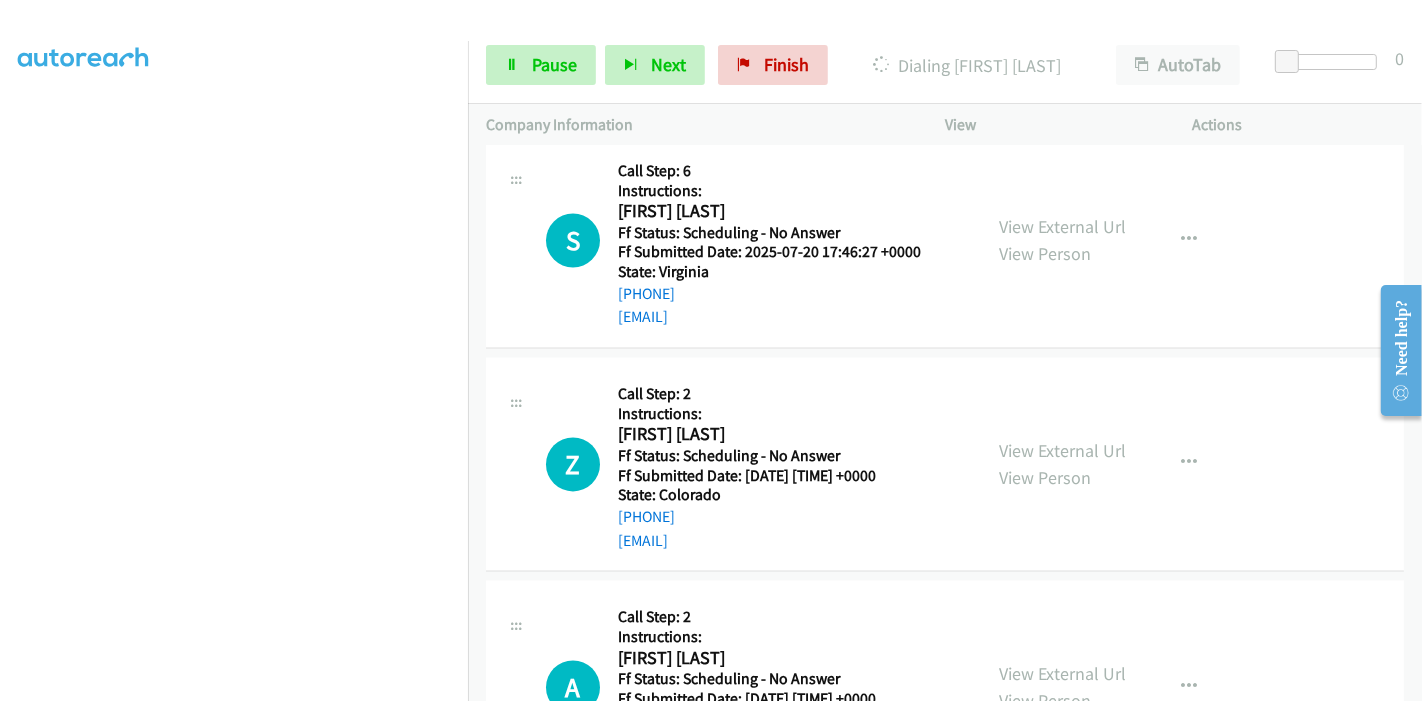 scroll, scrollTop: 3307, scrollLeft: 0, axis: vertical 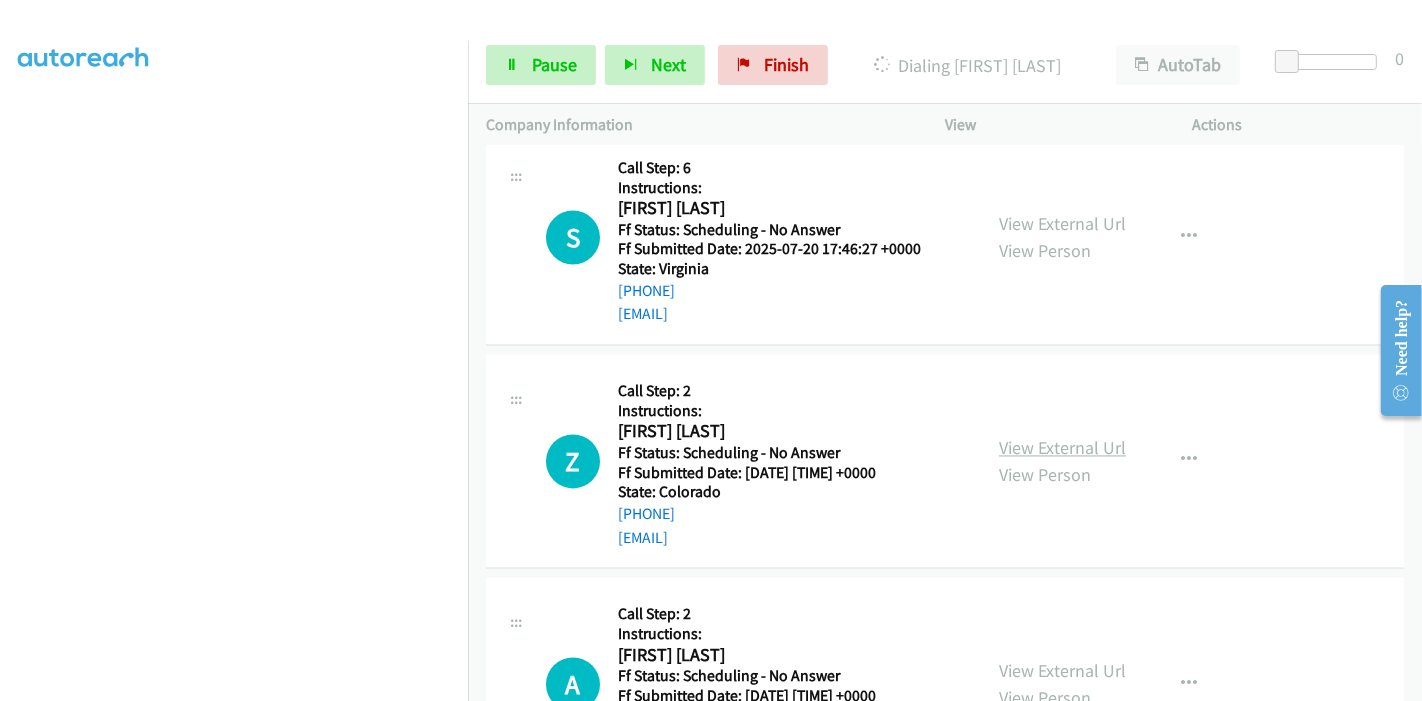 click on "View External Url" at bounding box center (1062, 448) 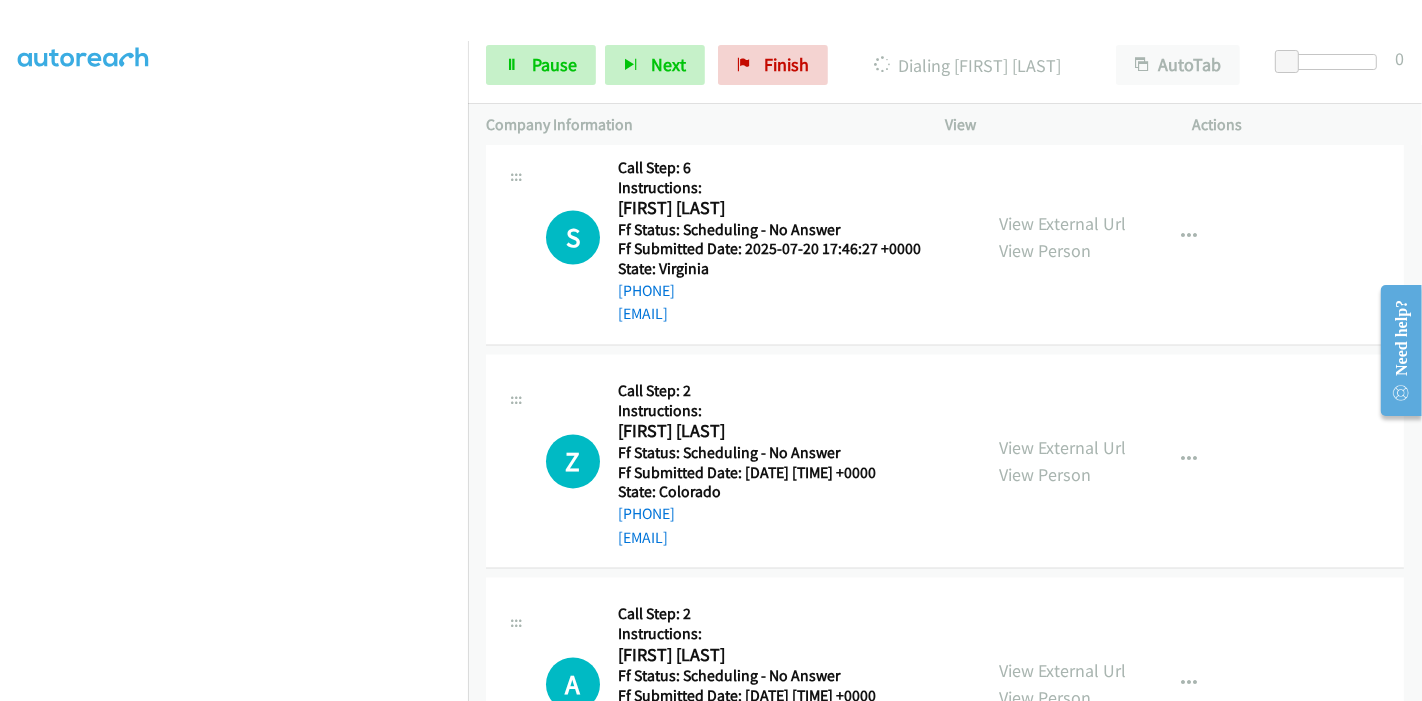 scroll, scrollTop: 200, scrollLeft: 0, axis: vertical 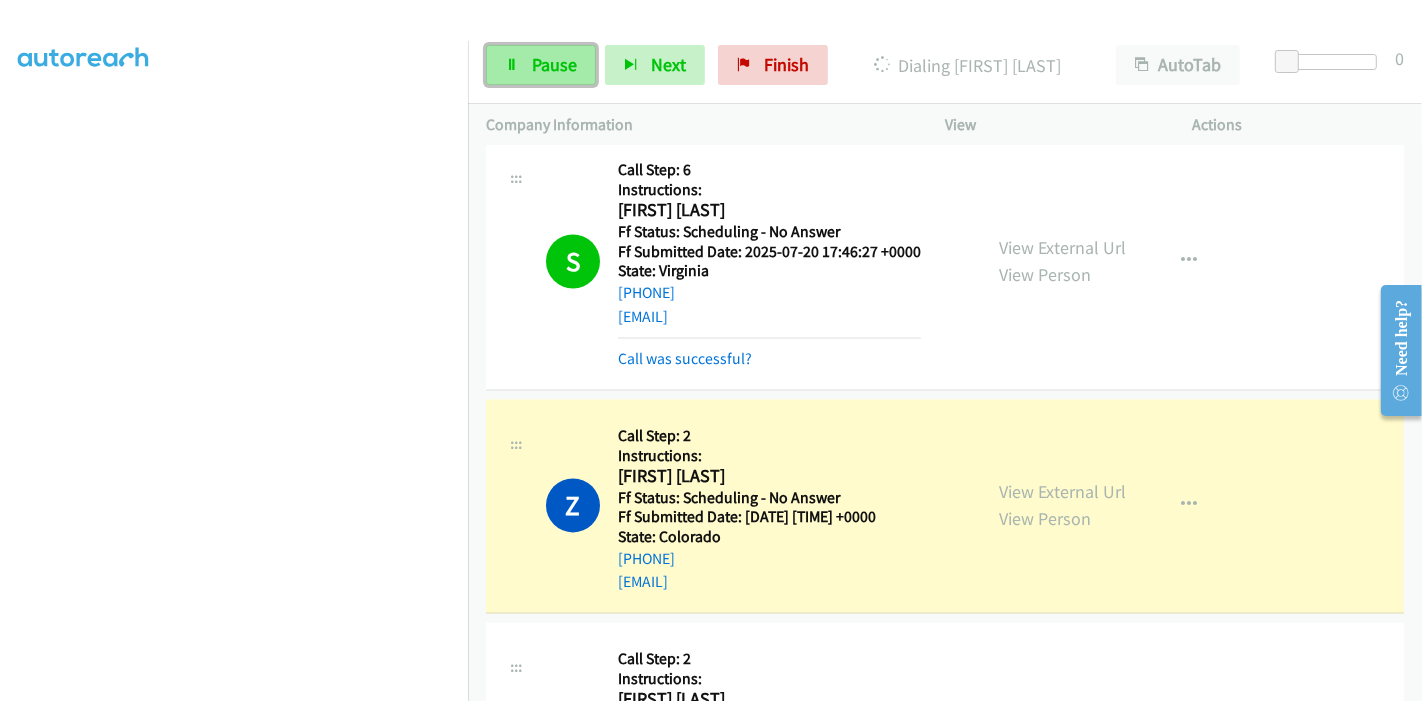 click on "Pause" at bounding box center (554, 64) 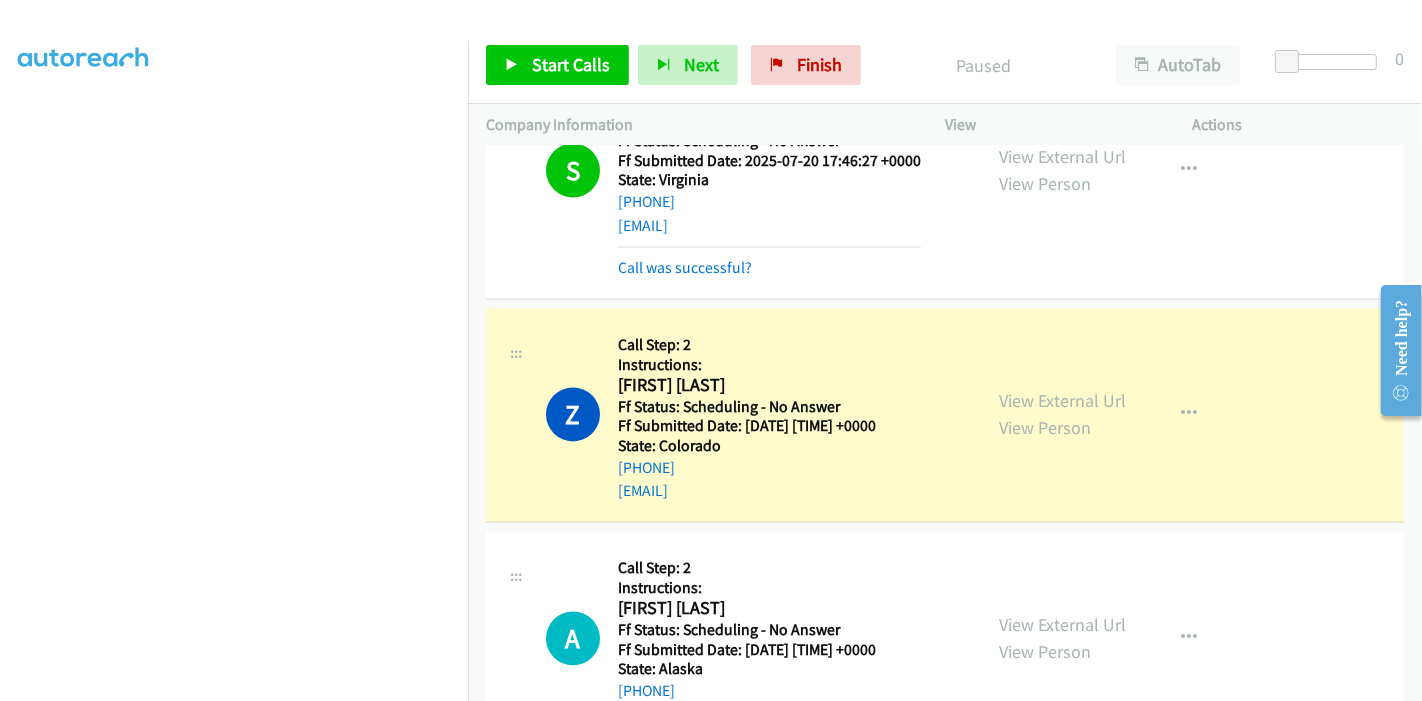 scroll, scrollTop: 3614, scrollLeft: 0, axis: vertical 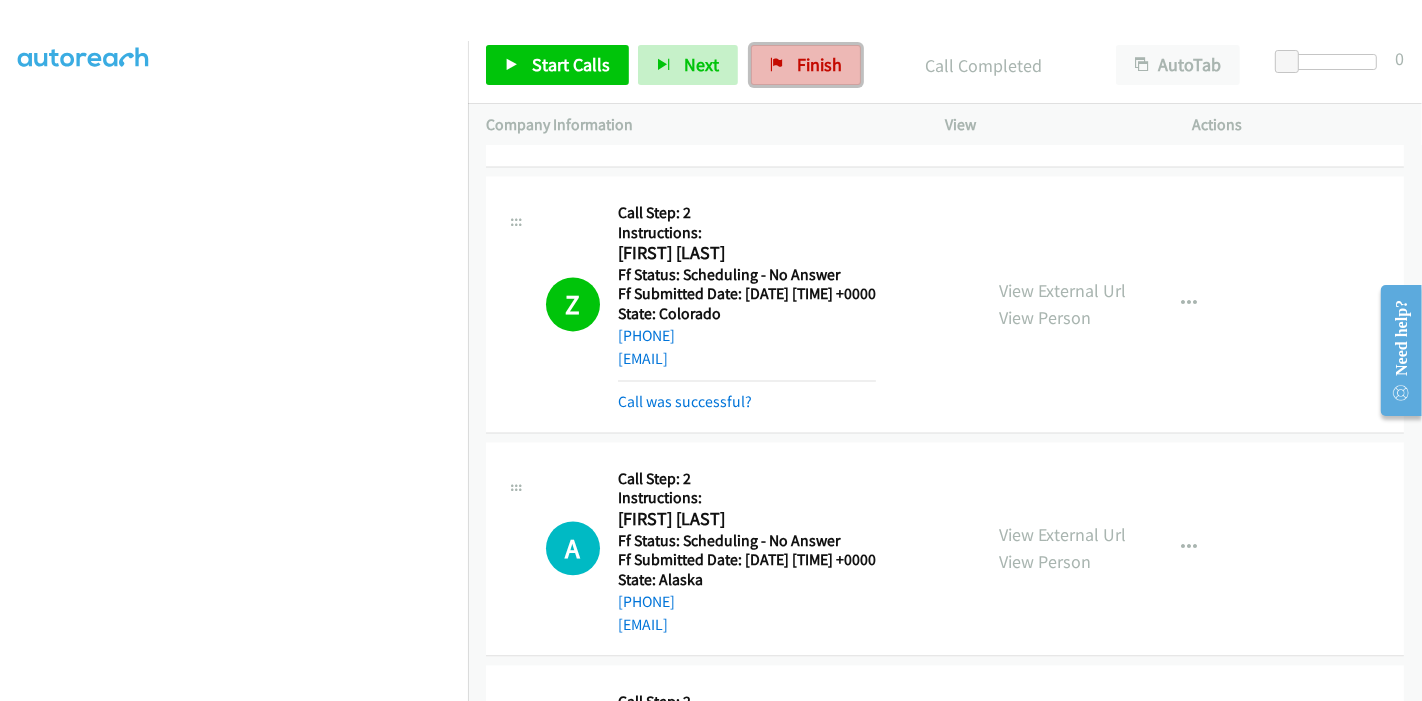 click on "Finish" at bounding box center (819, 64) 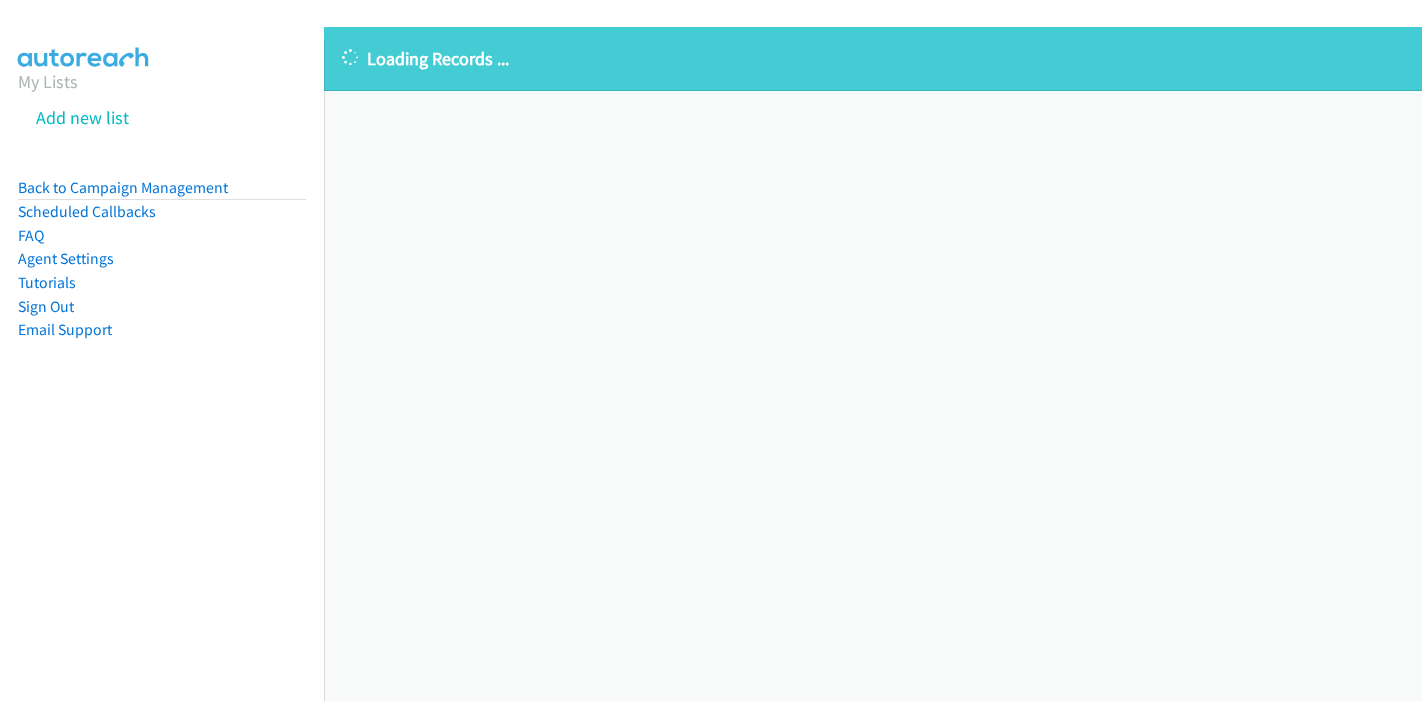 scroll, scrollTop: 0, scrollLeft: 0, axis: both 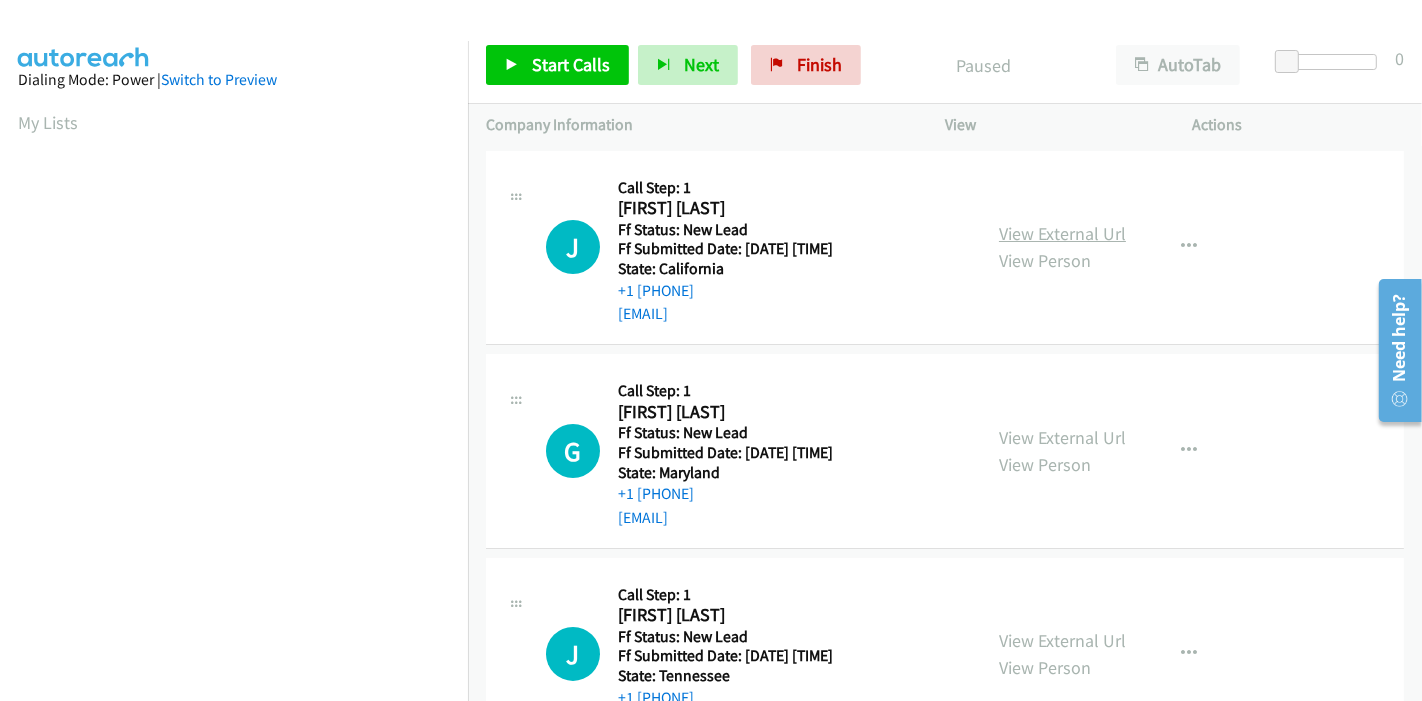 click on "View External Url" at bounding box center [1062, 233] 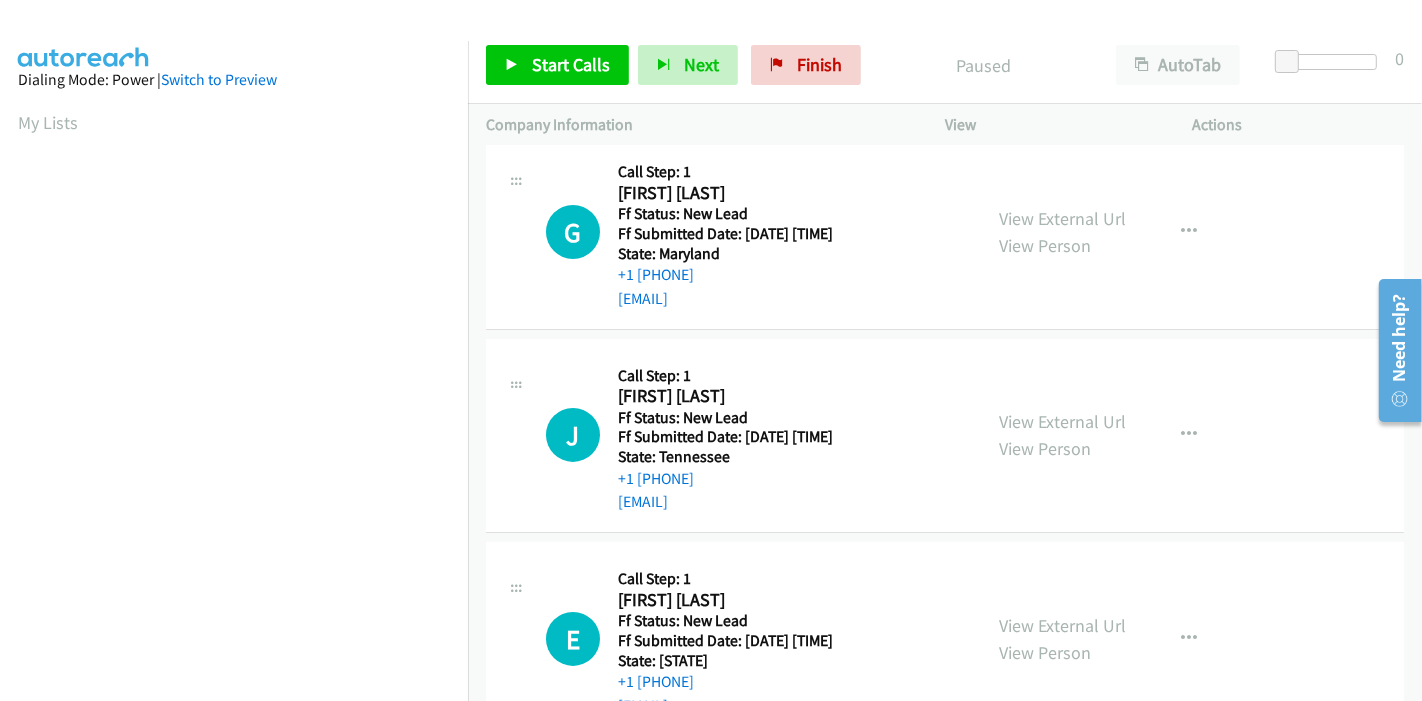 scroll, scrollTop: 222, scrollLeft: 0, axis: vertical 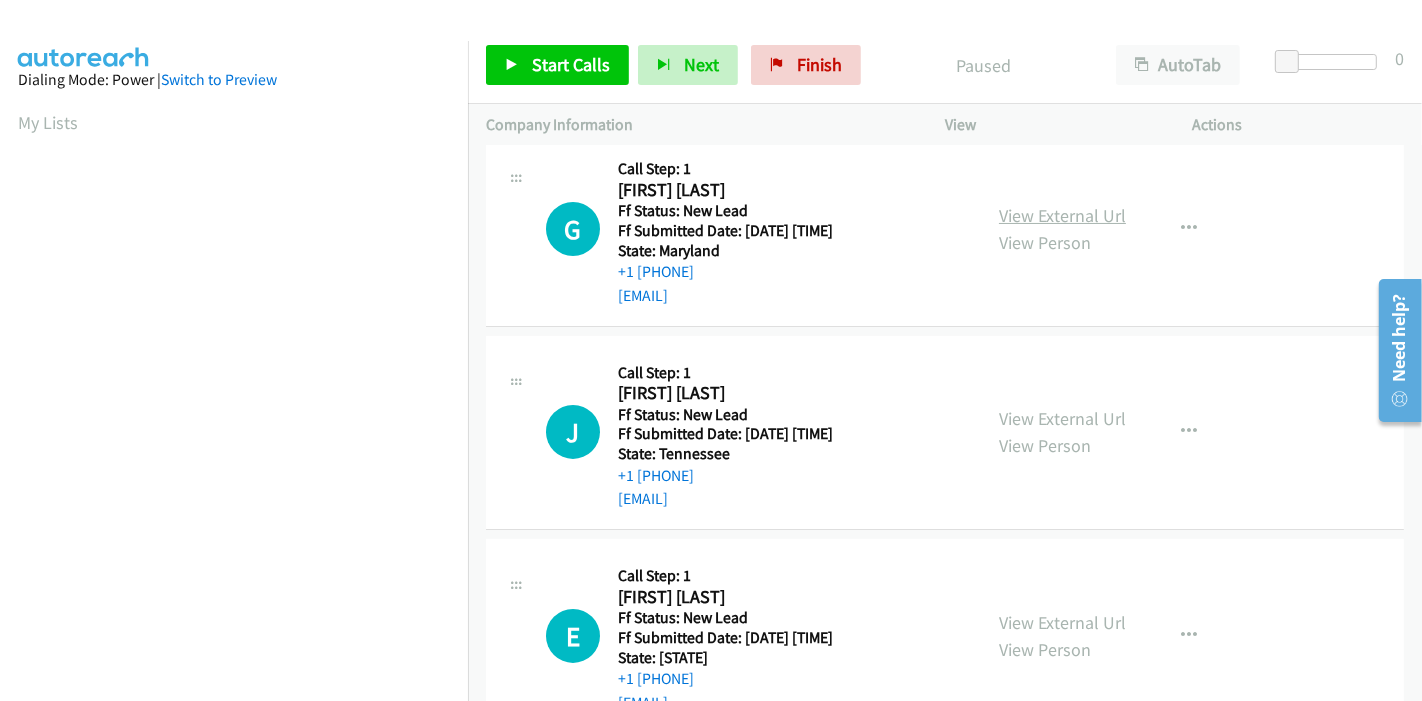 click on "View External Url" at bounding box center [1062, 215] 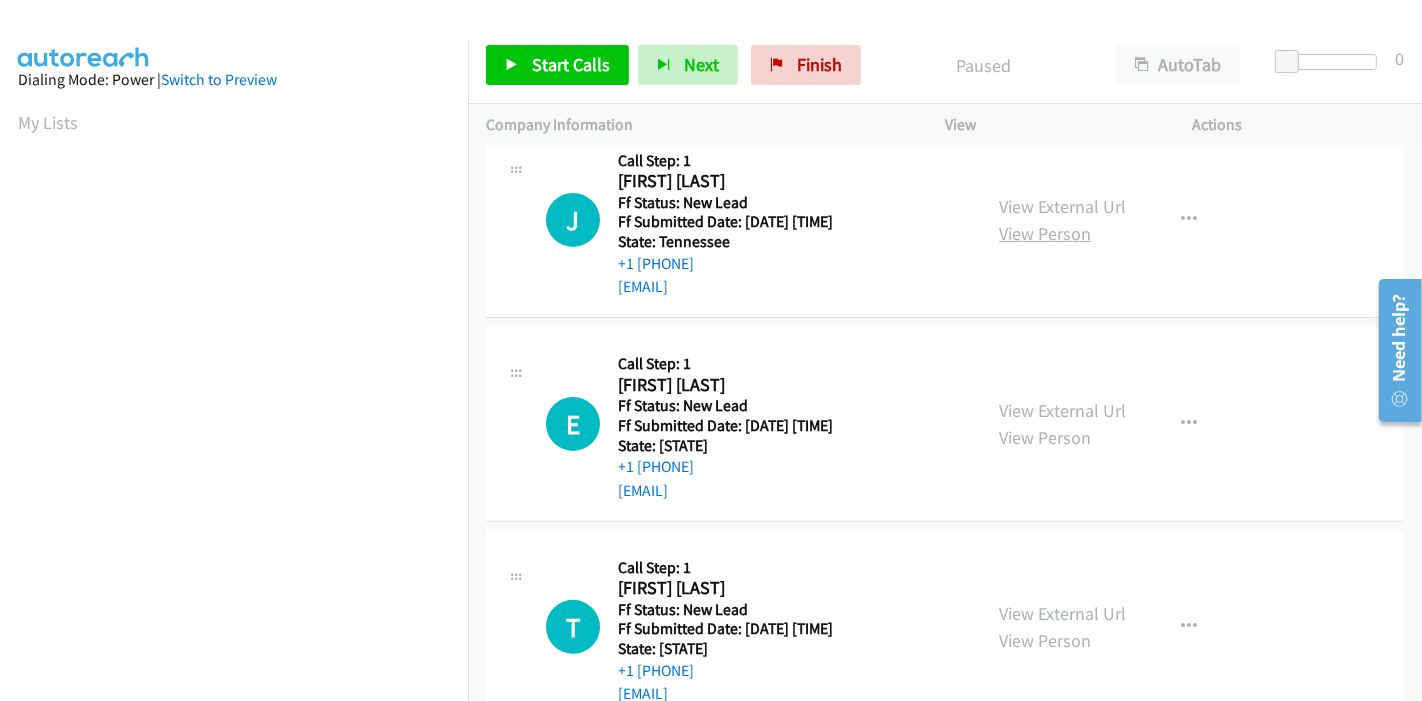 scroll, scrollTop: 444, scrollLeft: 0, axis: vertical 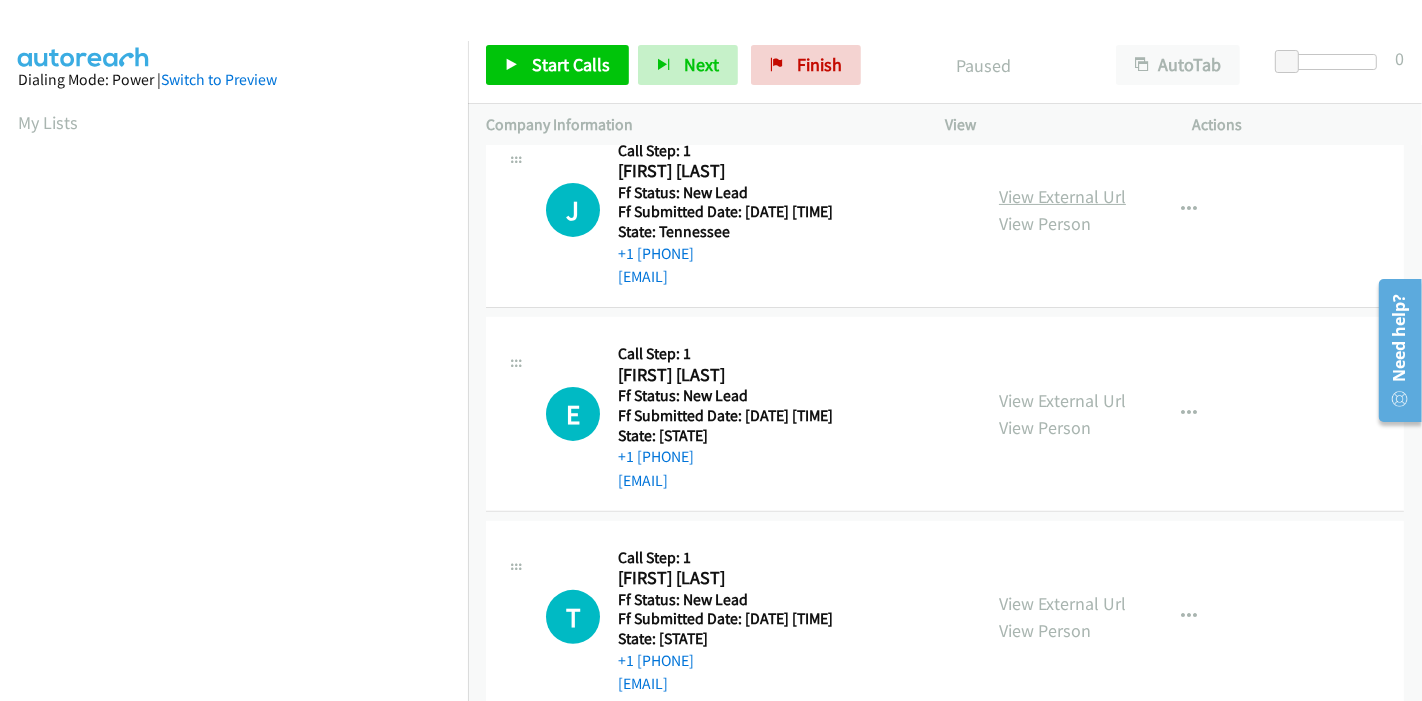 click on "View External Url" at bounding box center [1062, 196] 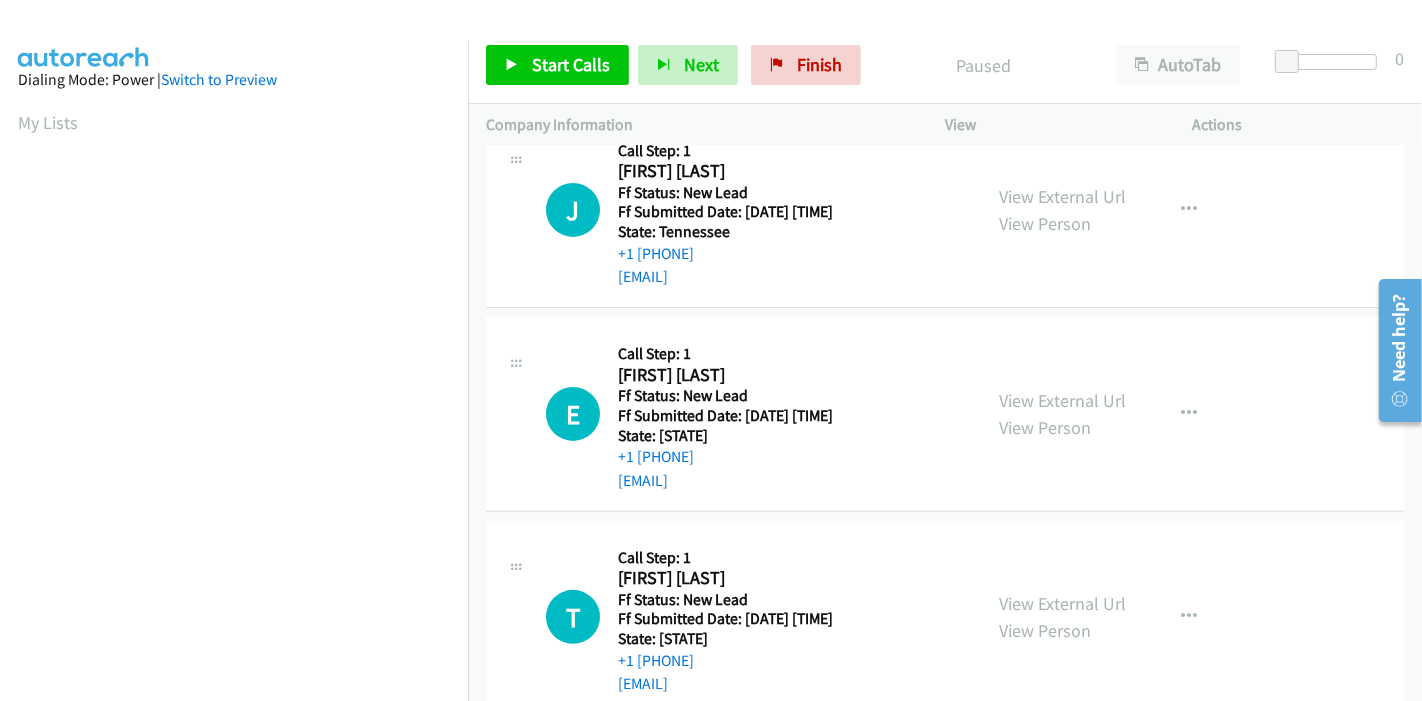 scroll, scrollTop: 487, scrollLeft: 0, axis: vertical 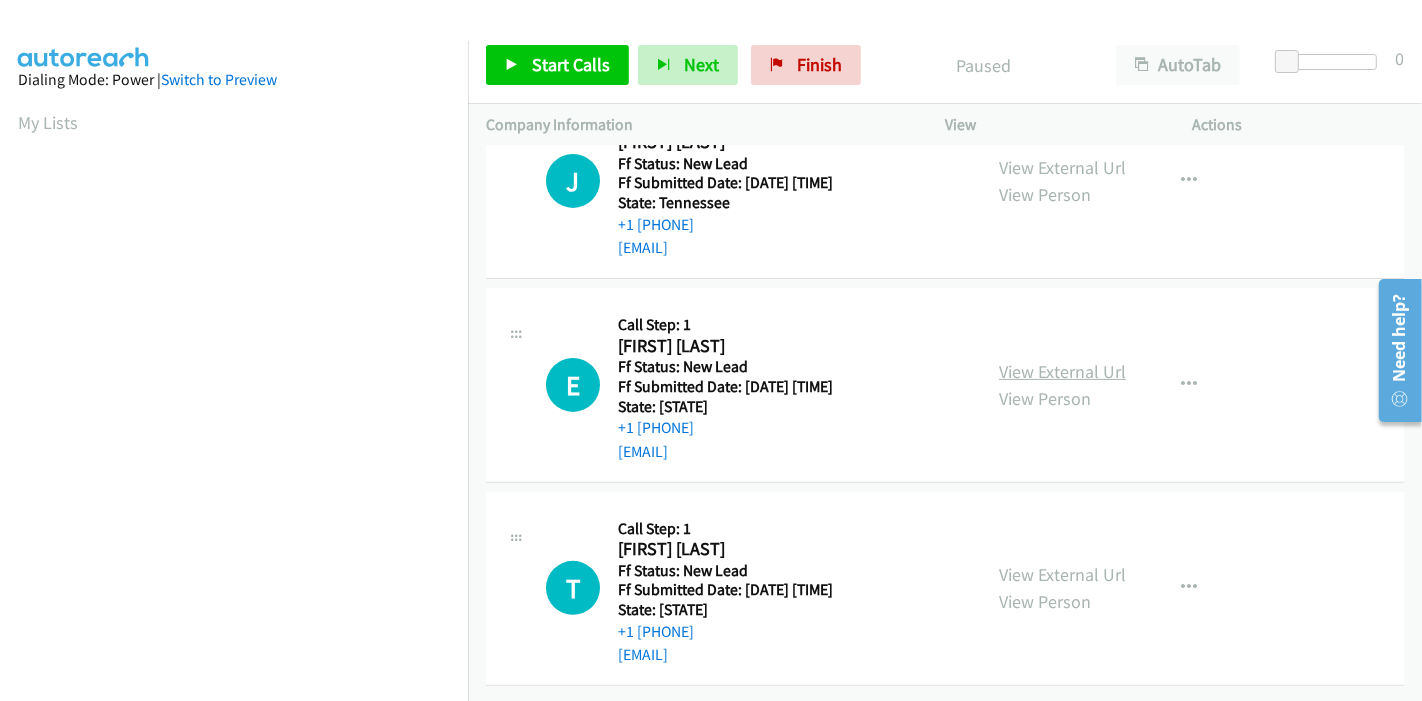 click on "View External Url" at bounding box center [1062, 371] 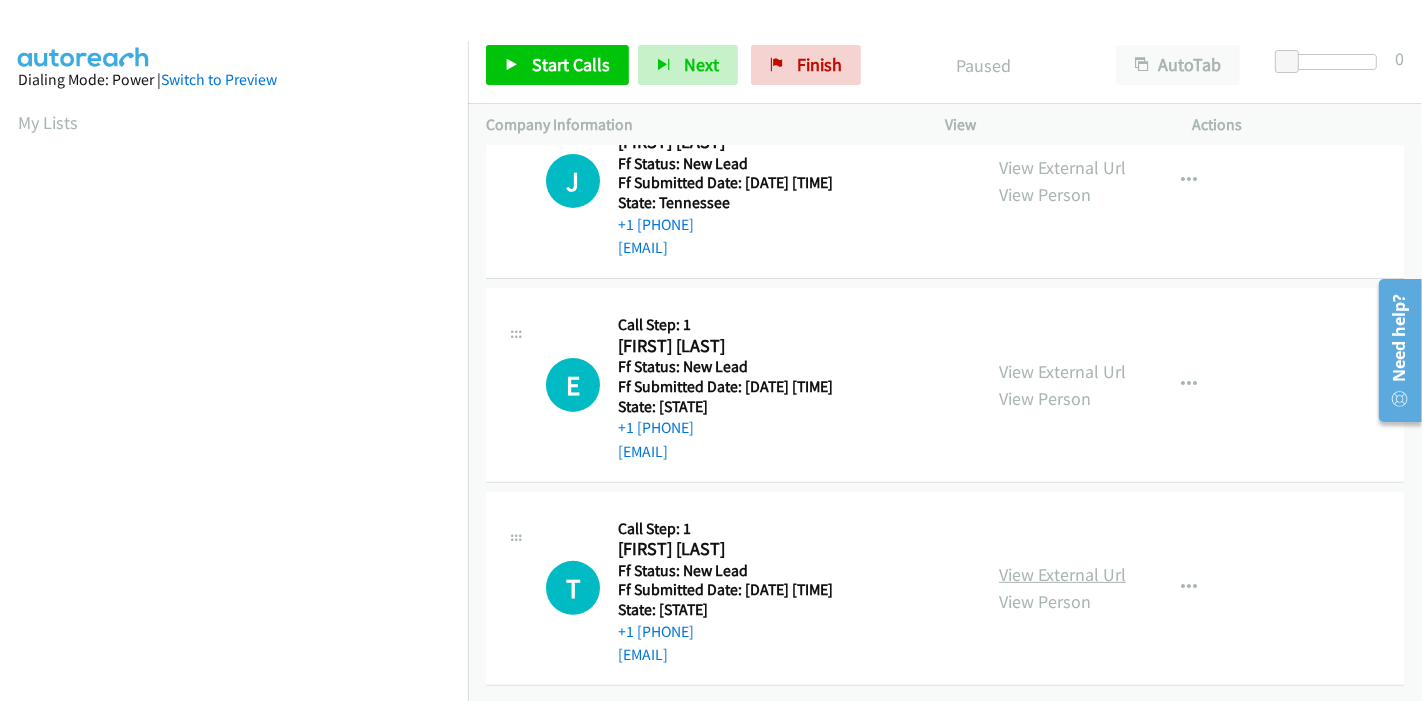click on "View External Url" at bounding box center (1062, 574) 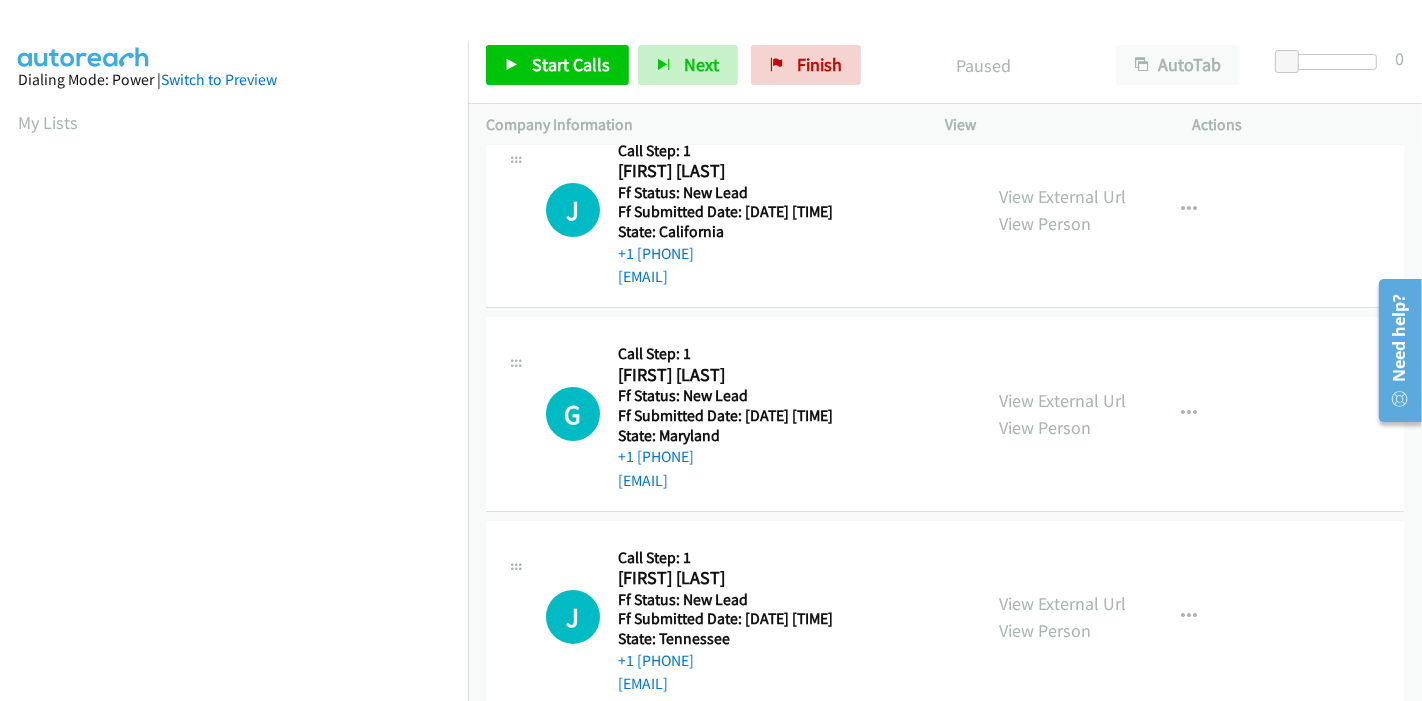 scroll, scrollTop: 0, scrollLeft: 0, axis: both 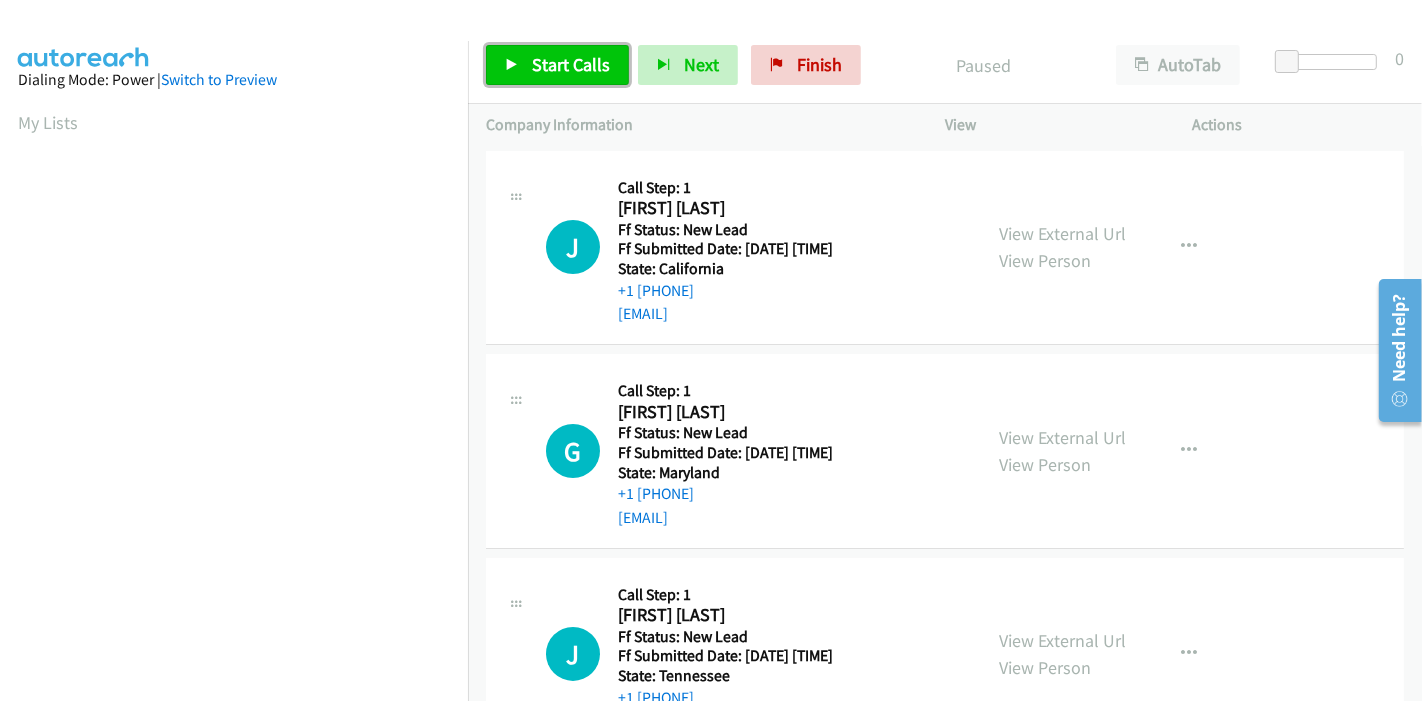 click on "Start Calls" at bounding box center [571, 64] 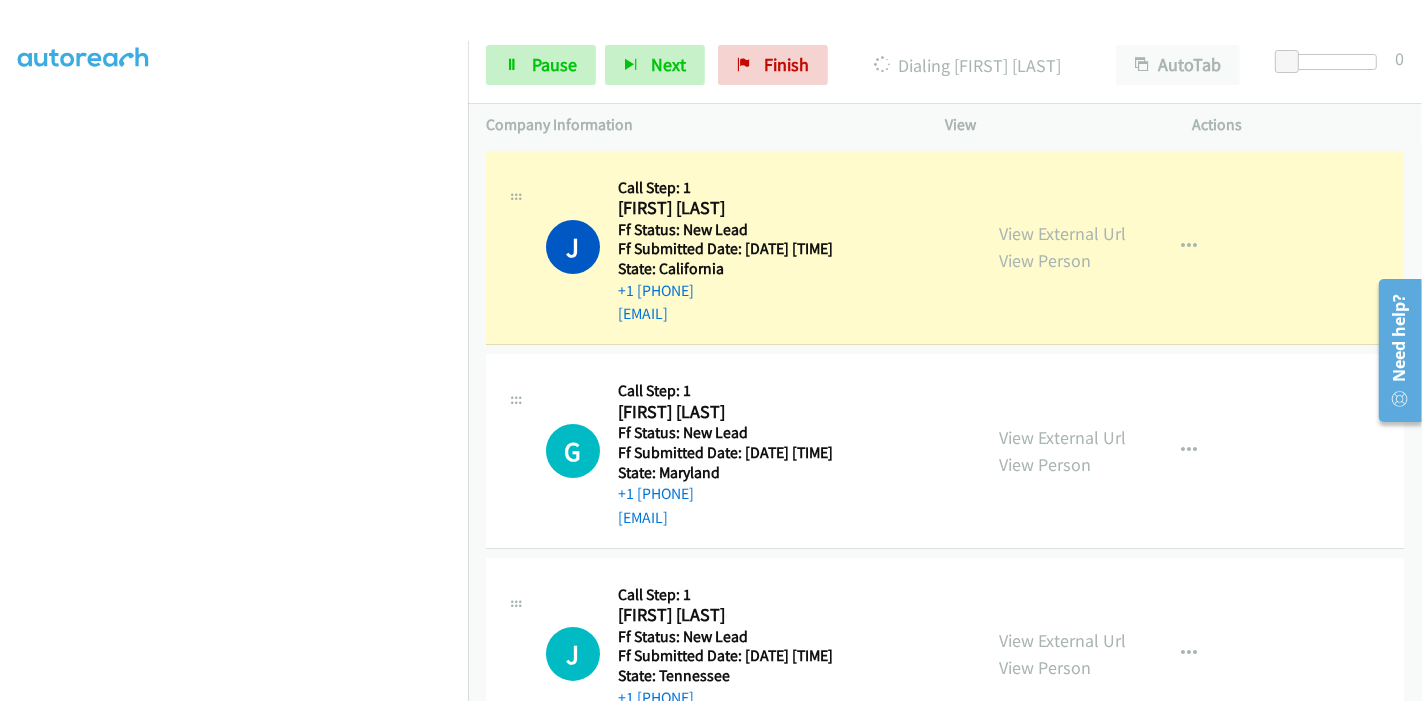 scroll, scrollTop: 422, scrollLeft: 0, axis: vertical 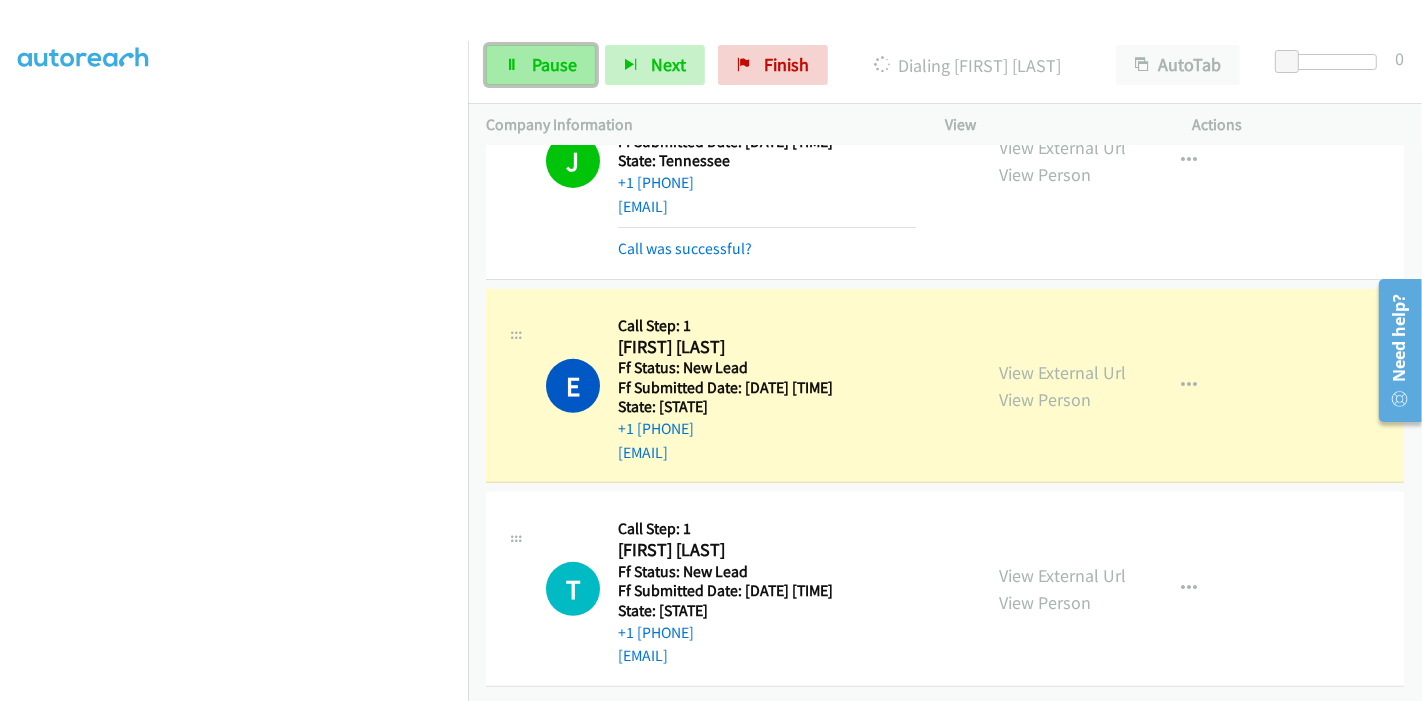 click on "Pause" at bounding box center (554, 64) 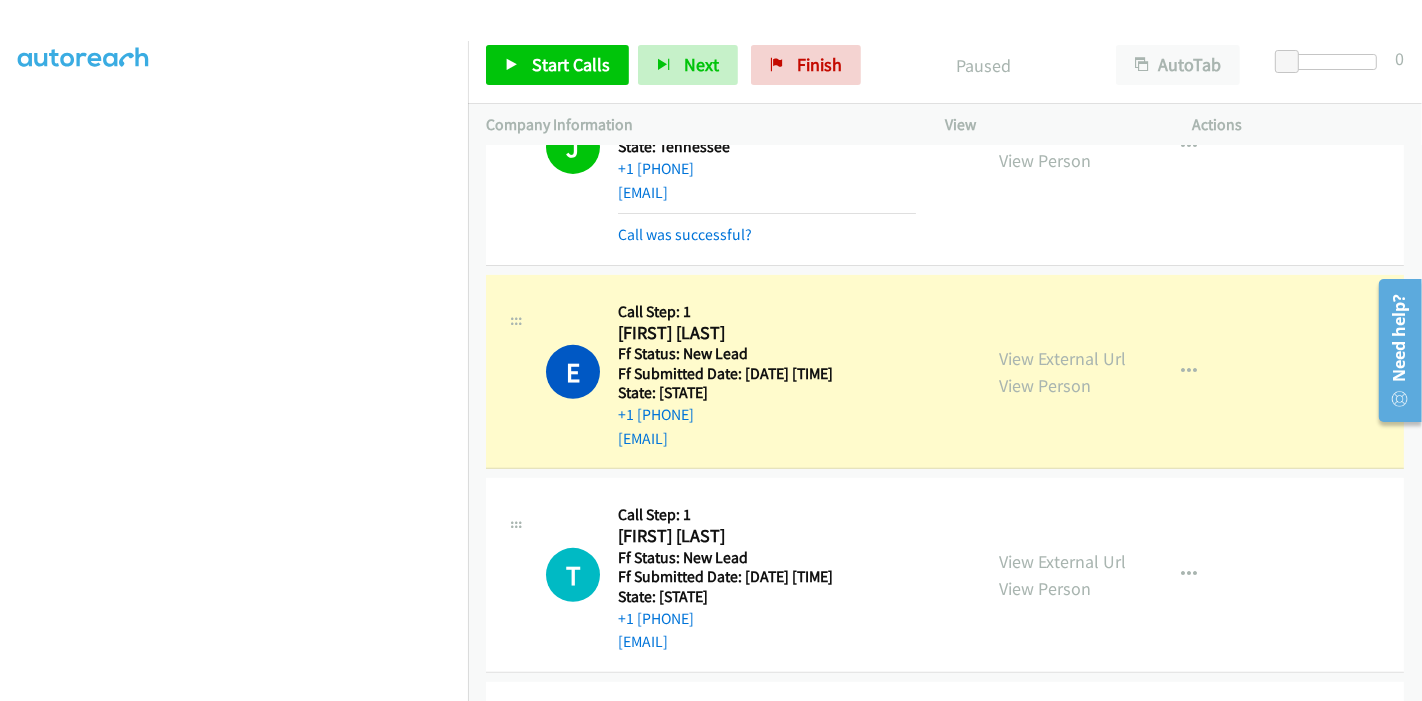 scroll, scrollTop: 422, scrollLeft: 0, axis: vertical 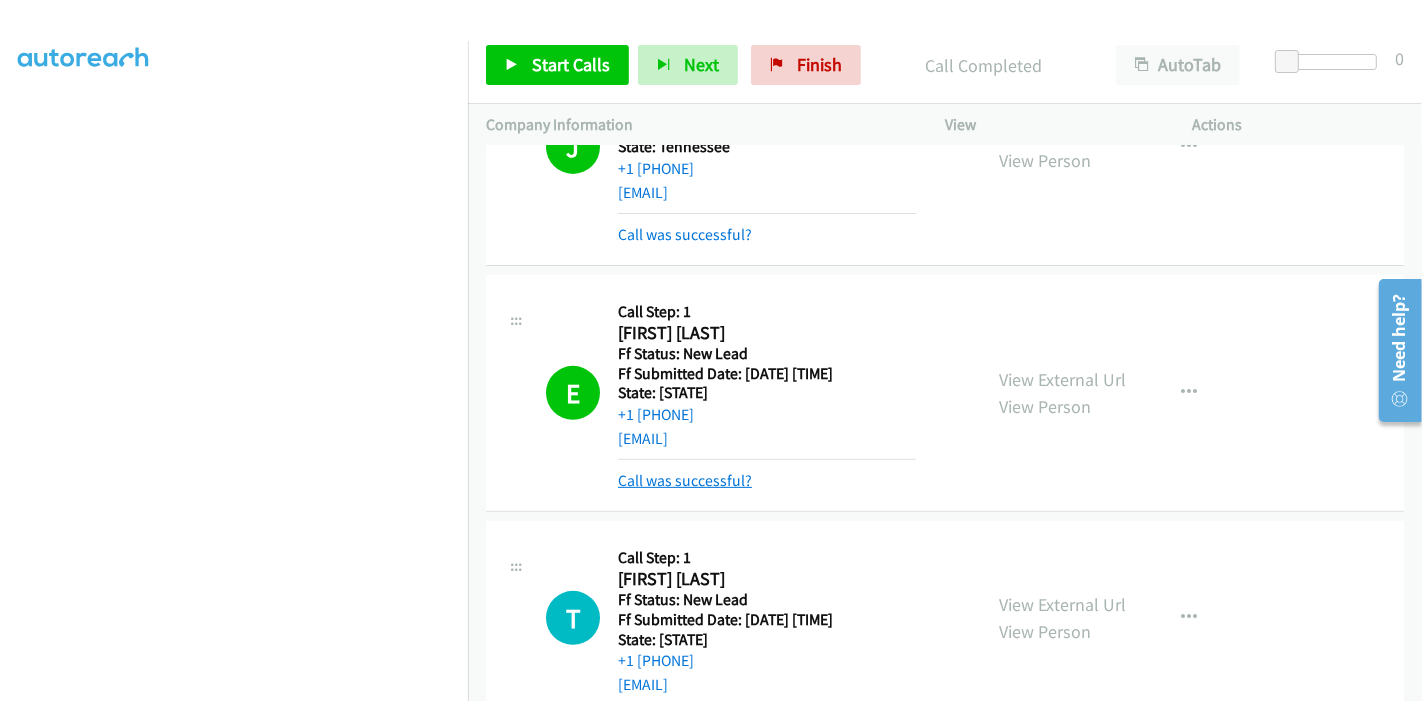 click on "Call was successful?" at bounding box center (685, 480) 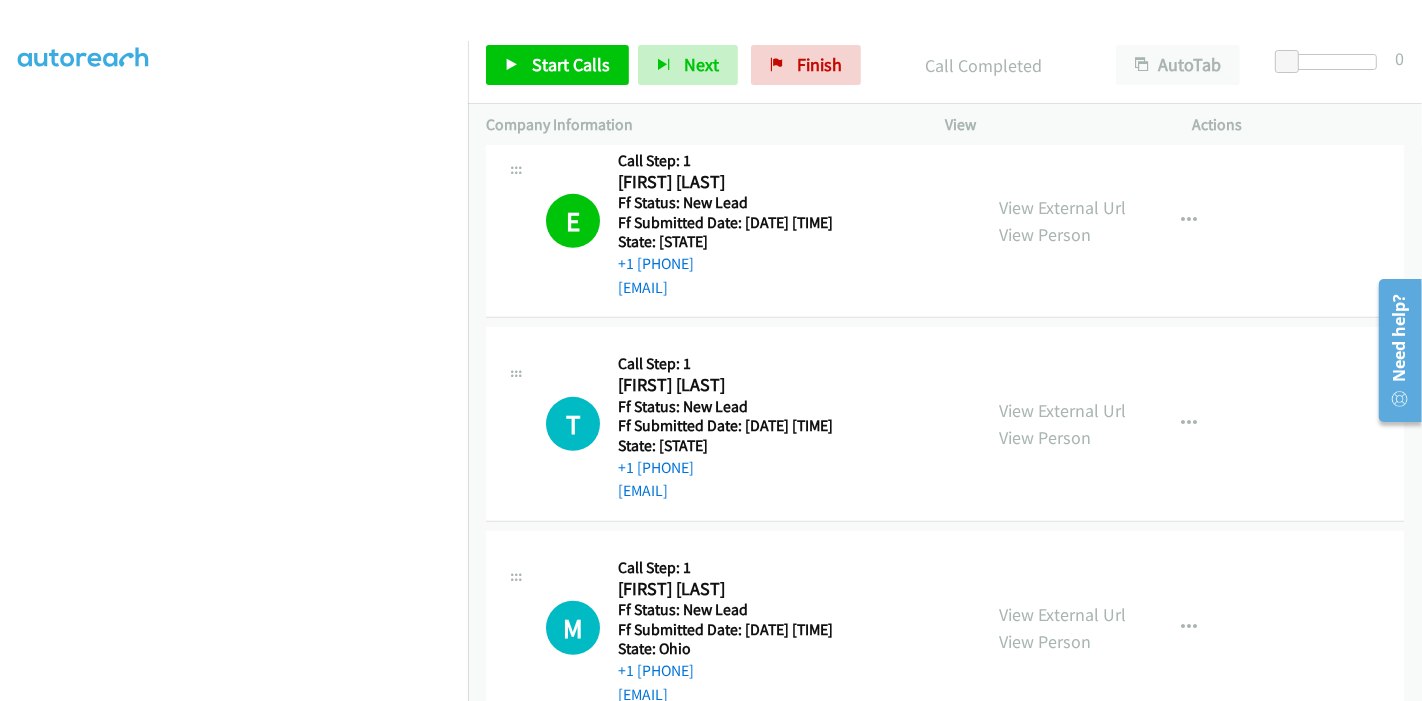 scroll, scrollTop: 725, scrollLeft: 0, axis: vertical 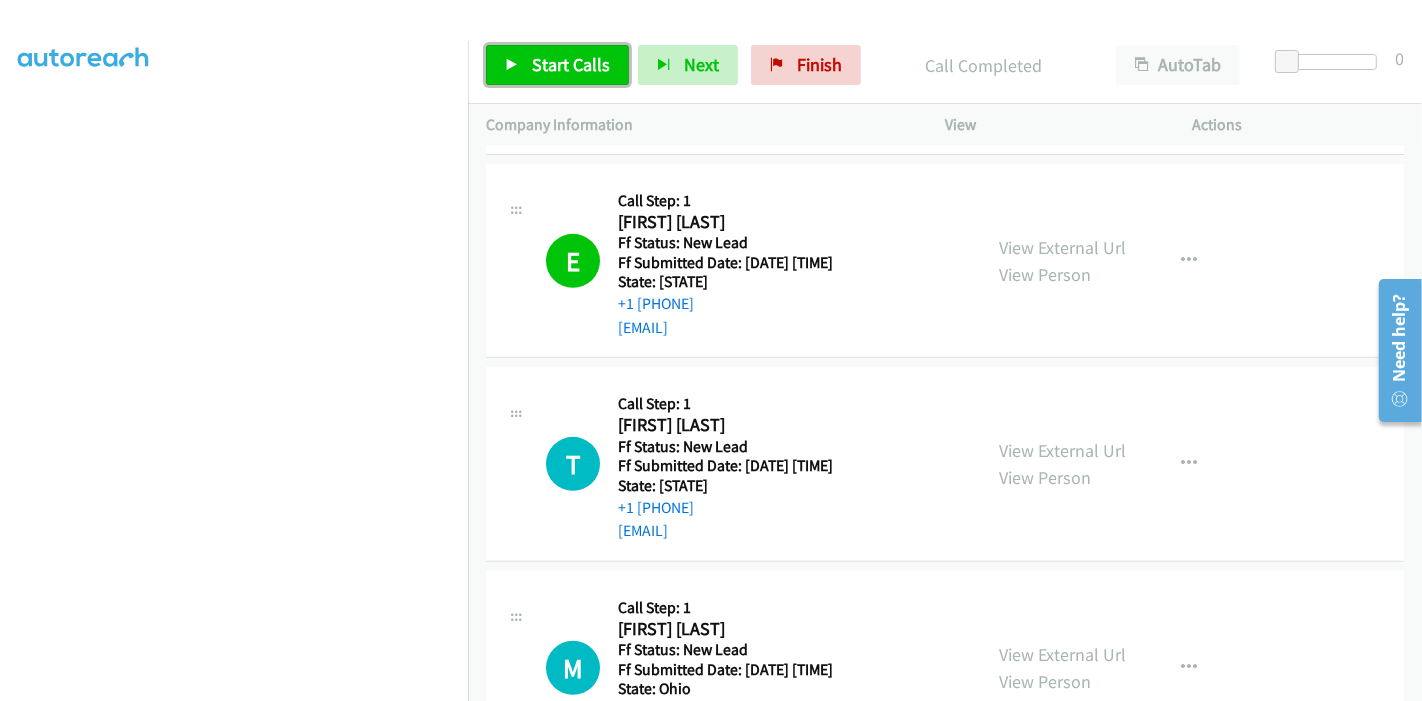 click on "Start Calls" at bounding box center (571, 64) 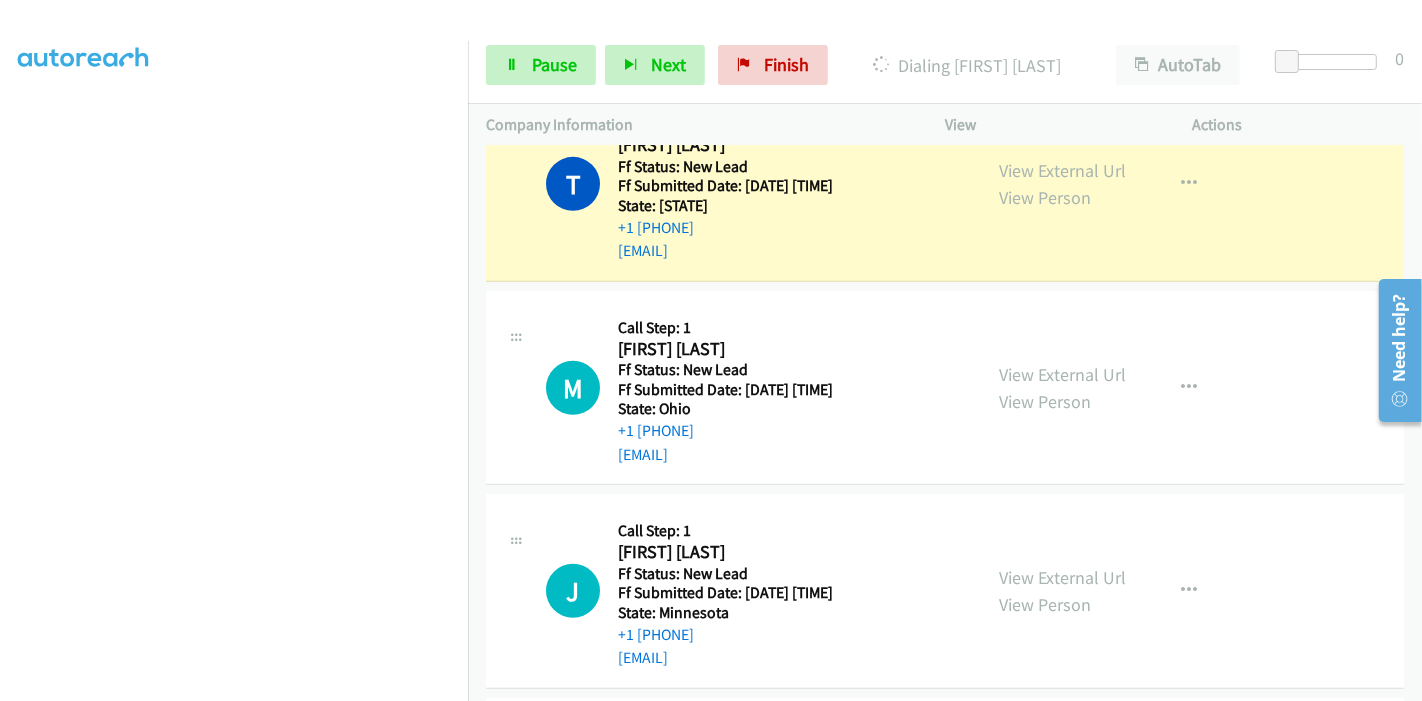 scroll, scrollTop: 1059, scrollLeft: 0, axis: vertical 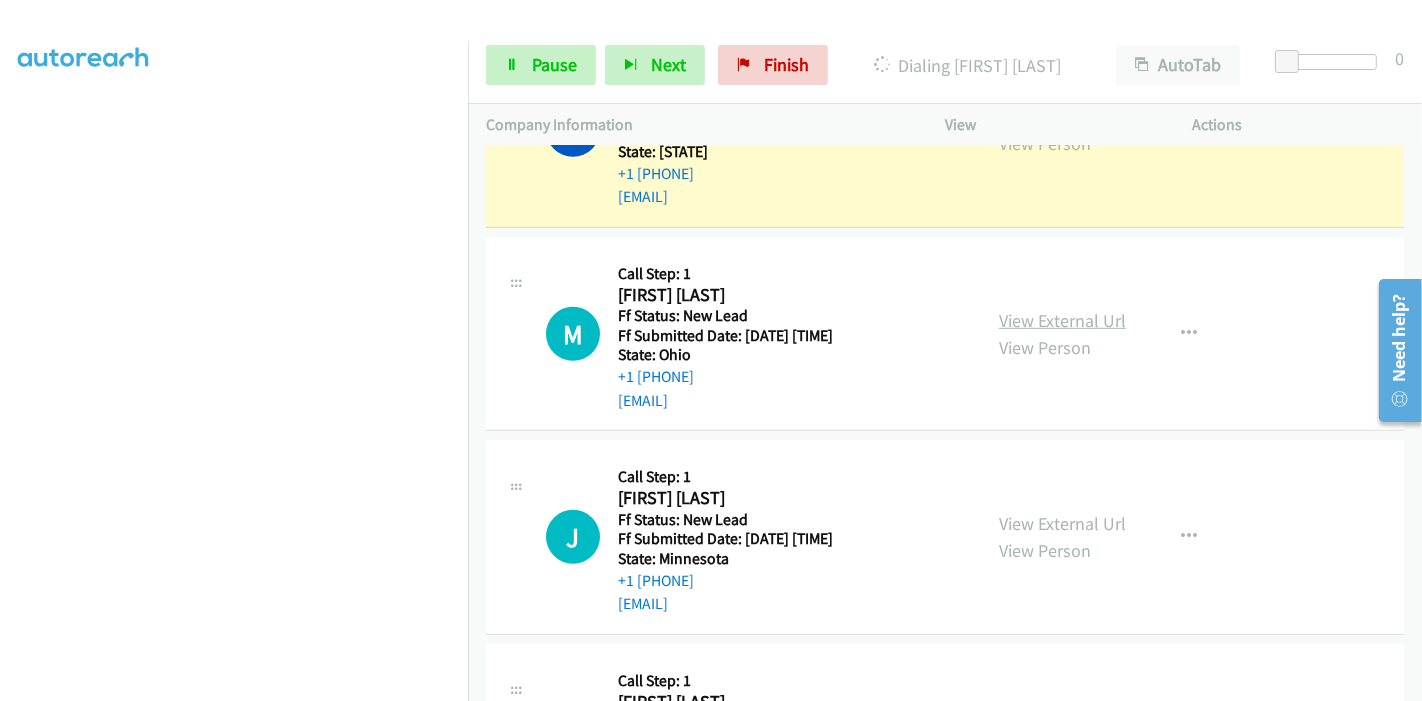 click on "View External Url" at bounding box center [1062, 320] 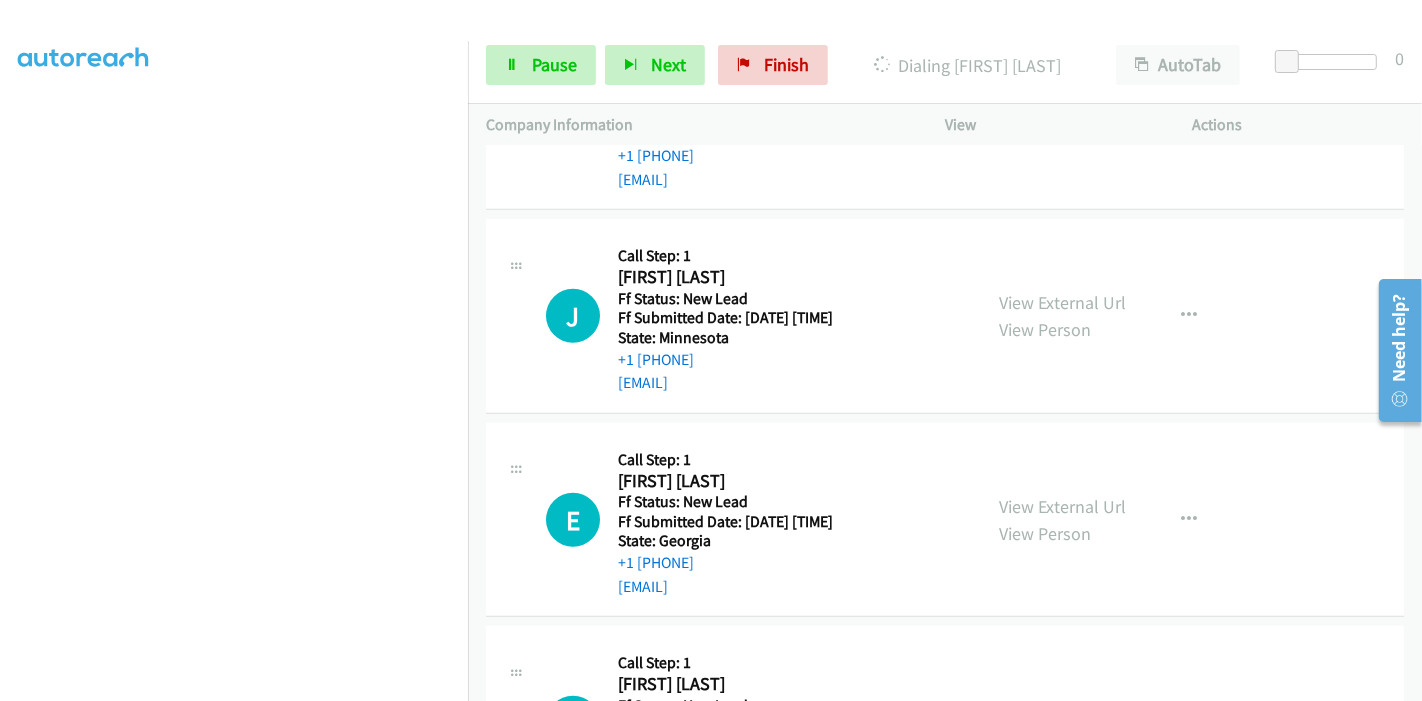 scroll, scrollTop: 1281, scrollLeft: 0, axis: vertical 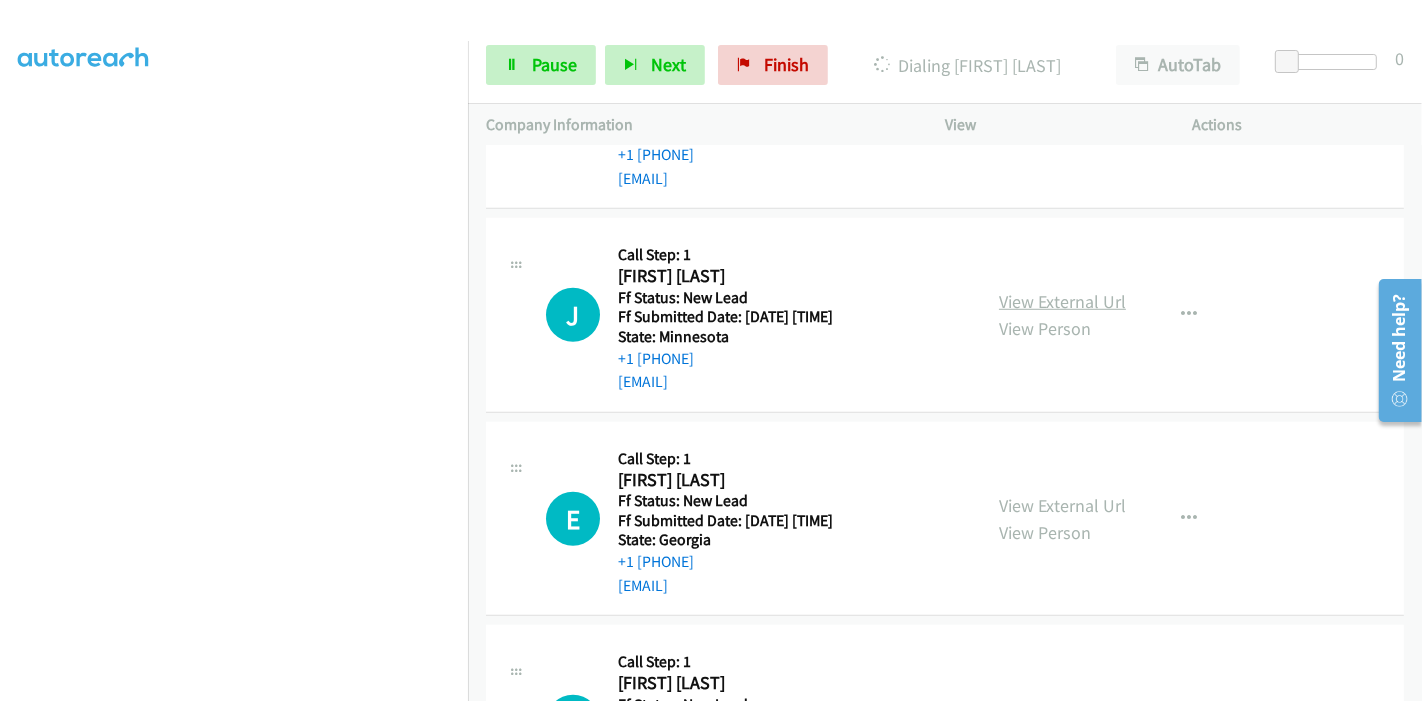 click on "View External Url" at bounding box center [1062, 301] 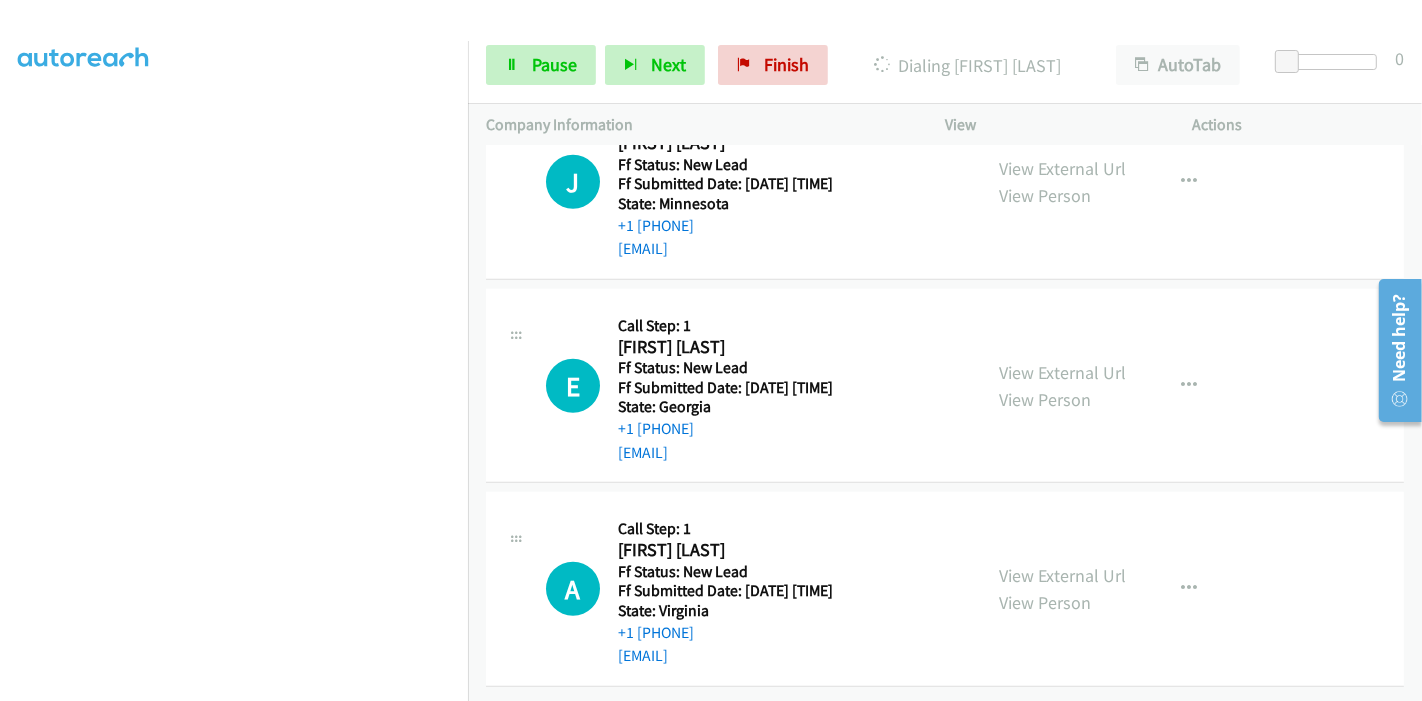 scroll, scrollTop: 1427, scrollLeft: 0, axis: vertical 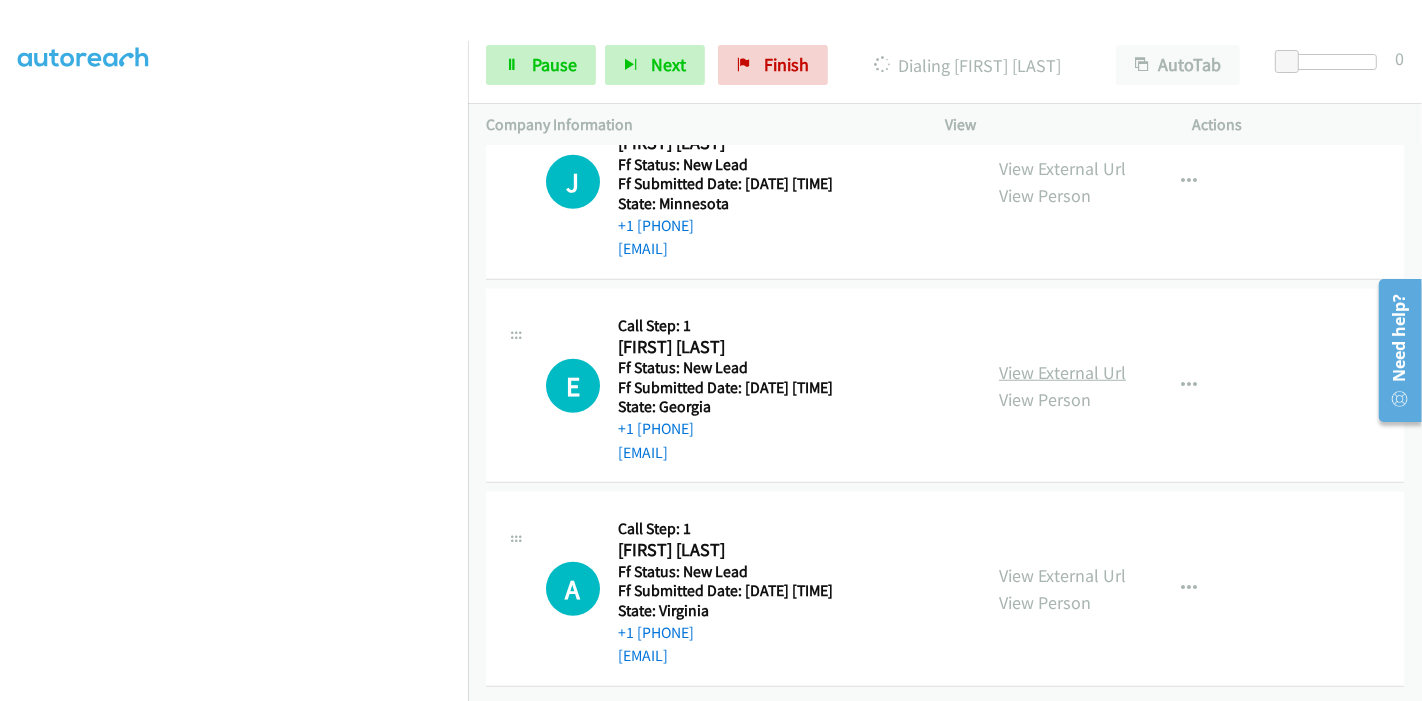 click on "View External Url" at bounding box center [1062, 372] 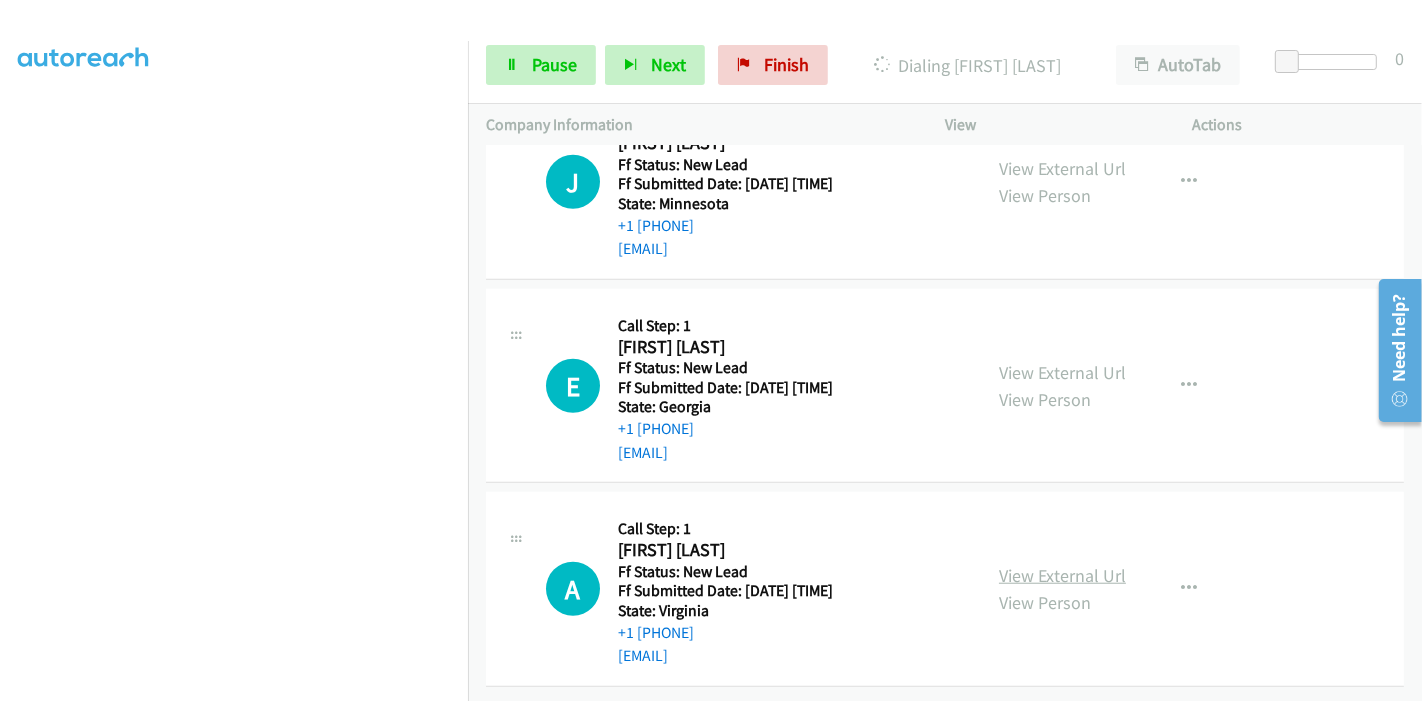 click on "View External Url" at bounding box center [1062, 575] 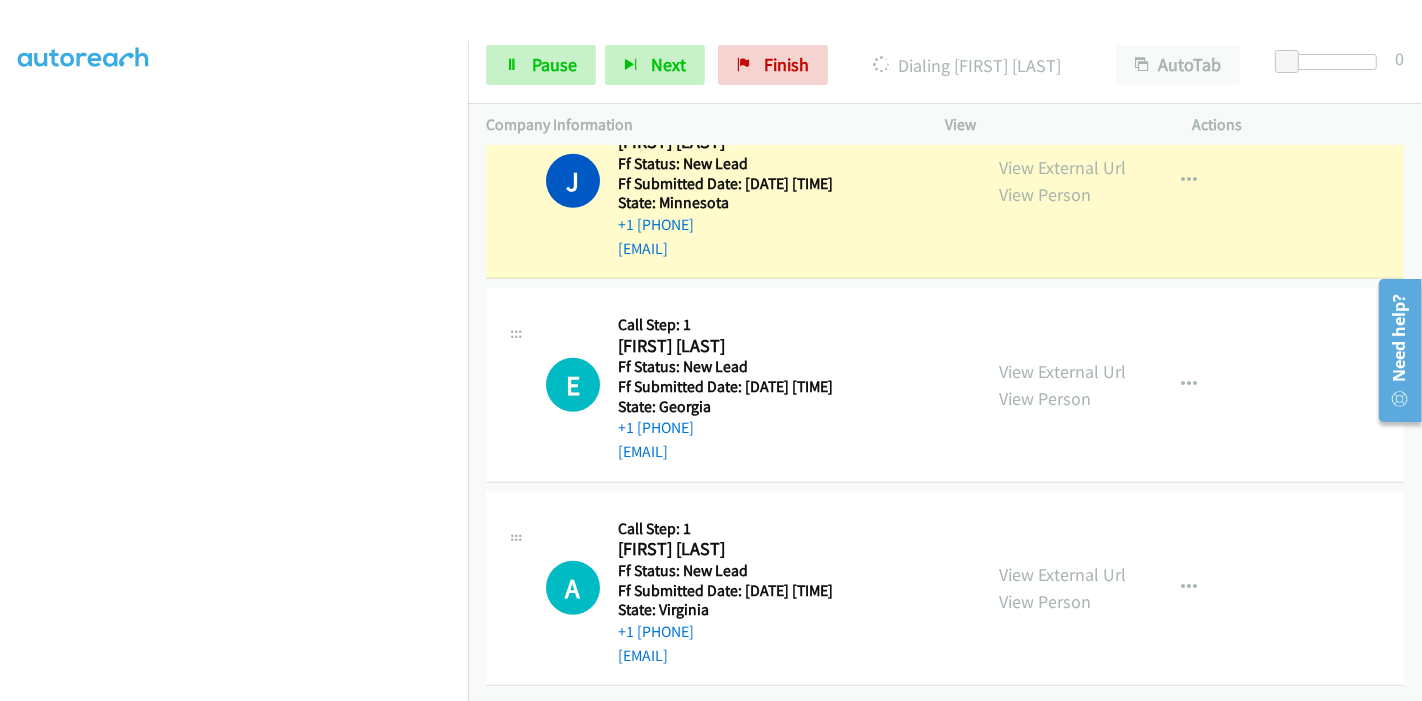 scroll, scrollTop: 1289, scrollLeft: 0, axis: vertical 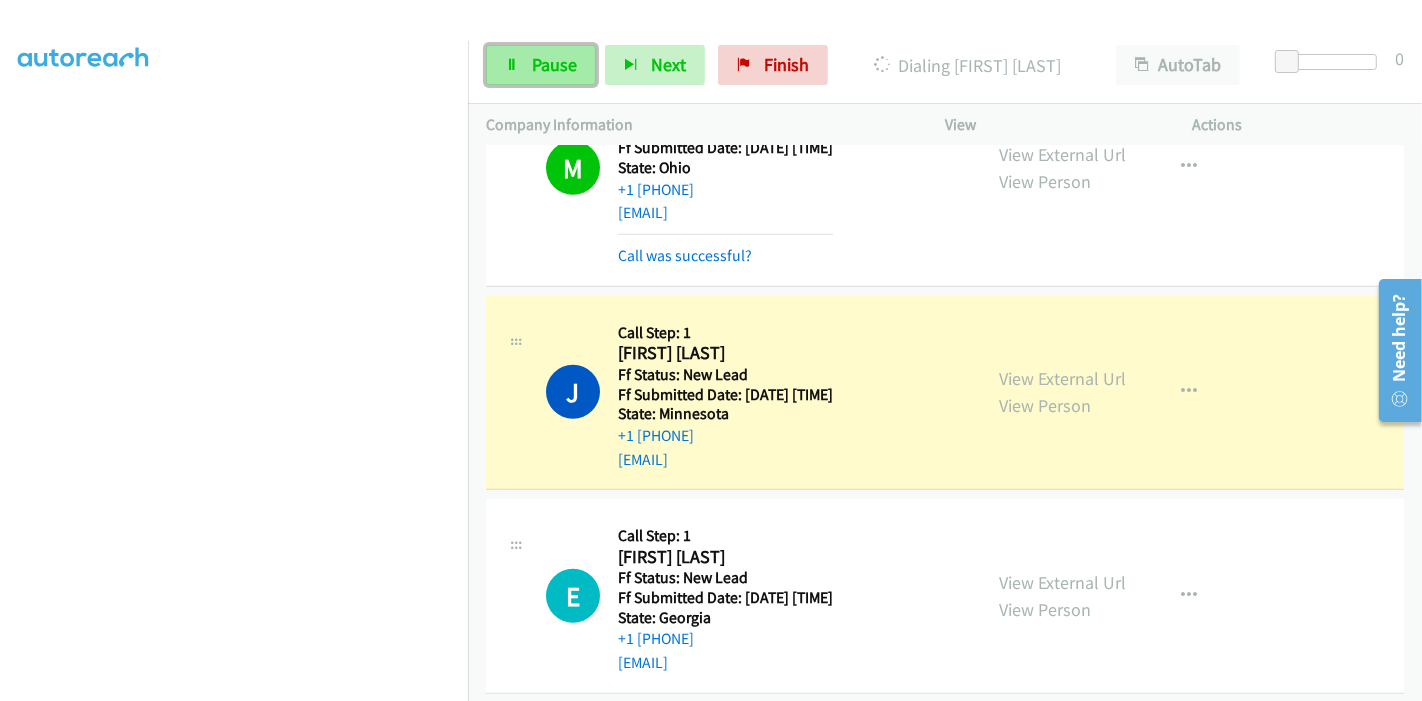 click on "Pause" at bounding box center (541, 65) 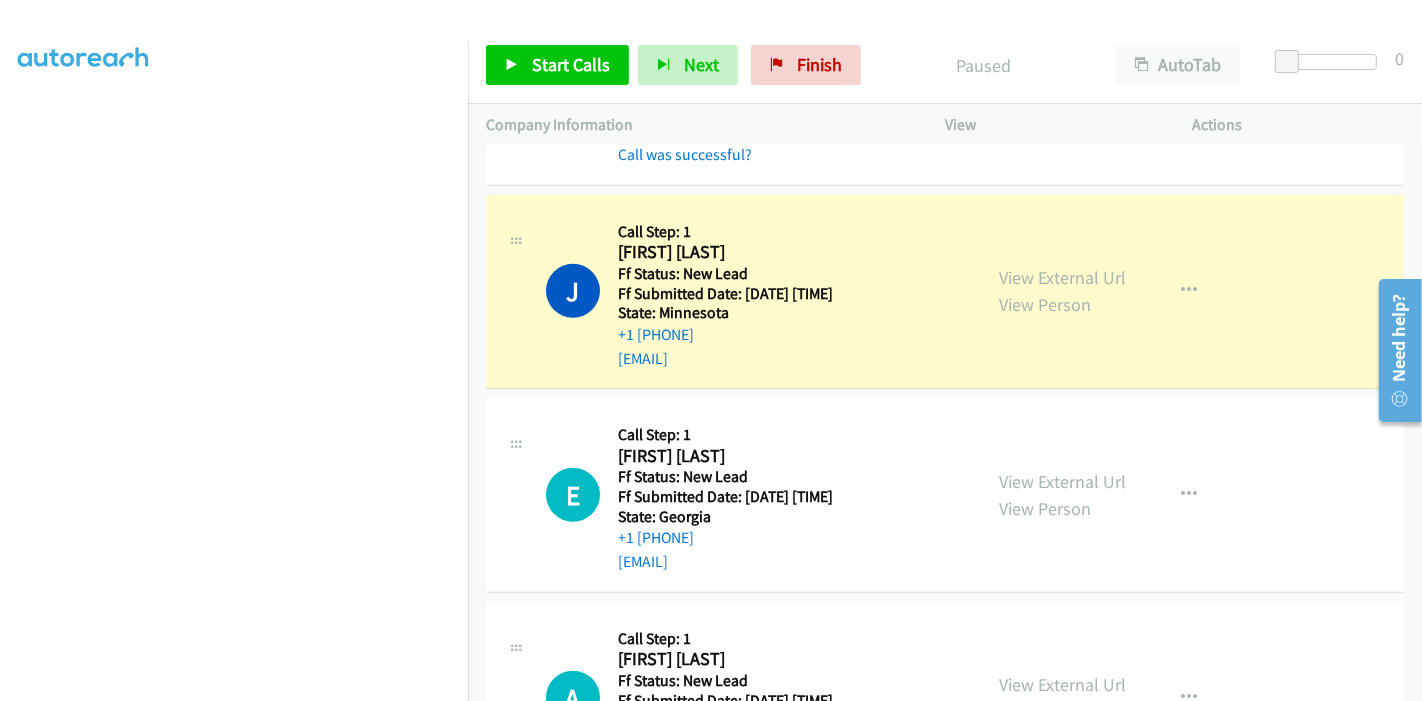 scroll, scrollTop: 1511, scrollLeft: 0, axis: vertical 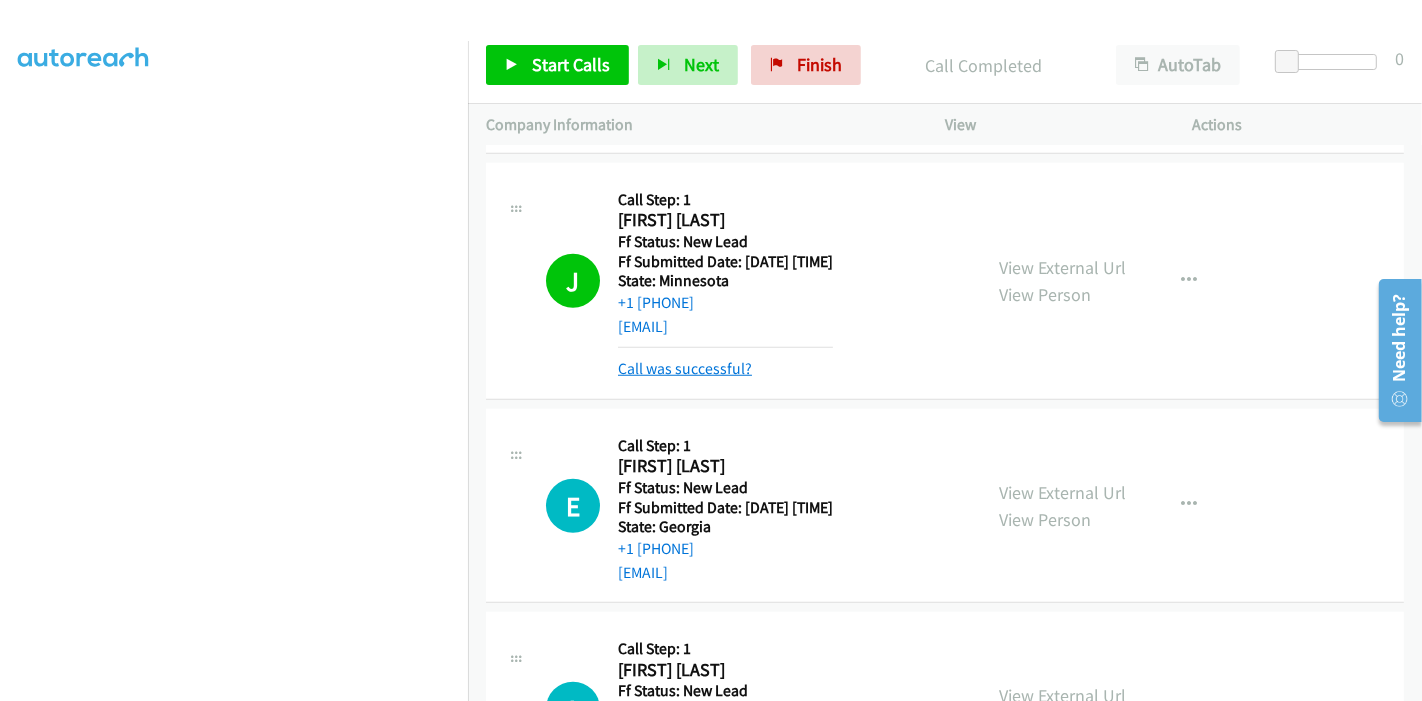 click on "Call was successful?" at bounding box center [685, 368] 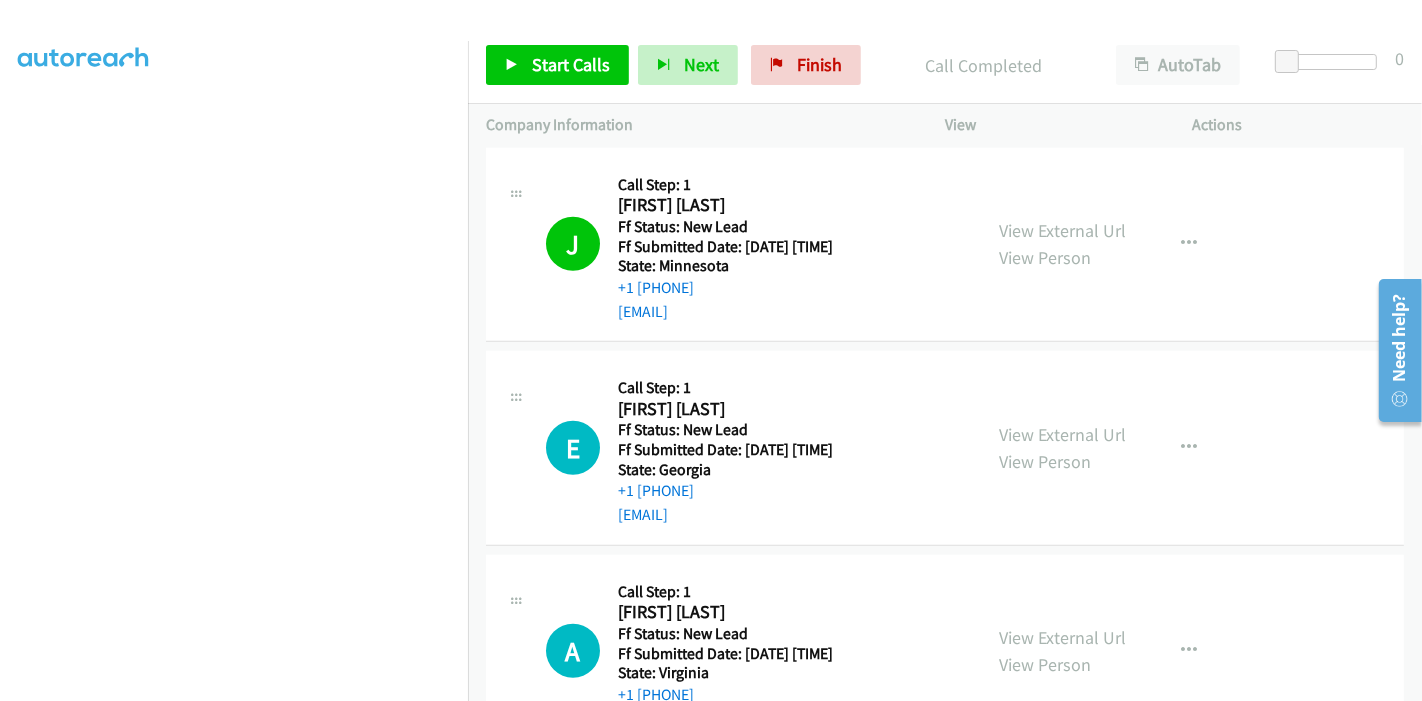 scroll, scrollTop: 1422, scrollLeft: 0, axis: vertical 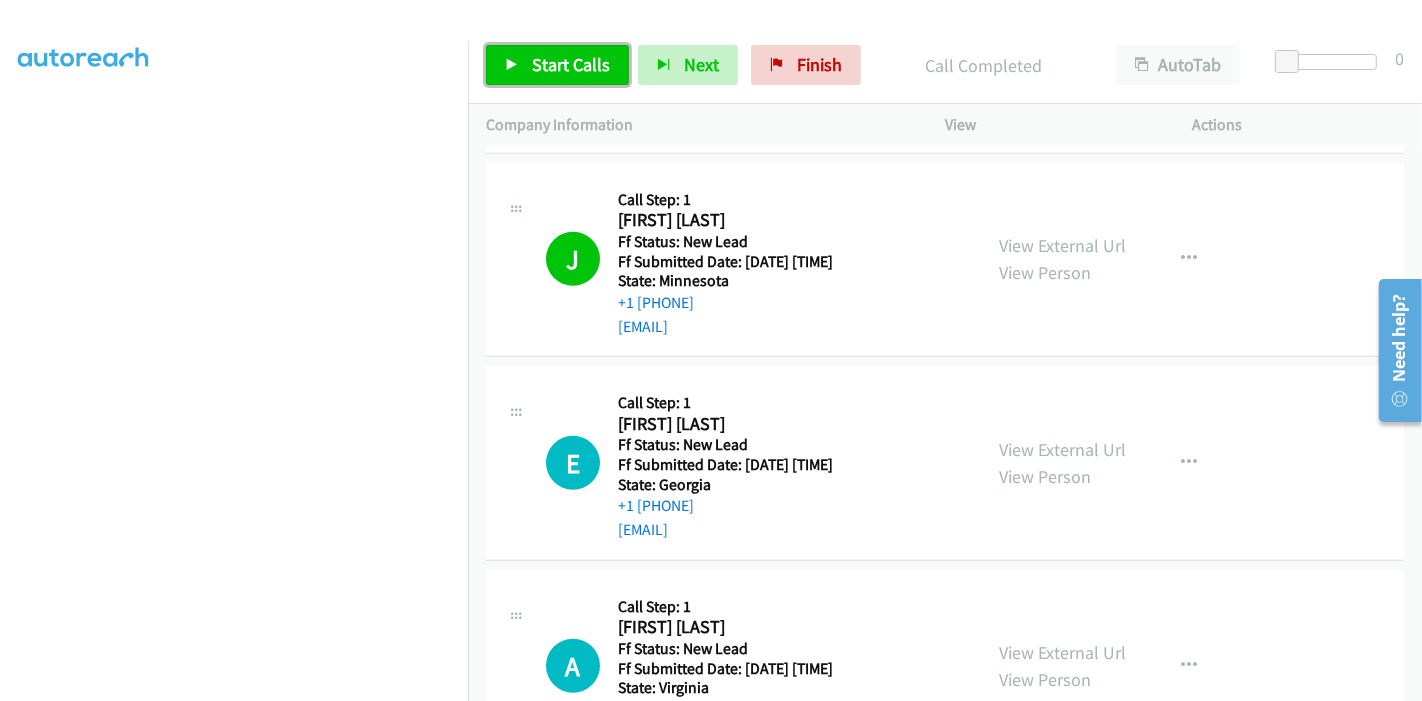 click on "Start Calls" at bounding box center [571, 64] 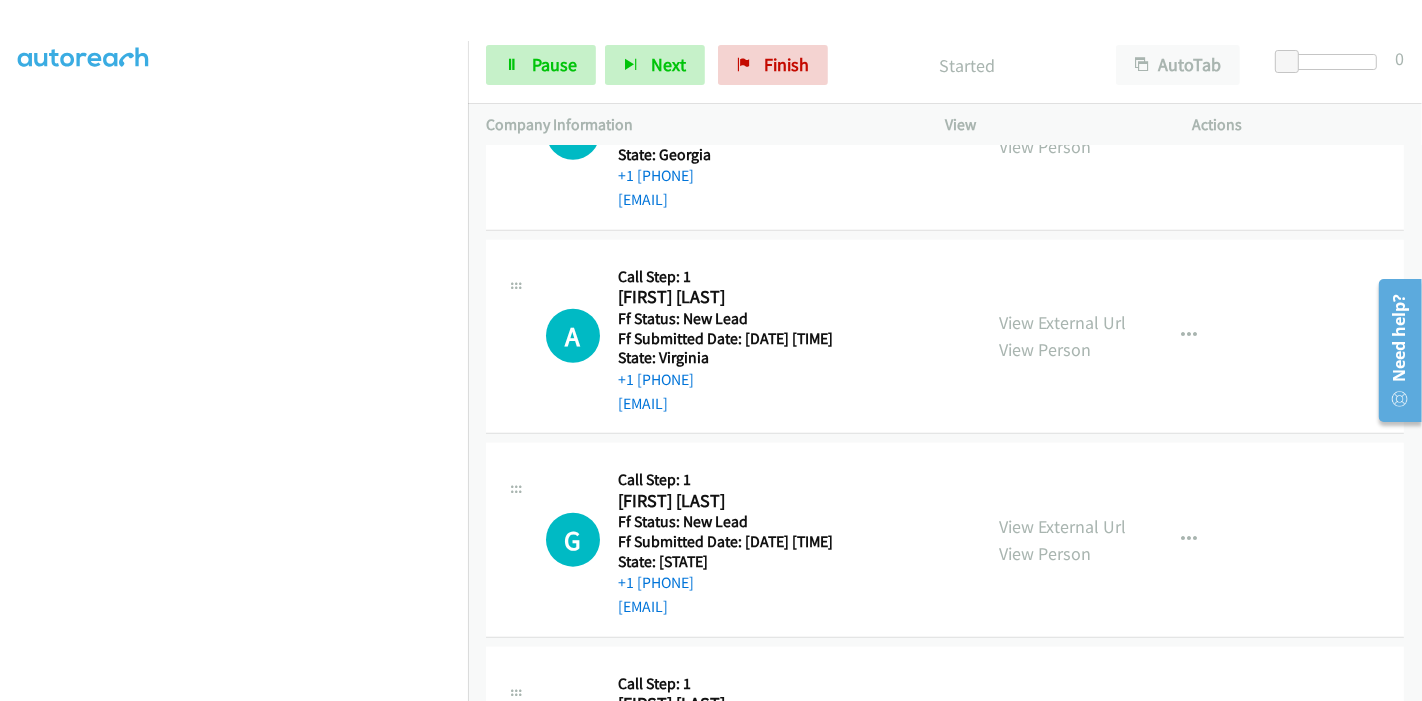 scroll, scrollTop: 1755, scrollLeft: 0, axis: vertical 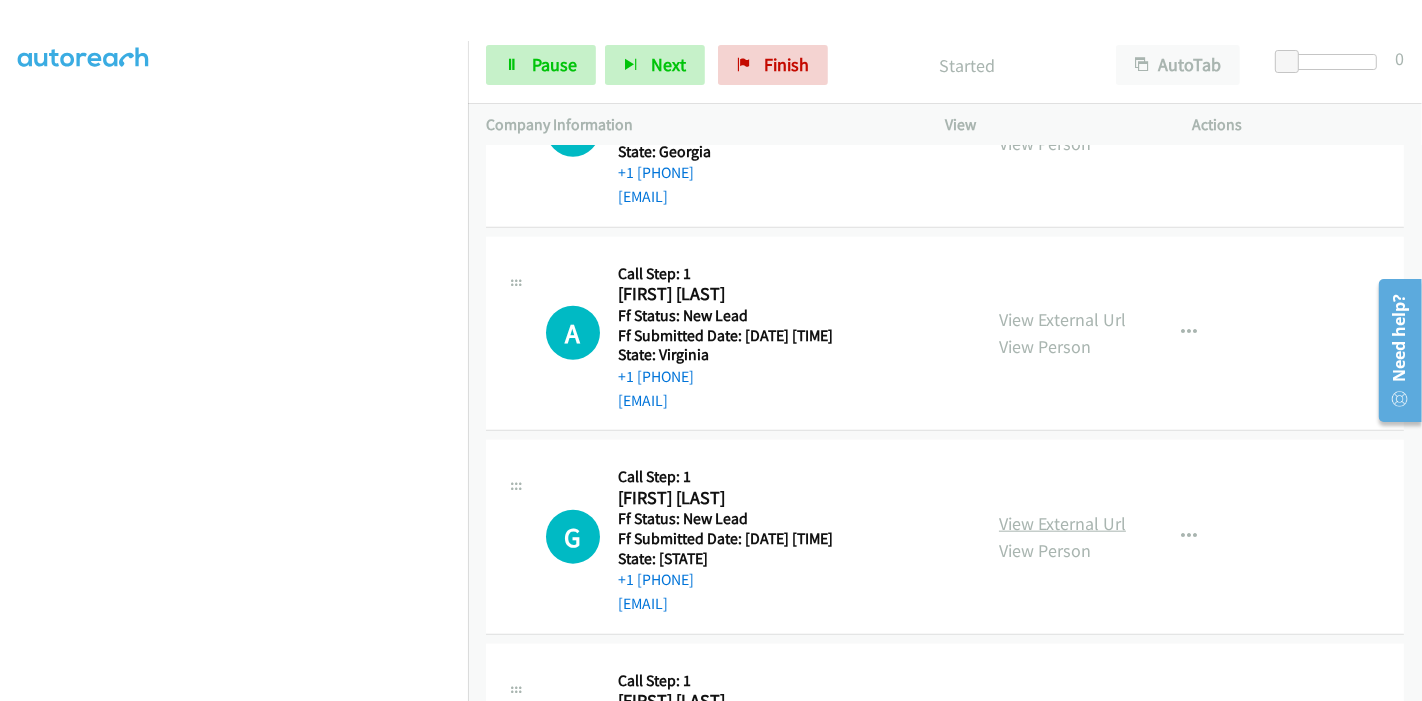 click on "View External Url" at bounding box center (1062, 523) 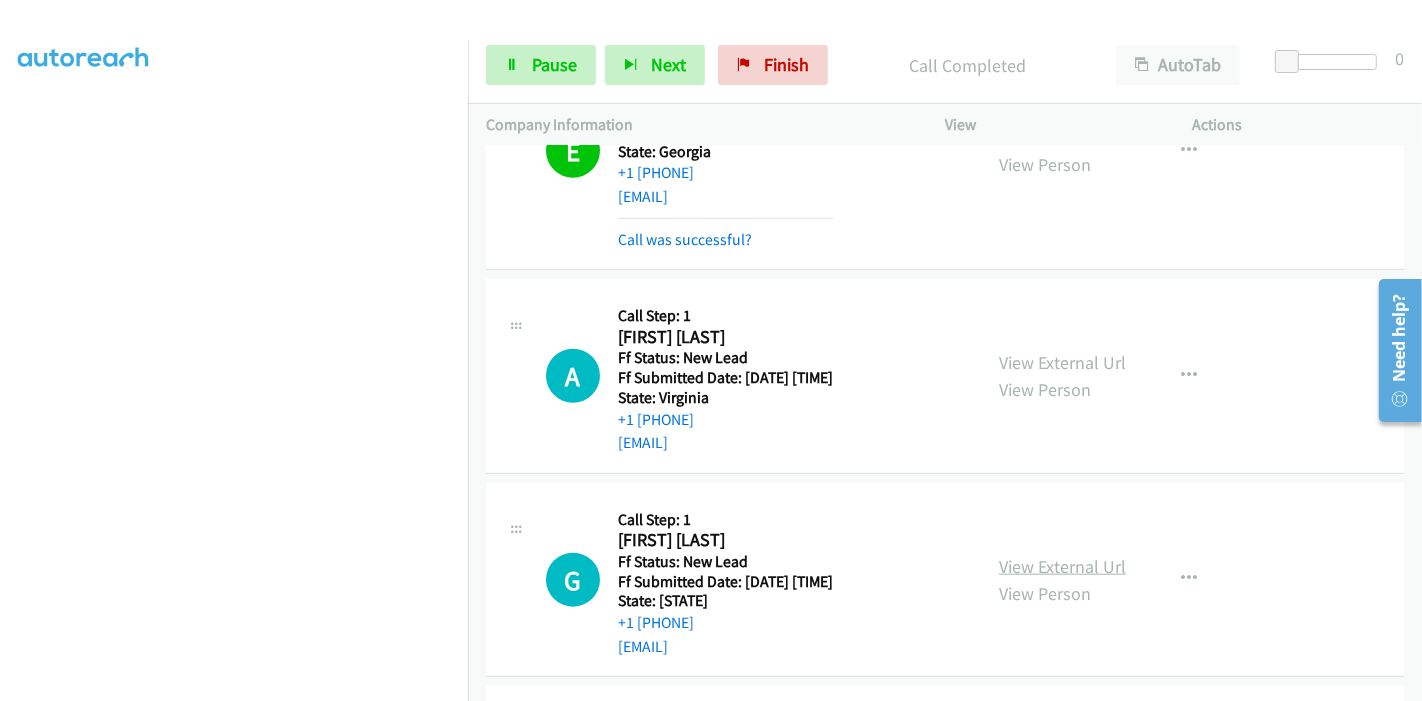 scroll, scrollTop: 1777, scrollLeft: 0, axis: vertical 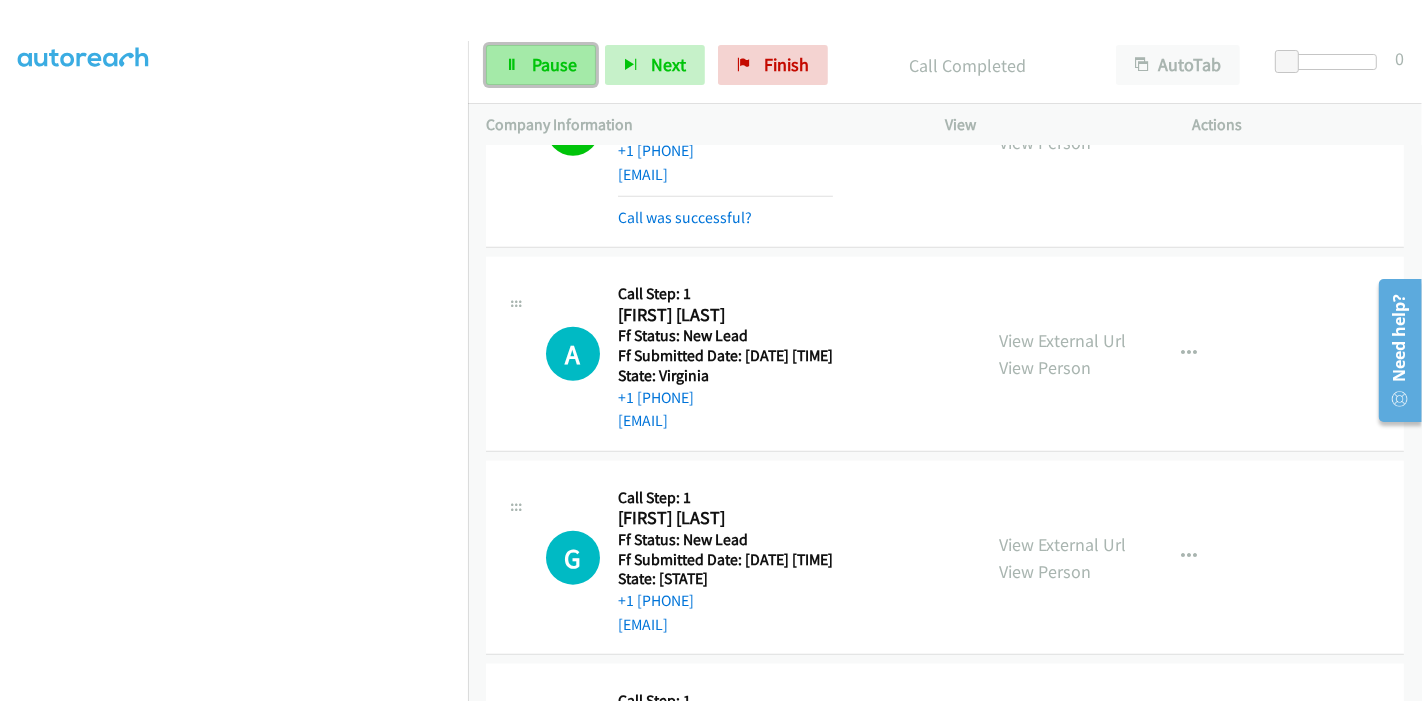 click on "Pause" at bounding box center (554, 64) 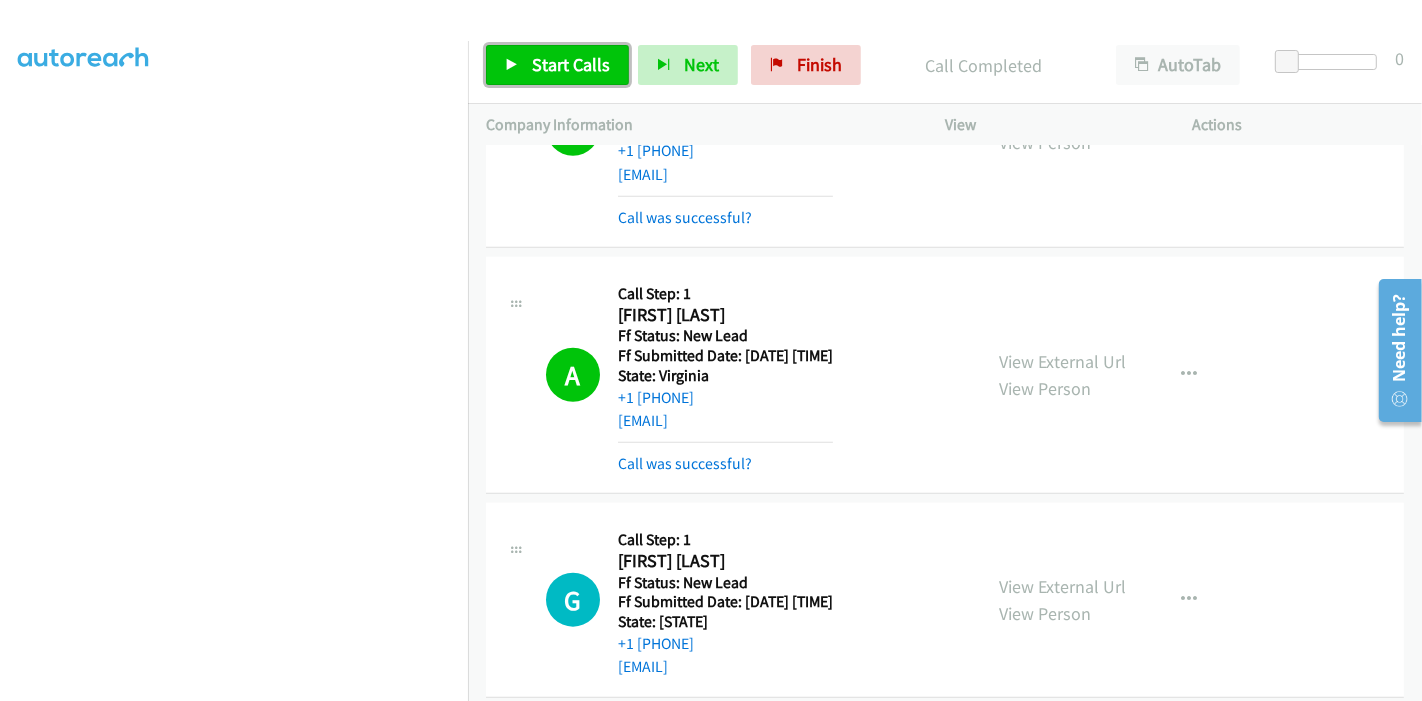 click on "Start Calls" at bounding box center (557, 65) 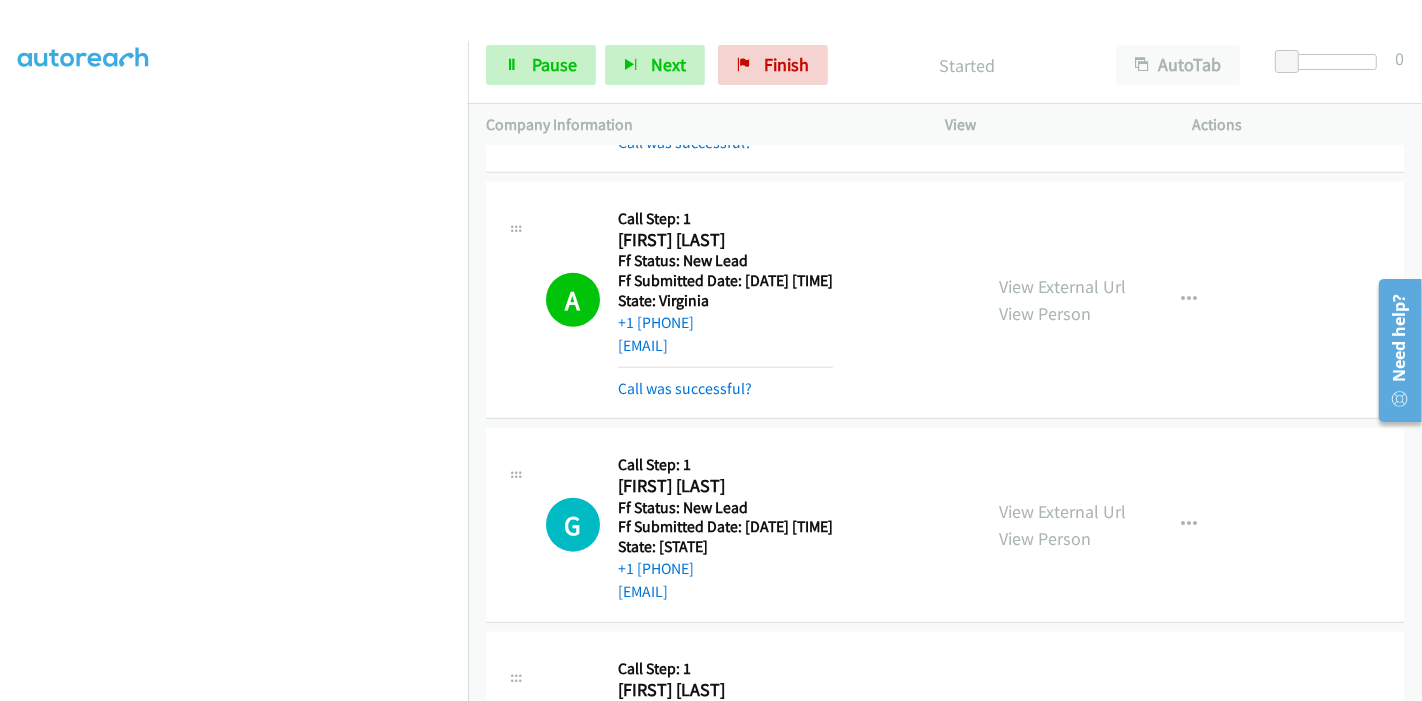 scroll, scrollTop: 1888, scrollLeft: 0, axis: vertical 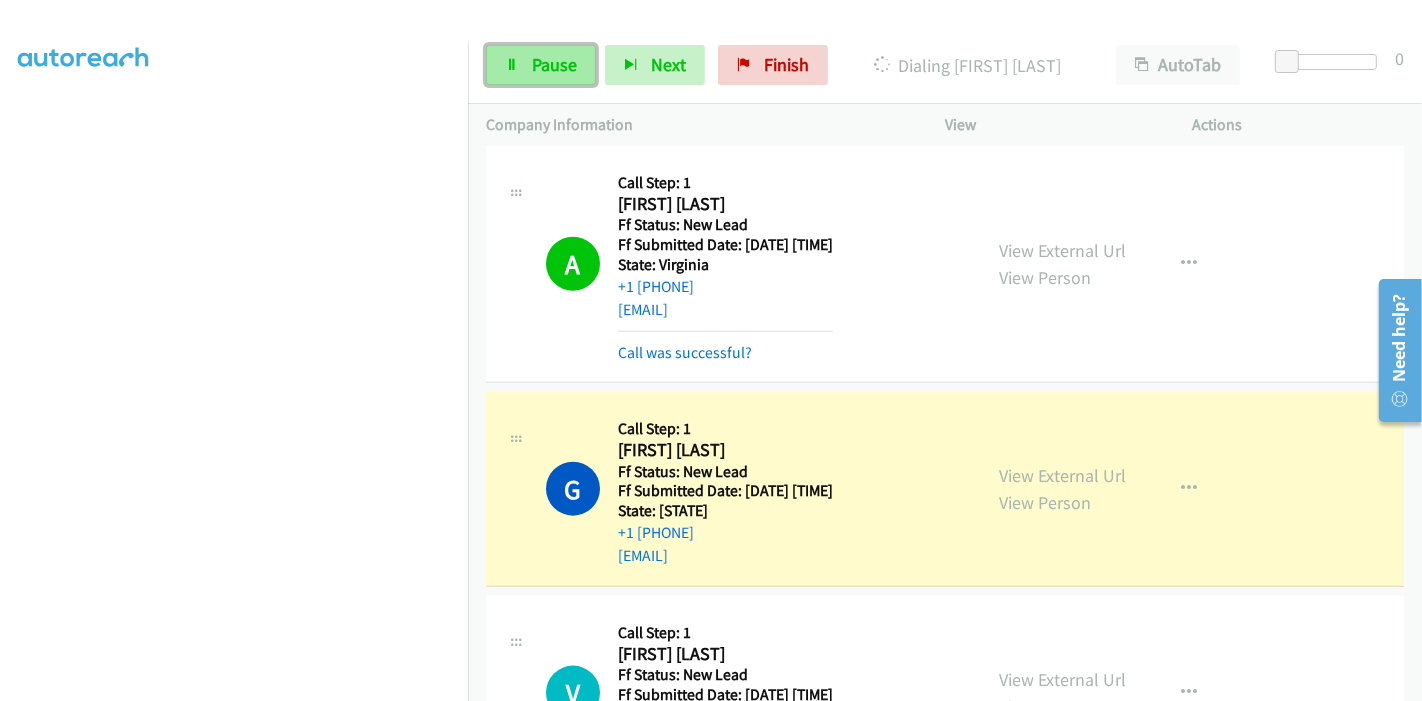 click on "Pause" at bounding box center (554, 64) 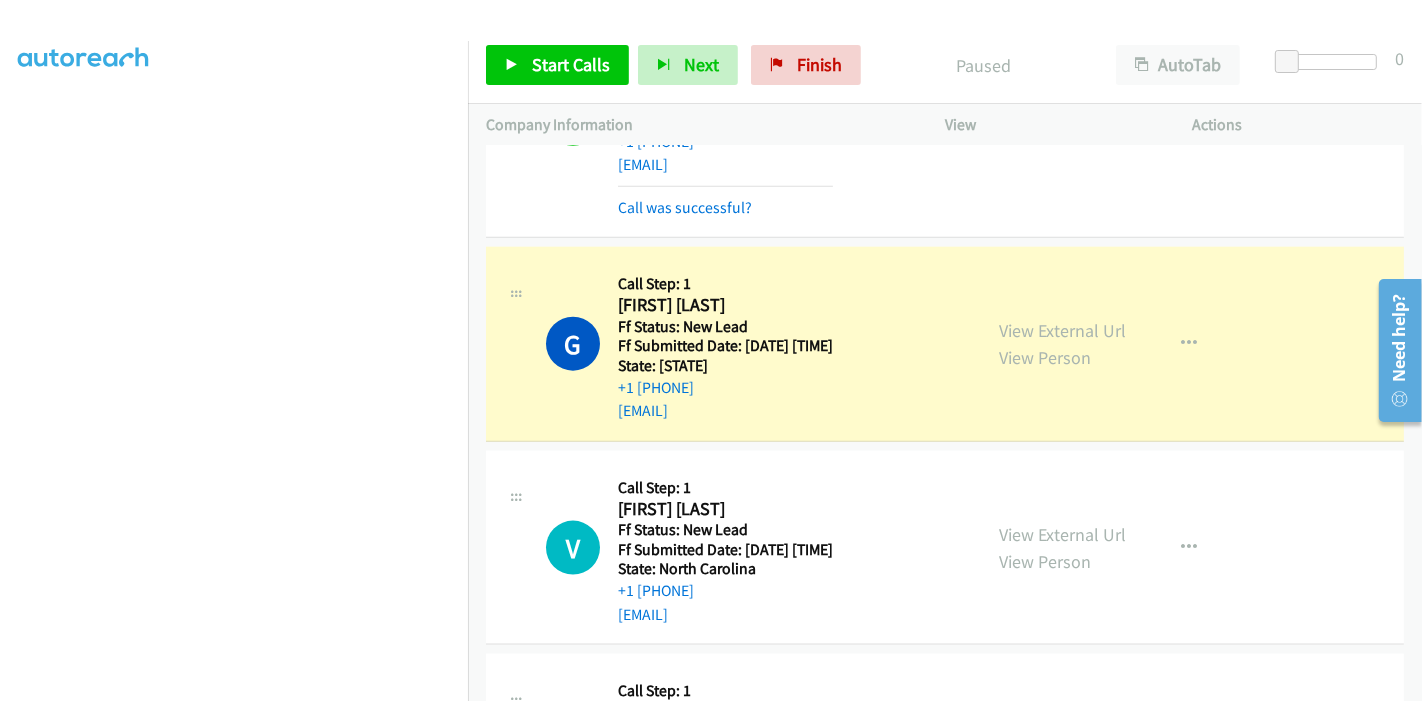 scroll, scrollTop: 1872, scrollLeft: 0, axis: vertical 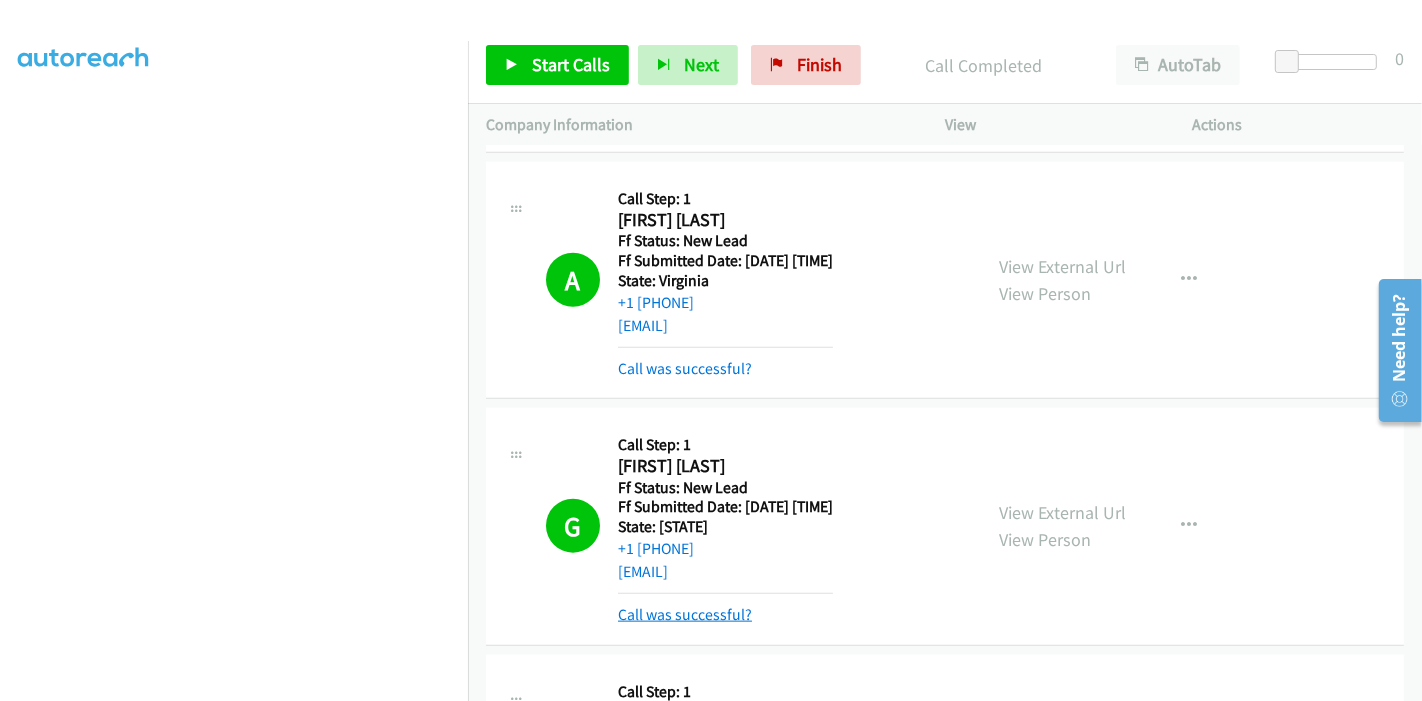 click on "Call was successful?" at bounding box center [685, 614] 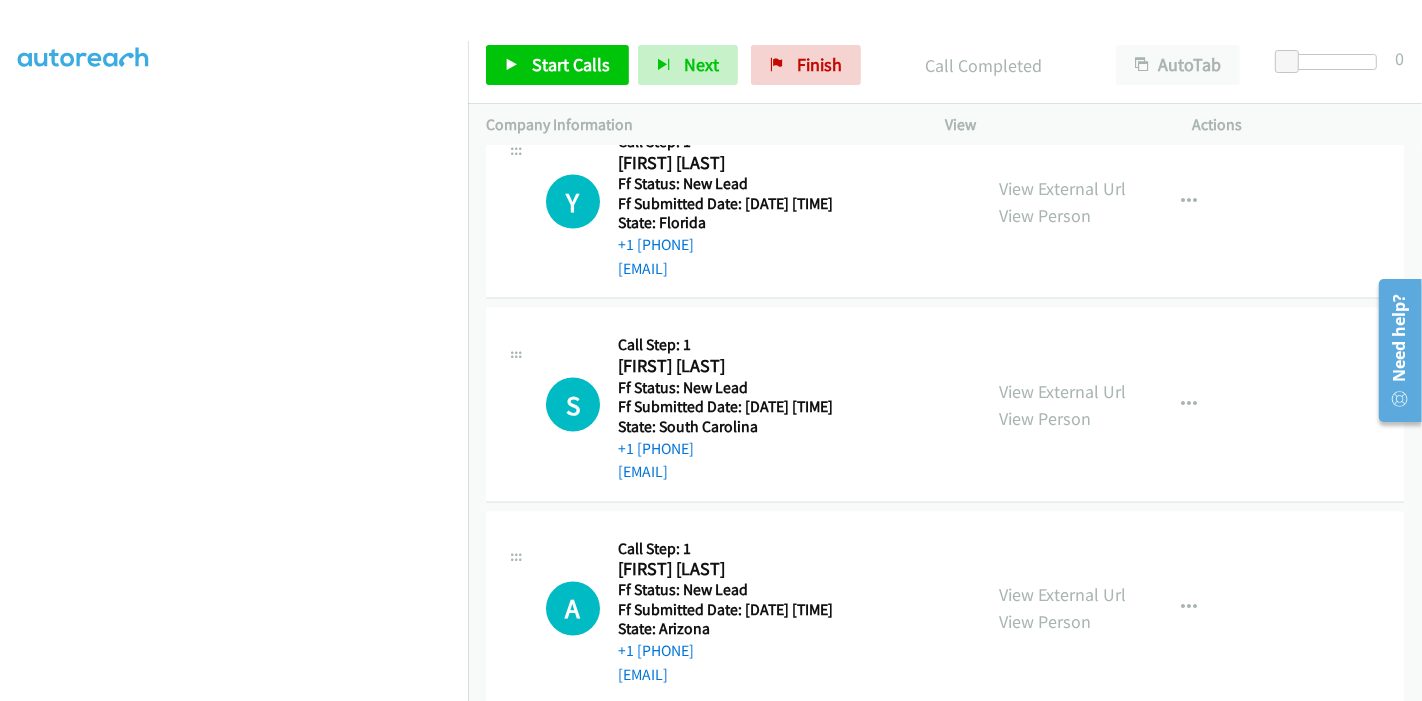 scroll, scrollTop: 2815, scrollLeft: 0, axis: vertical 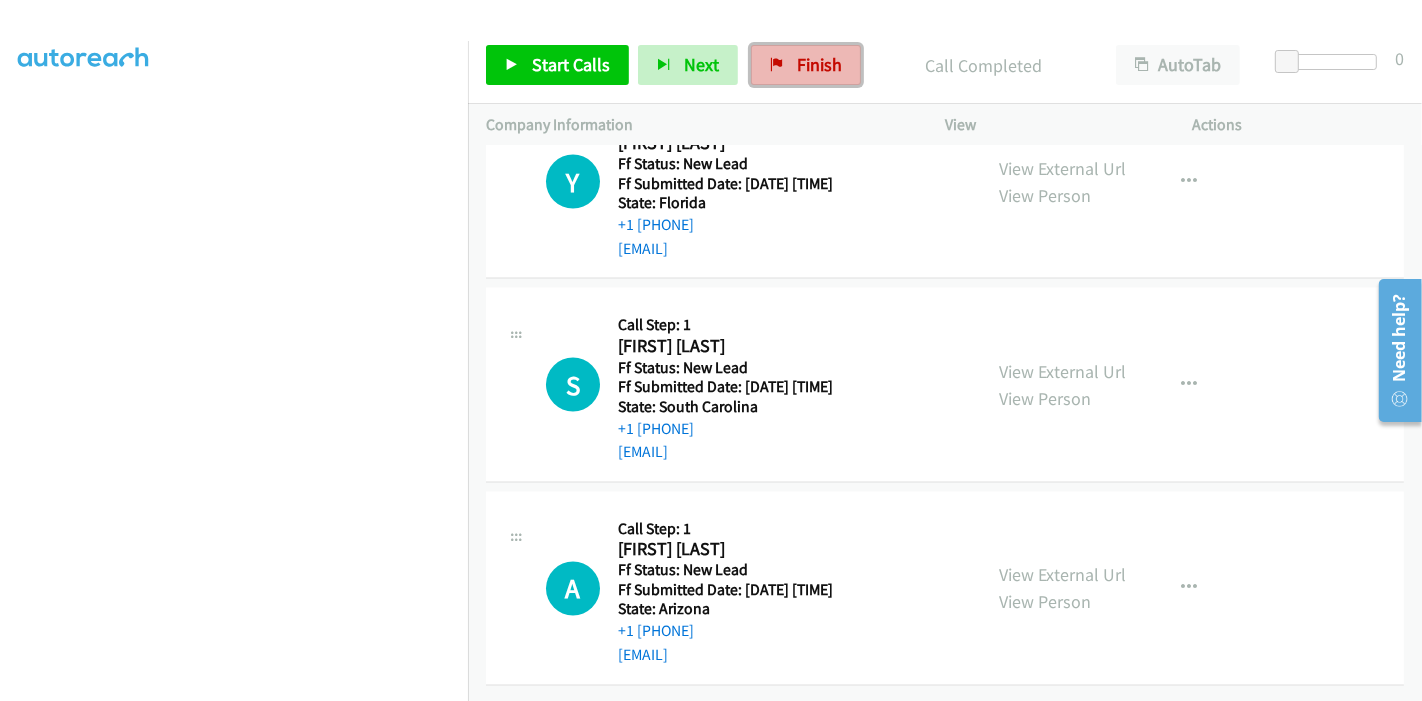 click on "Finish" at bounding box center [819, 64] 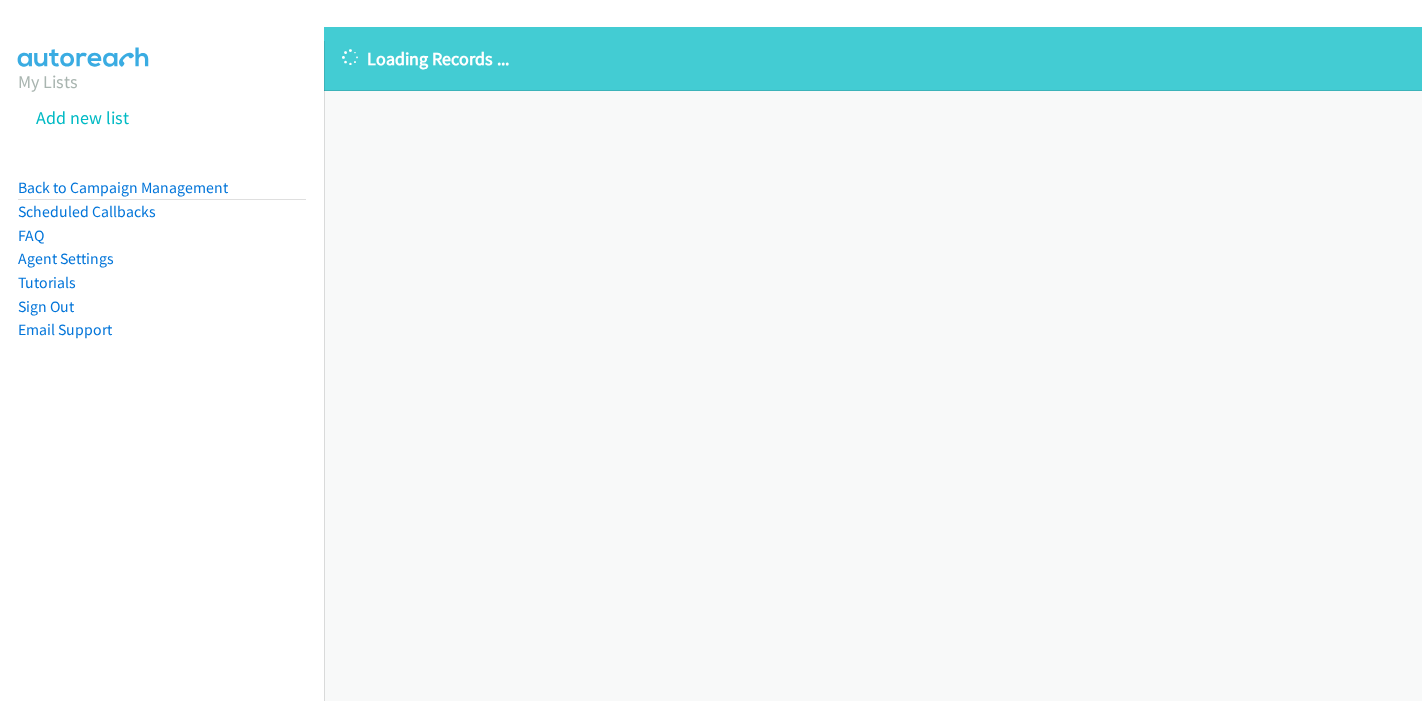 scroll, scrollTop: 0, scrollLeft: 0, axis: both 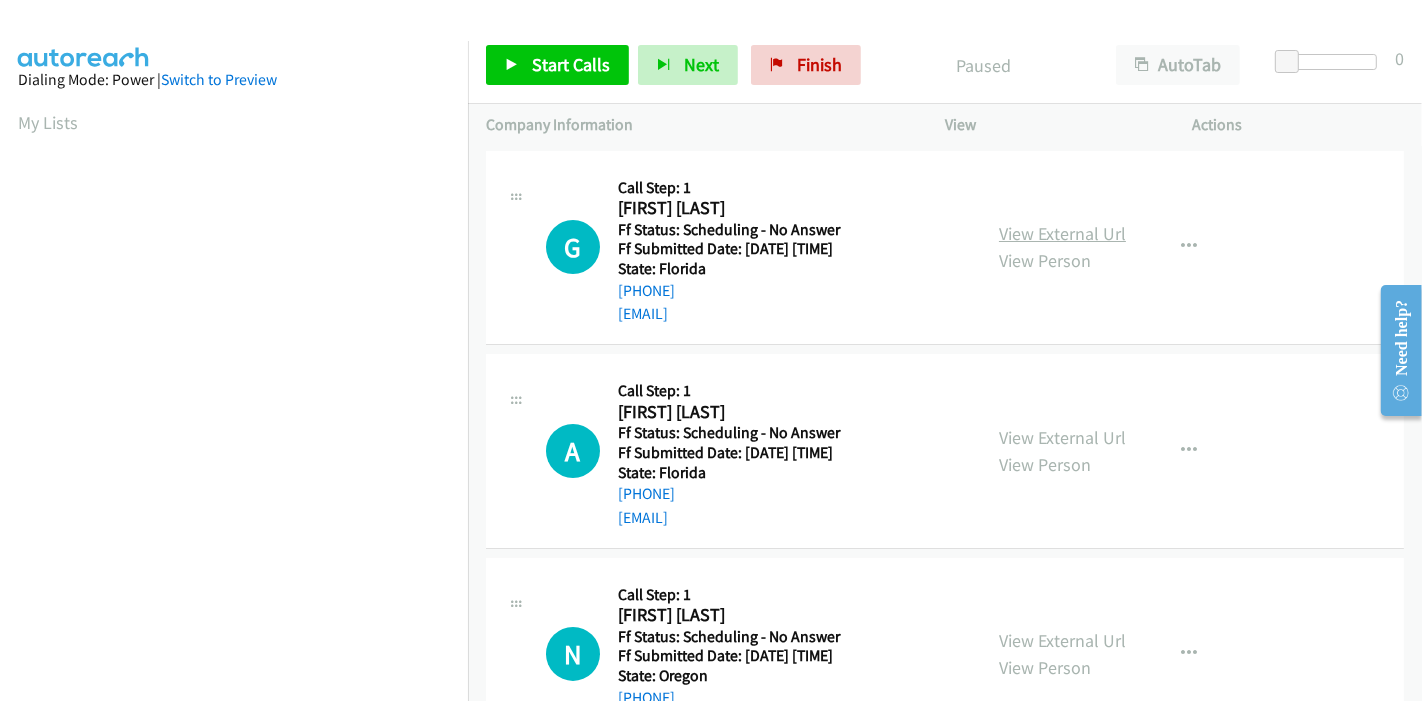 click on "View External Url" at bounding box center [1062, 233] 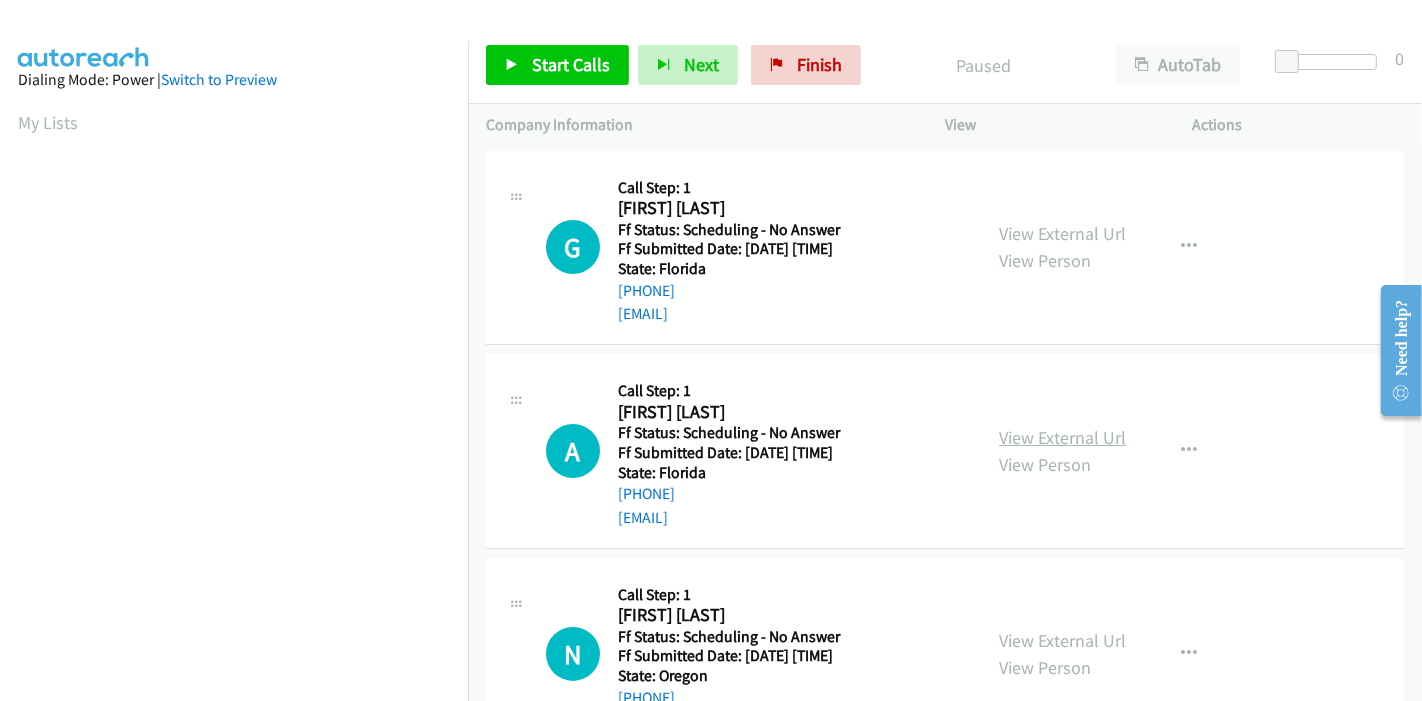 click on "View External Url" at bounding box center [1062, 437] 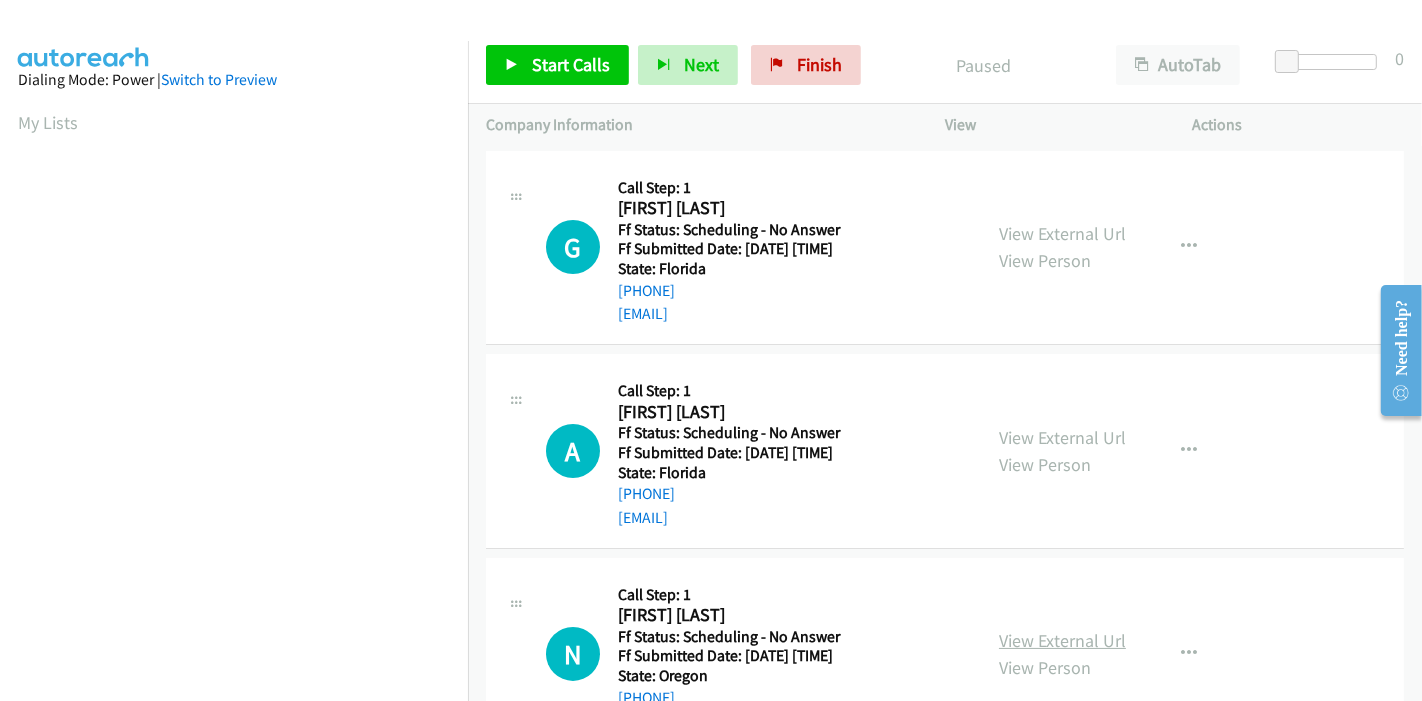 click on "View External Url" at bounding box center [1062, 640] 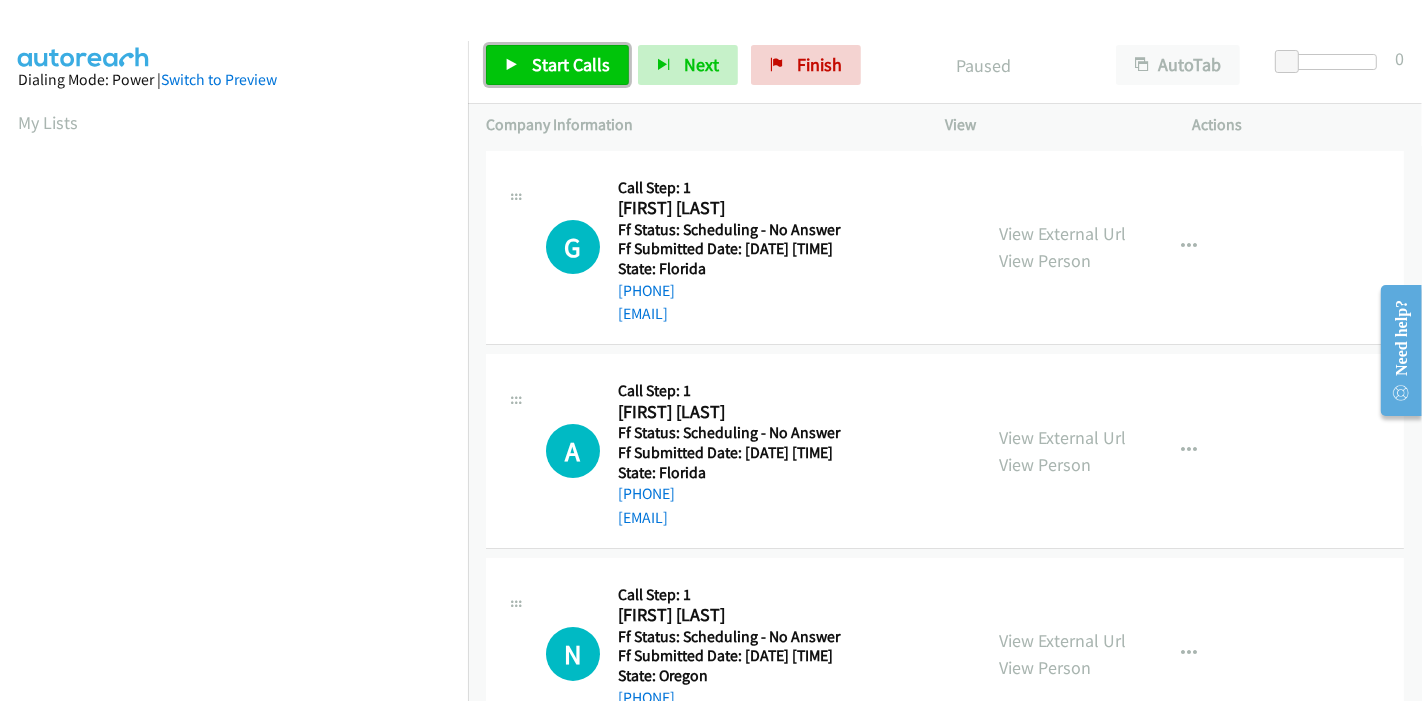 click on "Start Calls" at bounding box center (571, 64) 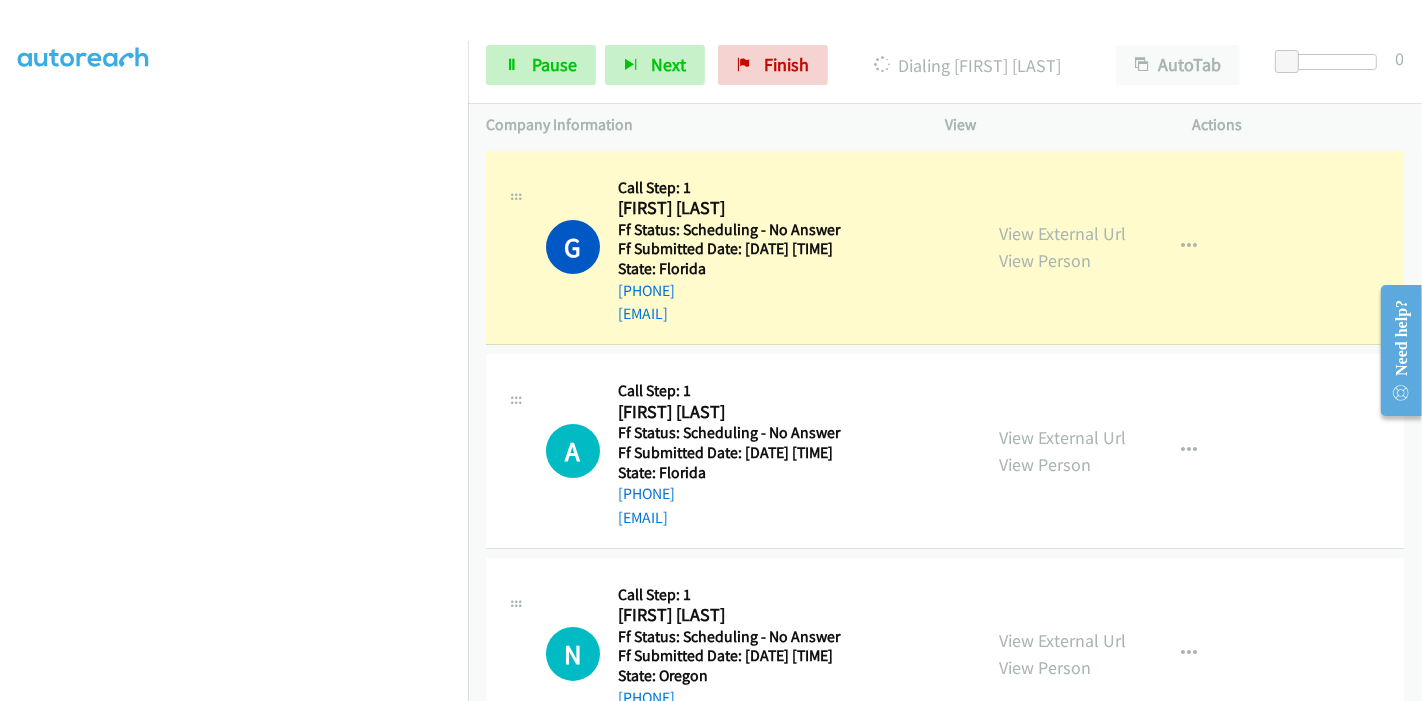 scroll, scrollTop: 422, scrollLeft: 0, axis: vertical 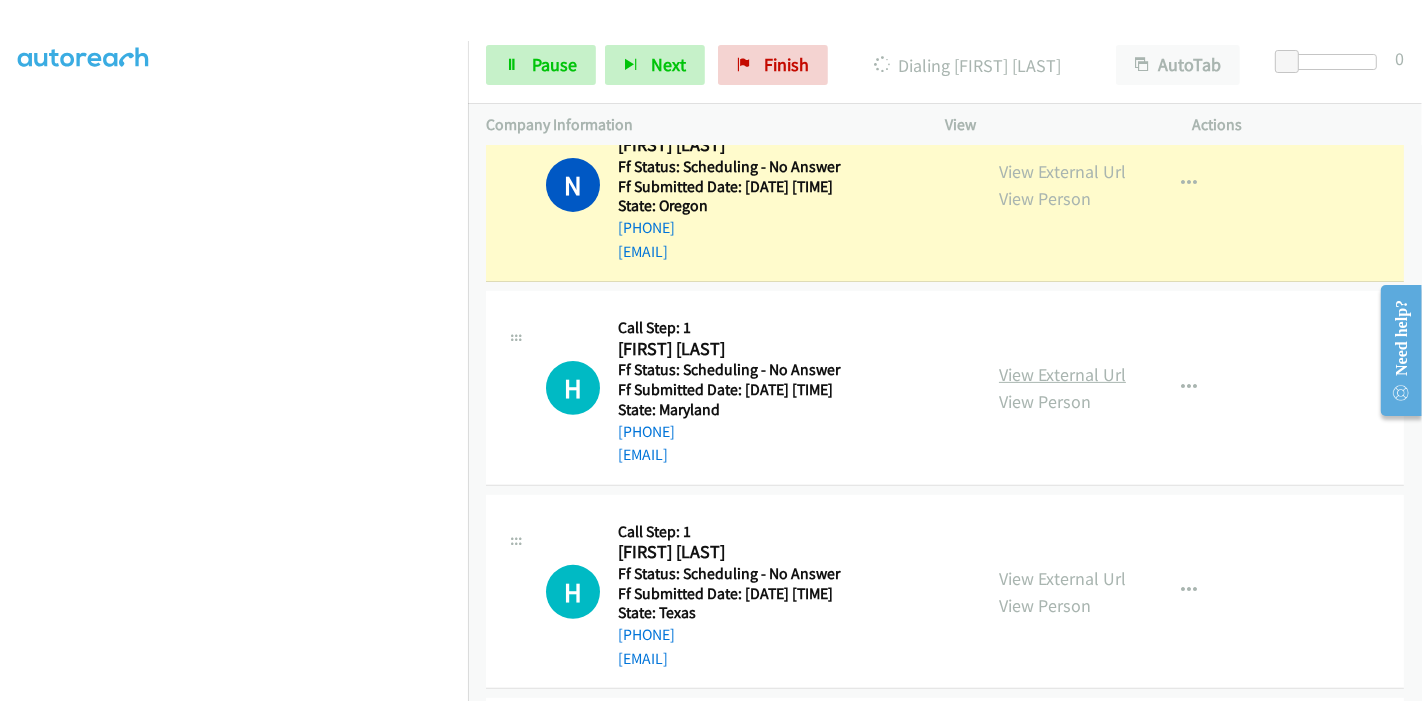 click on "View External Url" at bounding box center (1062, 374) 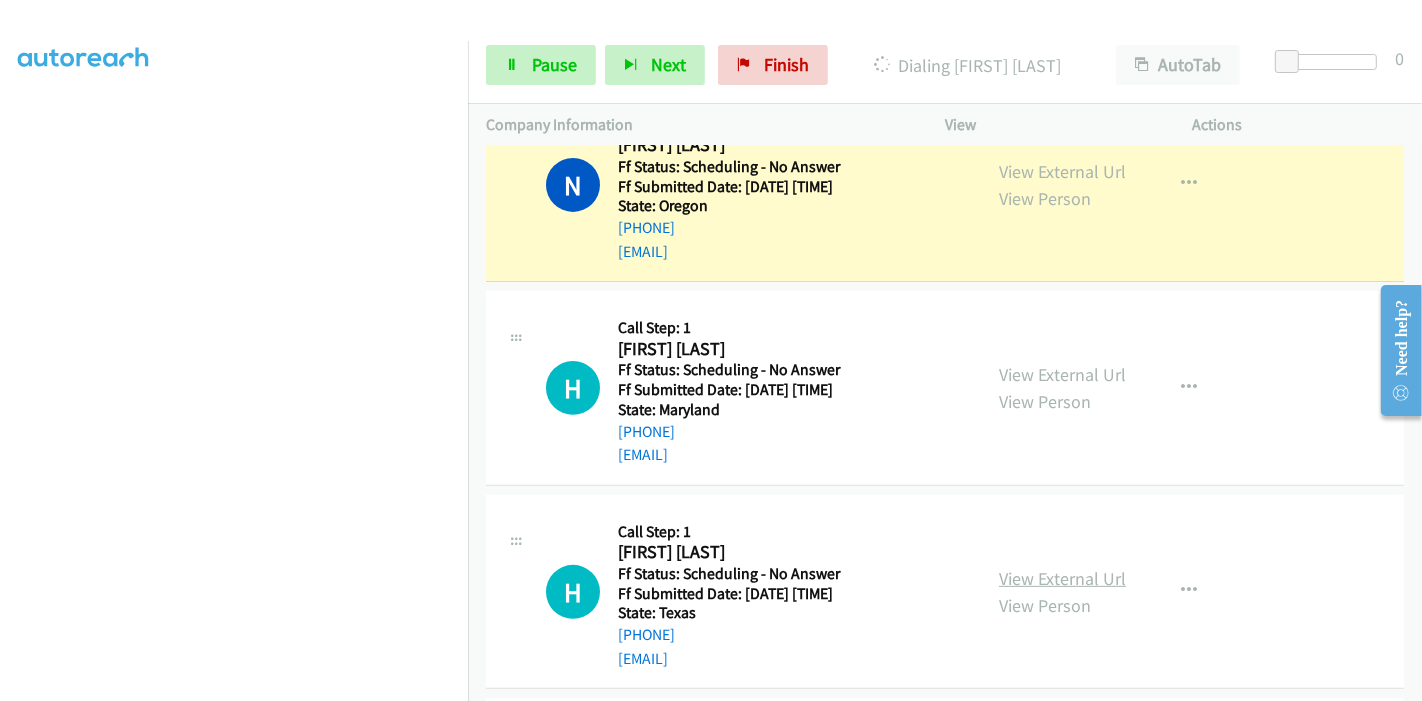 click on "View External Url" at bounding box center [1062, 578] 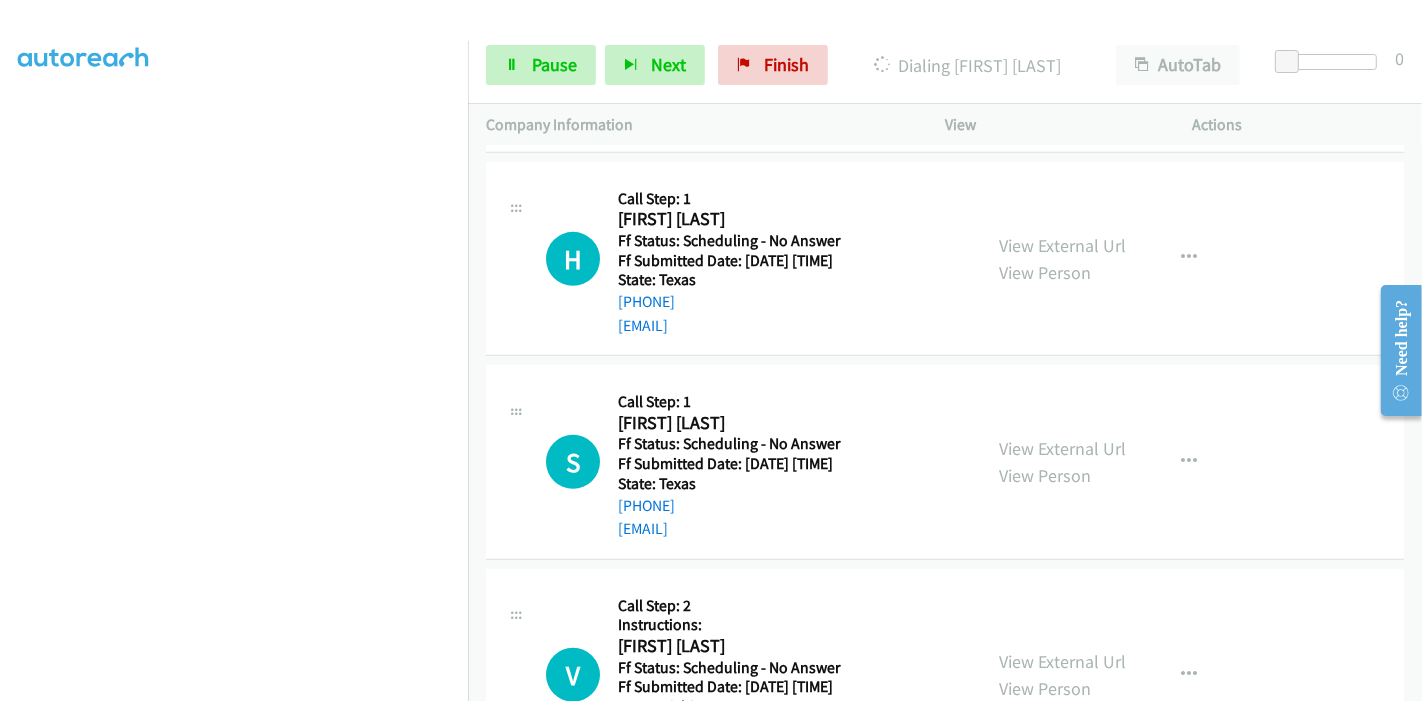 scroll, scrollTop: 931, scrollLeft: 0, axis: vertical 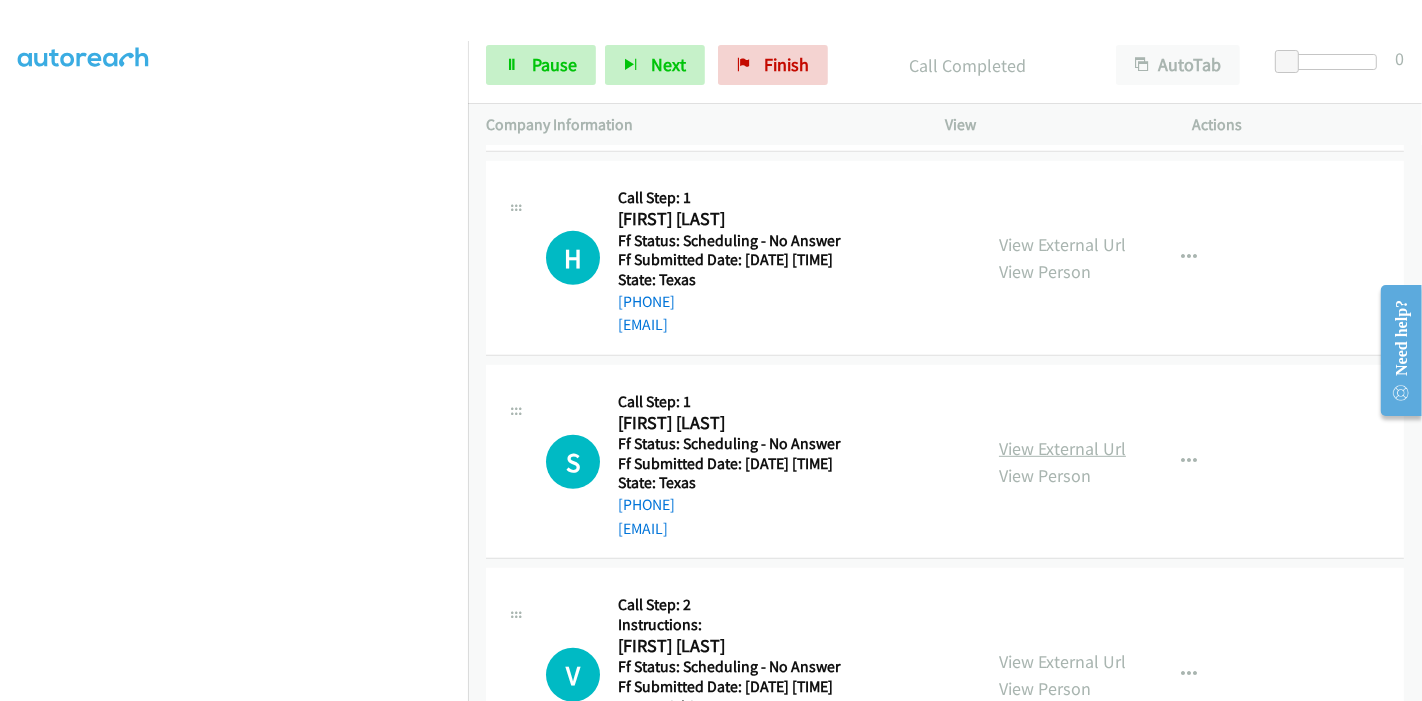 click on "View External Url" at bounding box center [1062, 448] 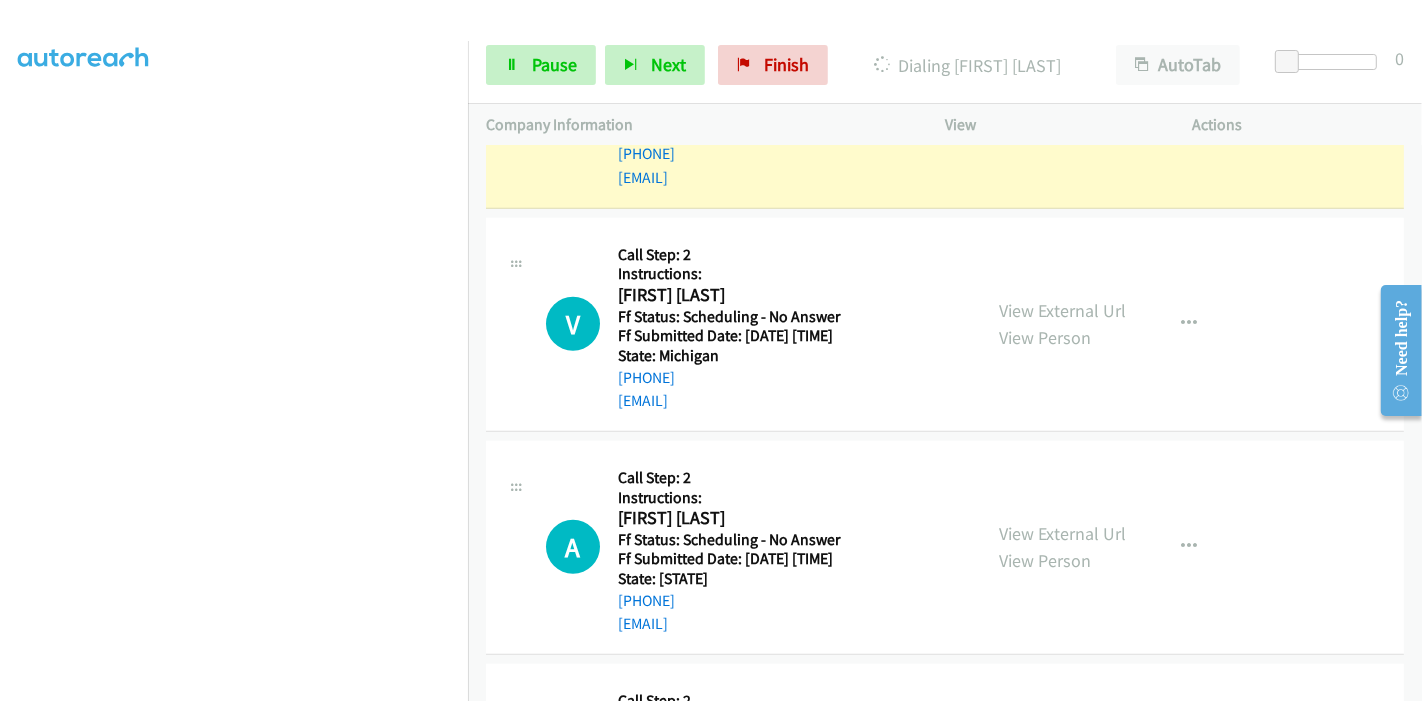 scroll, scrollTop: 1376, scrollLeft: 0, axis: vertical 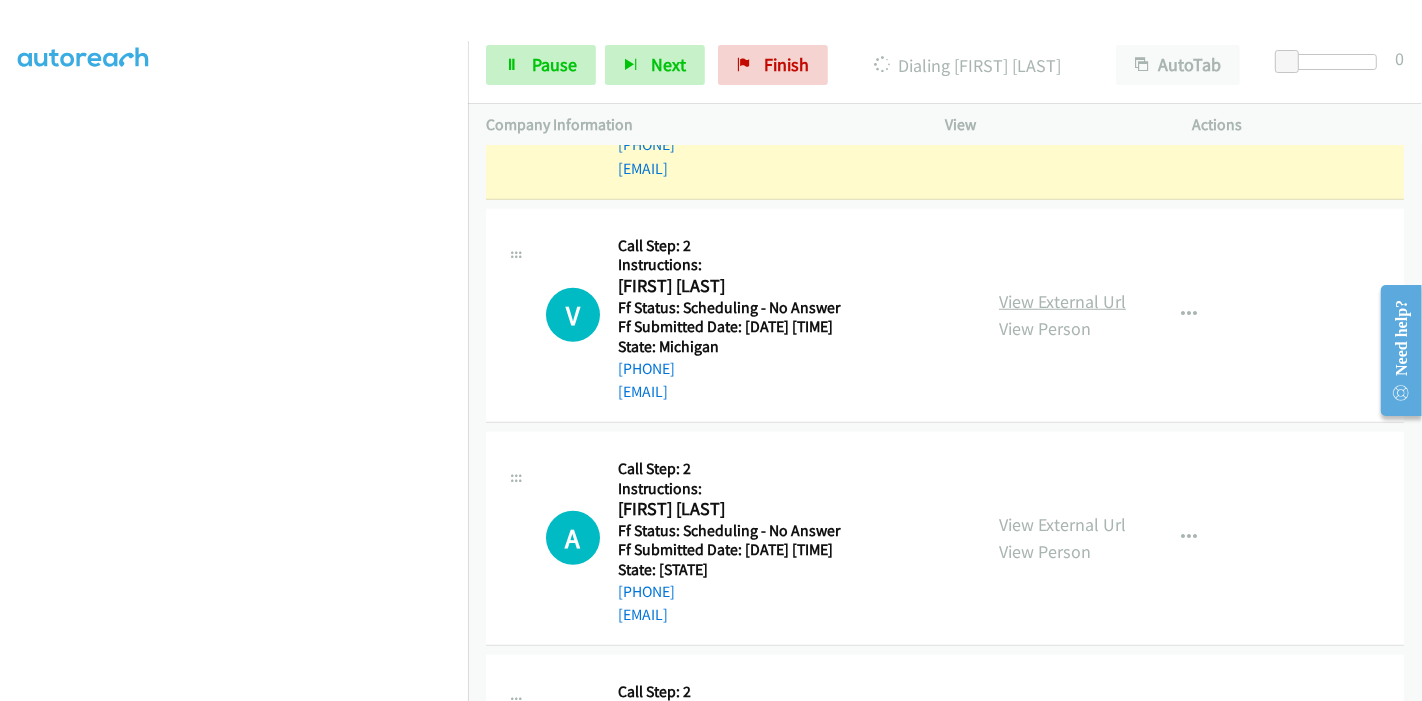 click on "View External Url" at bounding box center (1062, 301) 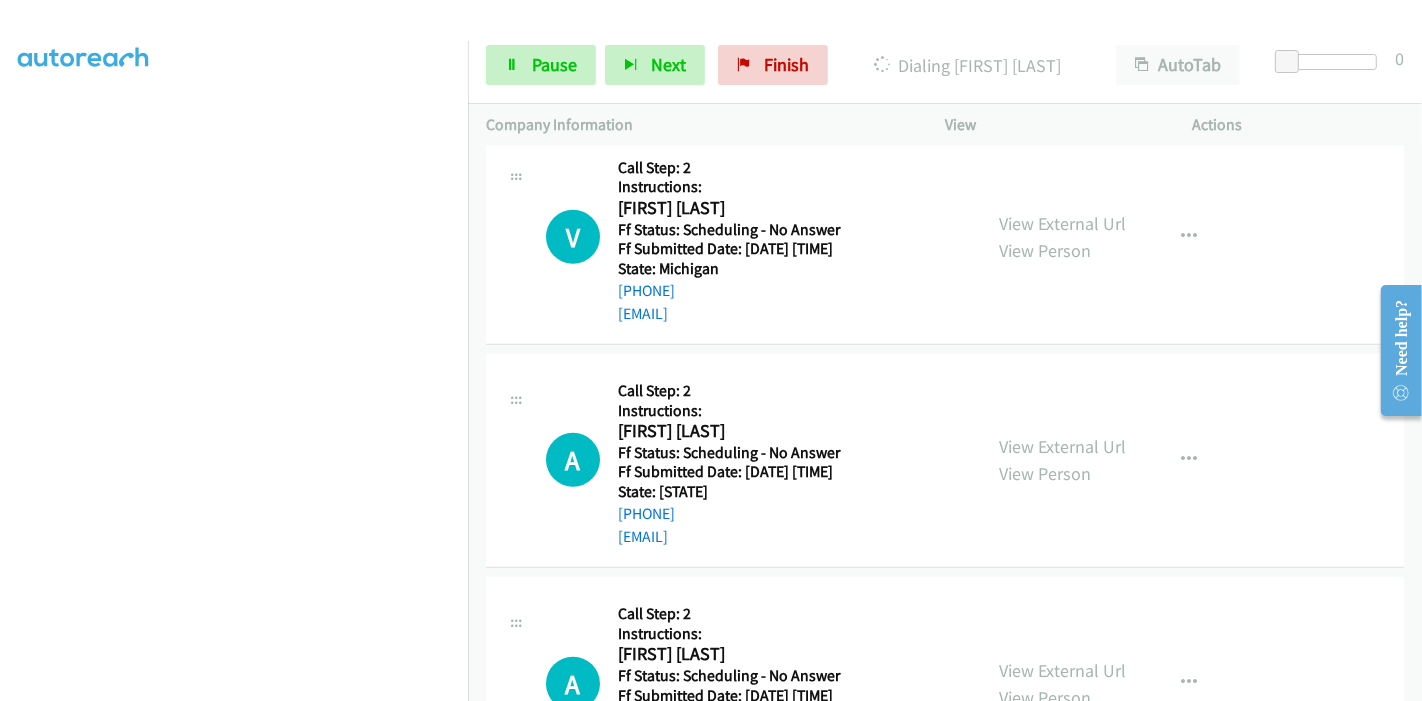 scroll, scrollTop: 1487, scrollLeft: 0, axis: vertical 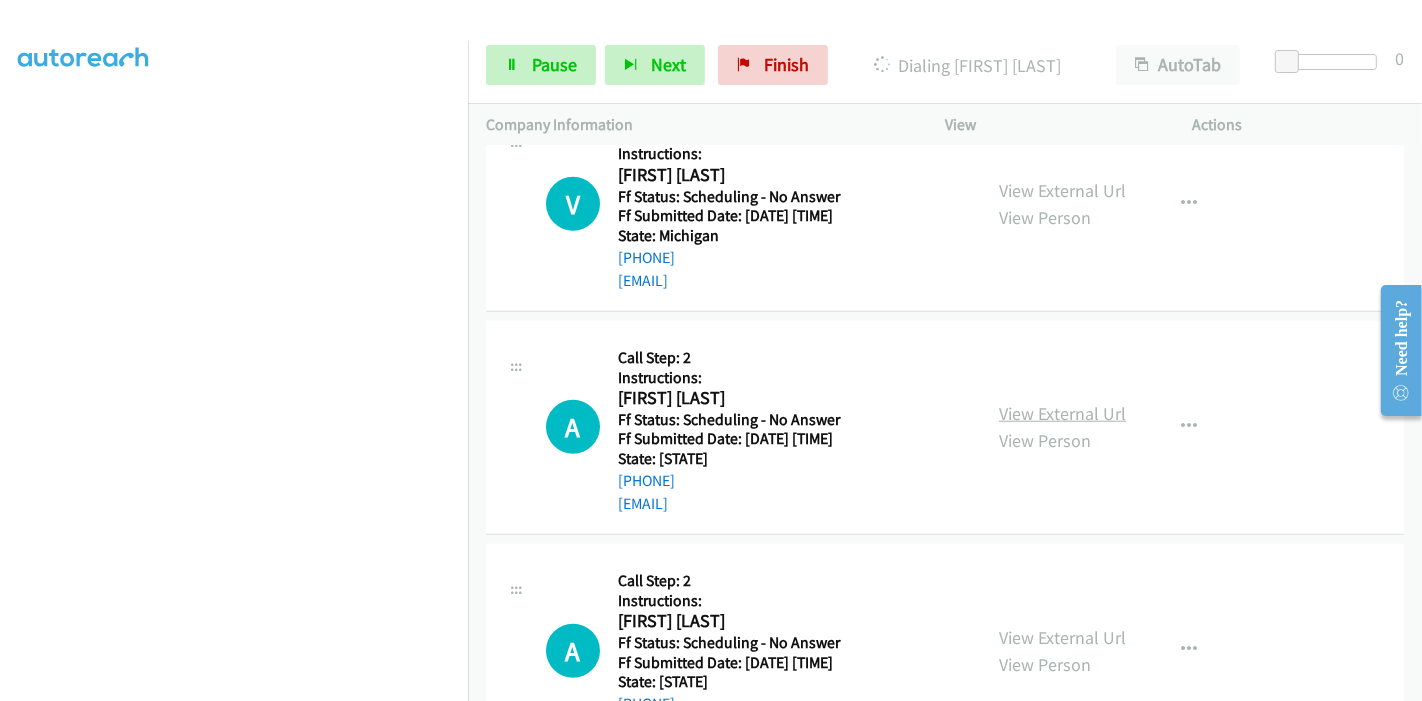 click on "View External Url" at bounding box center (1062, 413) 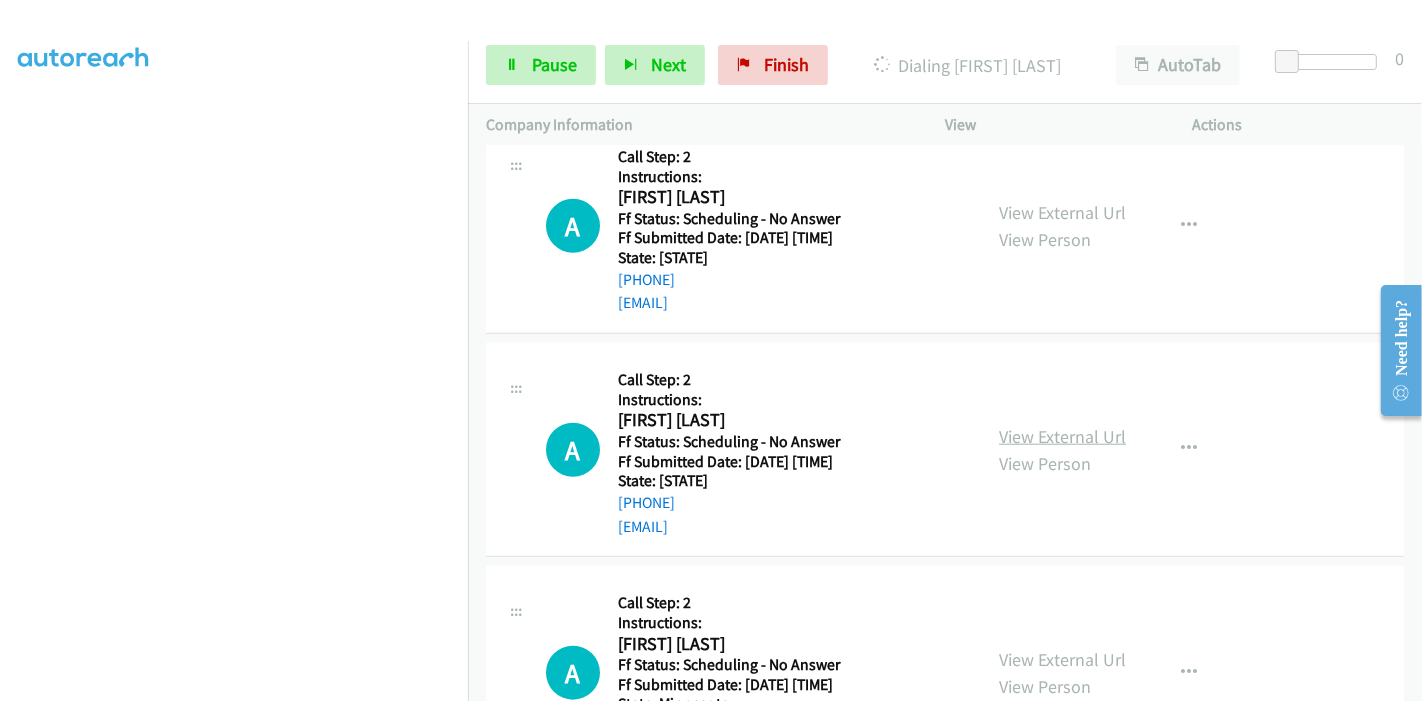 scroll, scrollTop: 1709, scrollLeft: 0, axis: vertical 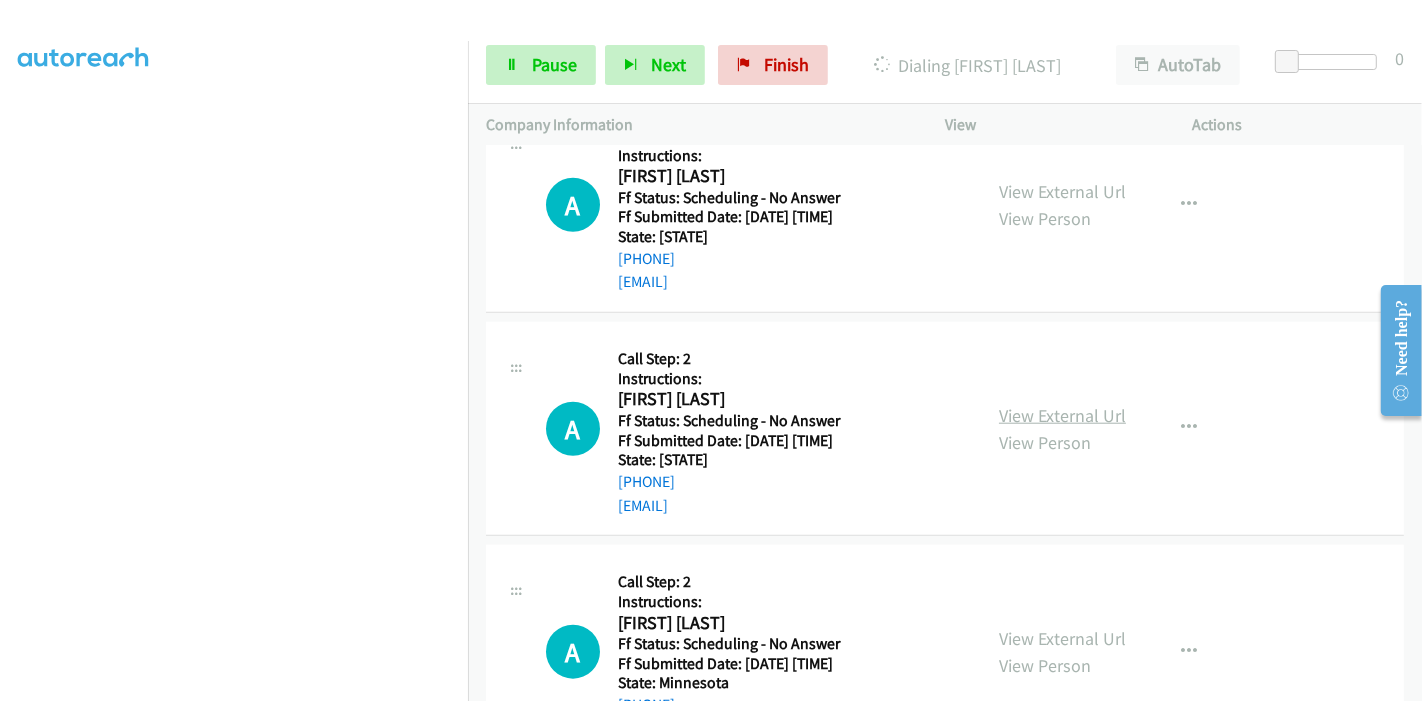 click on "View External Url" at bounding box center [1062, 415] 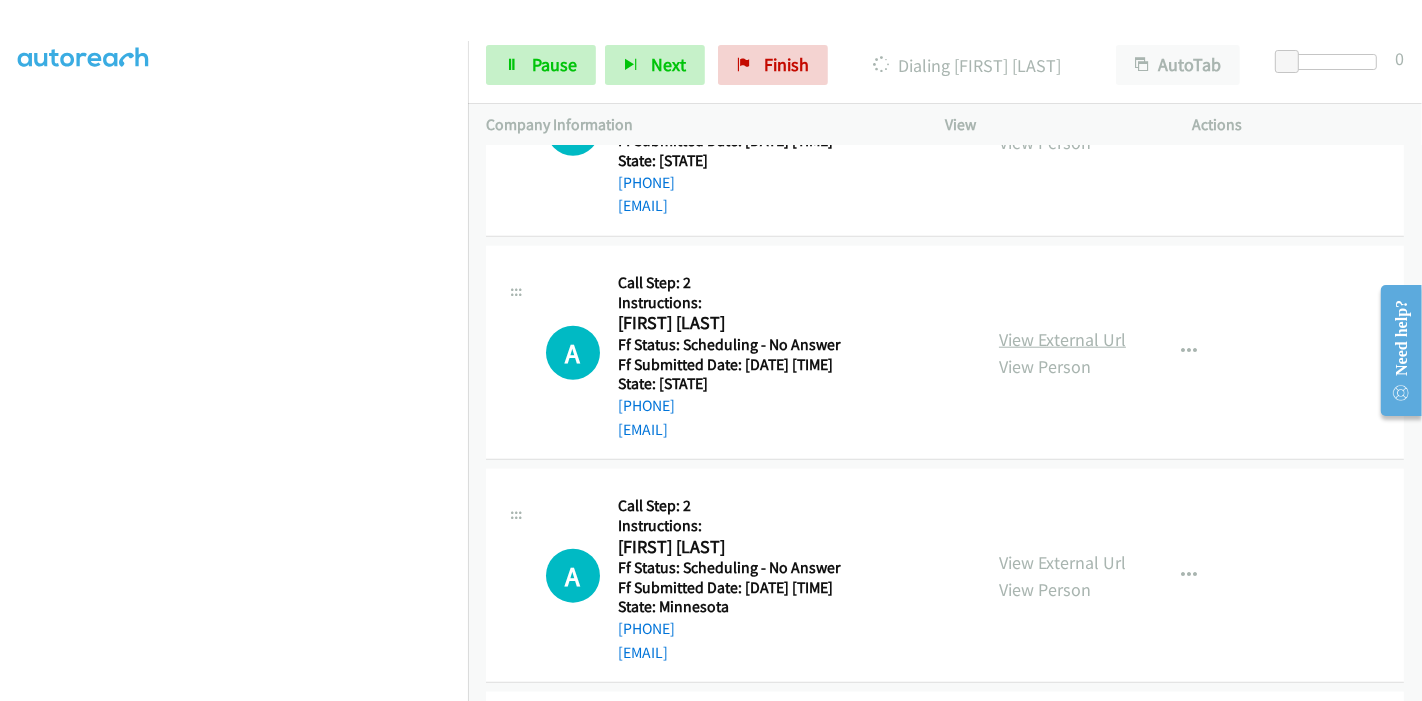 scroll, scrollTop: 1820, scrollLeft: 0, axis: vertical 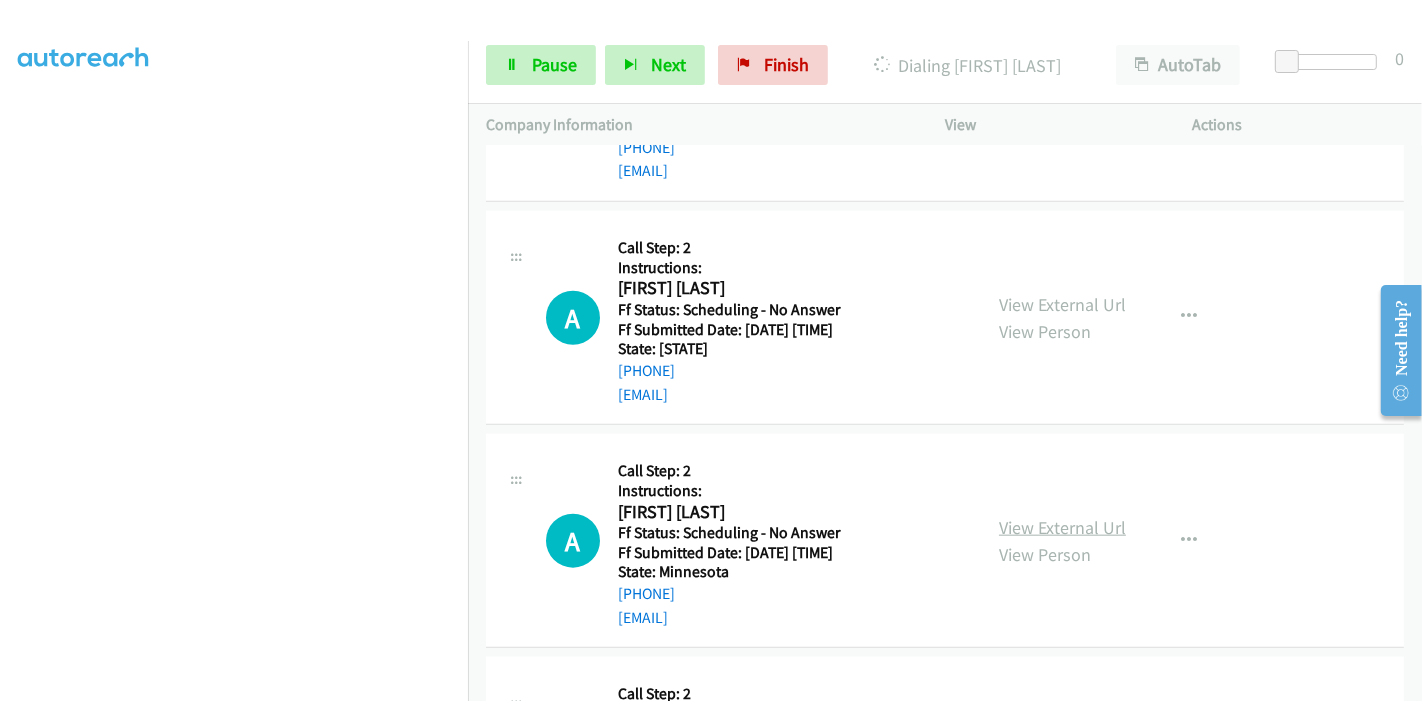 click on "View External Url" at bounding box center (1062, 527) 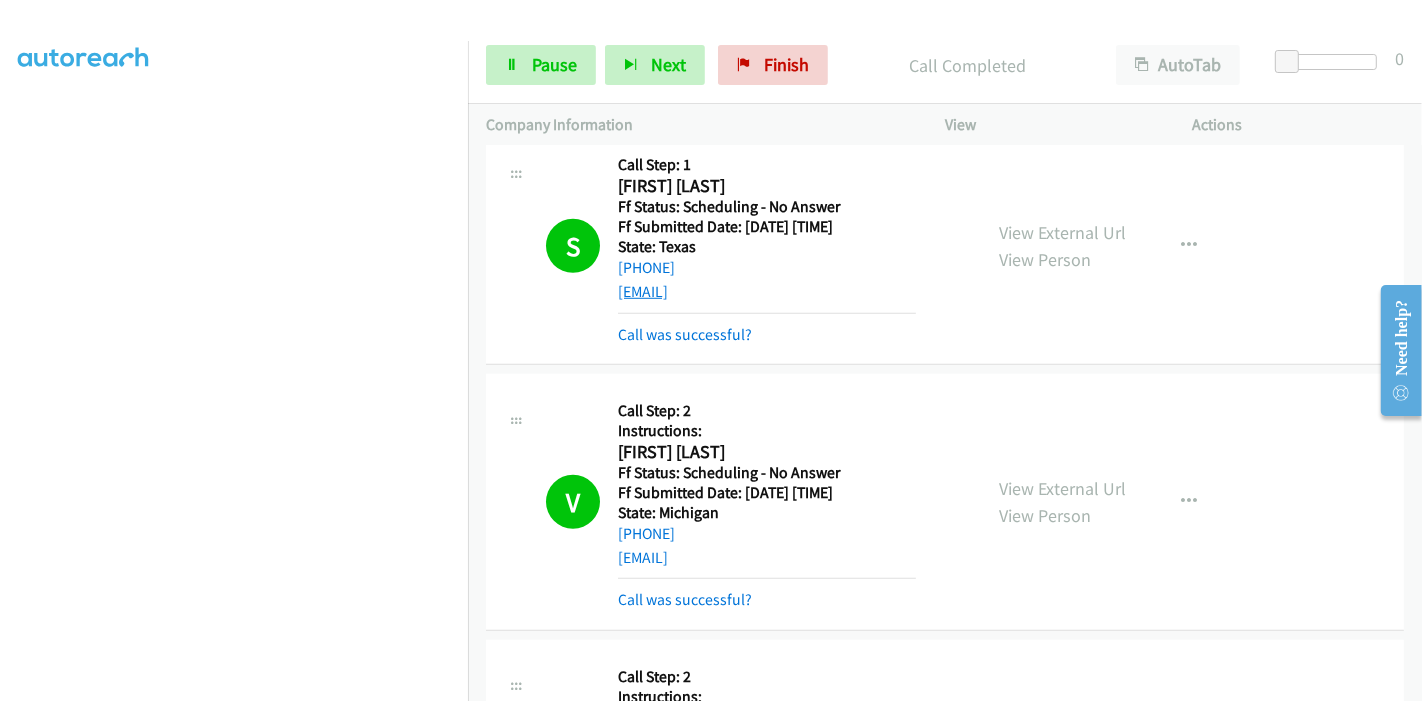 scroll, scrollTop: 1240, scrollLeft: 0, axis: vertical 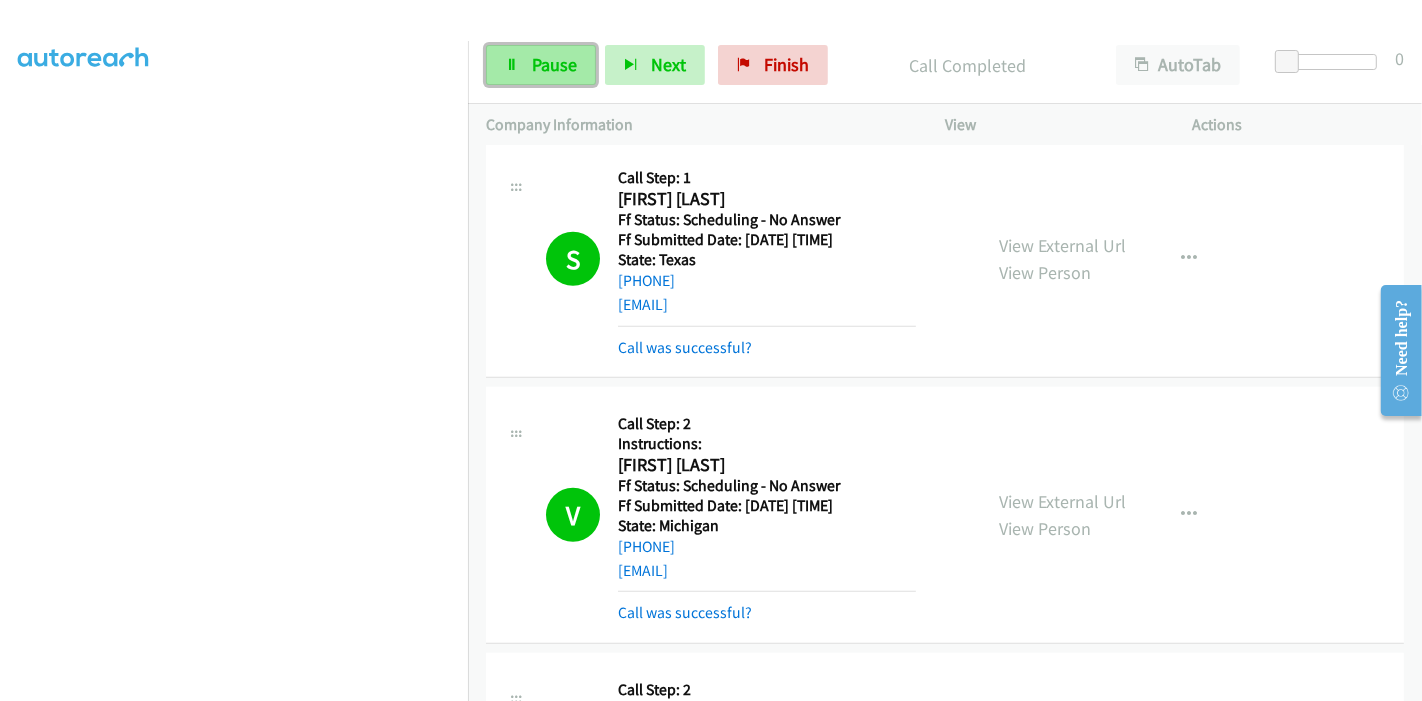 click on "Pause" at bounding box center [554, 64] 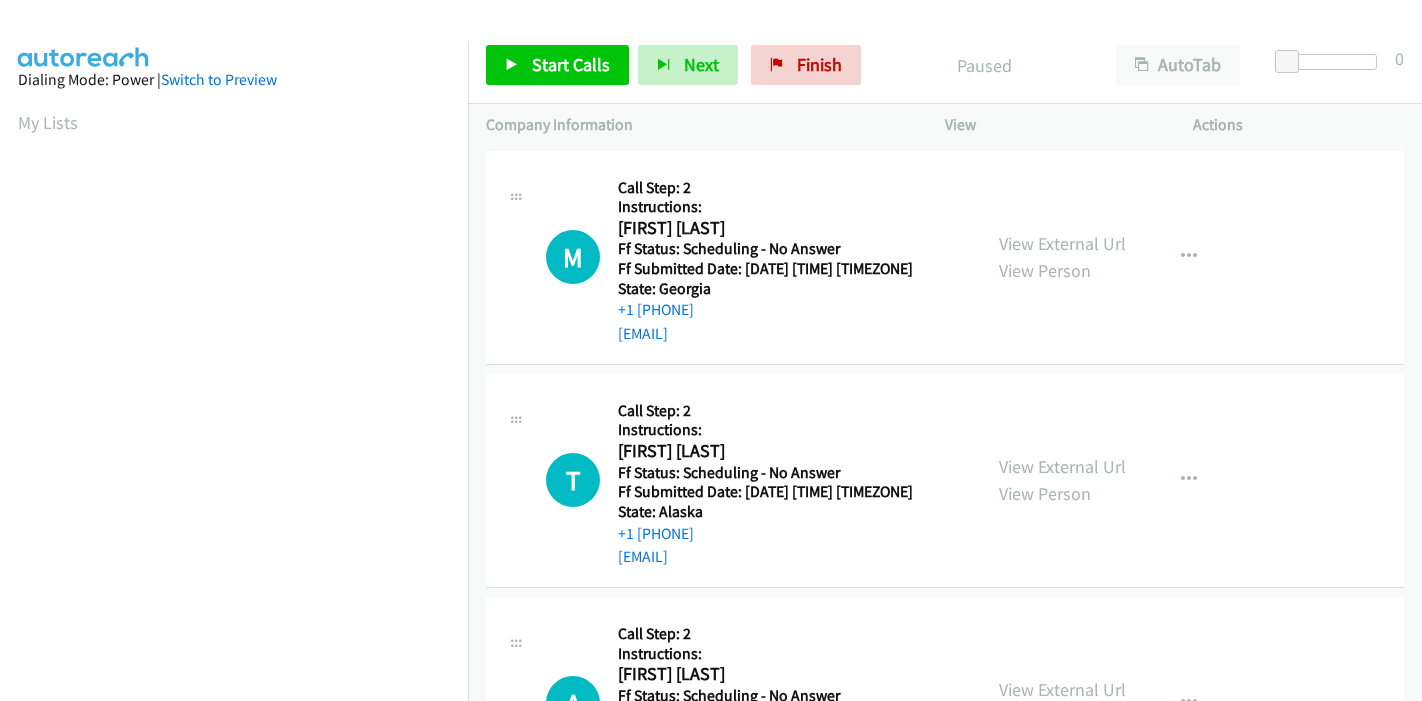 scroll, scrollTop: 0, scrollLeft: 0, axis: both 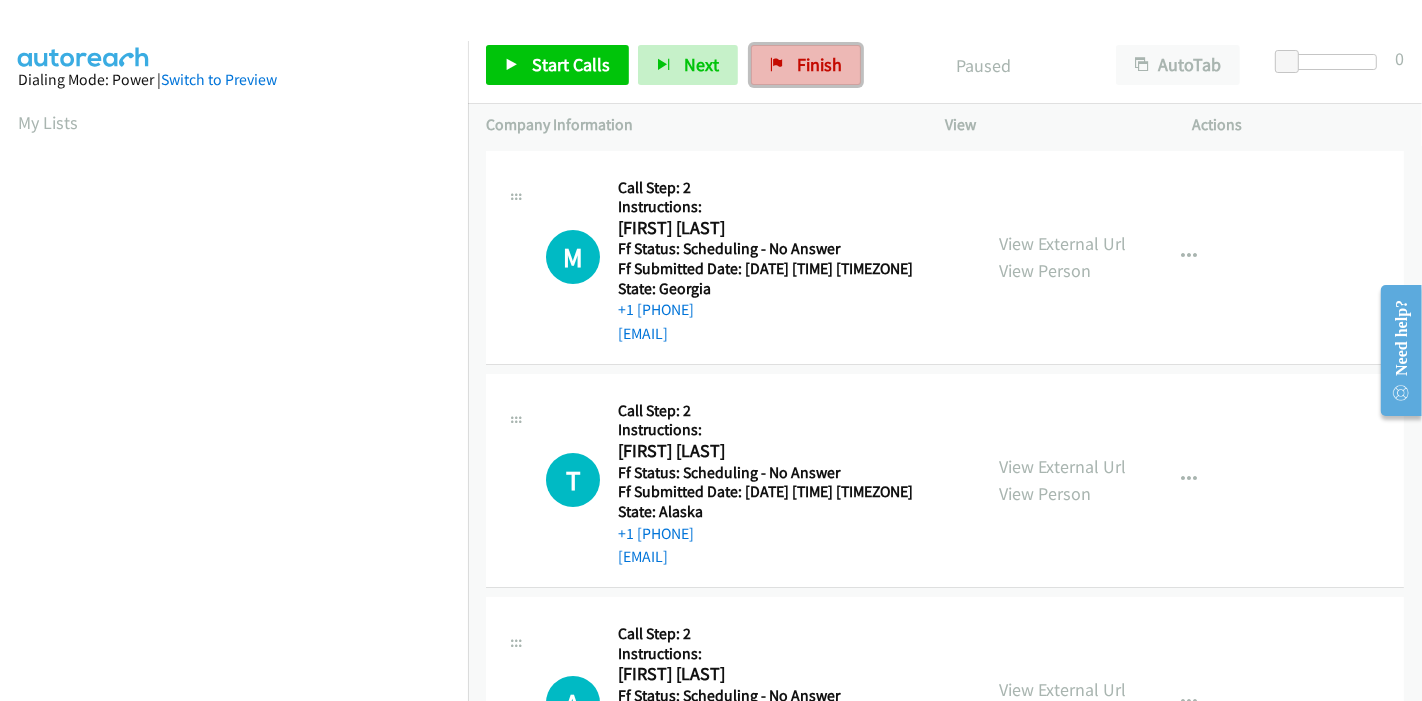 click on "Finish" at bounding box center (806, 65) 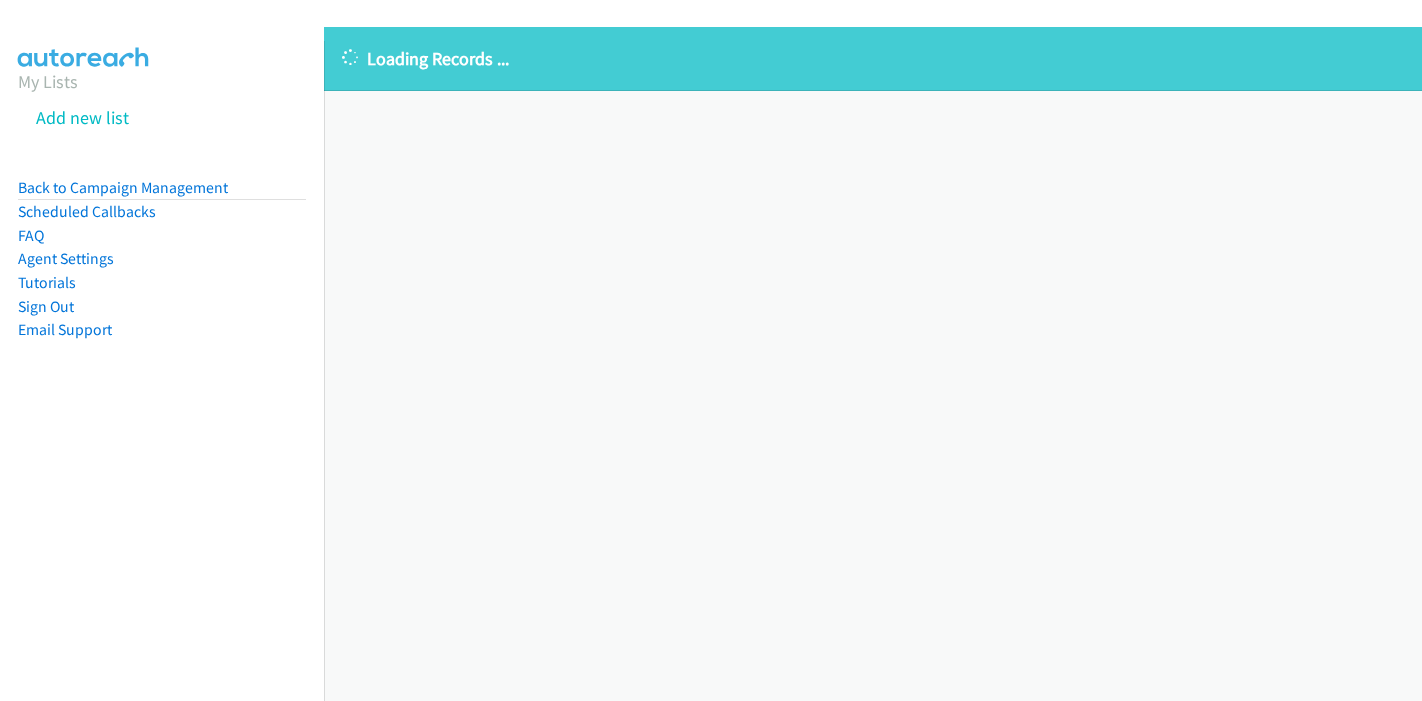 scroll, scrollTop: 0, scrollLeft: 0, axis: both 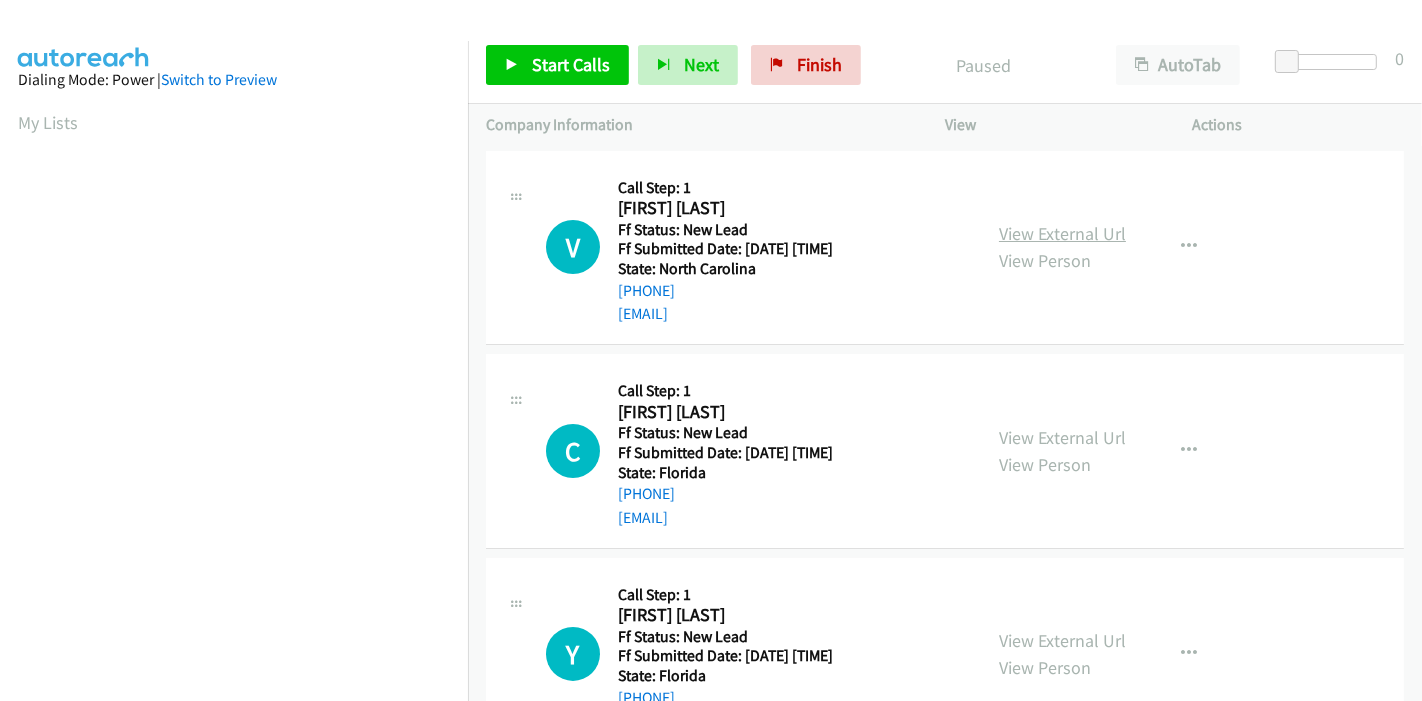 click on "View External Url" at bounding box center (1062, 233) 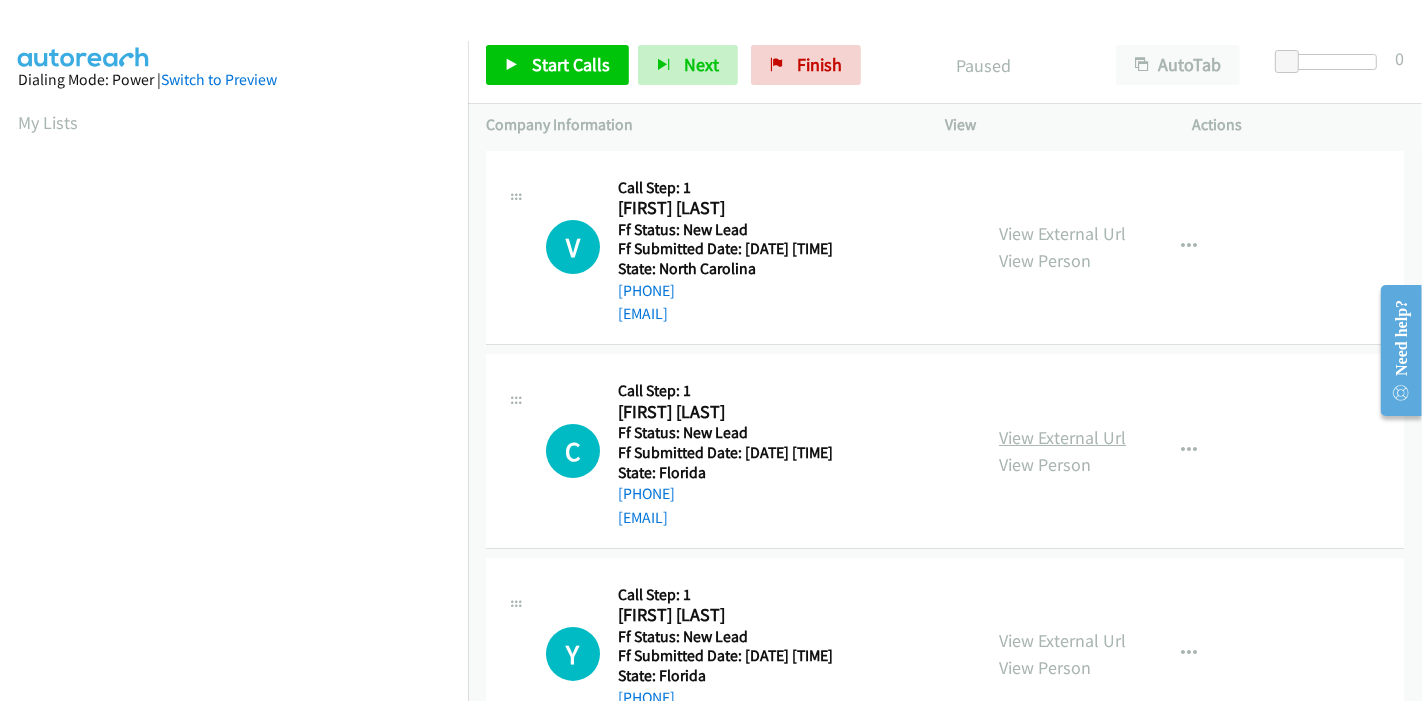 click on "View External Url" at bounding box center [1062, 437] 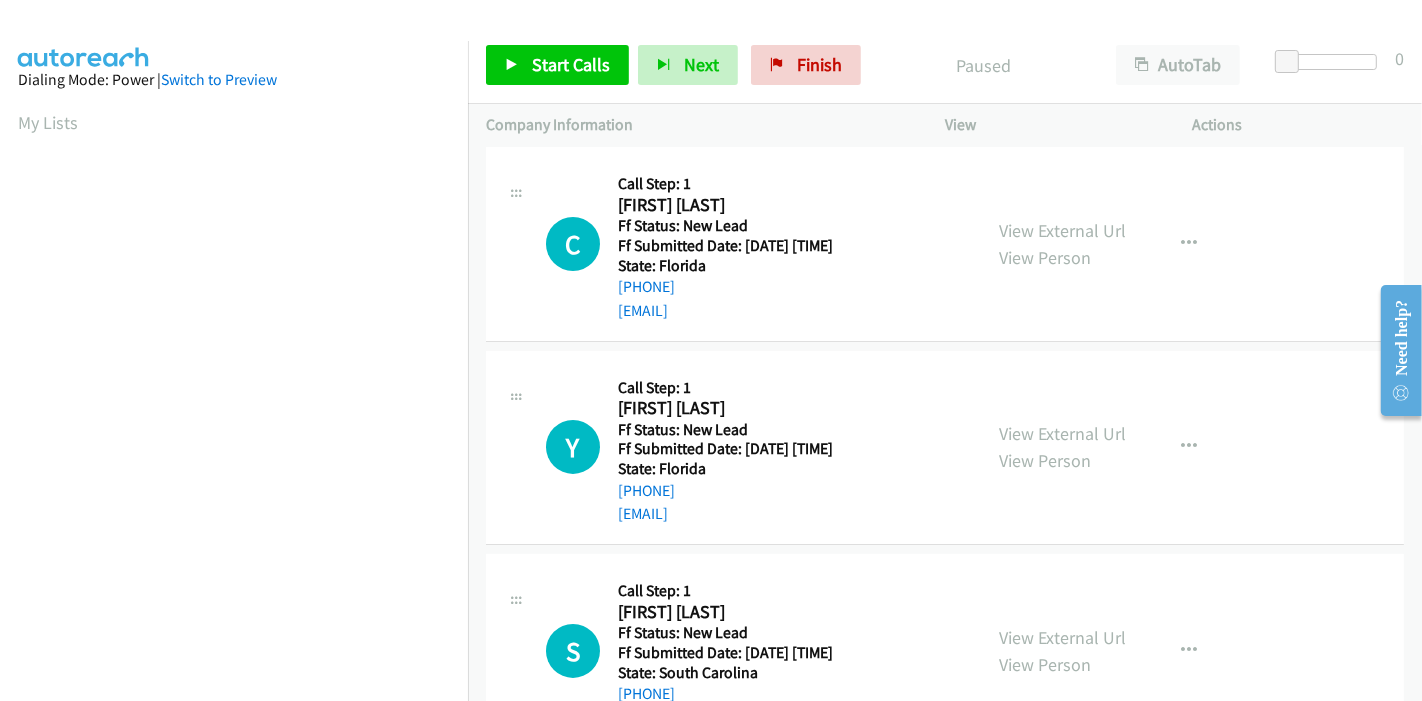 scroll, scrollTop: 222, scrollLeft: 0, axis: vertical 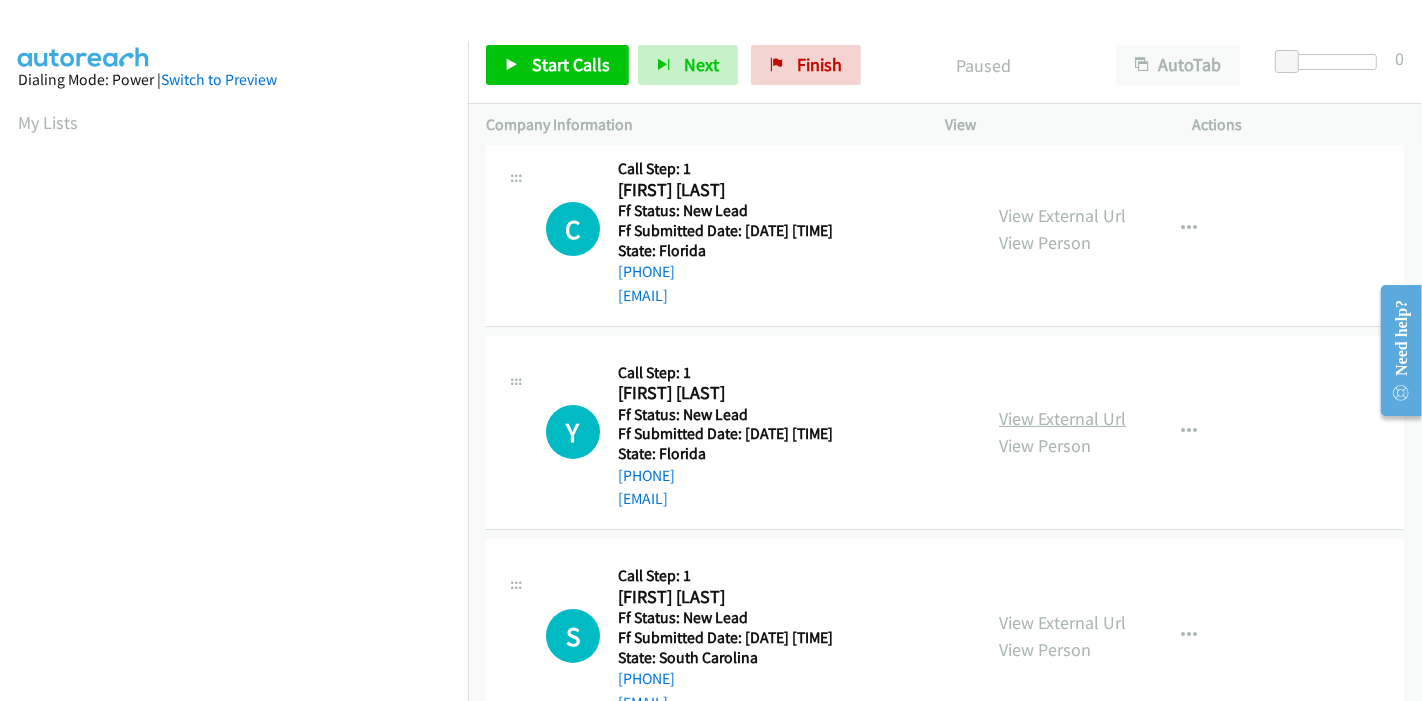 click on "View External Url" at bounding box center [1062, 418] 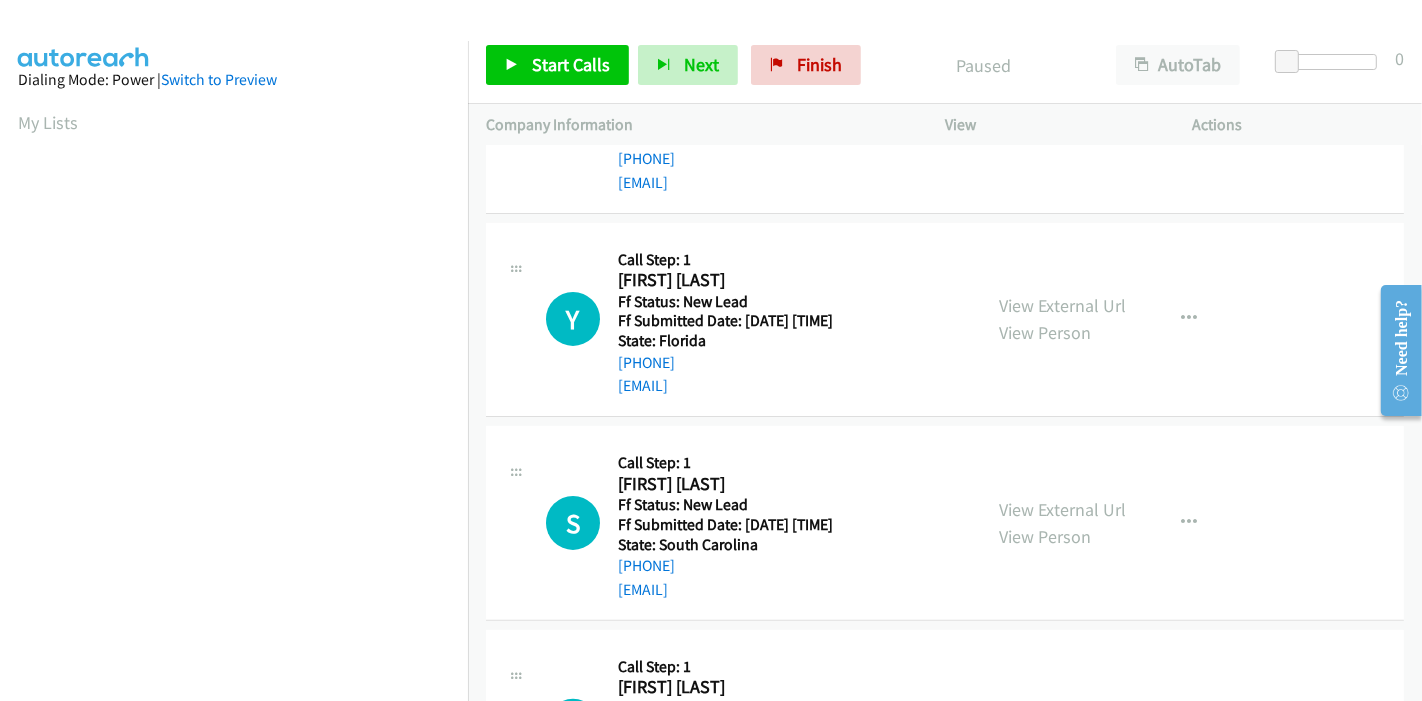 scroll, scrollTop: 444, scrollLeft: 0, axis: vertical 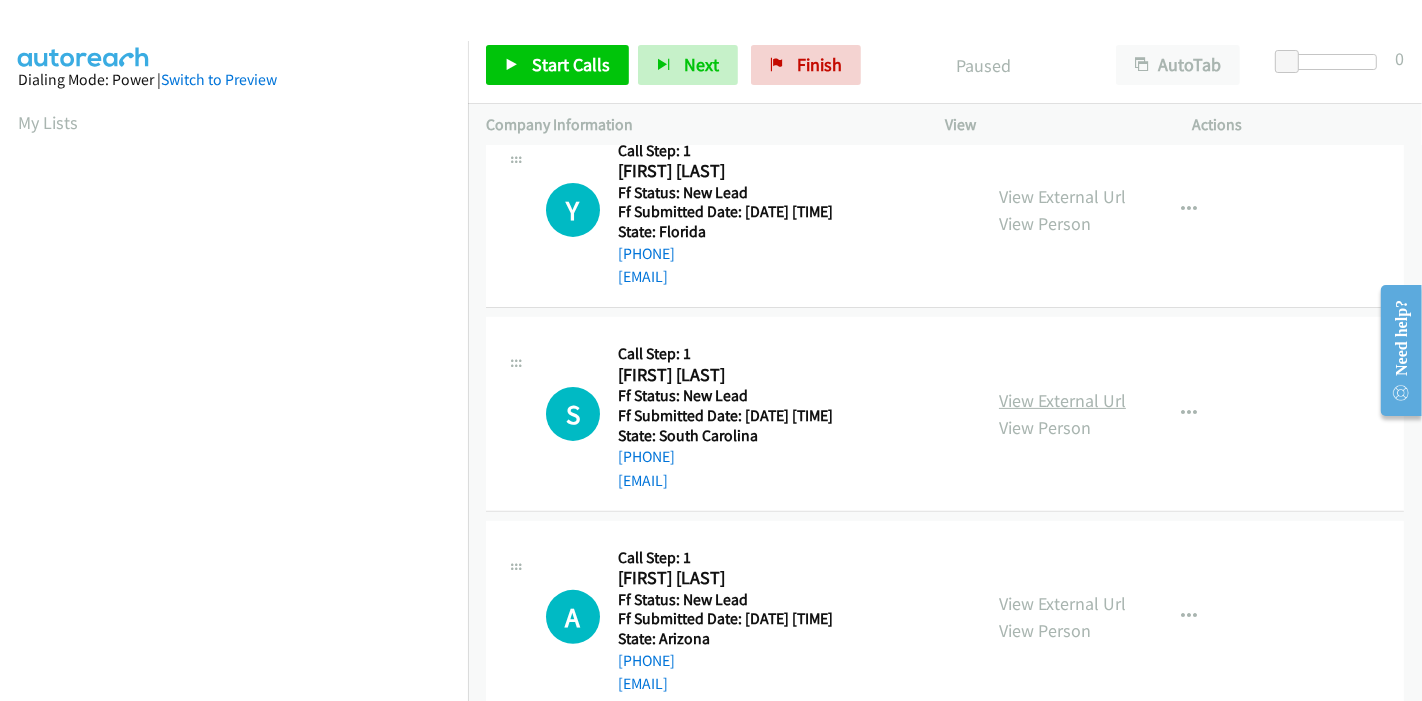 click on "View External Url" at bounding box center [1062, 400] 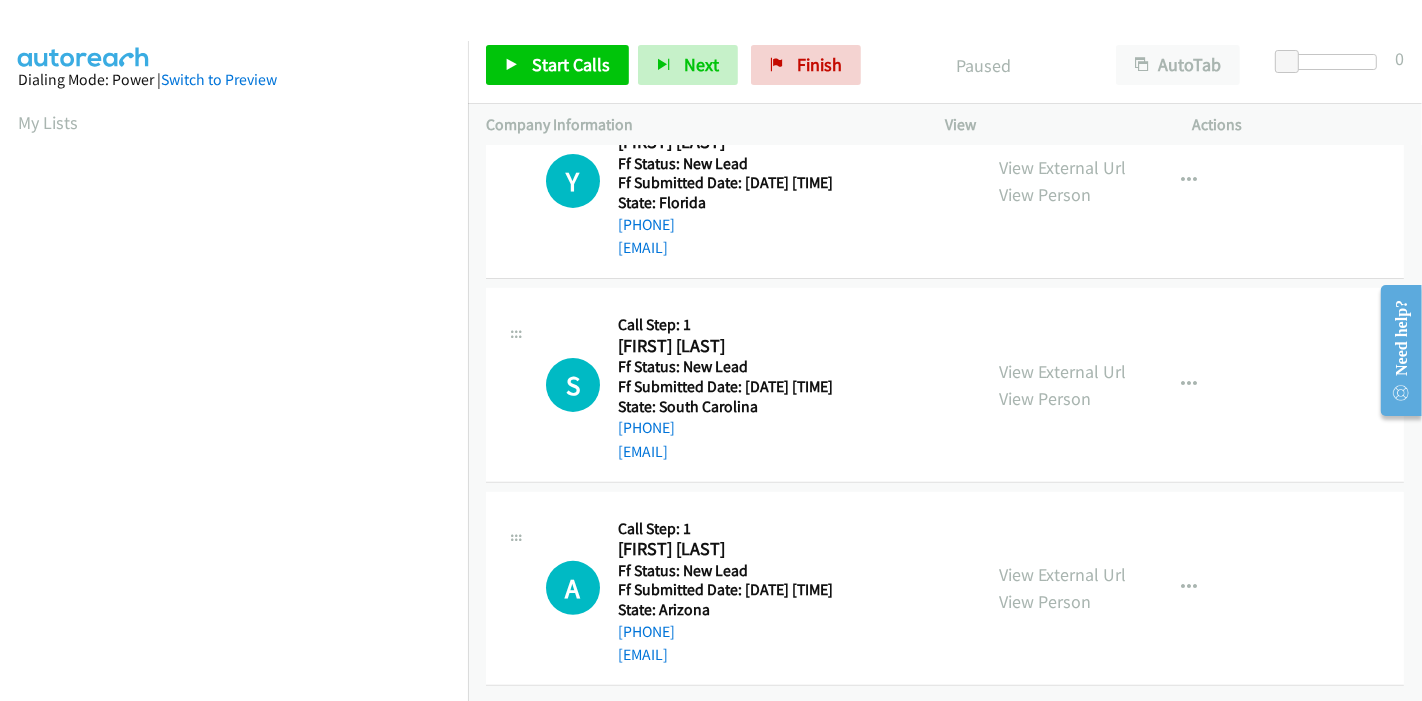 scroll, scrollTop: 487, scrollLeft: 0, axis: vertical 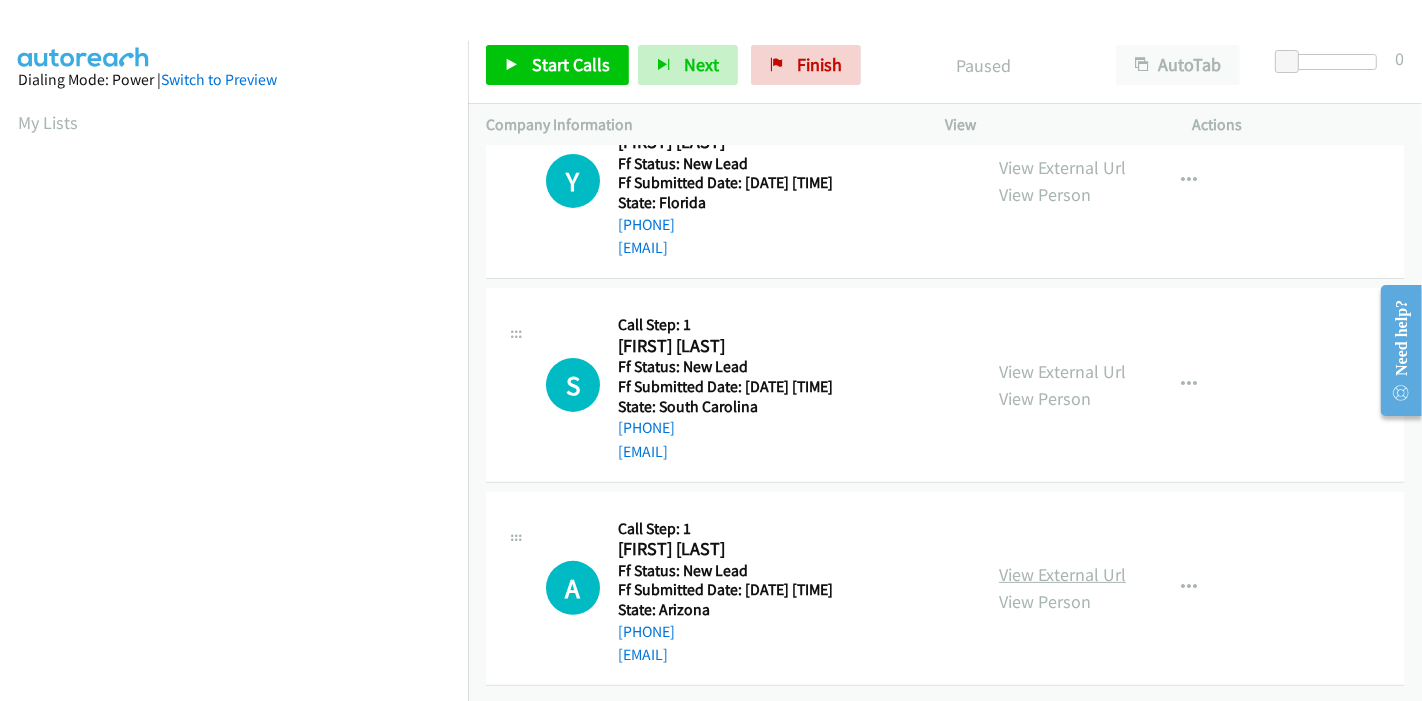 click on "View External Url" at bounding box center [1062, 574] 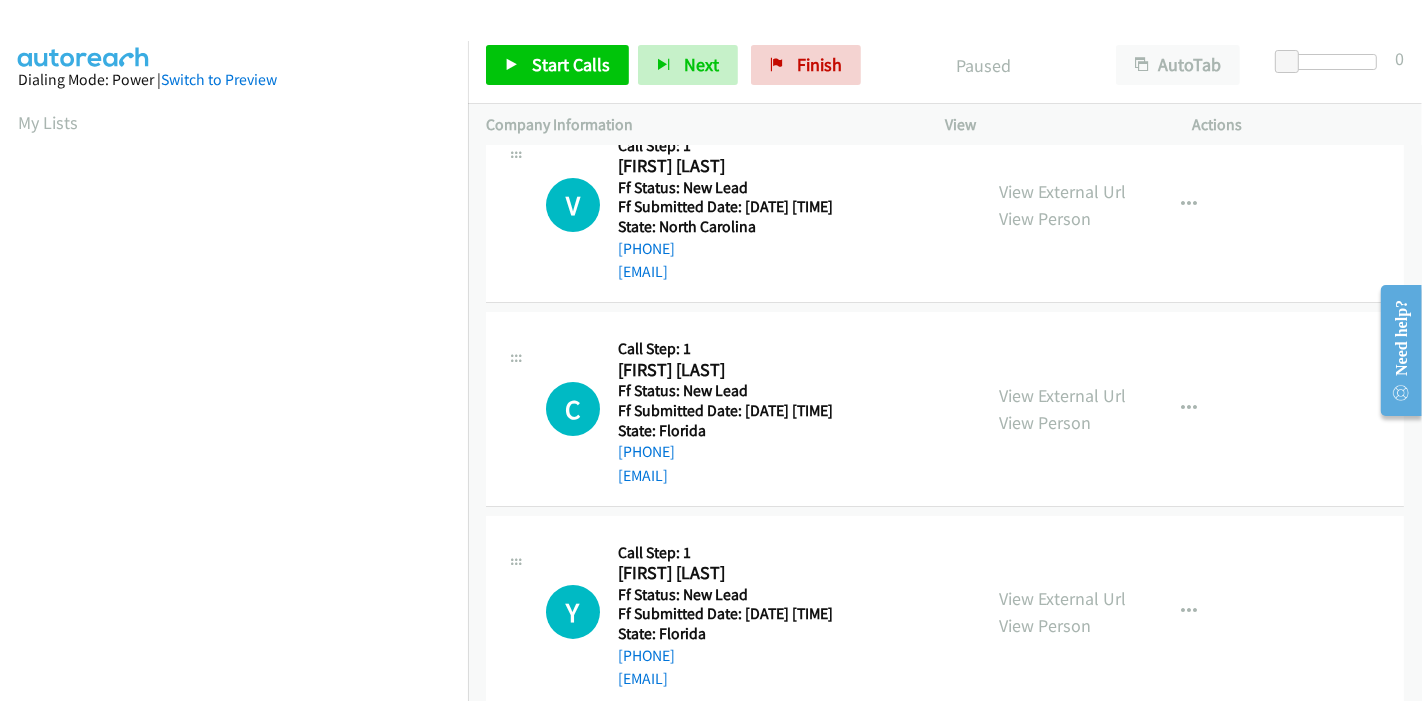 scroll, scrollTop: 0, scrollLeft: 0, axis: both 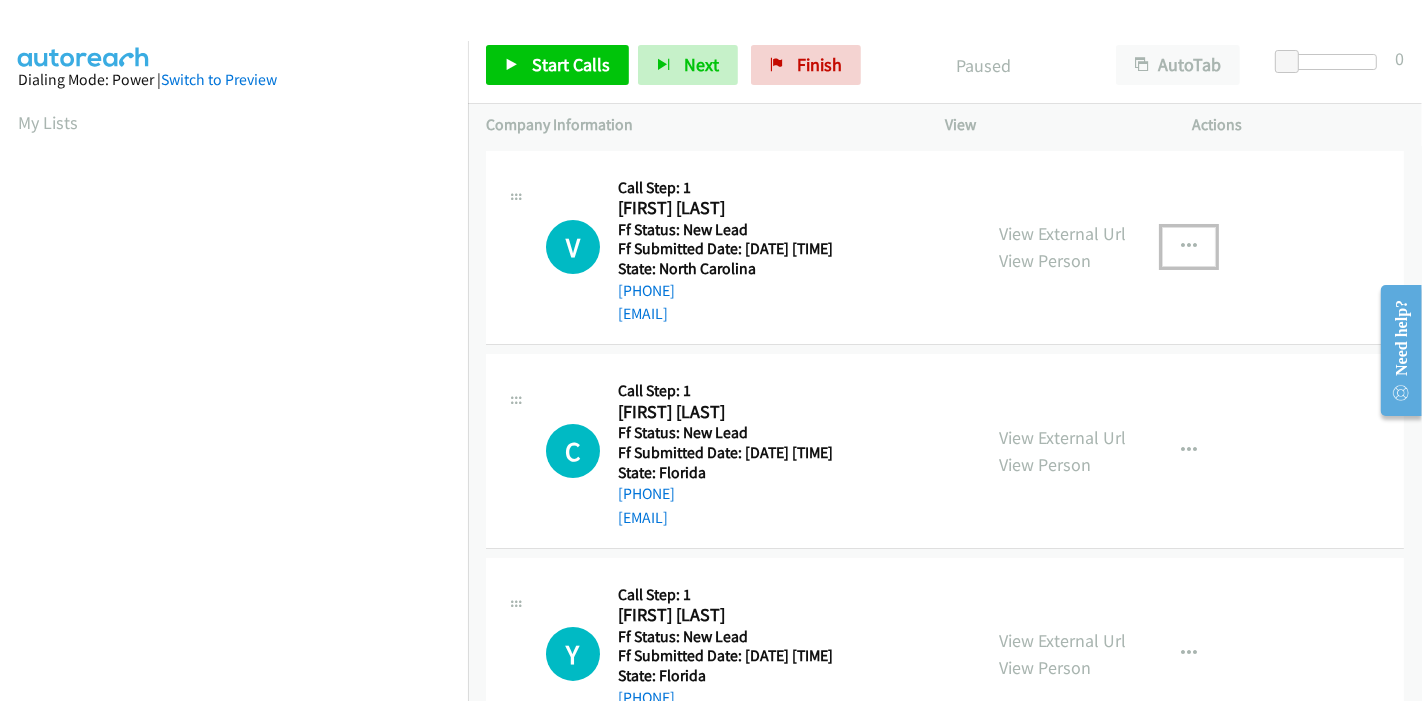click at bounding box center [1189, 247] 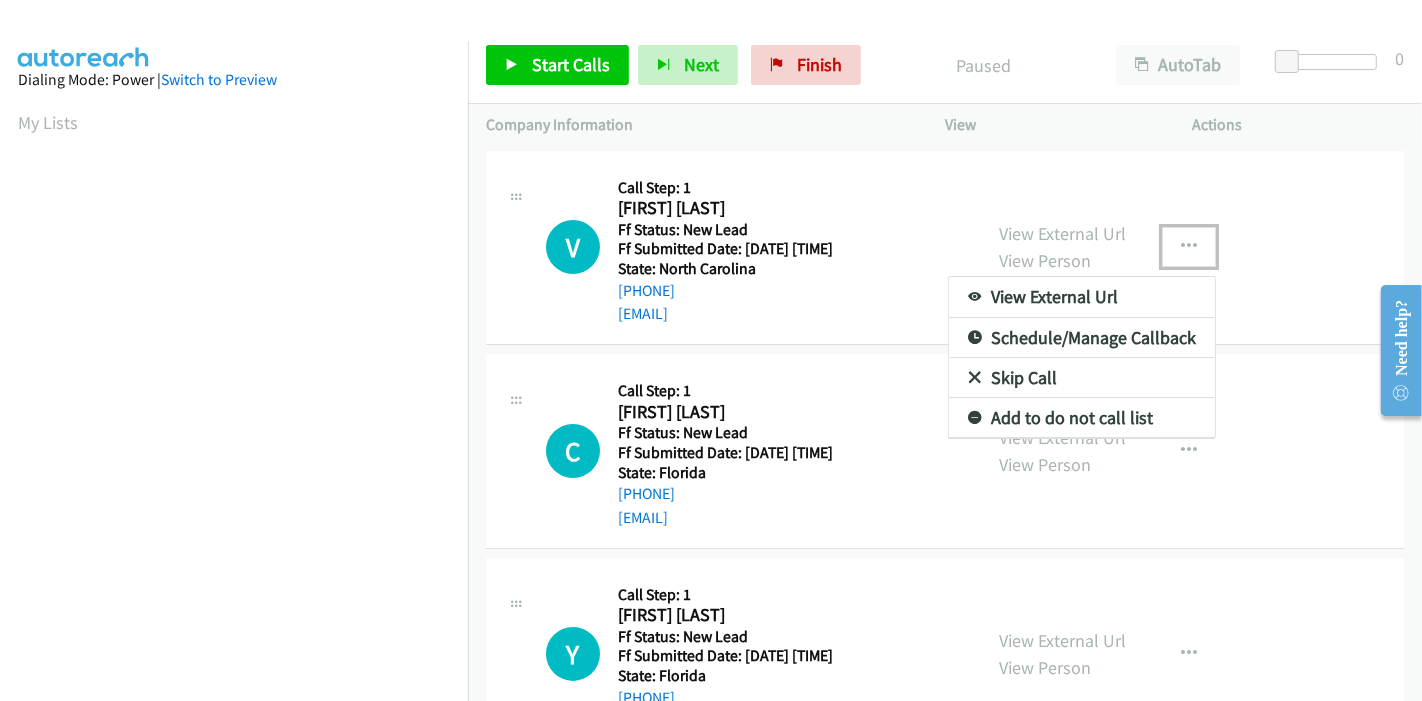 click on "Skip Call" at bounding box center [1082, 378] 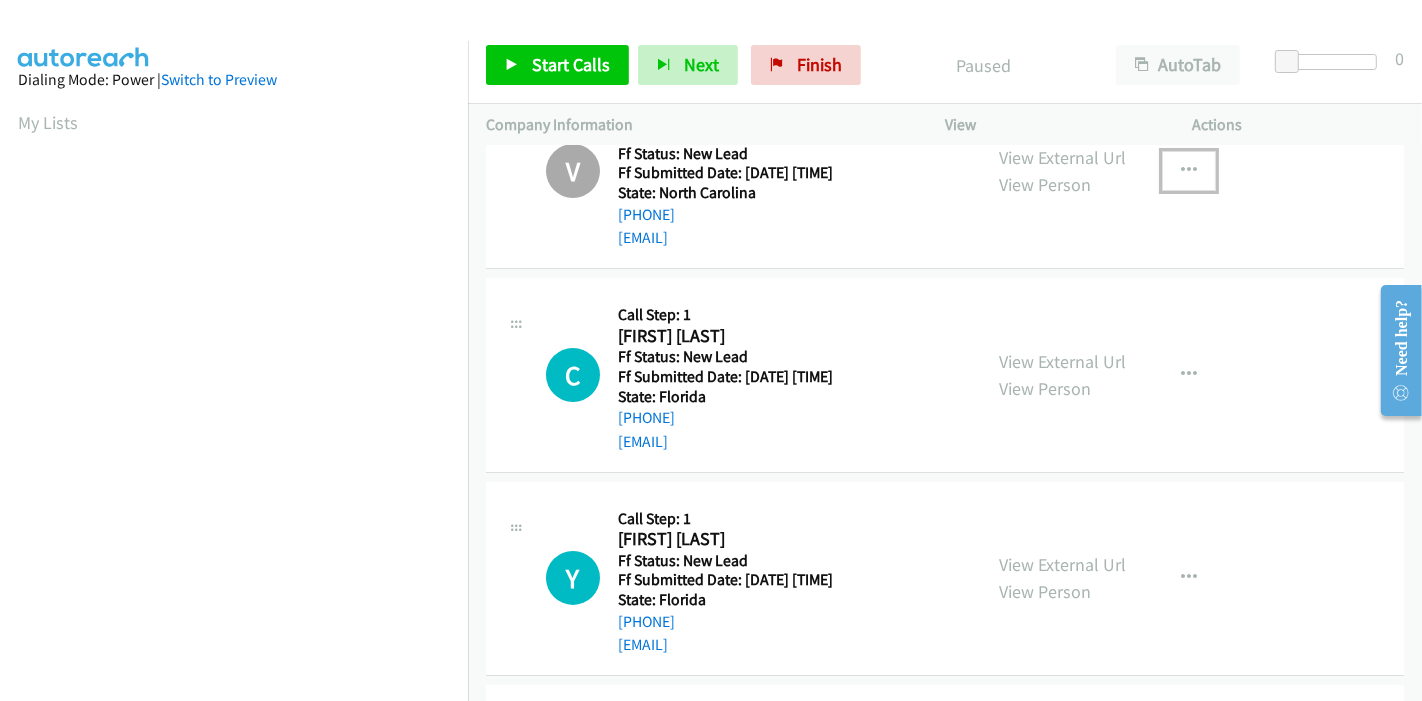 scroll, scrollTop: 111, scrollLeft: 0, axis: vertical 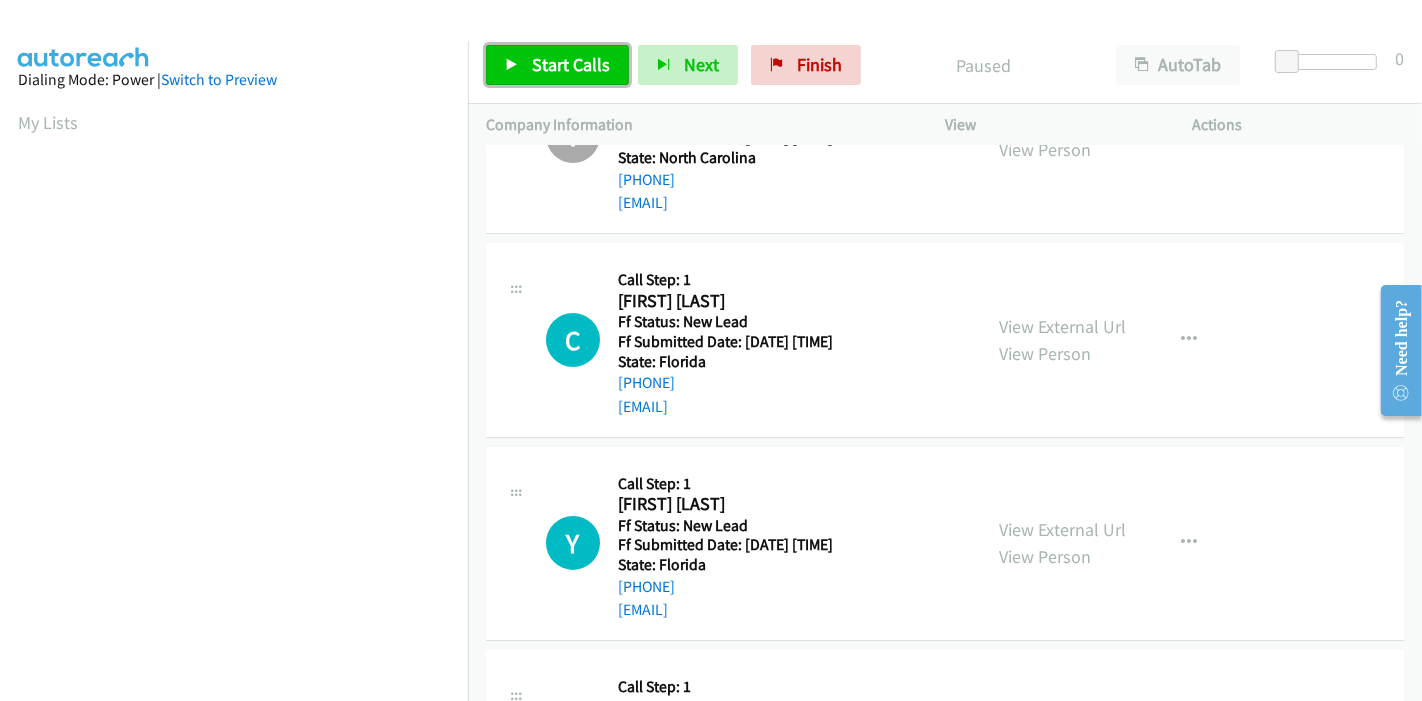 click on "Start Calls" at bounding box center [571, 64] 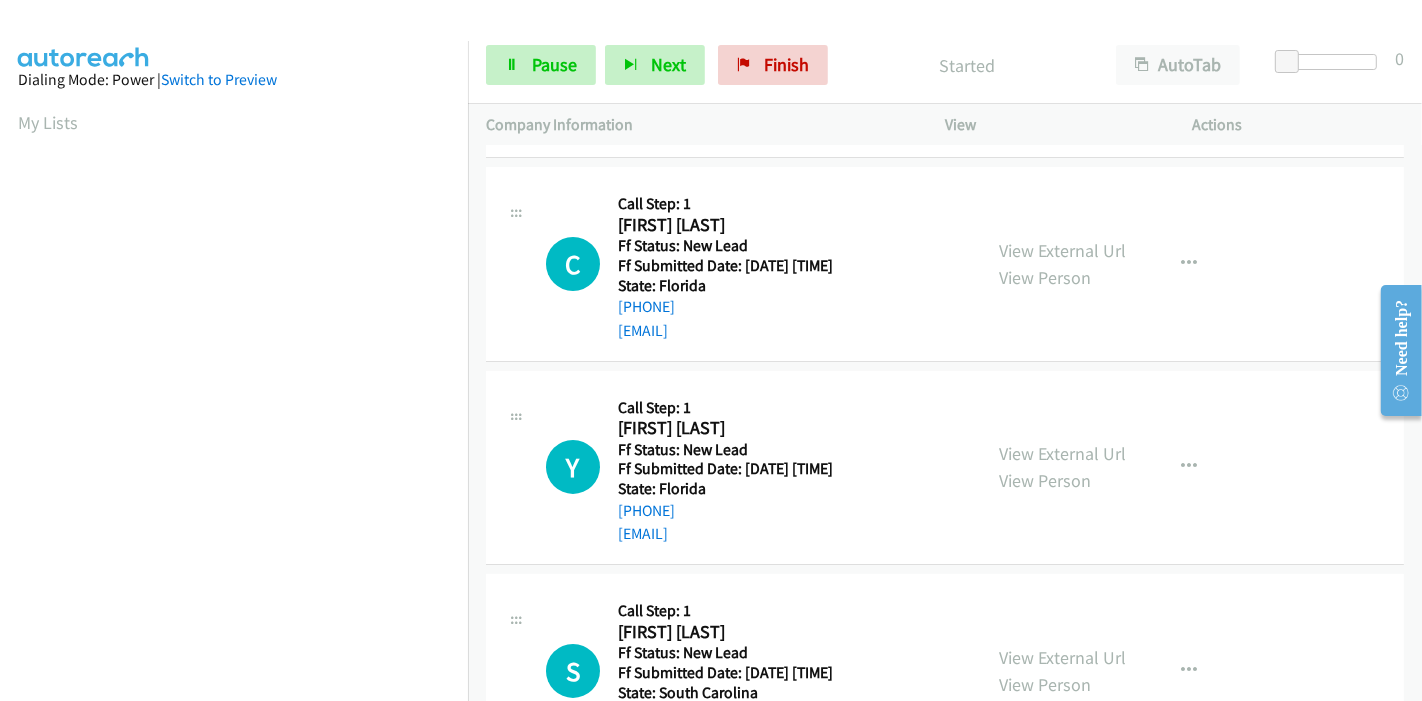 scroll, scrollTop: 222, scrollLeft: 0, axis: vertical 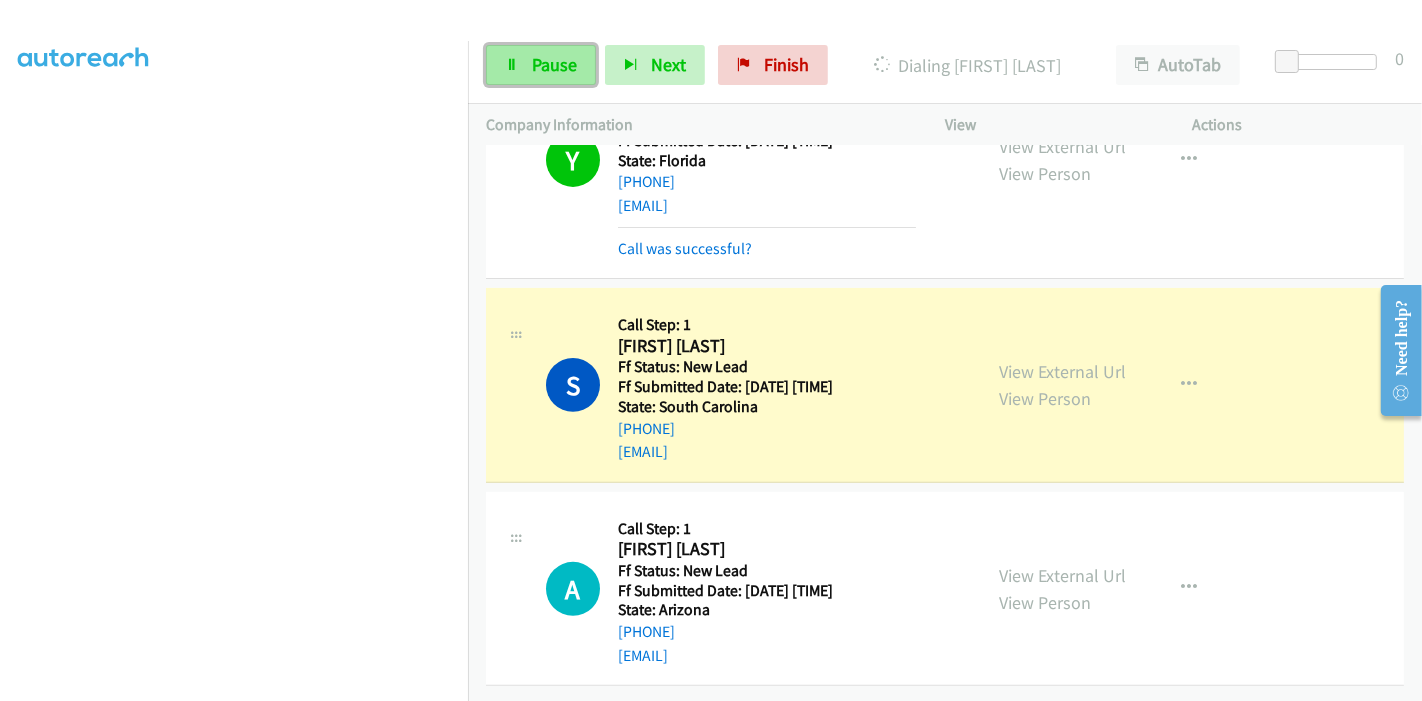 click on "Pause" at bounding box center (541, 65) 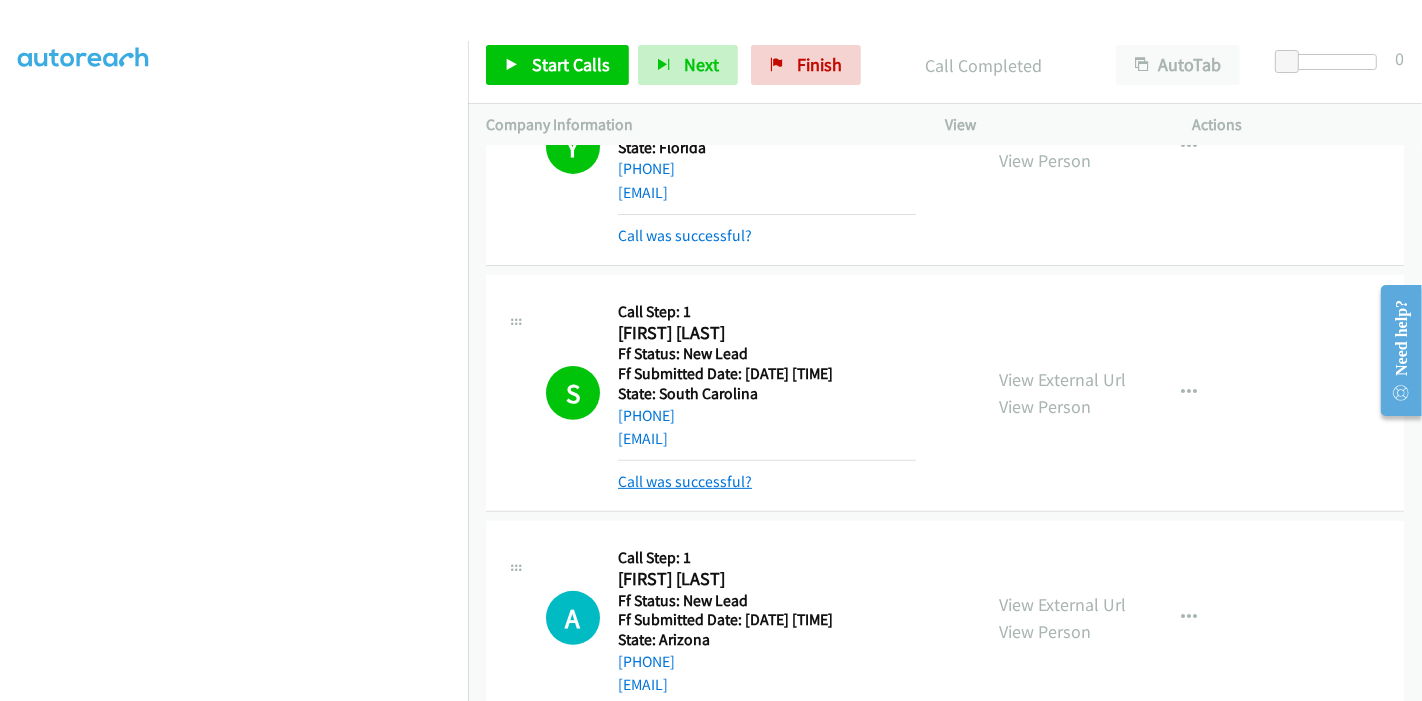 click on "Call was successful?" at bounding box center [685, 481] 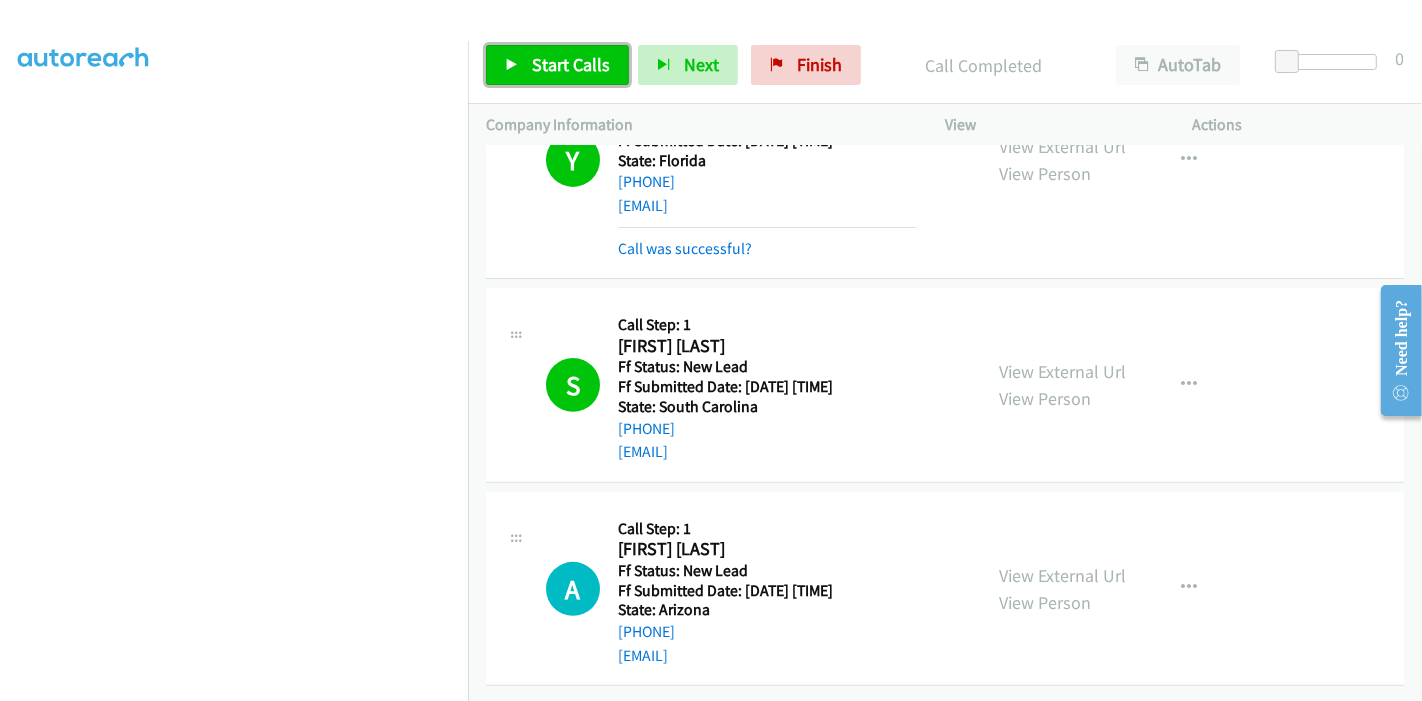 click on "Start Calls" at bounding box center [571, 64] 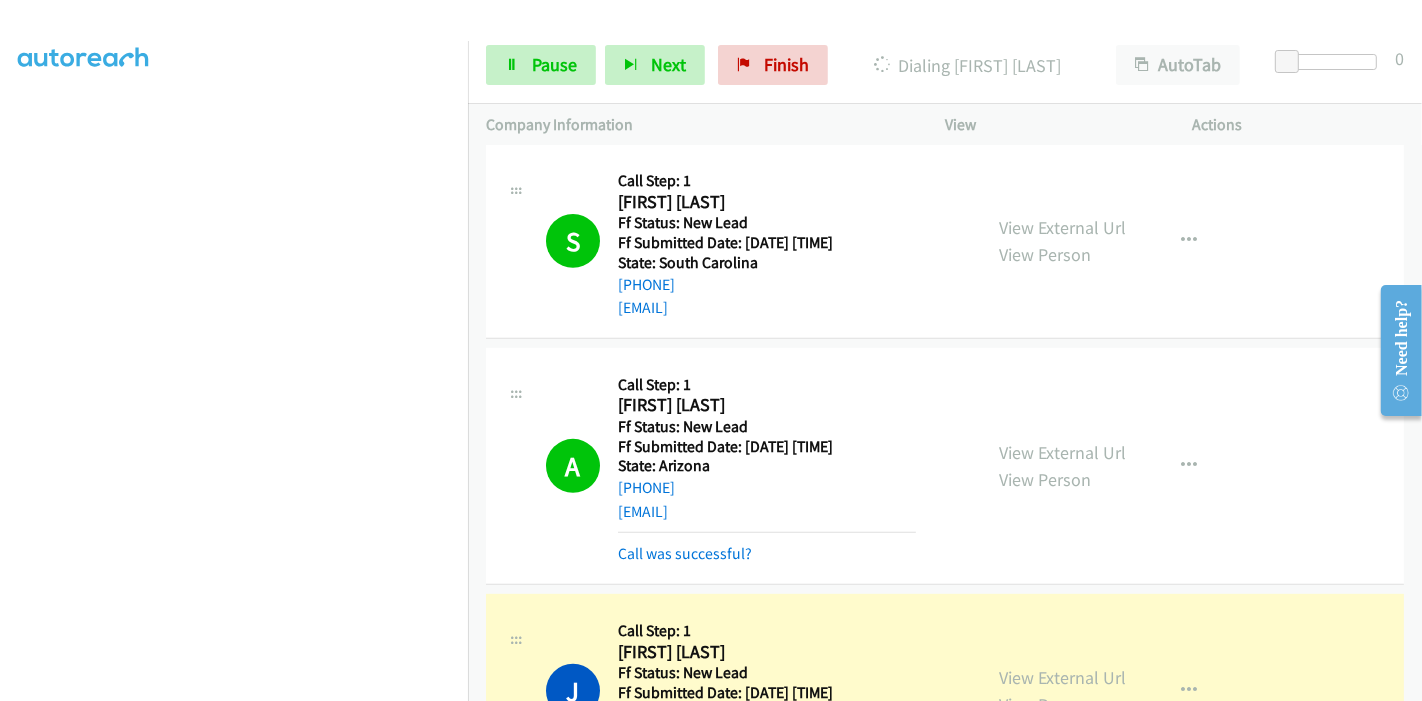 scroll, scrollTop: 817, scrollLeft: 0, axis: vertical 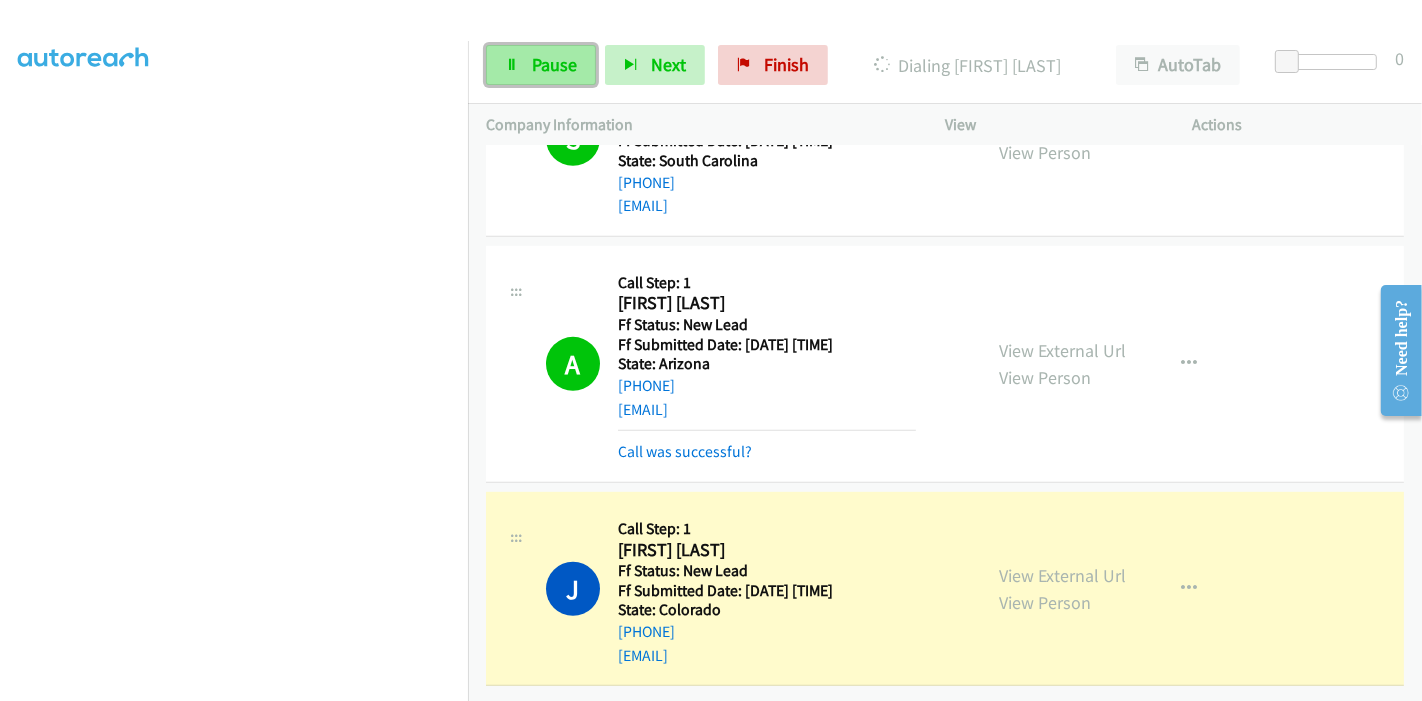click at bounding box center [512, 66] 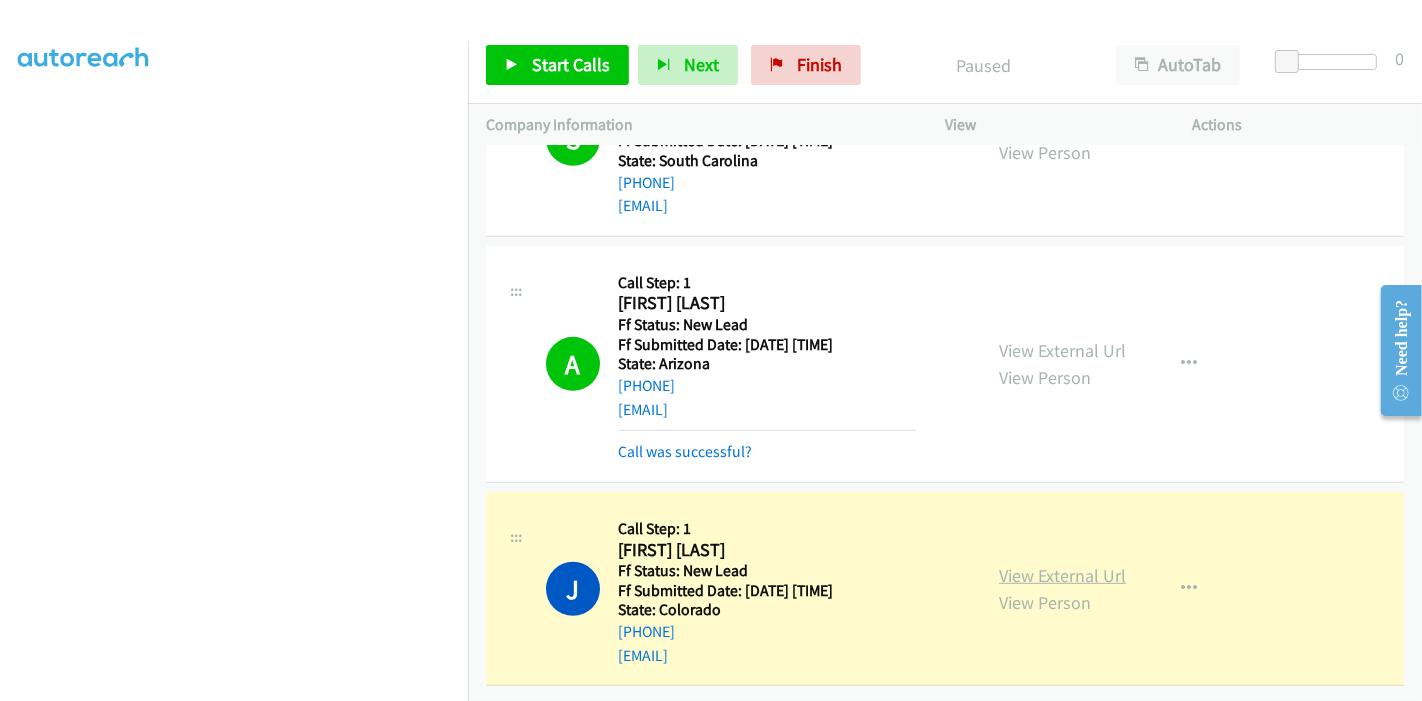 click on "View External Url" at bounding box center (1062, 575) 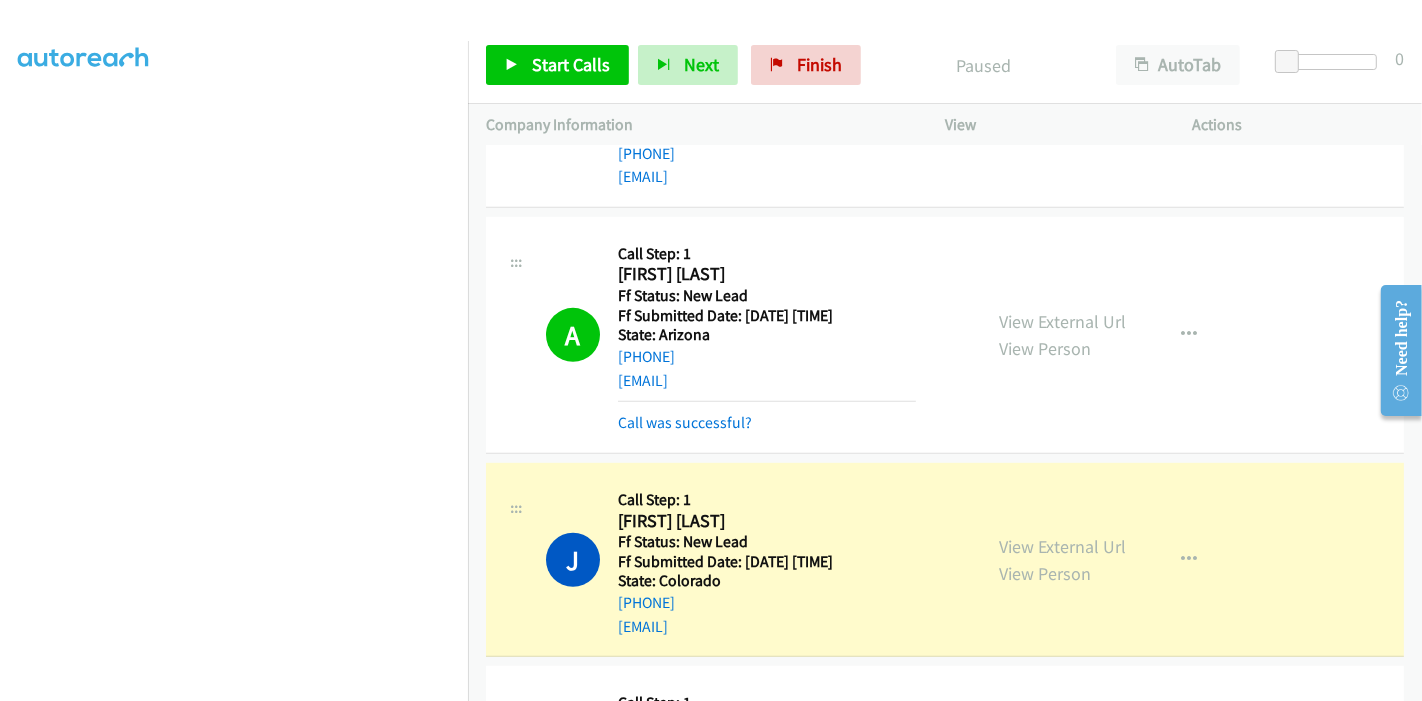 scroll, scrollTop: 1166, scrollLeft: 0, axis: vertical 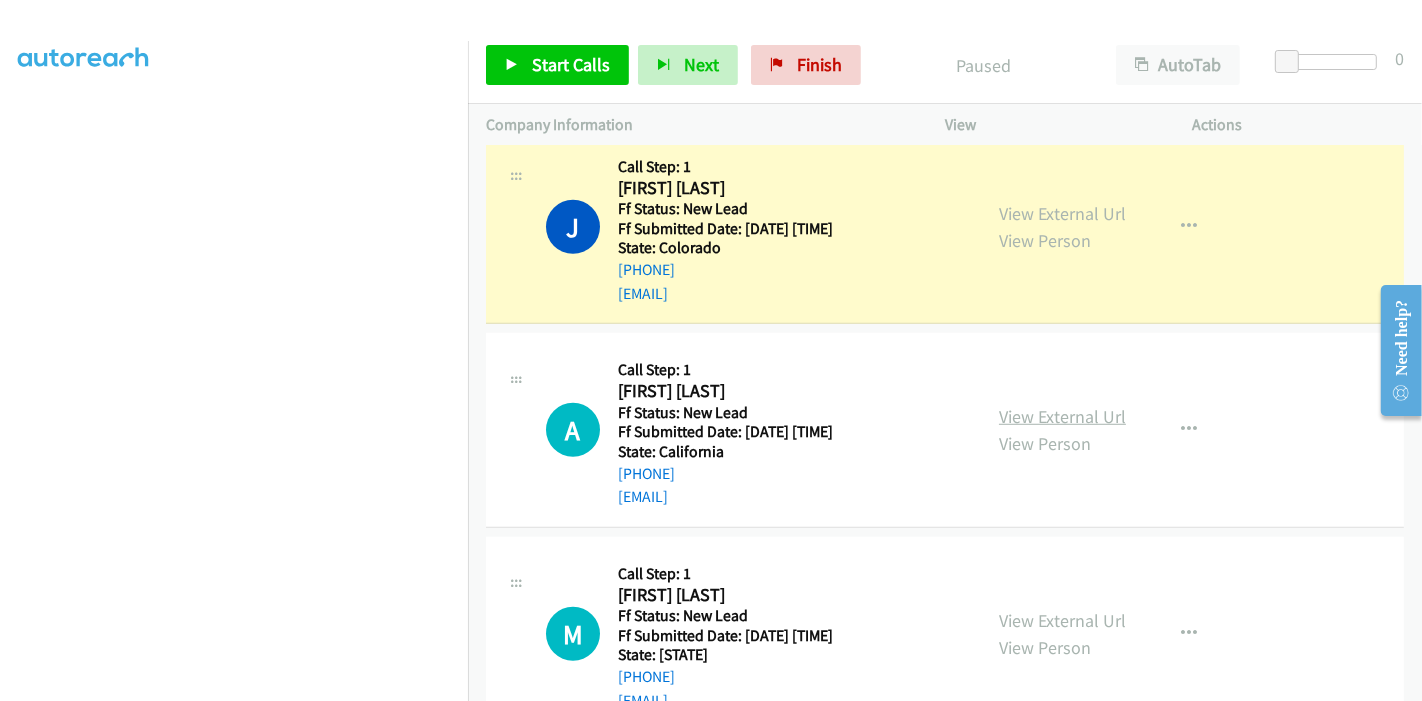 click on "View External Url" at bounding box center (1062, 416) 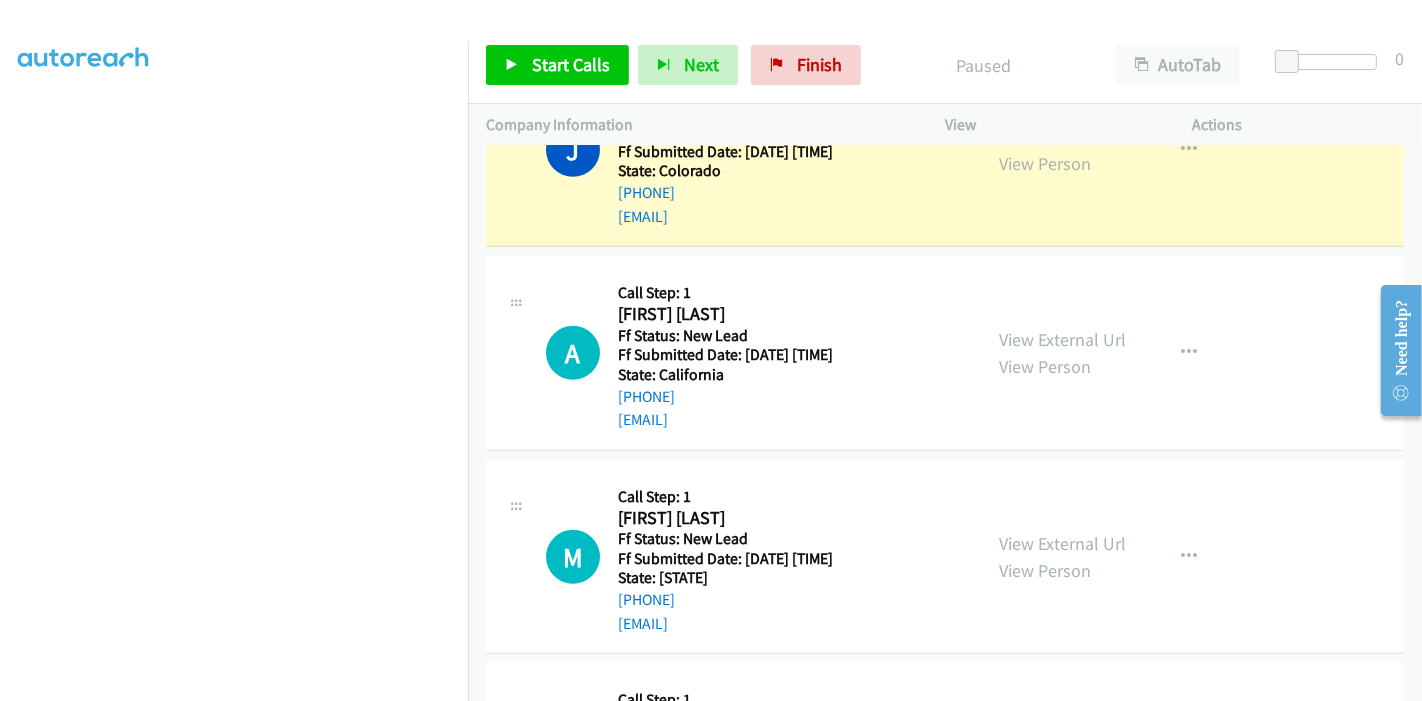 scroll, scrollTop: 1277, scrollLeft: 0, axis: vertical 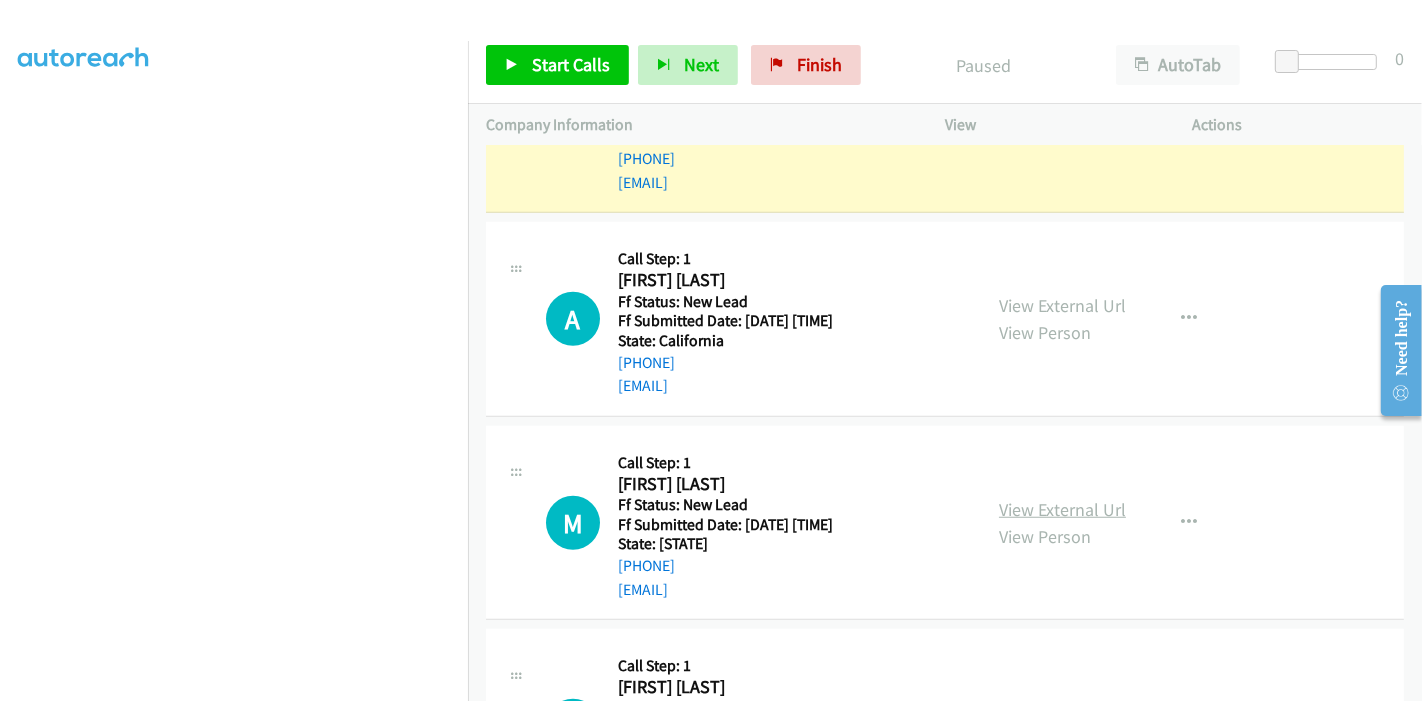 click on "View External Url" at bounding box center (1062, 509) 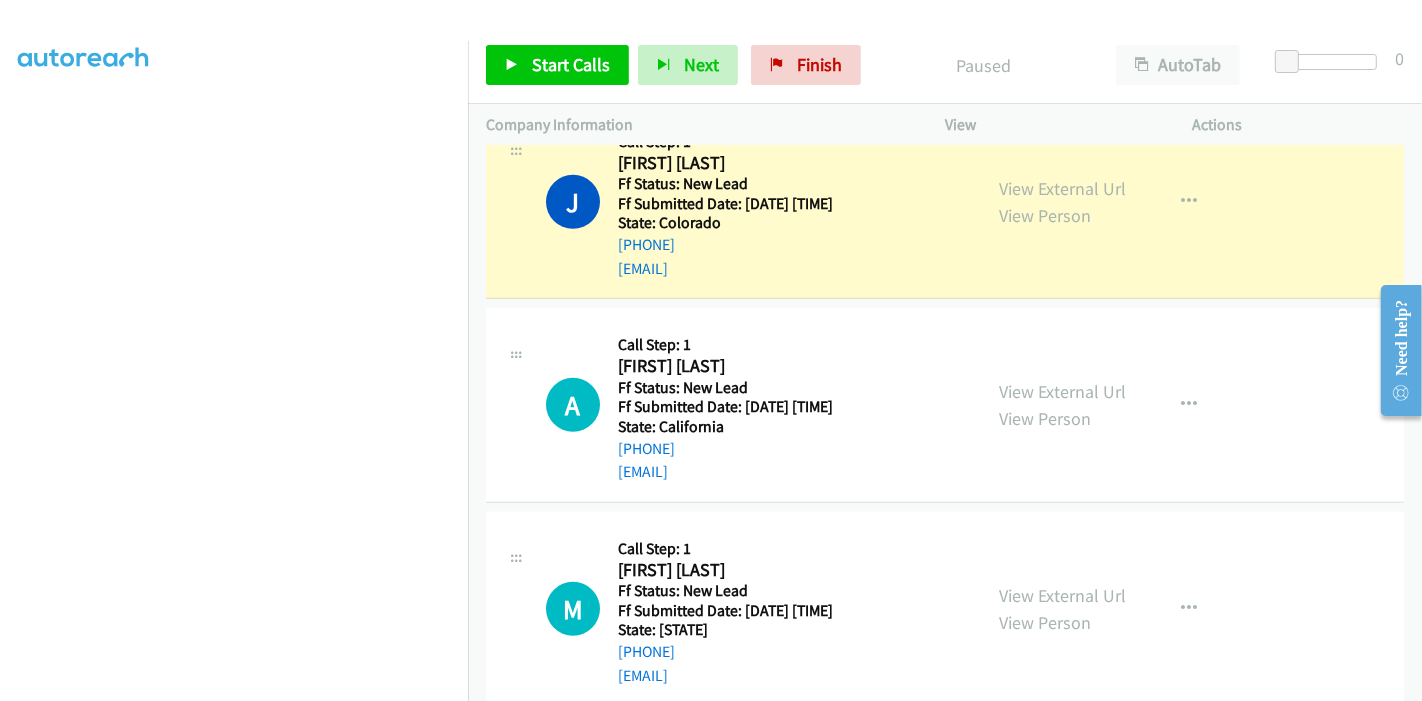 scroll, scrollTop: 1055, scrollLeft: 0, axis: vertical 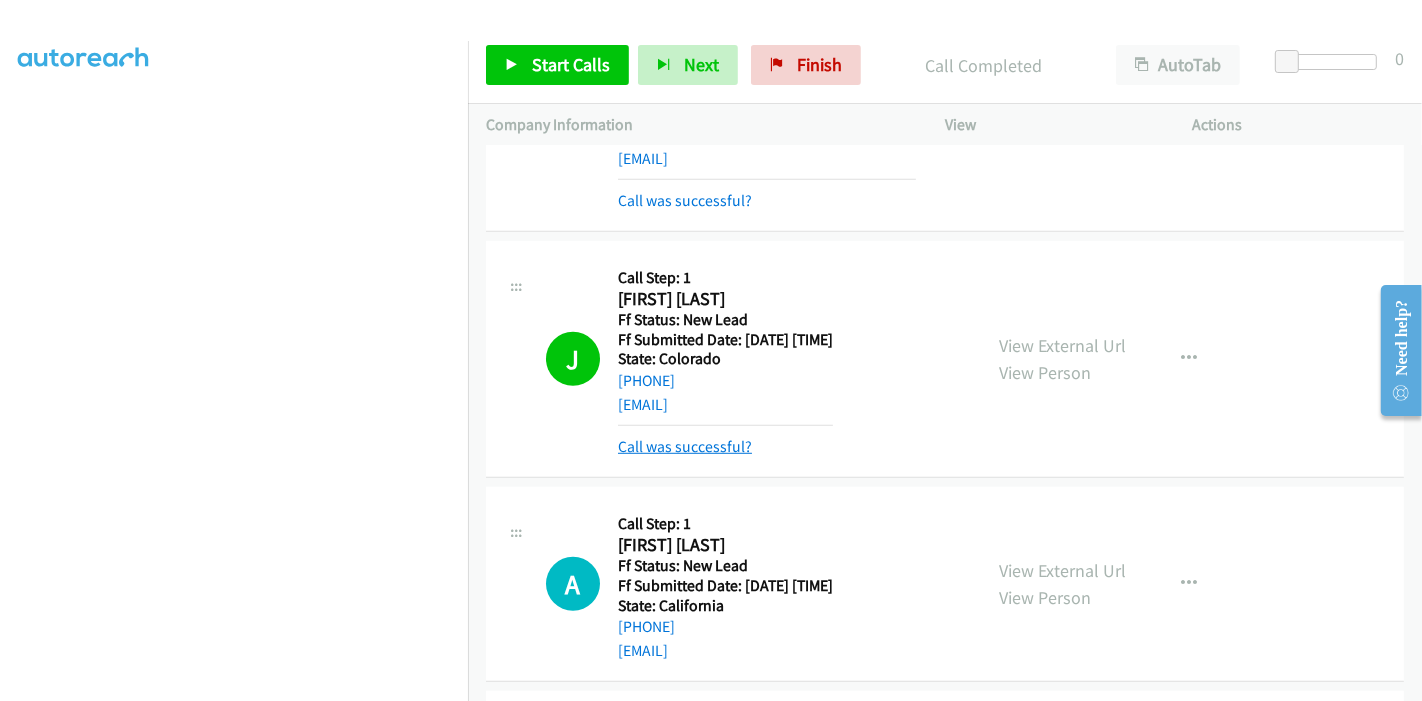 click on "Call was successful?" at bounding box center (685, 446) 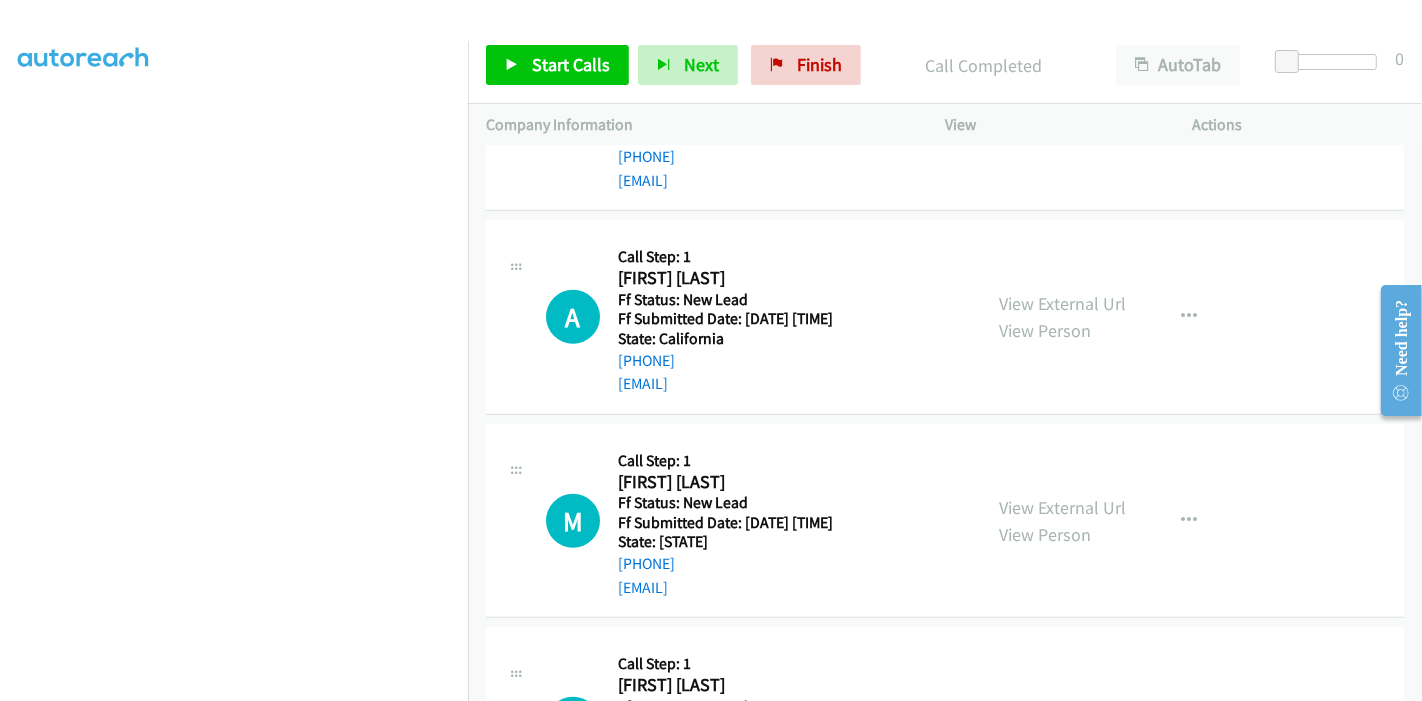 scroll, scrollTop: 1277, scrollLeft: 0, axis: vertical 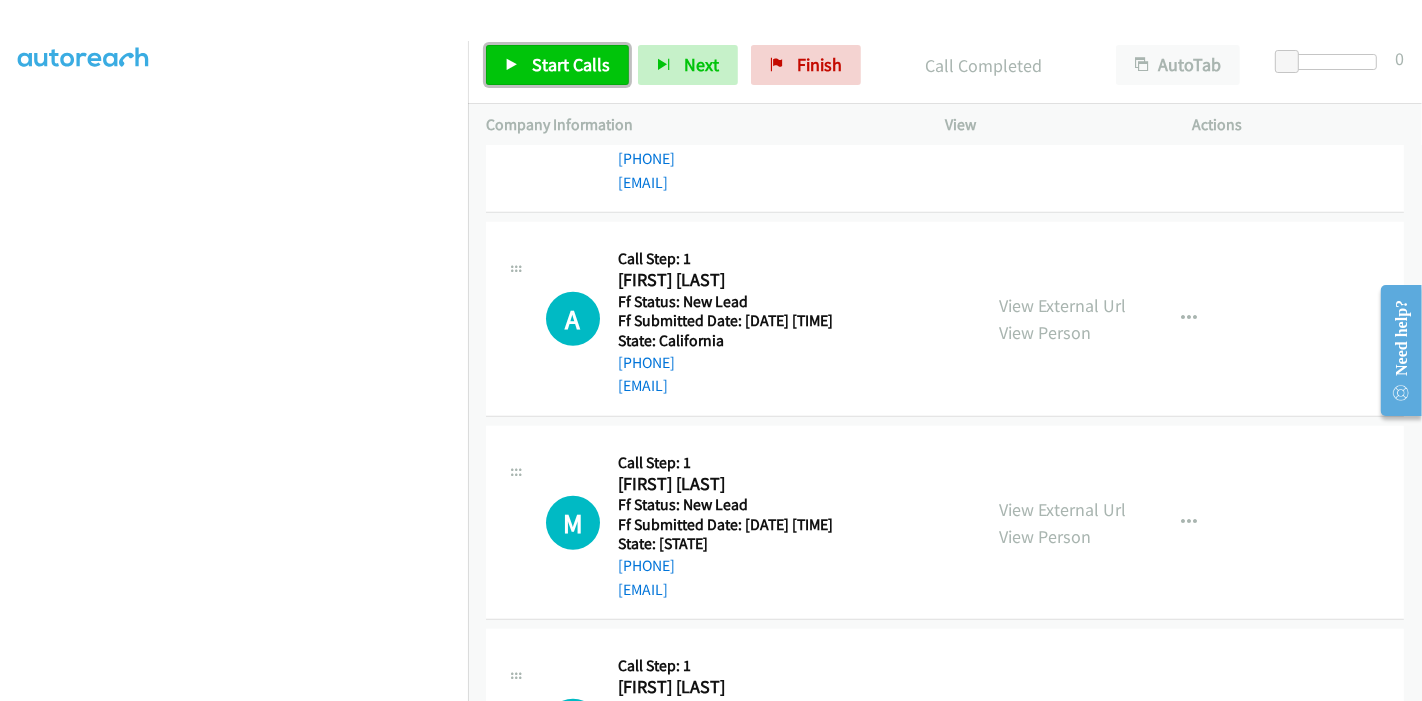 click on "Start Calls" at bounding box center (571, 64) 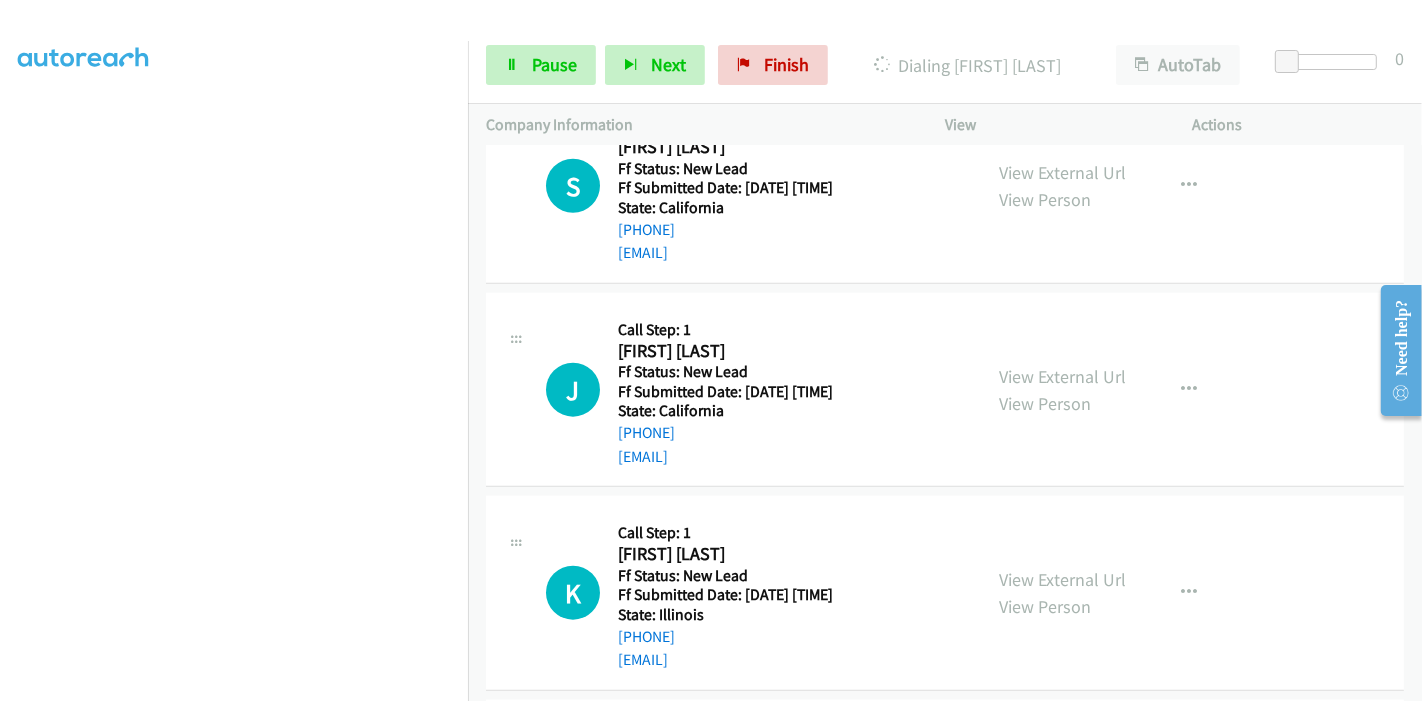 scroll, scrollTop: 1833, scrollLeft: 0, axis: vertical 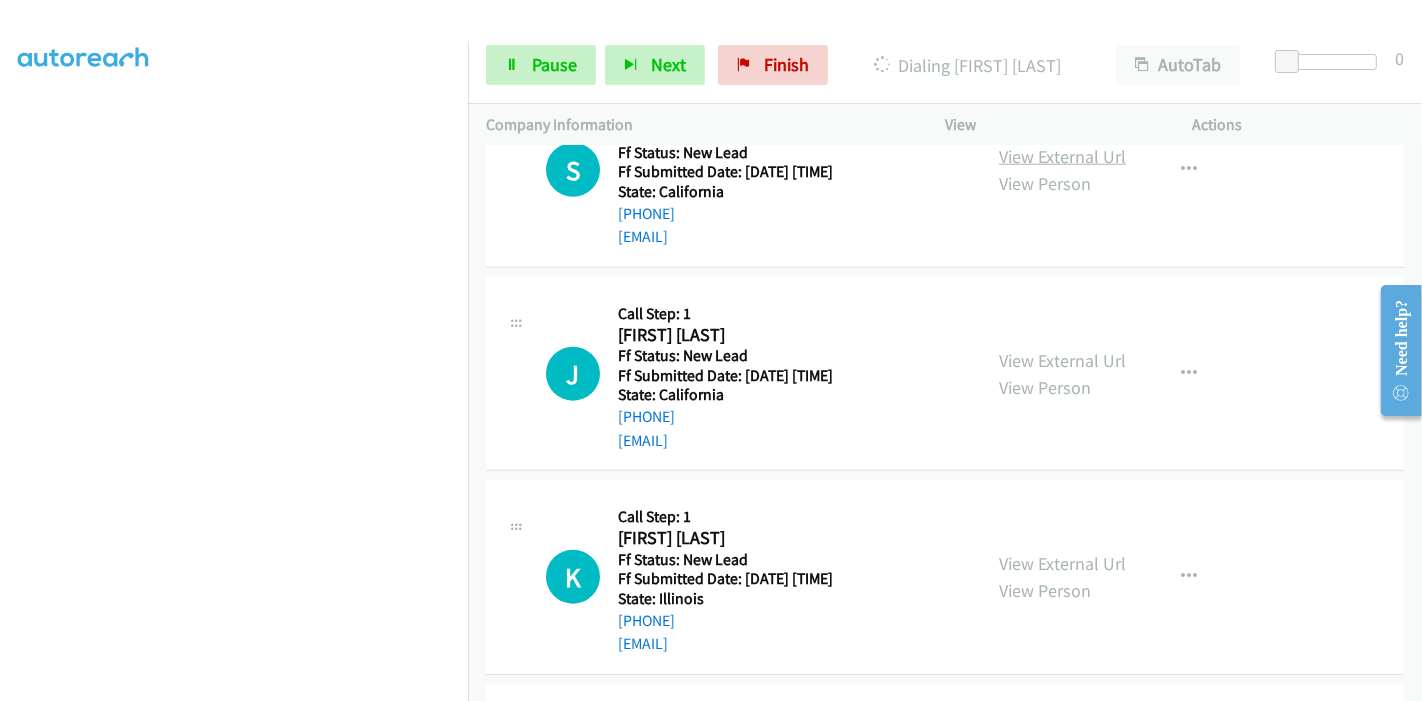 click on "View External Url" at bounding box center (1062, 156) 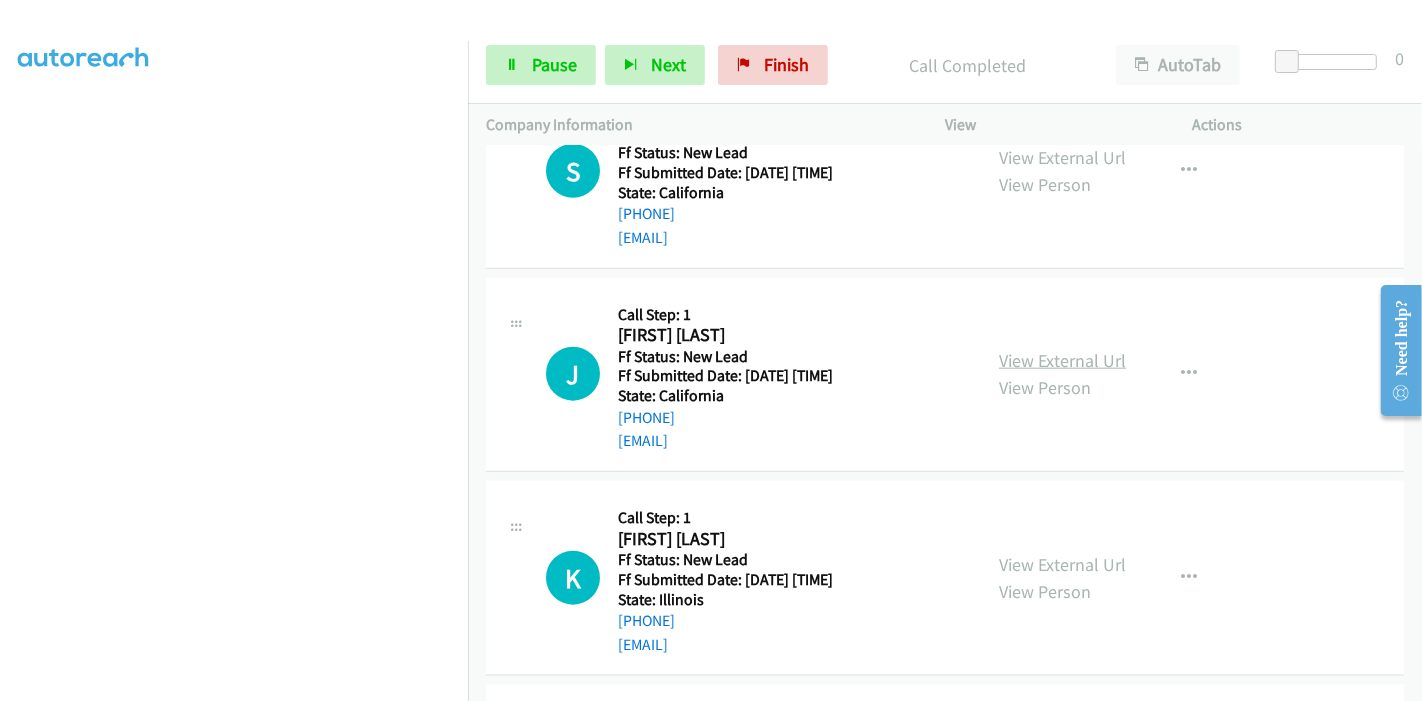 click on "View External Url" at bounding box center [1062, 360] 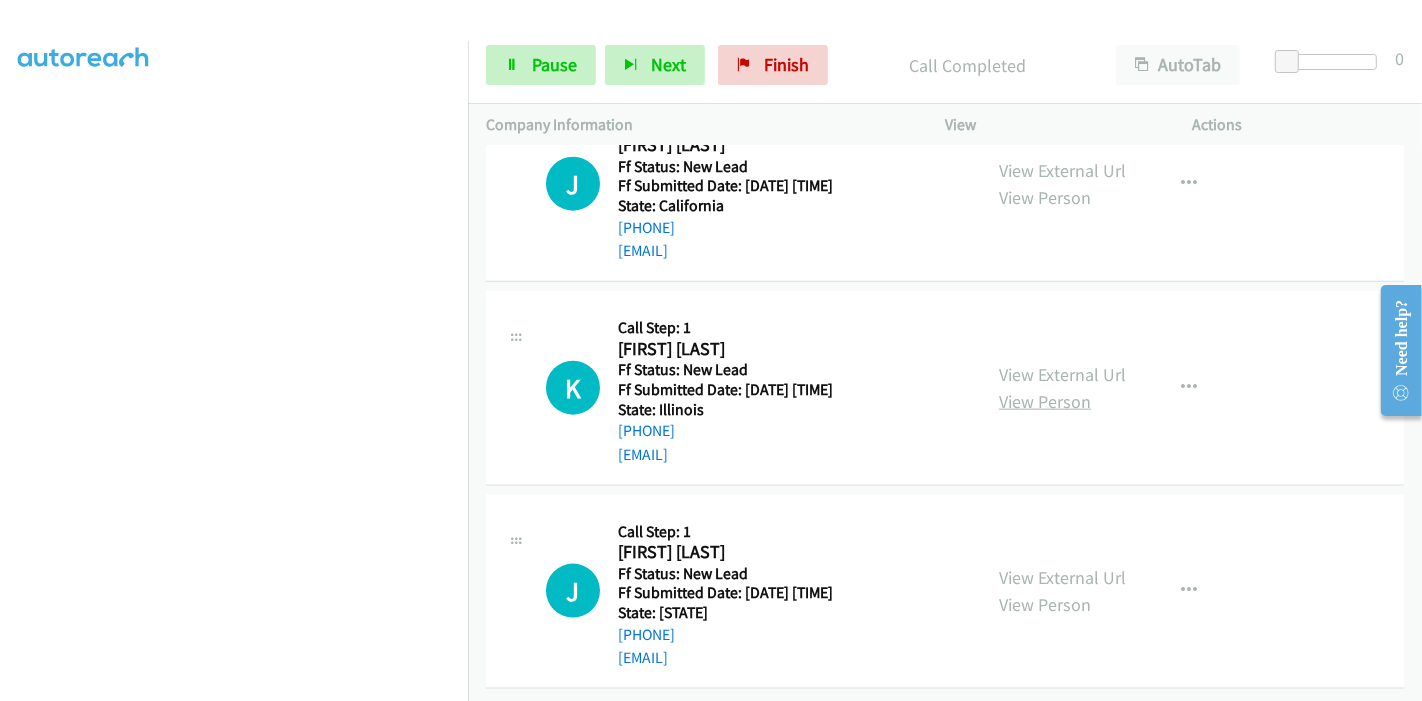 scroll, scrollTop: 2079, scrollLeft: 0, axis: vertical 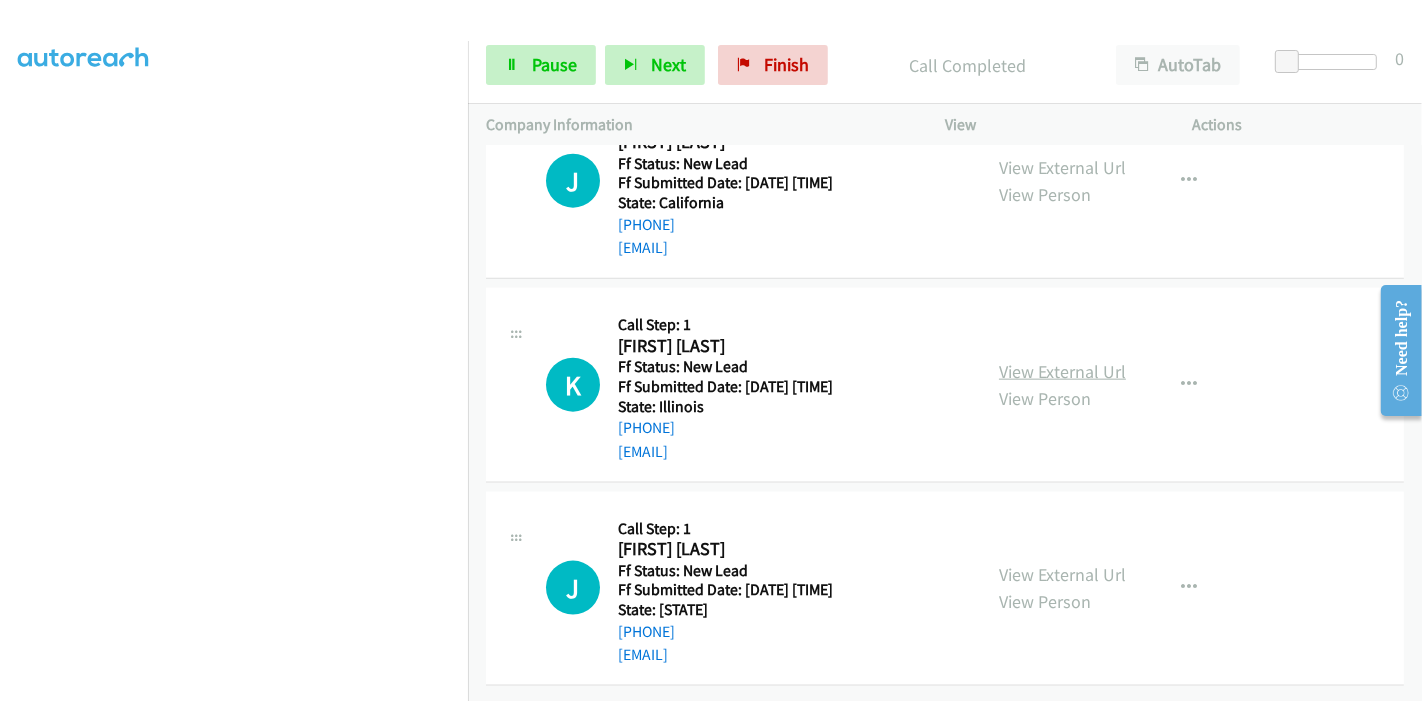 click on "View External Url" at bounding box center (1062, 371) 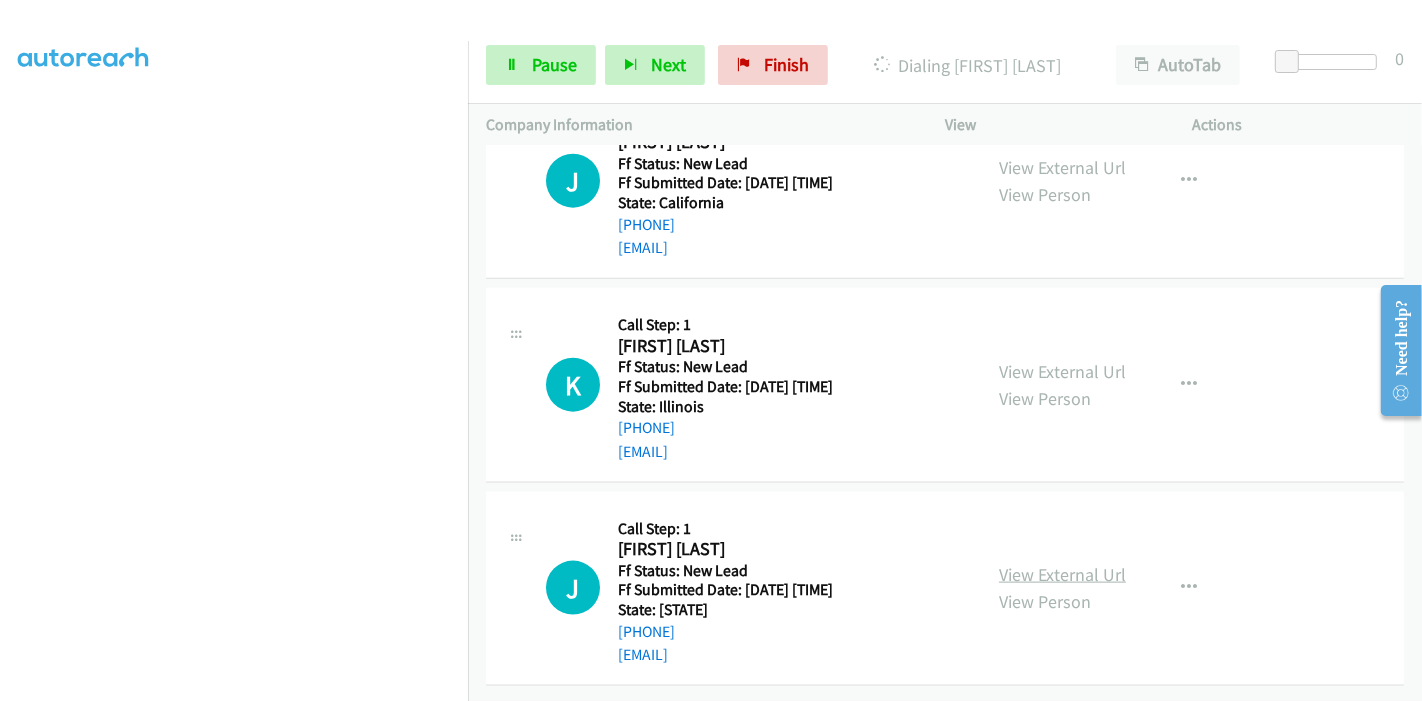 click on "View External Url" at bounding box center [1062, 574] 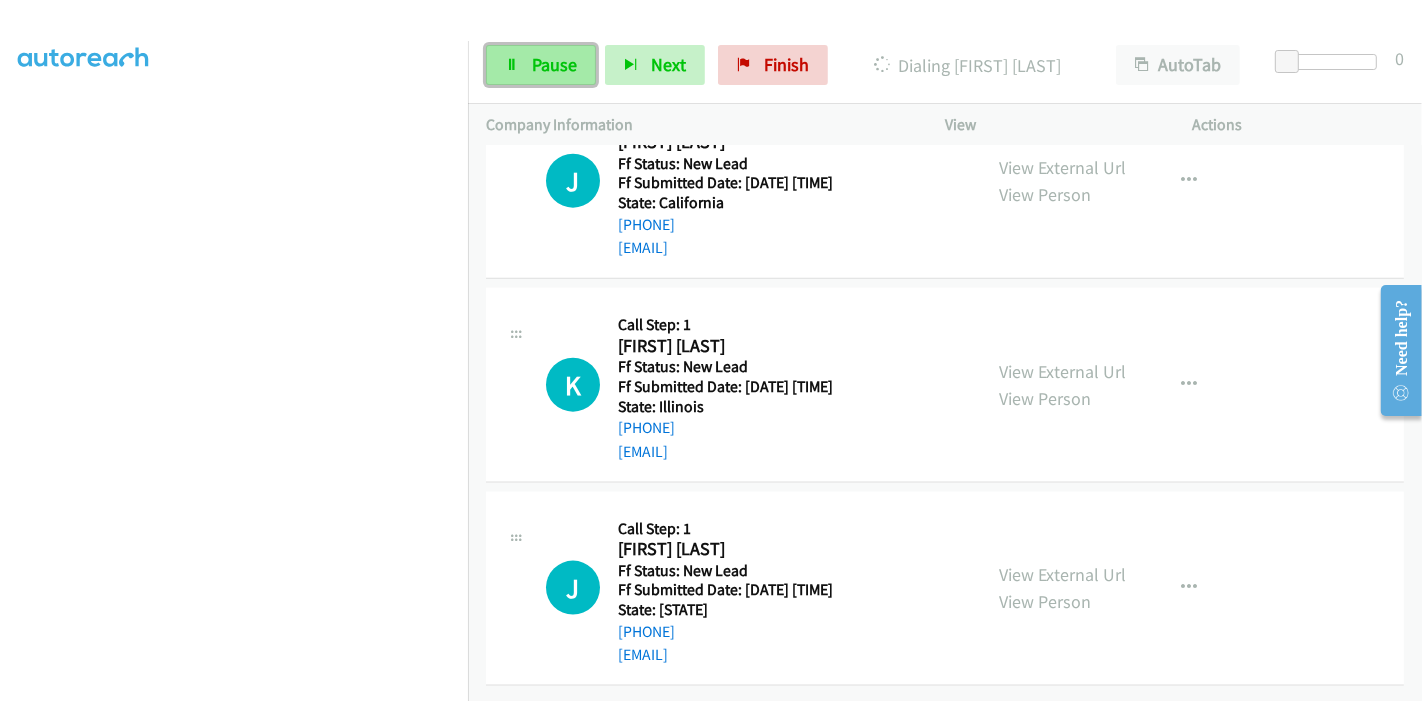 click at bounding box center (512, 66) 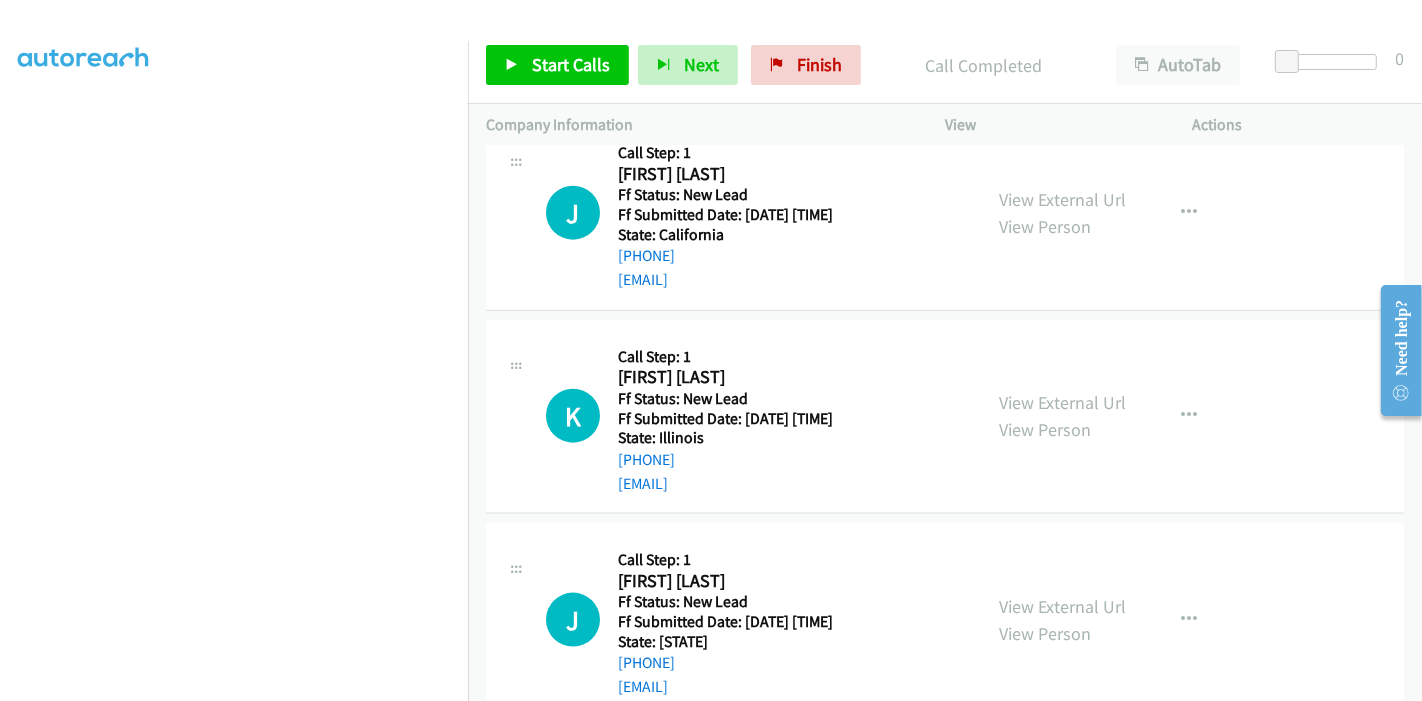 scroll, scrollTop: 2121, scrollLeft: 0, axis: vertical 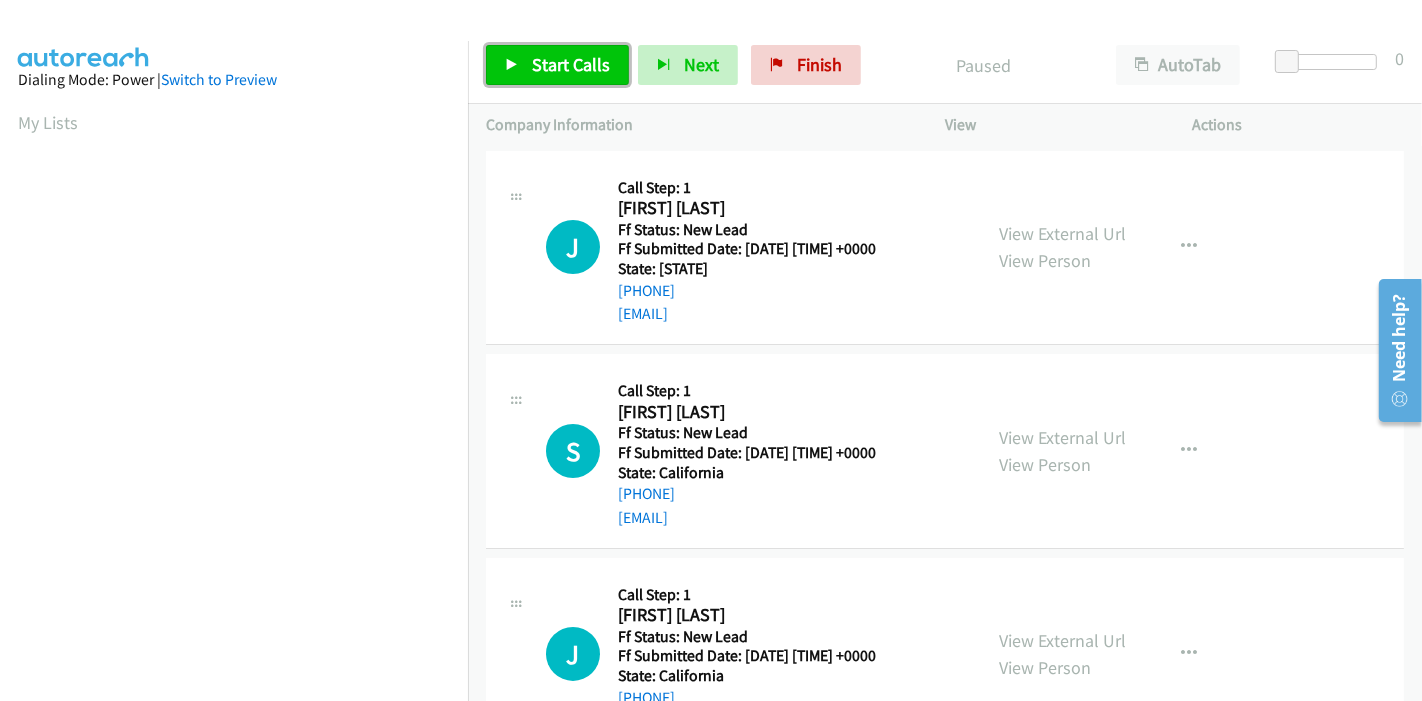 click on "Start Calls" at bounding box center [557, 65] 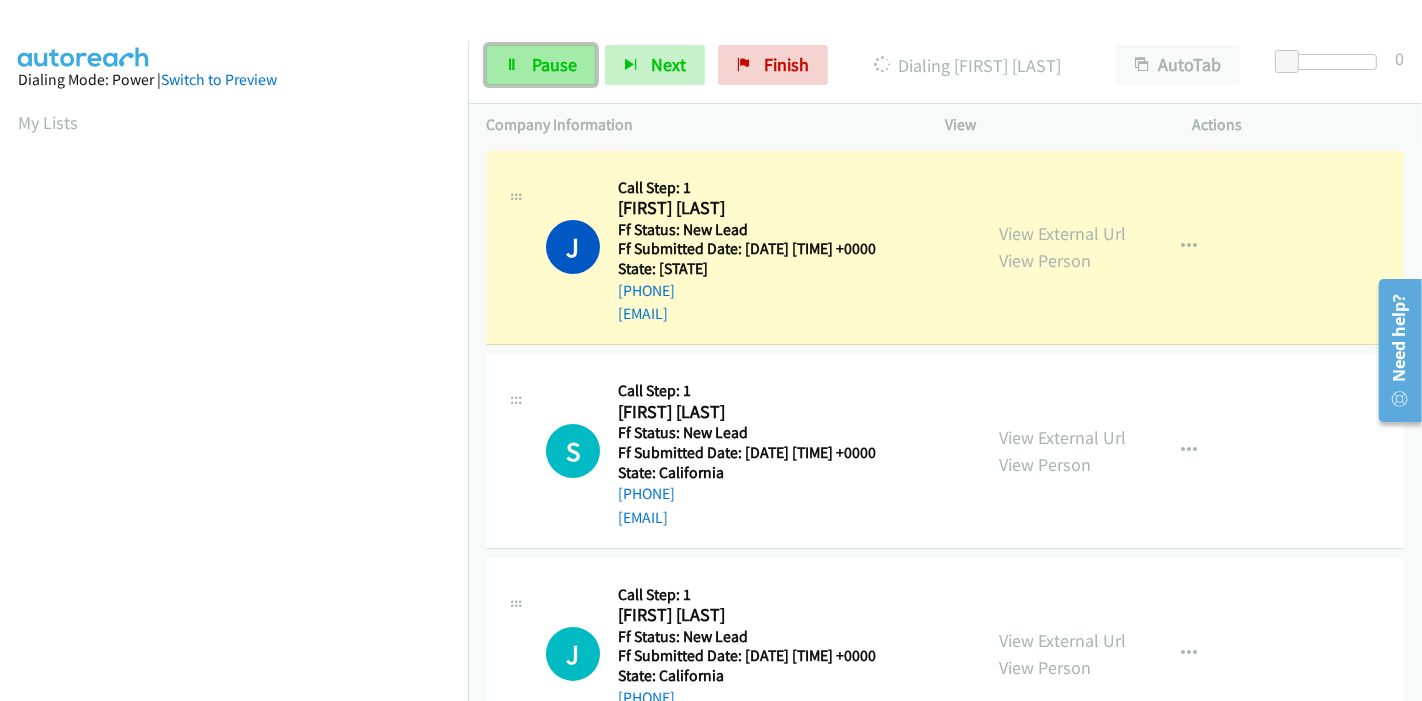 click on "Pause" at bounding box center [541, 65] 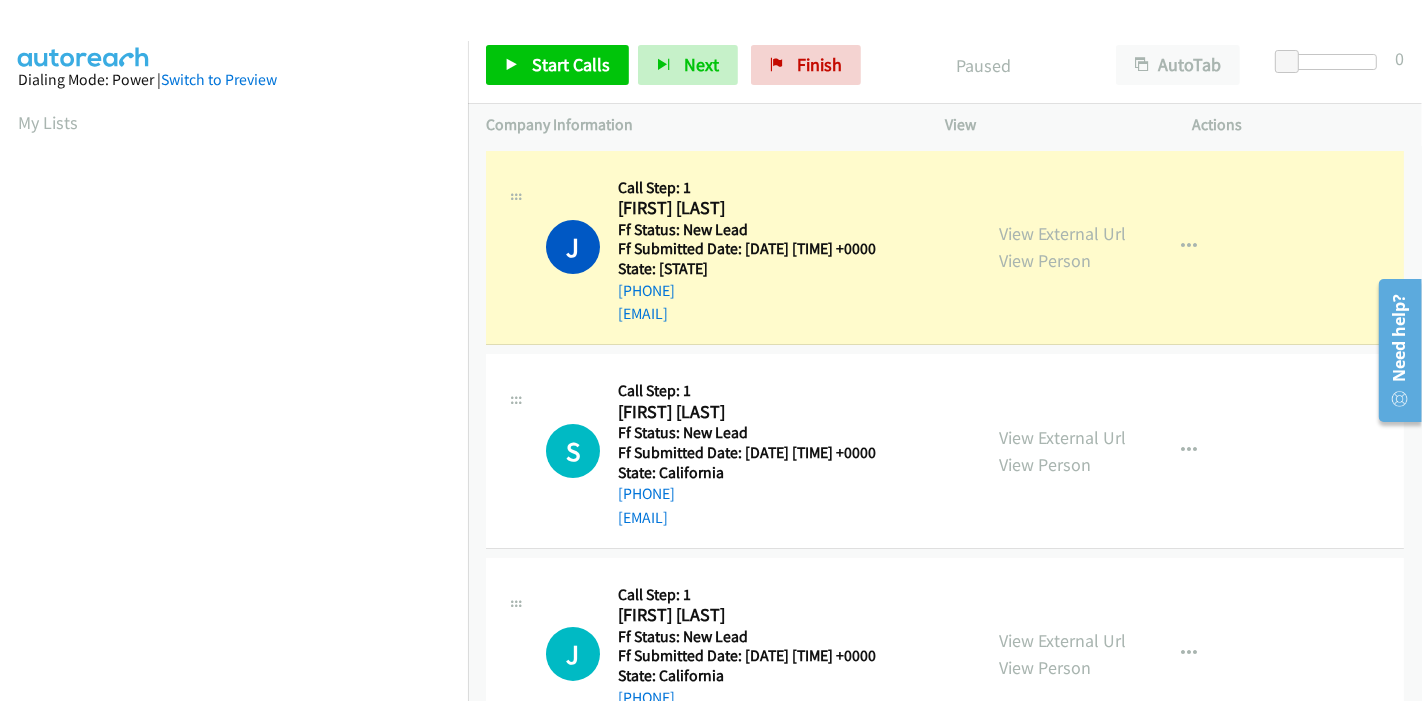 scroll, scrollTop: 422, scrollLeft: 0, axis: vertical 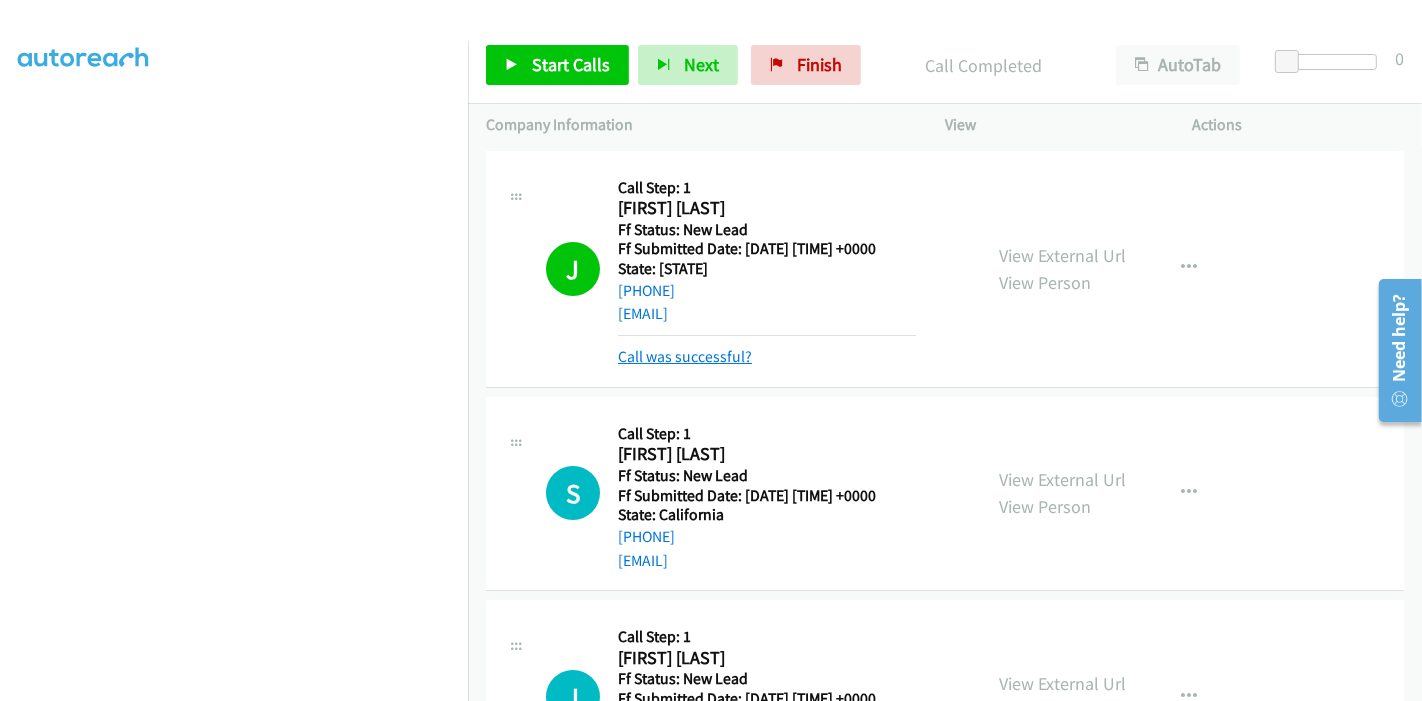 click on "Call was successful?" at bounding box center [685, 356] 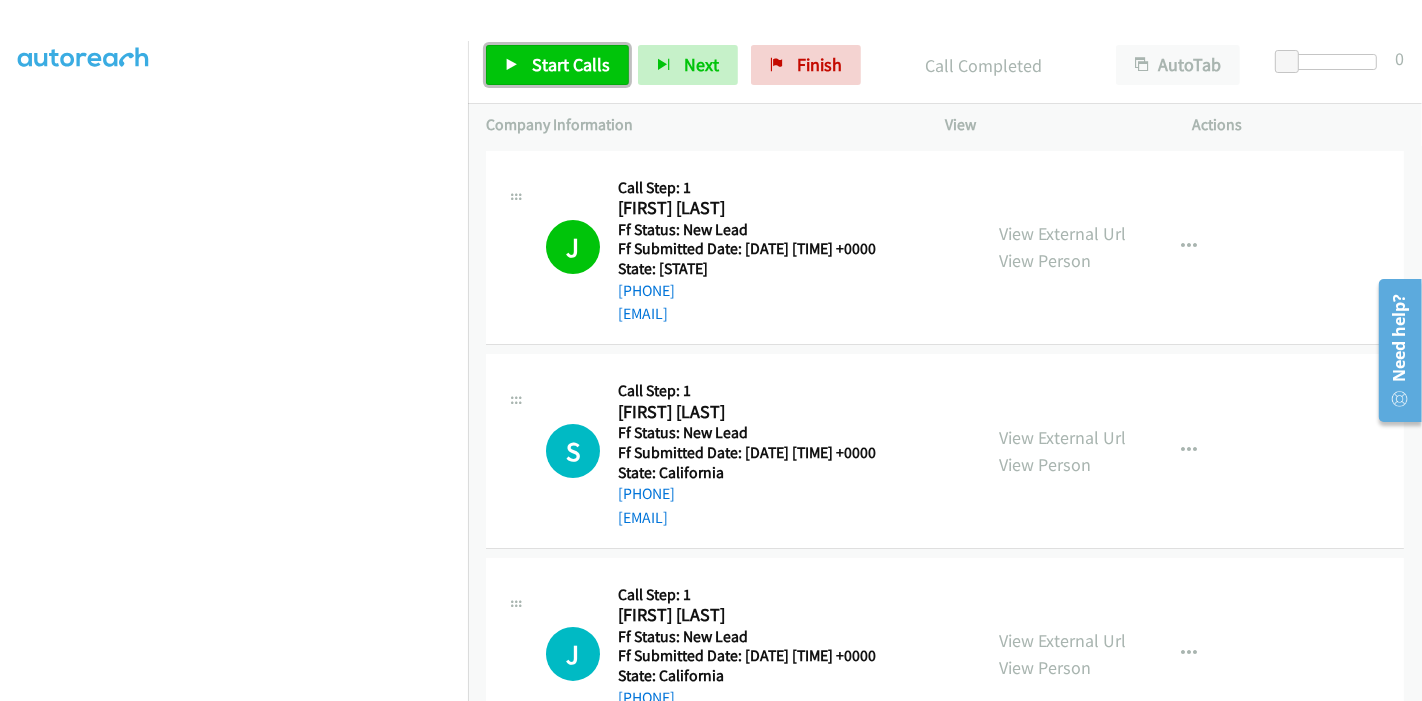 click on "Start Calls" at bounding box center (571, 64) 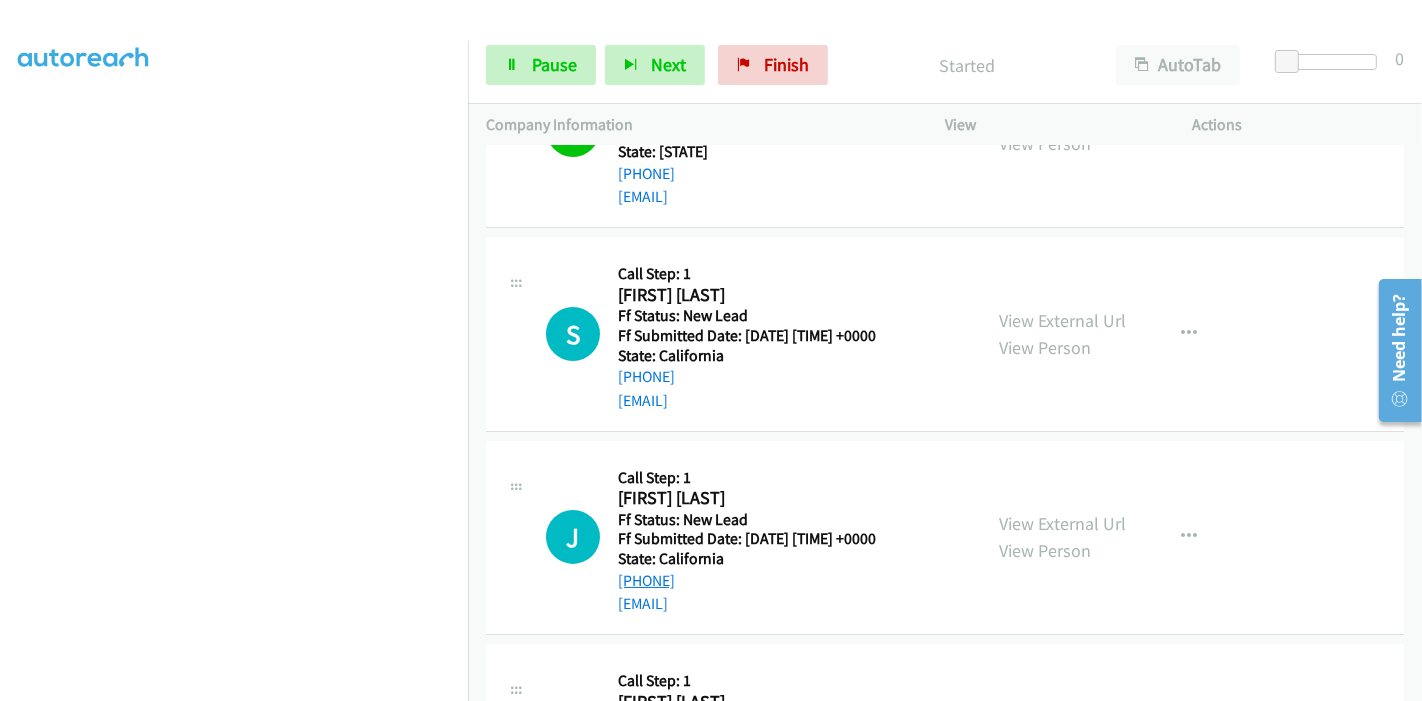 scroll, scrollTop: 0, scrollLeft: 0, axis: both 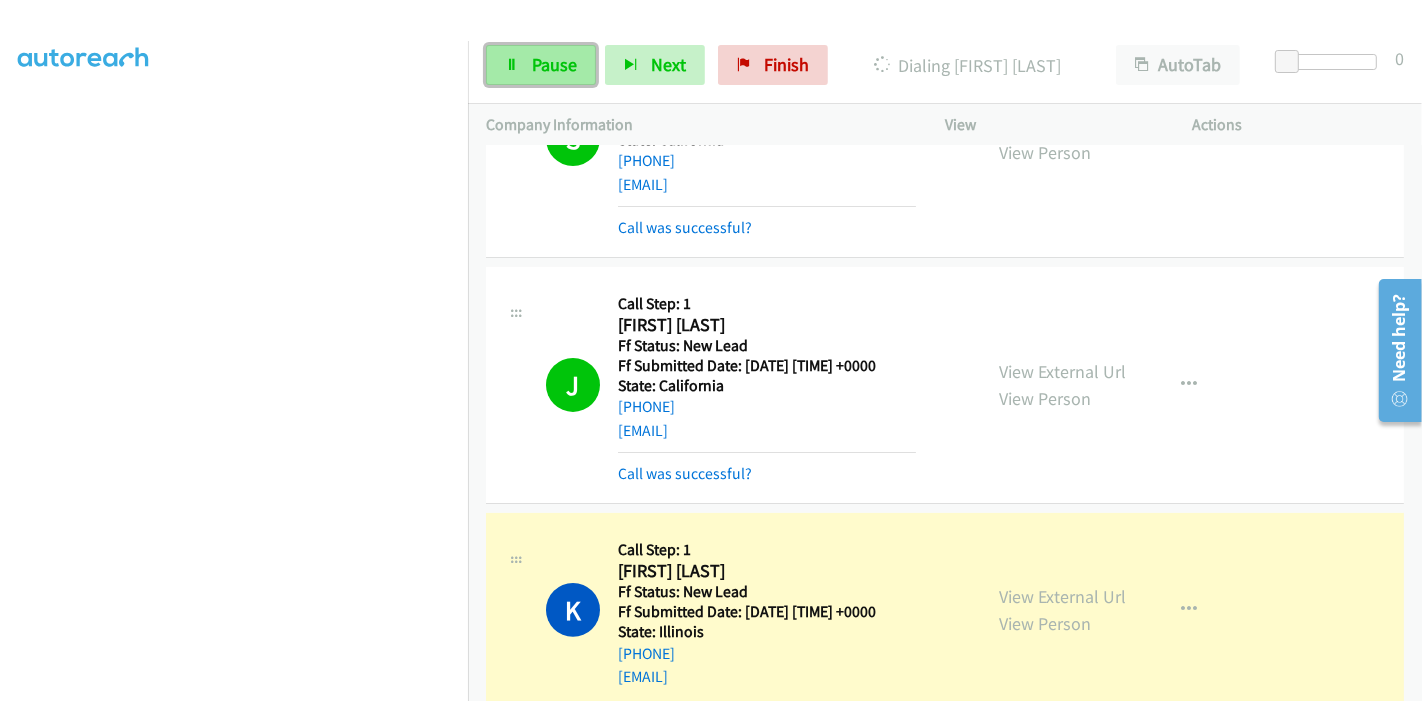 click on "Pause" at bounding box center (554, 64) 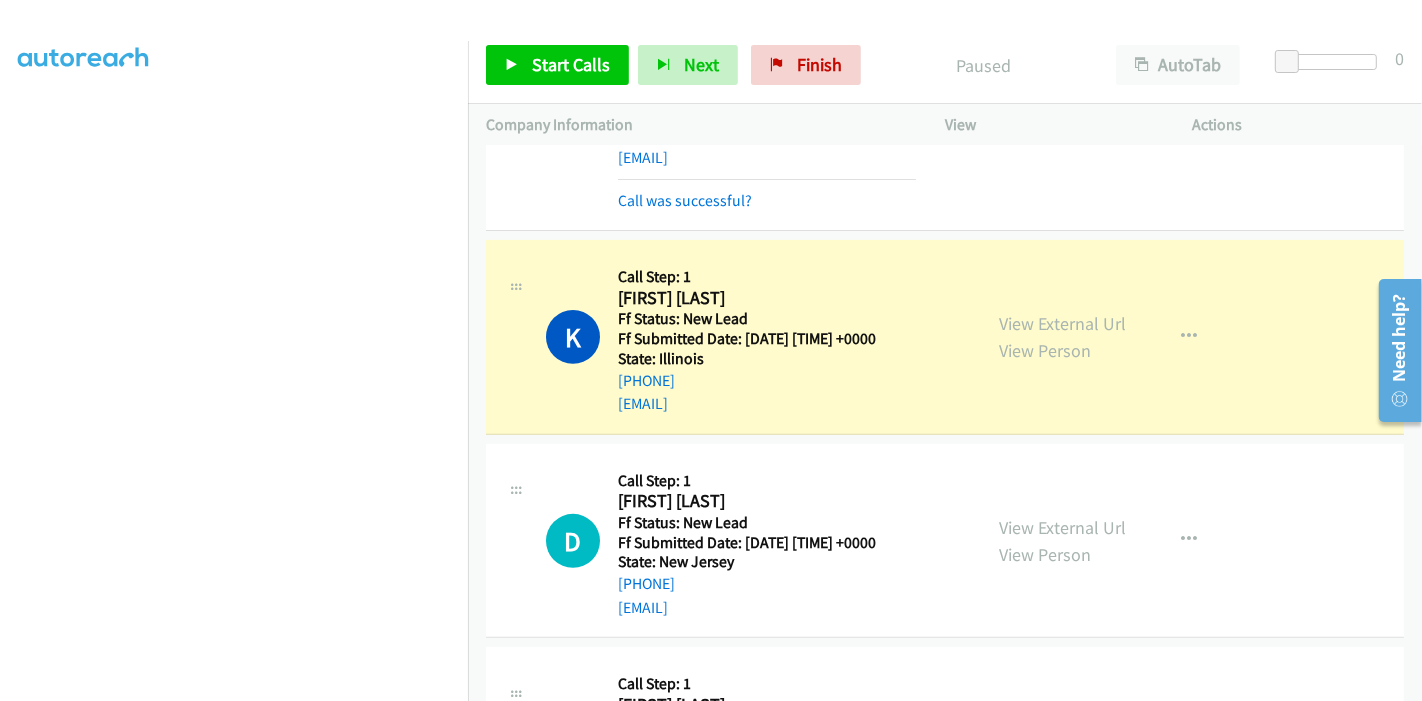 scroll, scrollTop: 553, scrollLeft: 0, axis: vertical 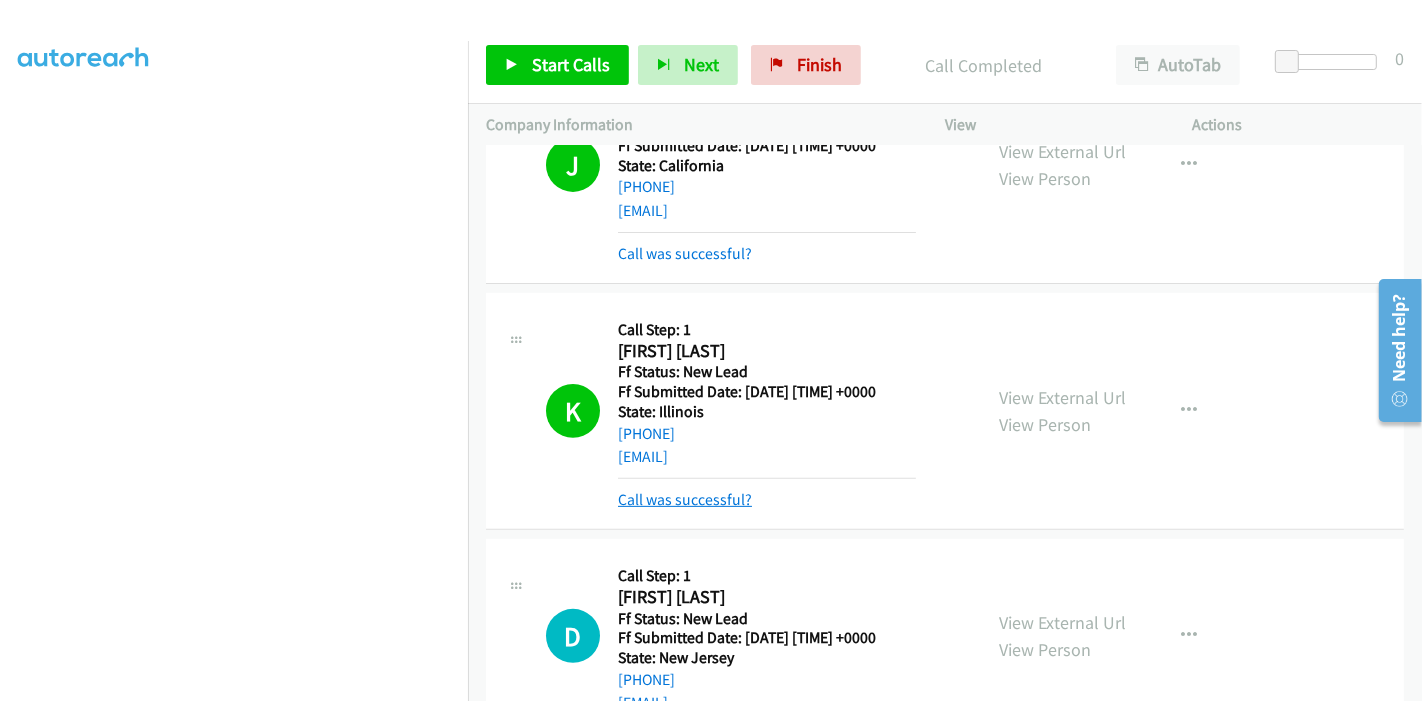 click on "Call was successful?" at bounding box center (685, 499) 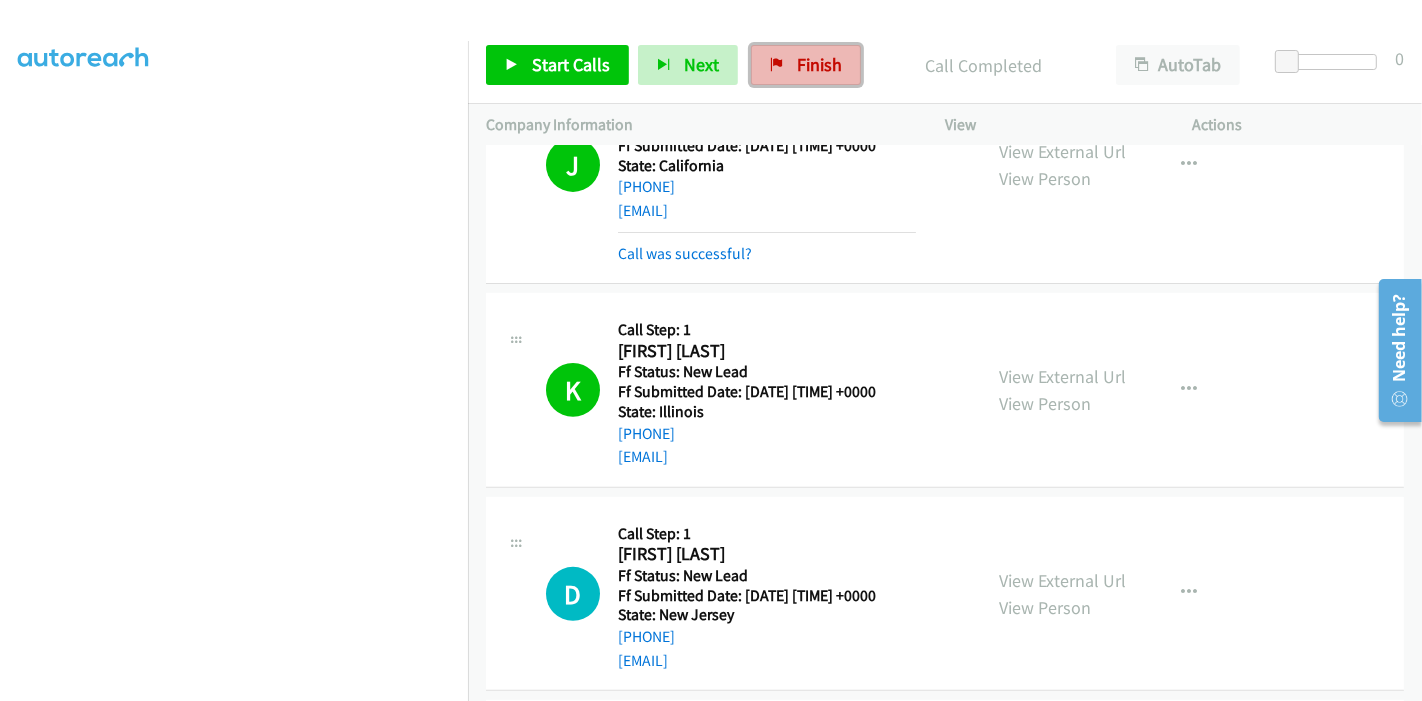 click on "Finish" at bounding box center [819, 64] 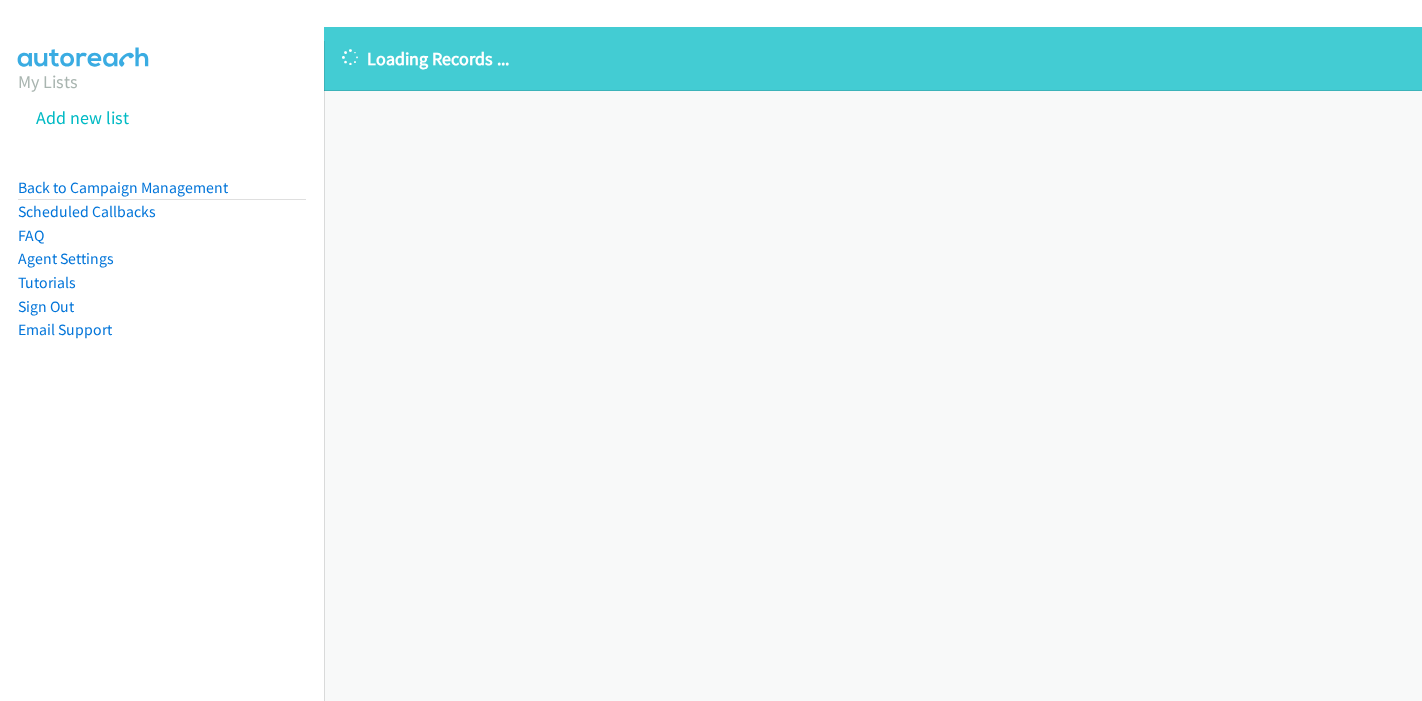 scroll, scrollTop: 0, scrollLeft: 0, axis: both 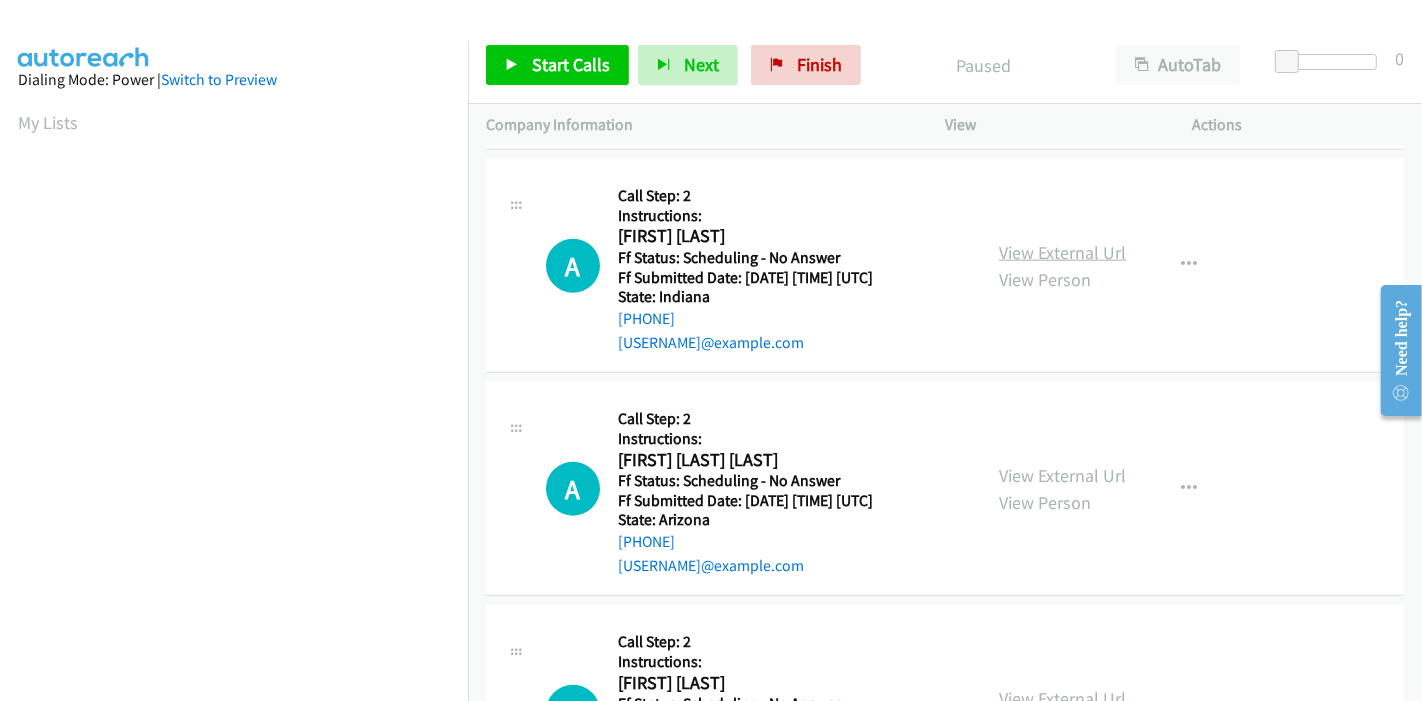 click on "View External Url" at bounding box center (1062, 252) 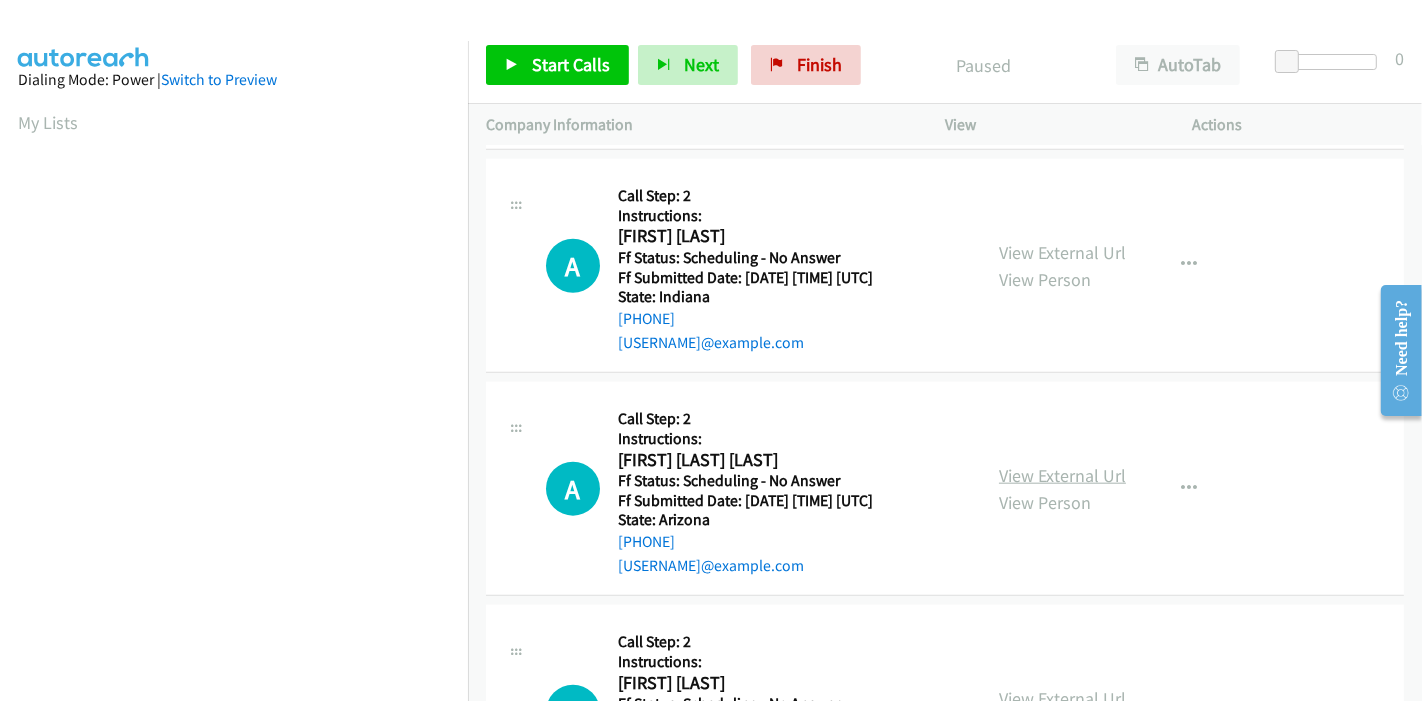 click on "View External Url" at bounding box center [1062, 475] 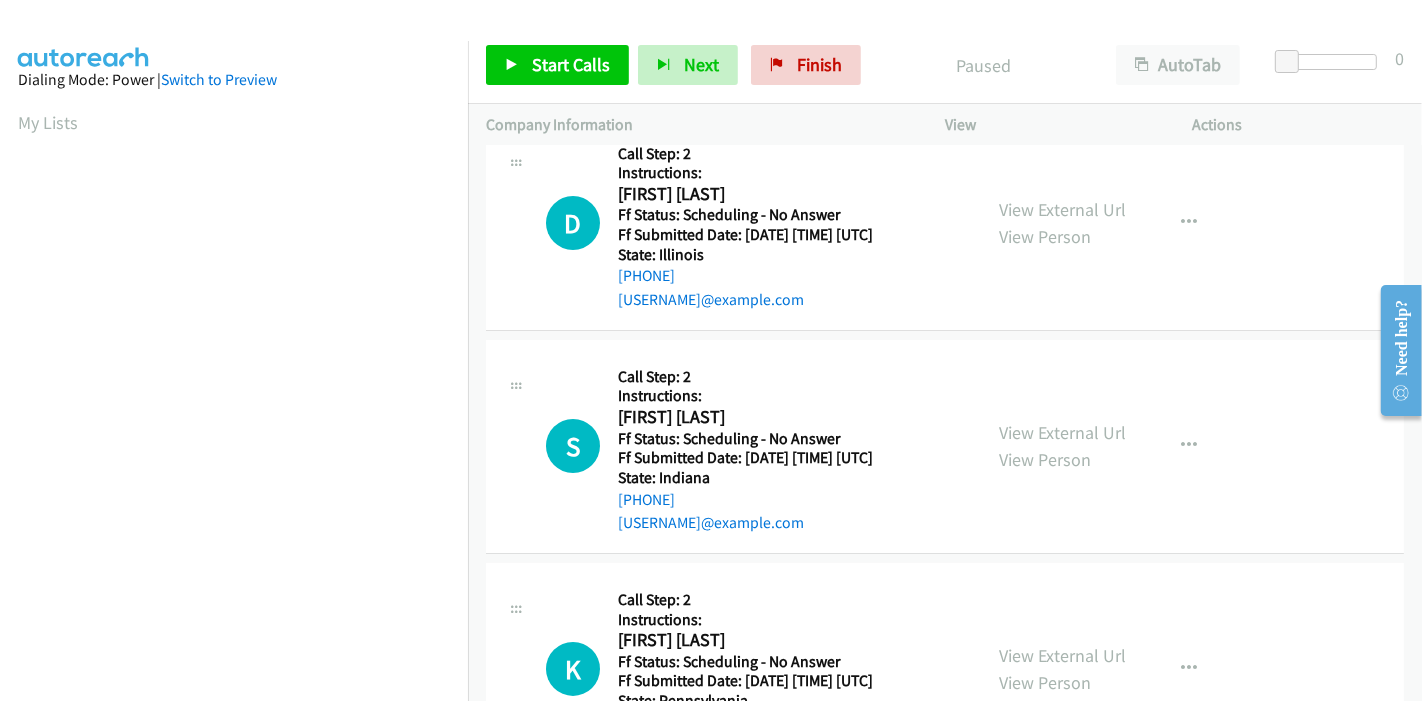 scroll, scrollTop: 0, scrollLeft: 0, axis: both 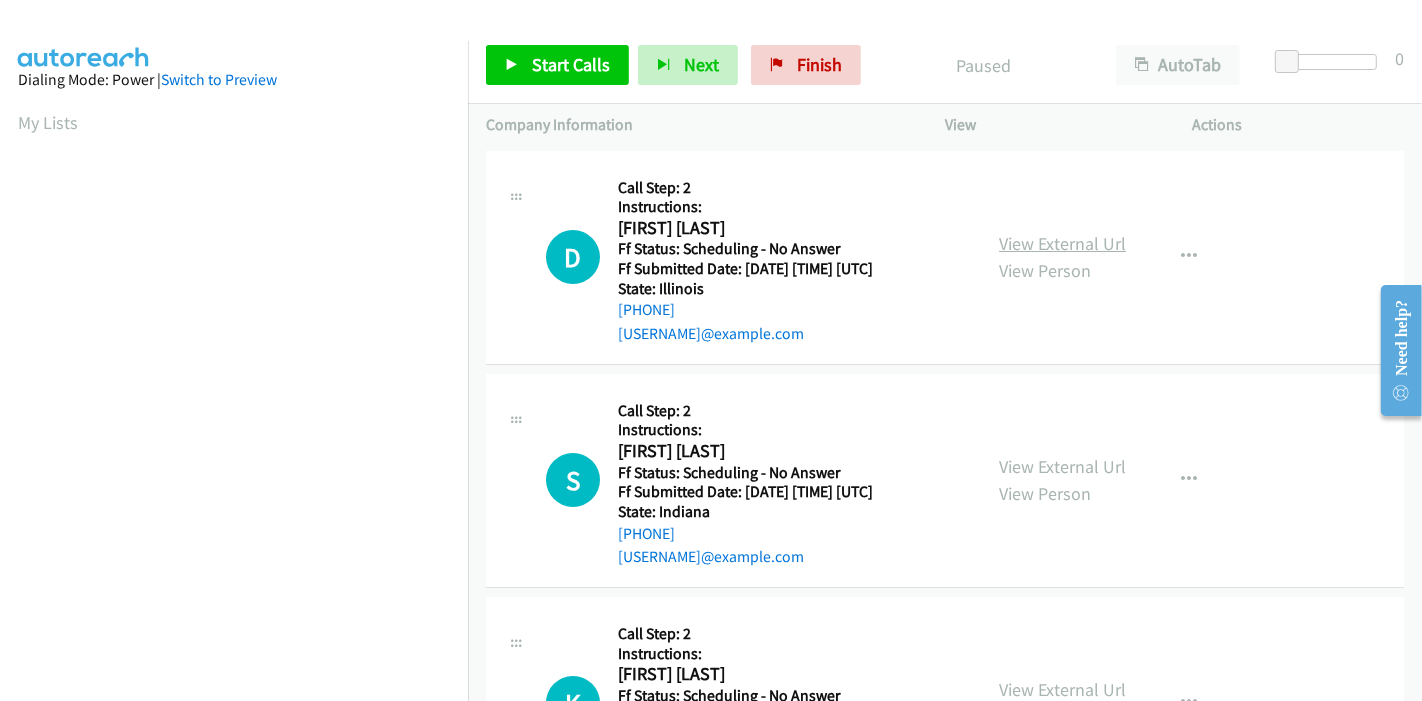 click on "View External Url" at bounding box center (1062, 243) 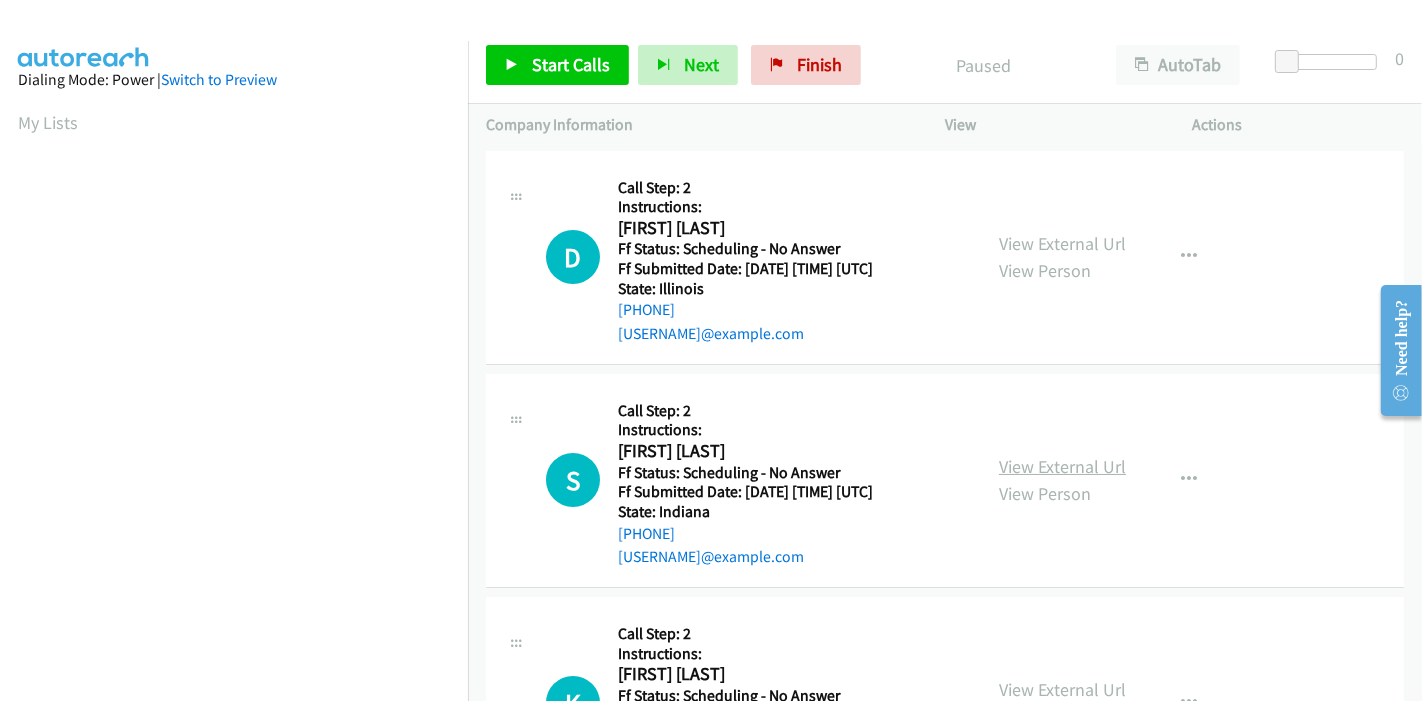 click on "View External Url" at bounding box center (1062, 466) 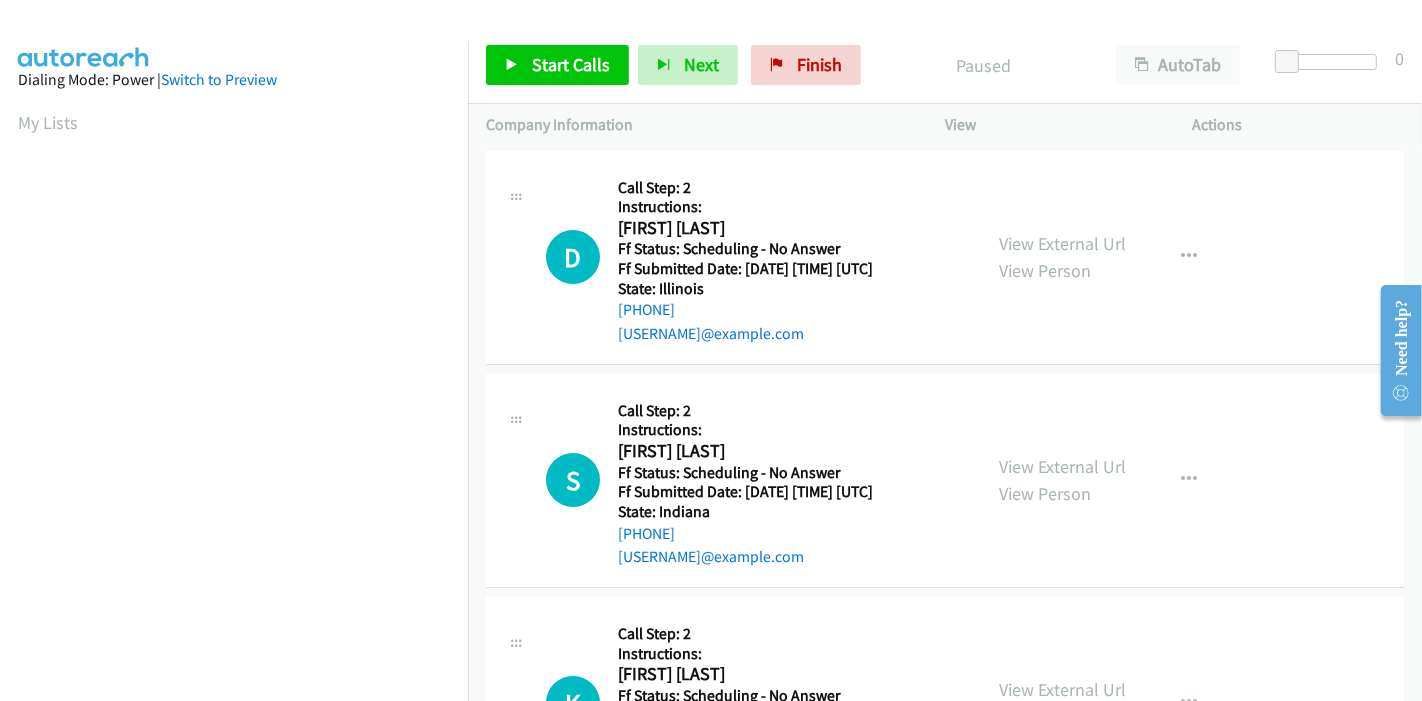 scroll, scrollTop: 111, scrollLeft: 0, axis: vertical 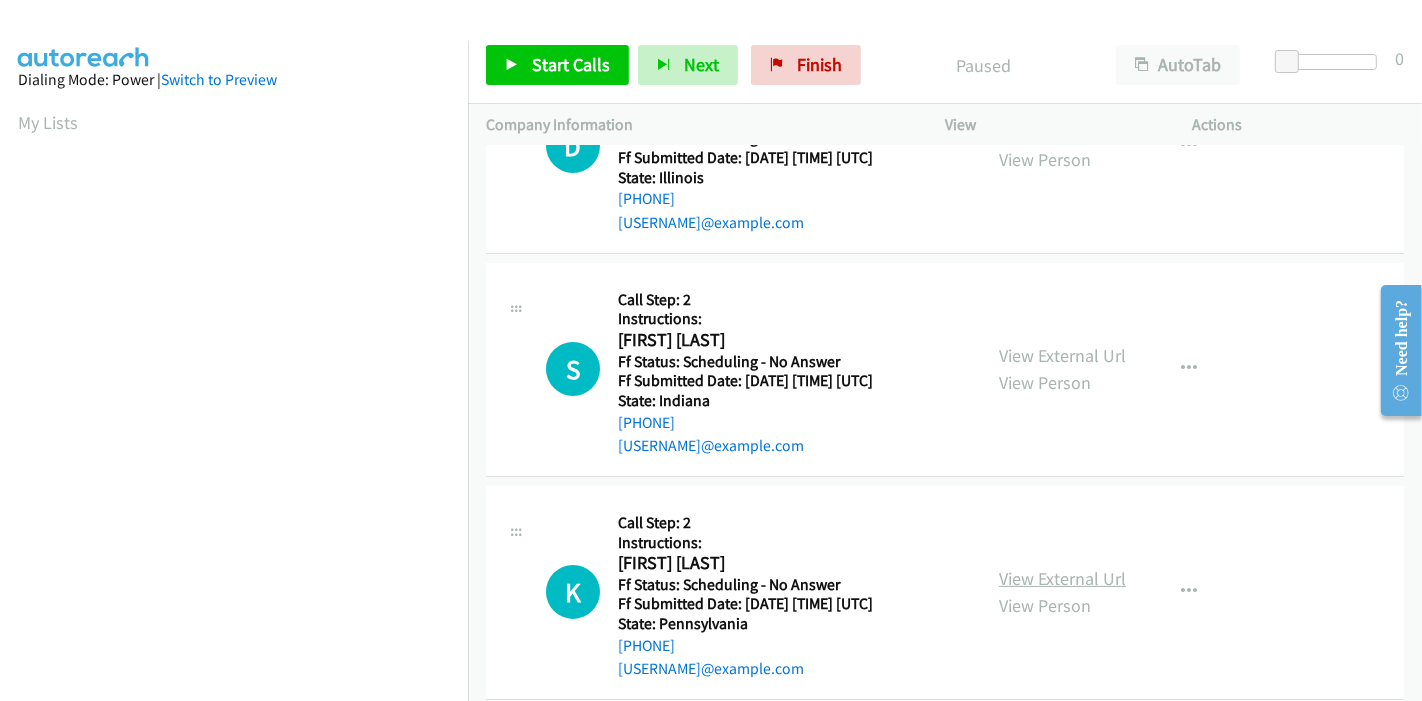 click on "View External Url" at bounding box center [1062, 578] 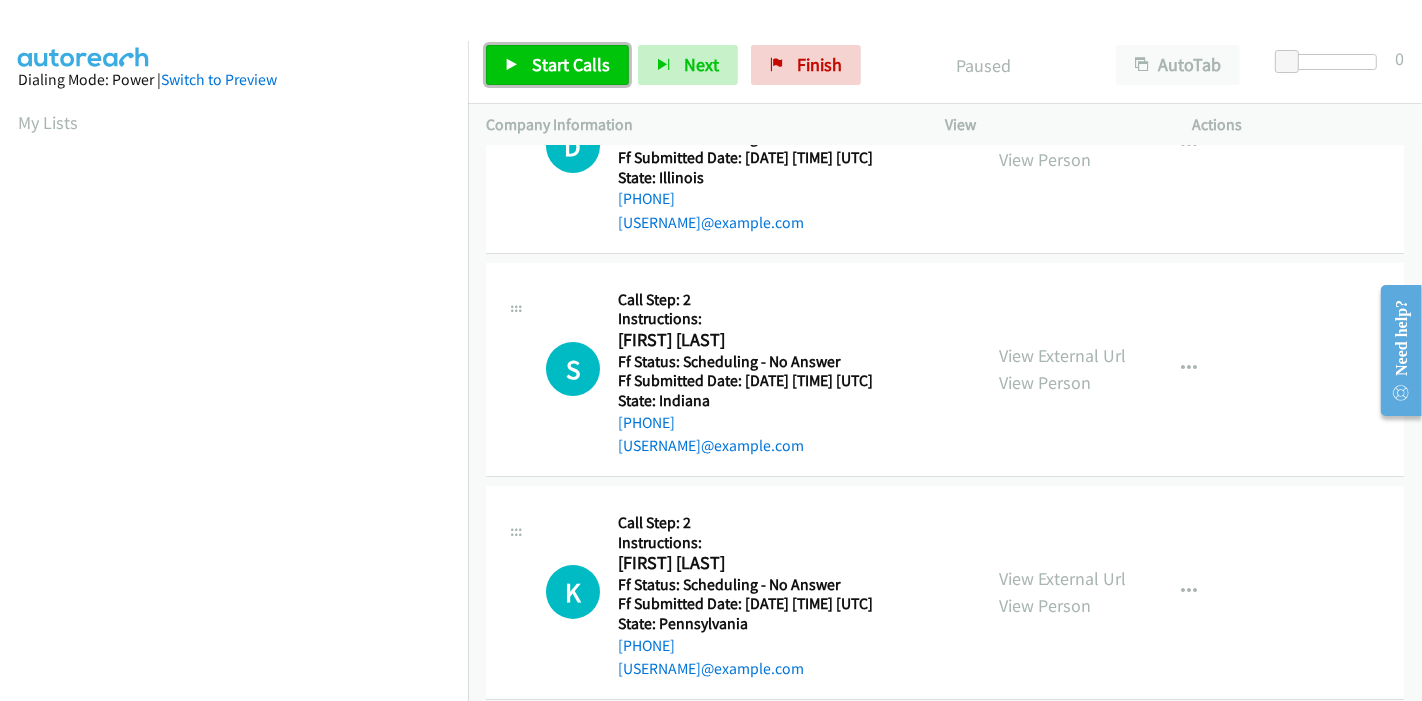 drag, startPoint x: 527, startPoint y: 73, endPoint x: 546, endPoint y: 72, distance: 19.026299 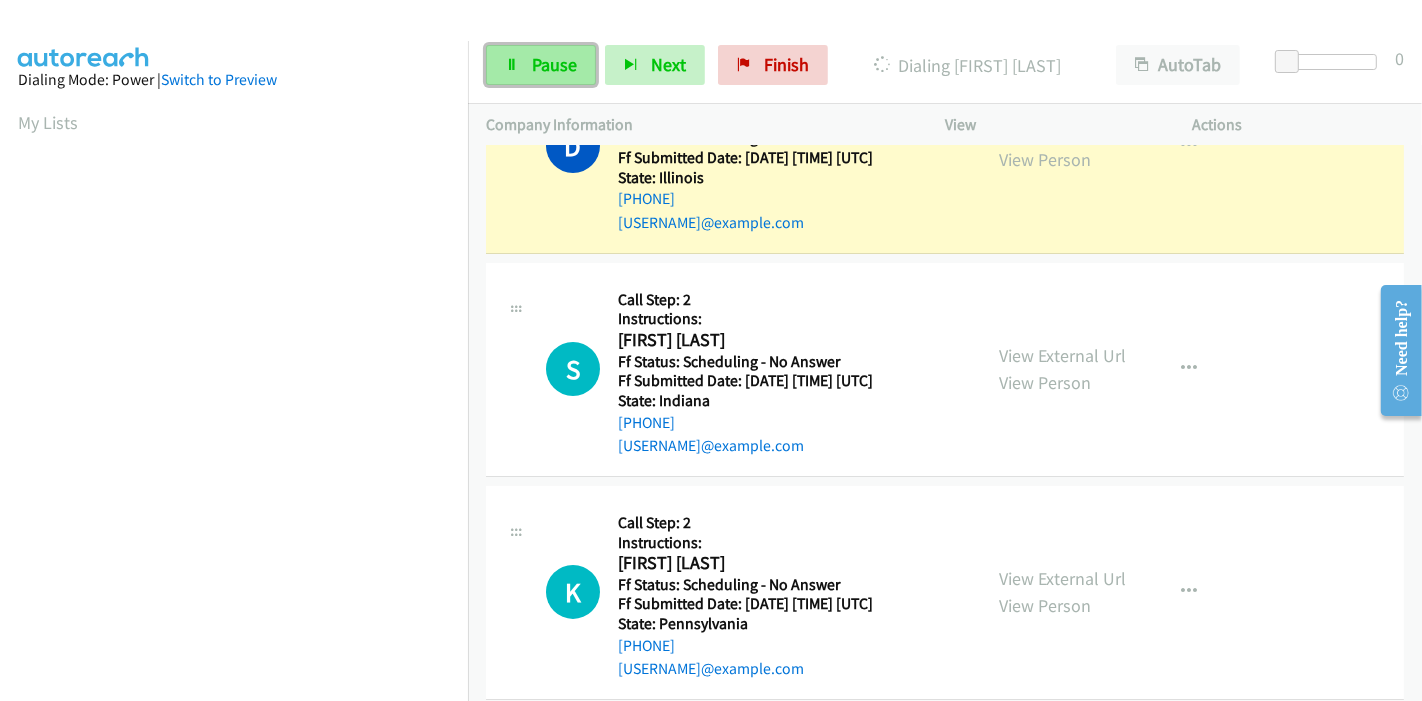 click on "Pause" at bounding box center [554, 64] 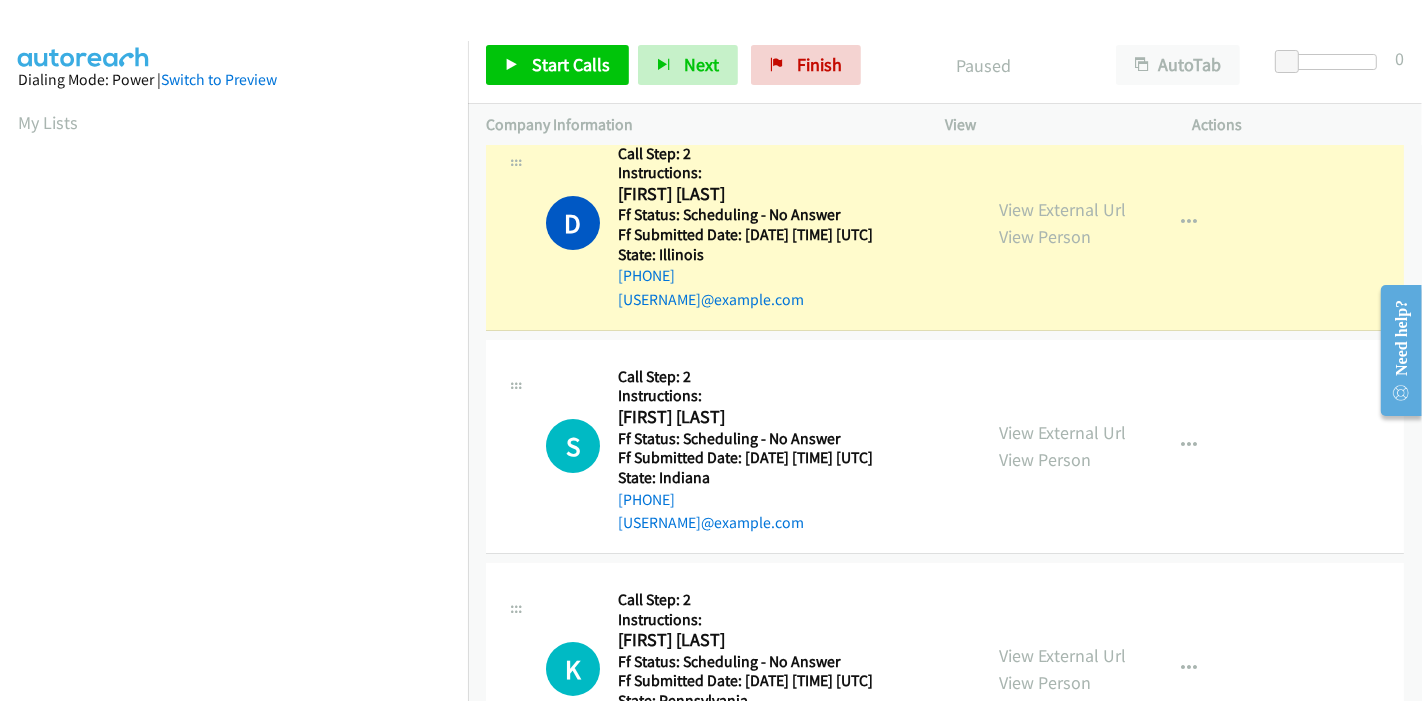 scroll, scrollTop: 0, scrollLeft: 0, axis: both 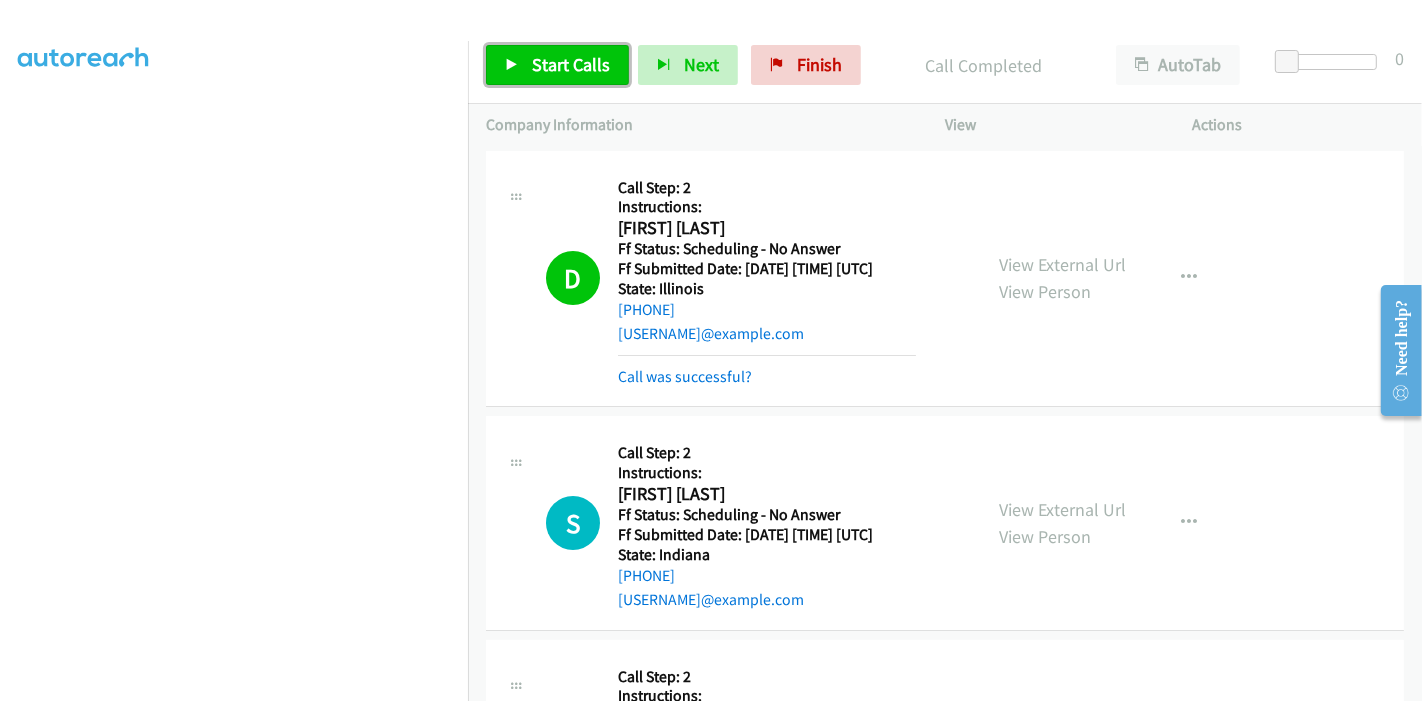 click on "Start Calls" at bounding box center [571, 64] 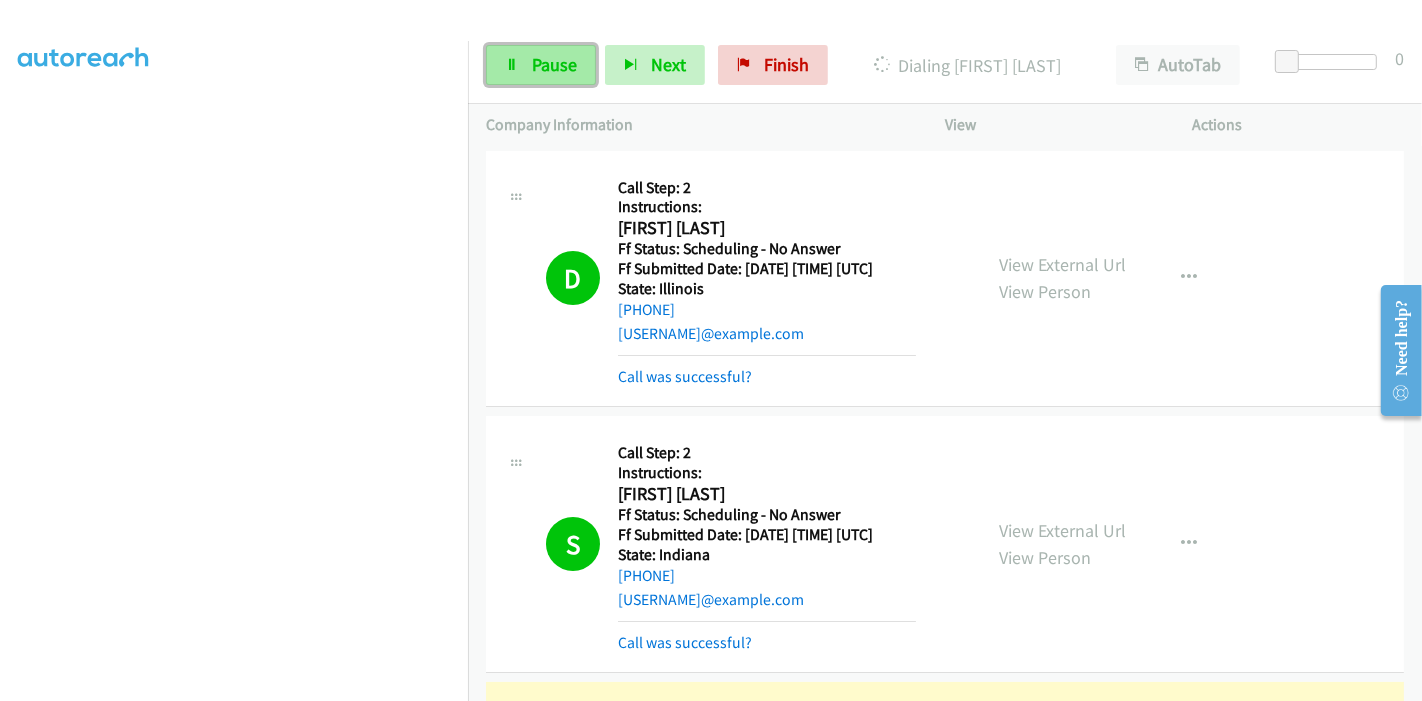 click on "Pause" at bounding box center (554, 64) 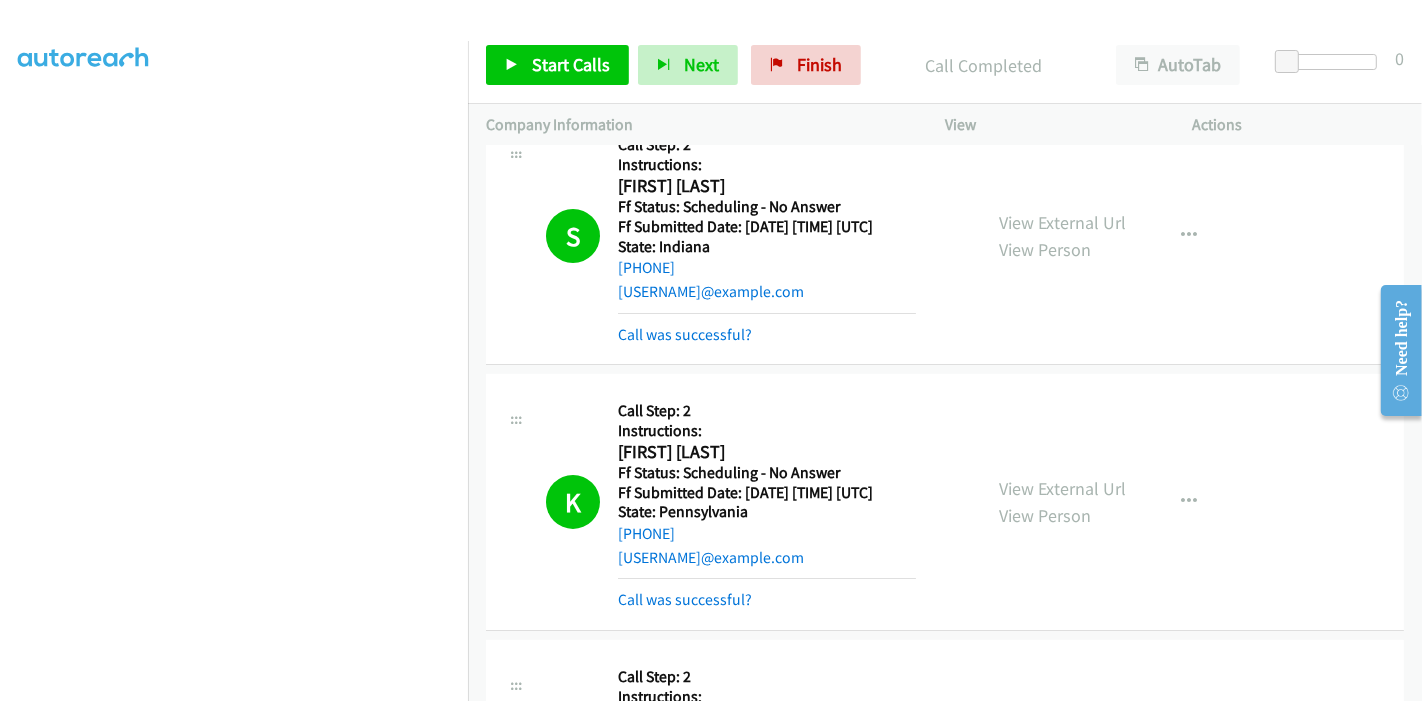scroll, scrollTop: 333, scrollLeft: 0, axis: vertical 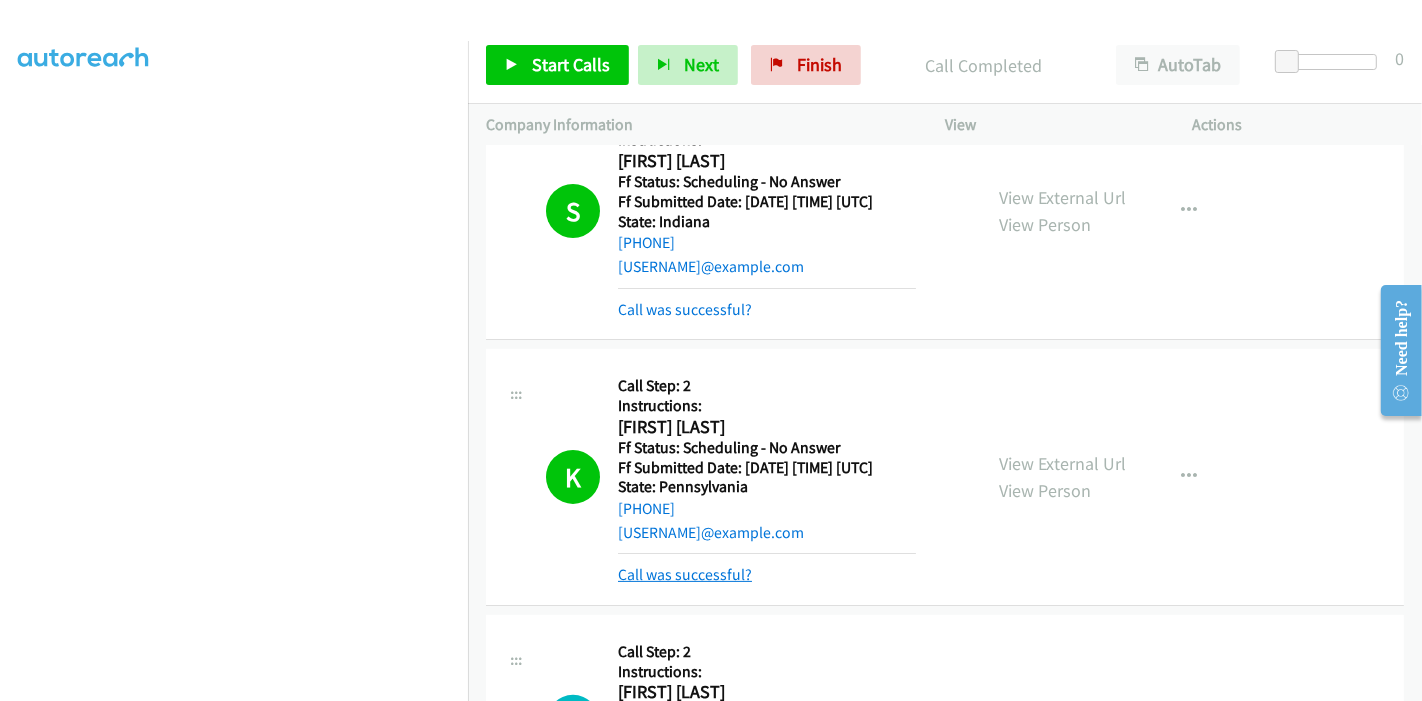 click on "Call was successful?" at bounding box center [685, 574] 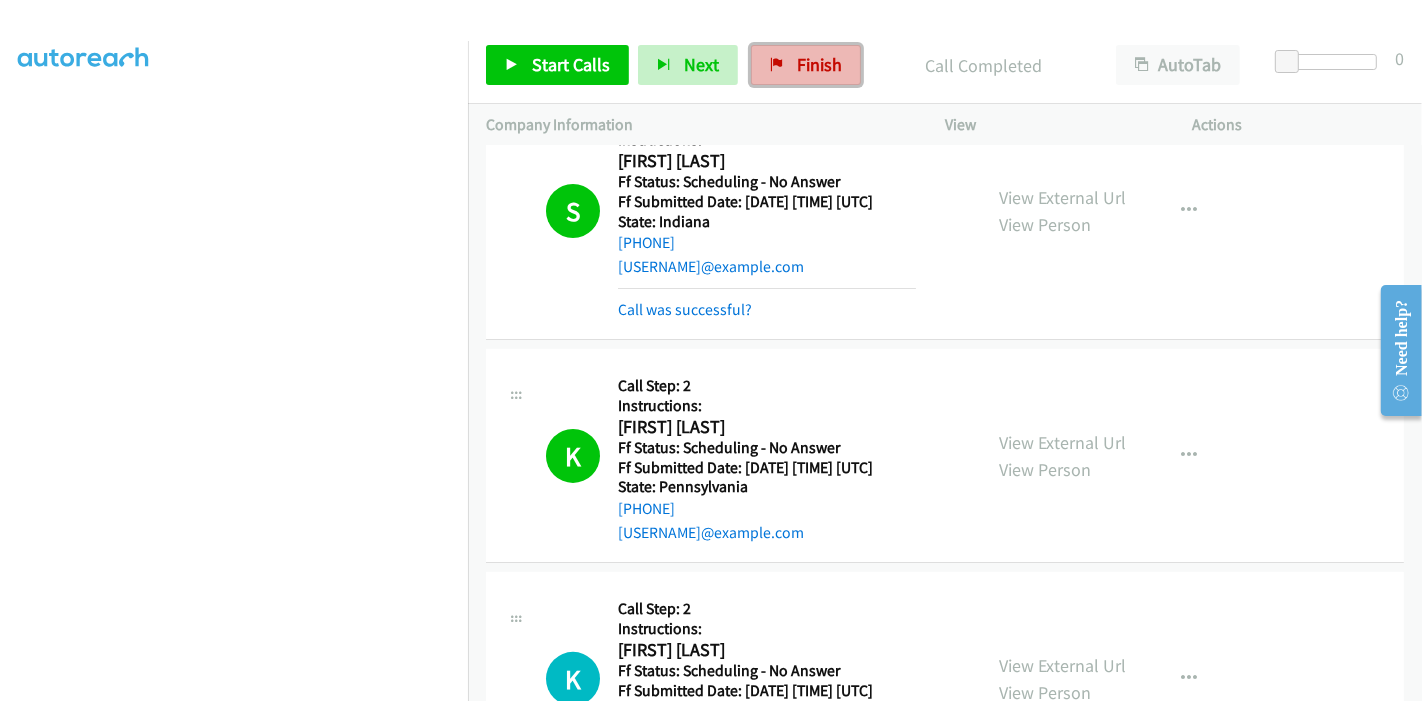 click on "Finish" at bounding box center (806, 65) 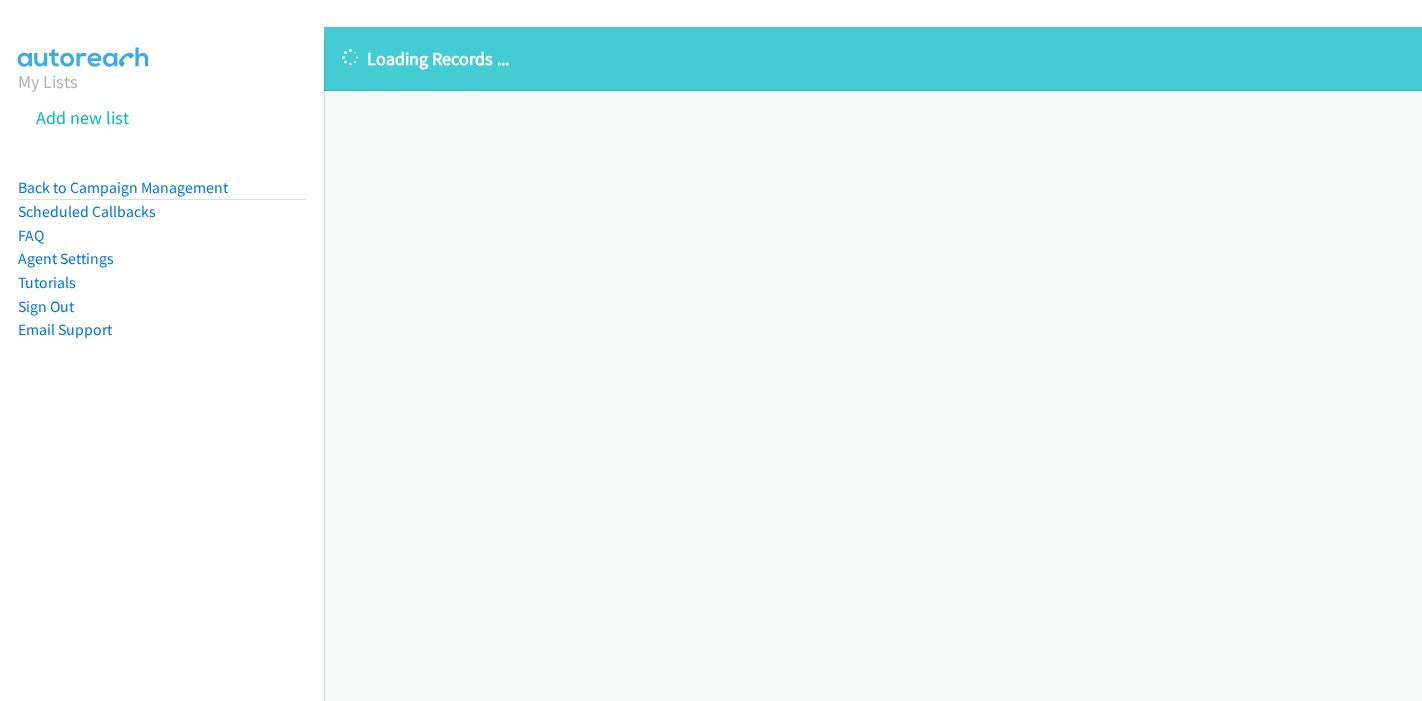scroll, scrollTop: 0, scrollLeft: 0, axis: both 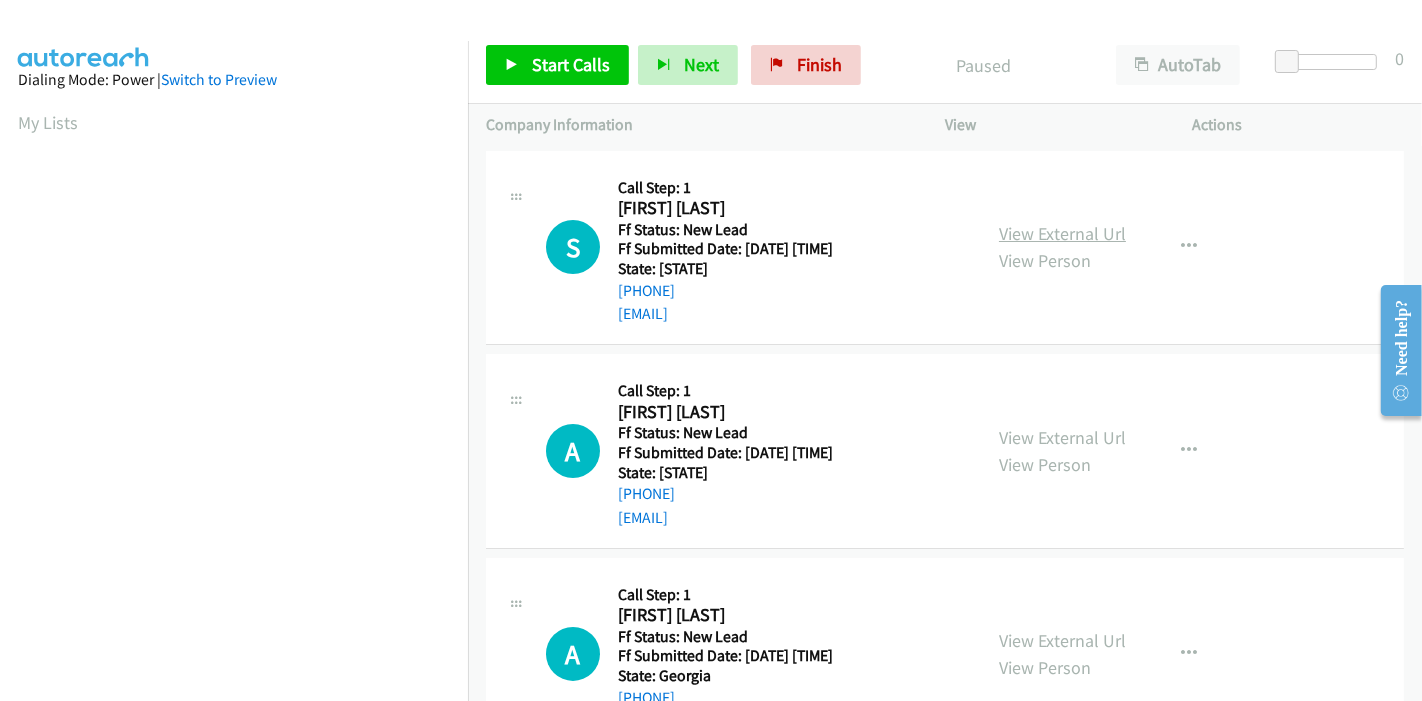 click on "View External Url" at bounding box center (1062, 233) 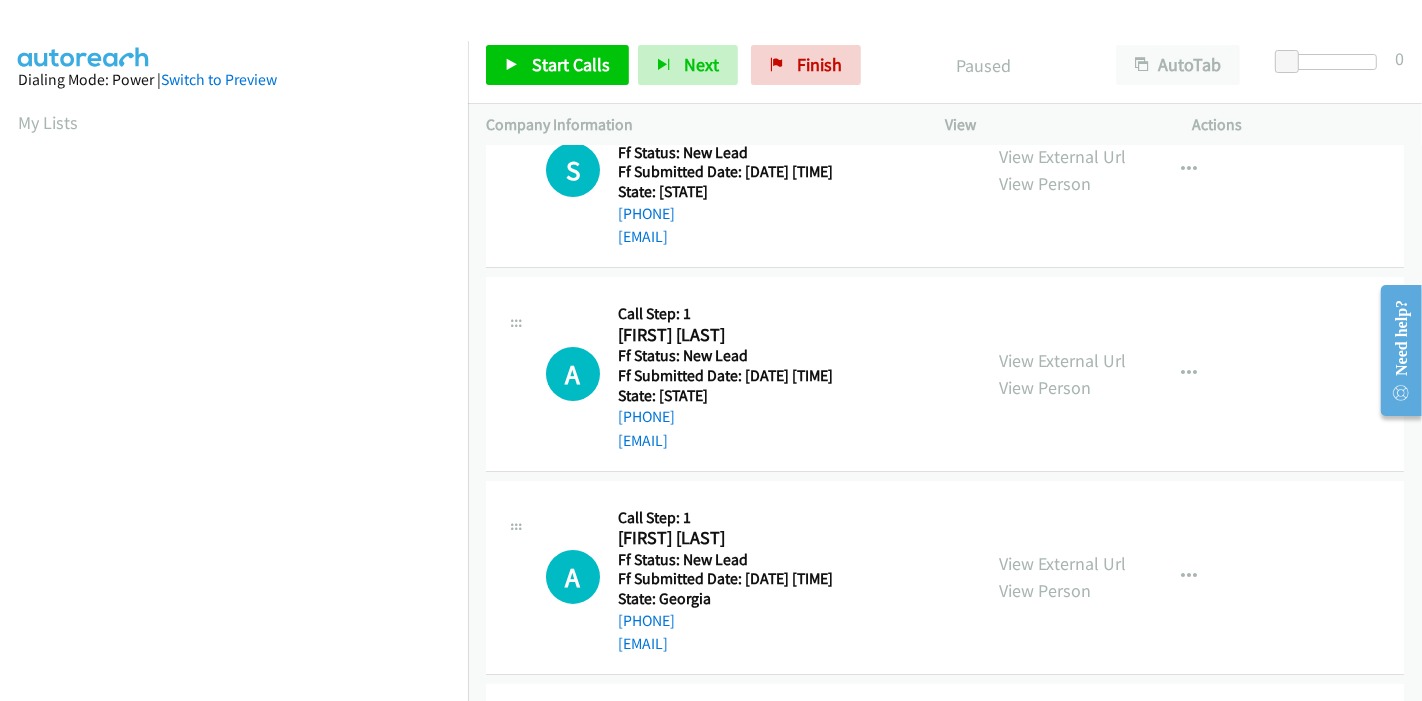 scroll, scrollTop: 111, scrollLeft: 0, axis: vertical 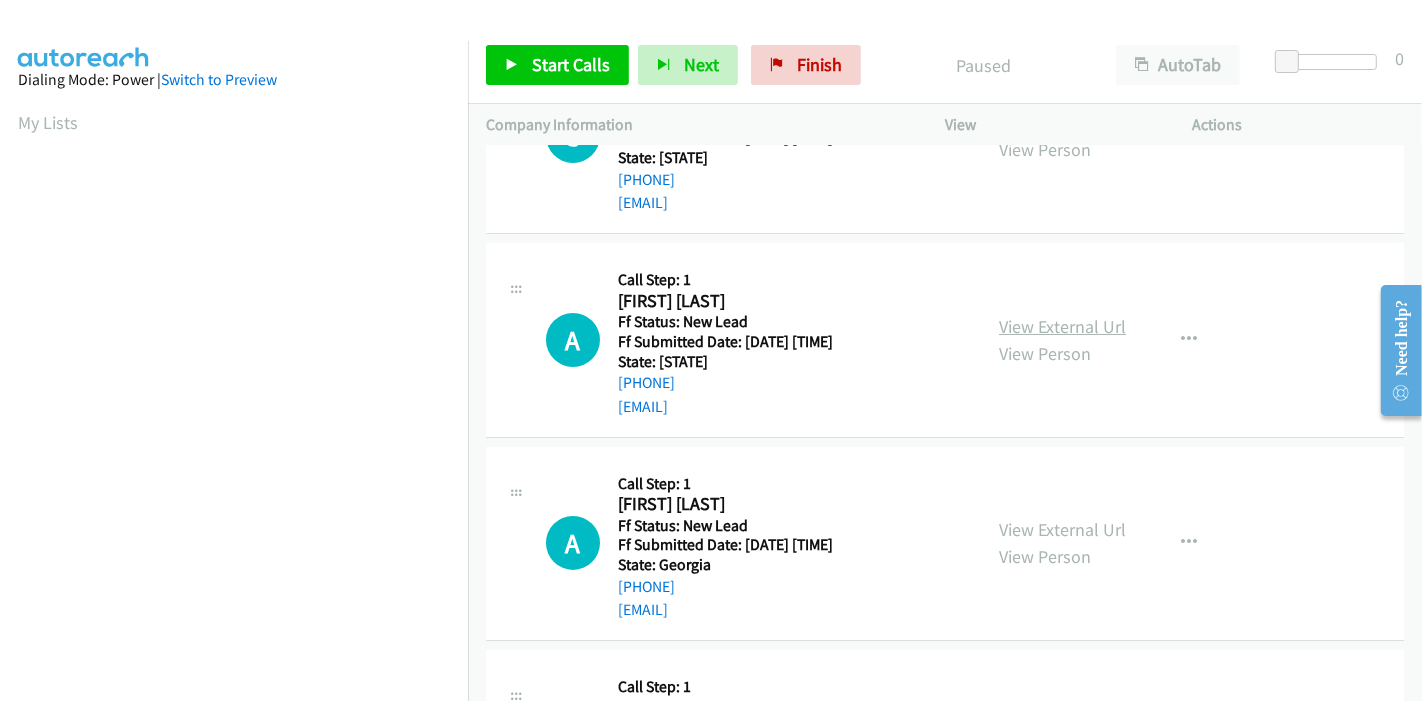drag, startPoint x: 1082, startPoint y: 301, endPoint x: 1082, endPoint y: 313, distance: 12 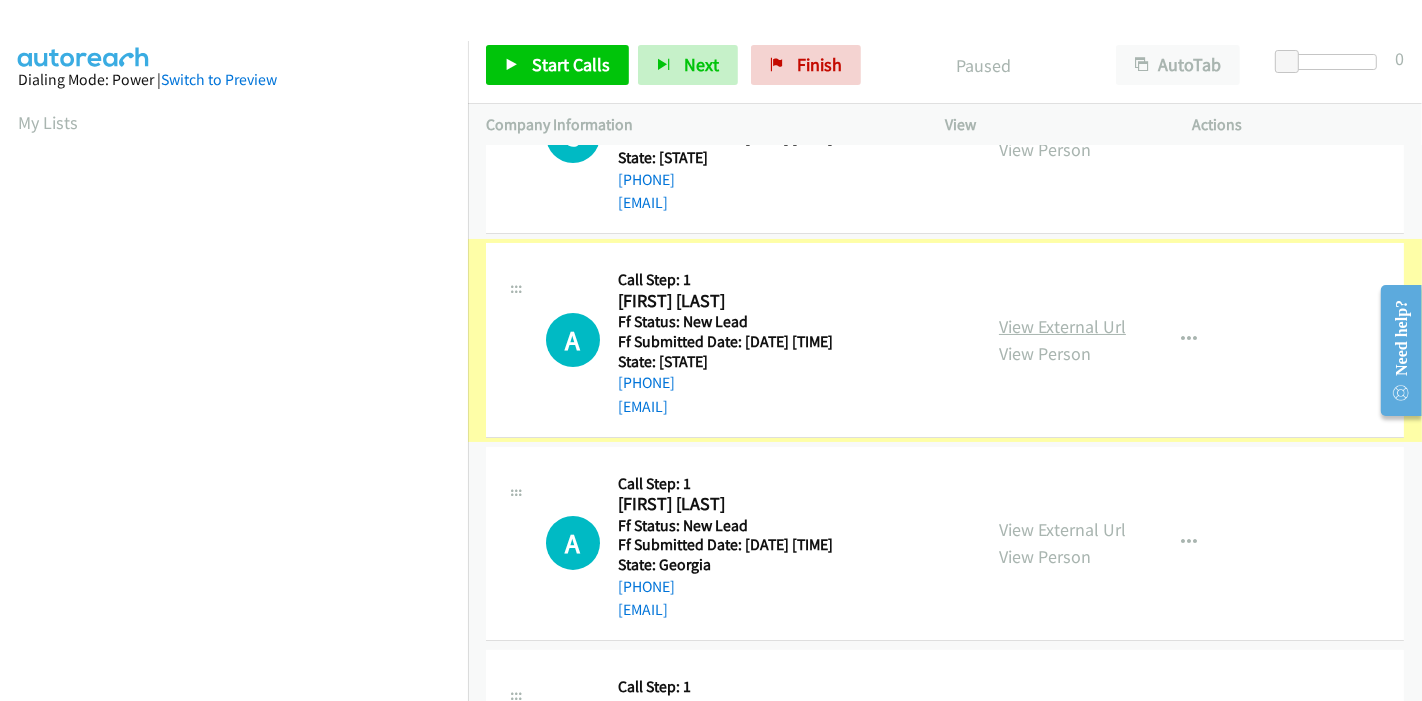 click on "View External Url" at bounding box center (1062, 326) 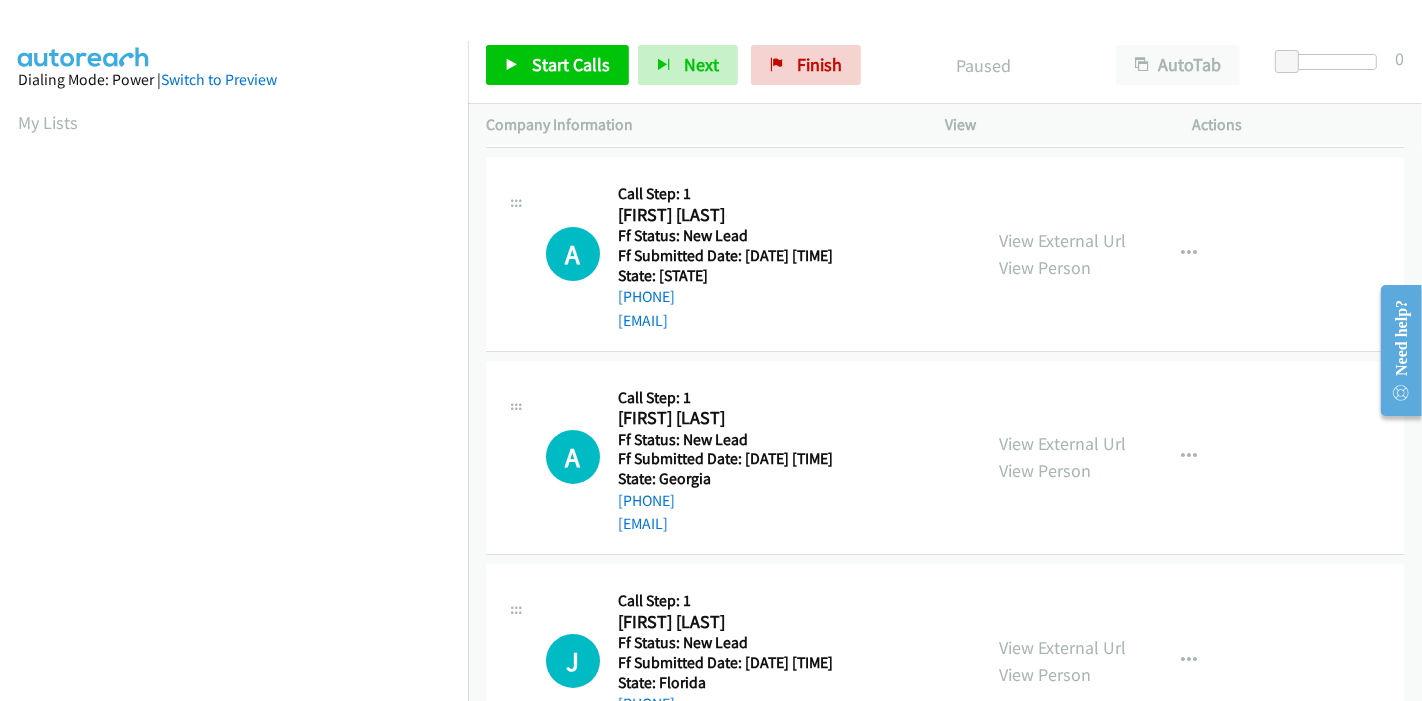 scroll, scrollTop: 333, scrollLeft: 0, axis: vertical 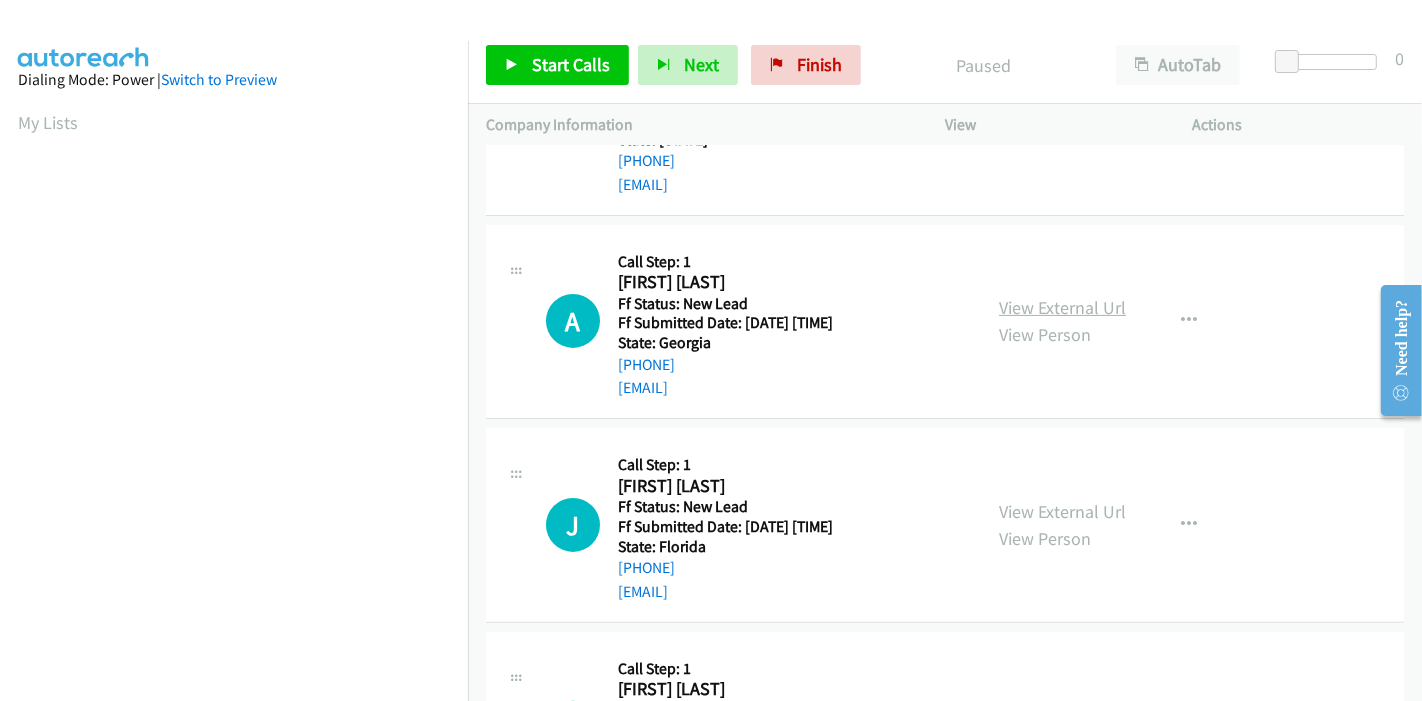 click on "View External Url" at bounding box center (1062, 307) 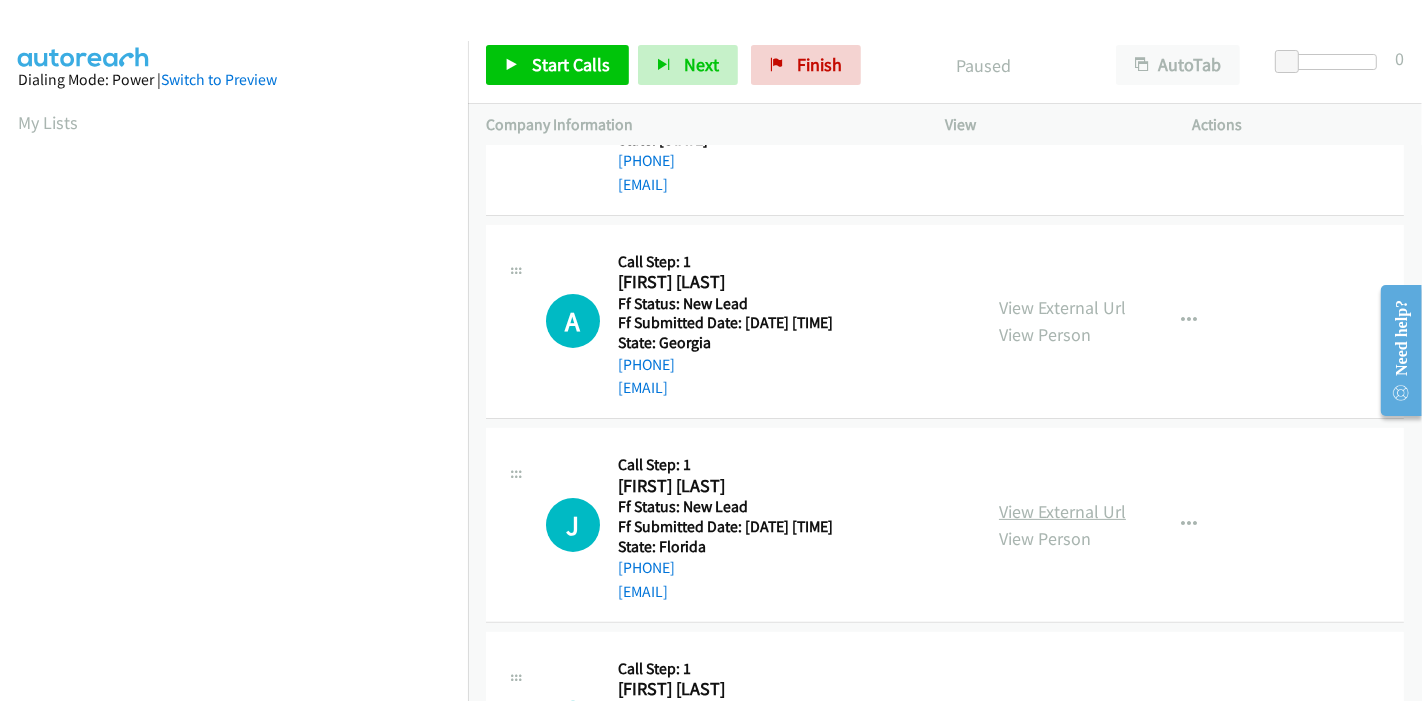 click on "View External Url" at bounding box center [1062, 511] 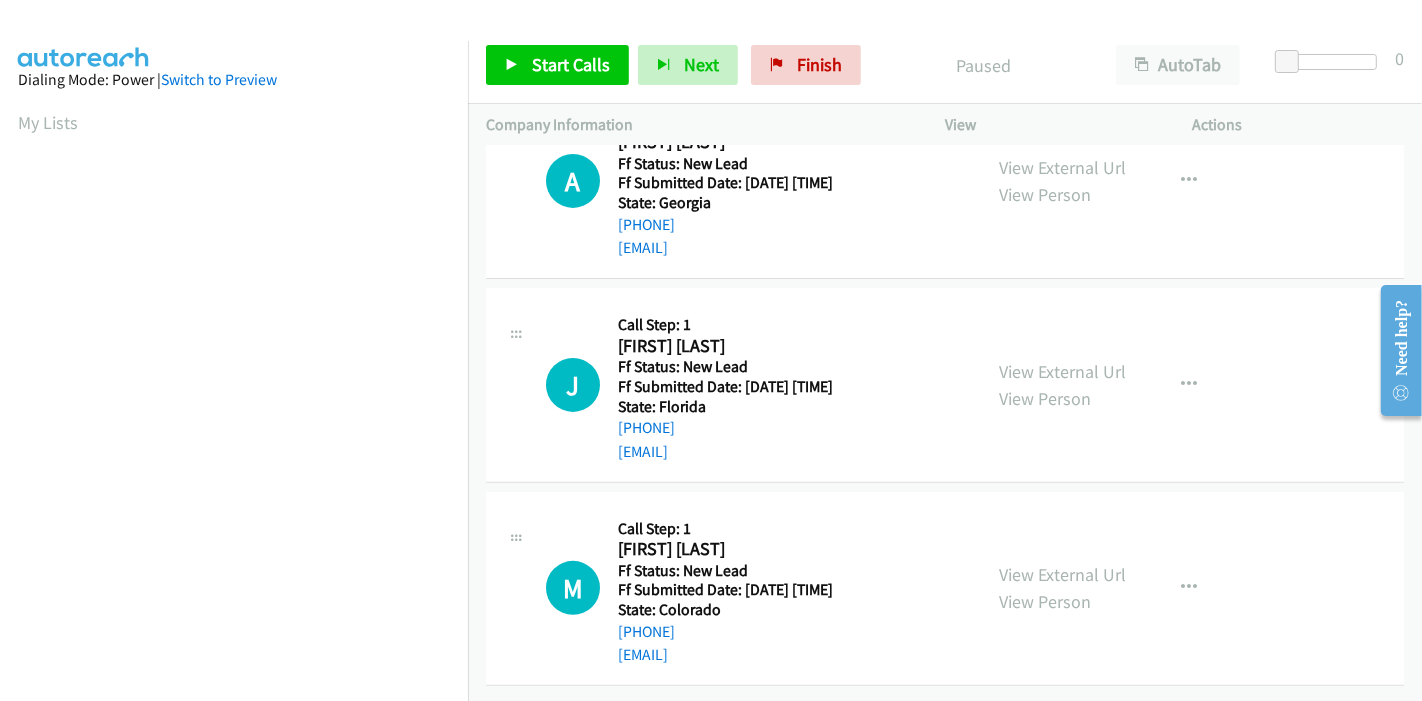 scroll, scrollTop: 487, scrollLeft: 0, axis: vertical 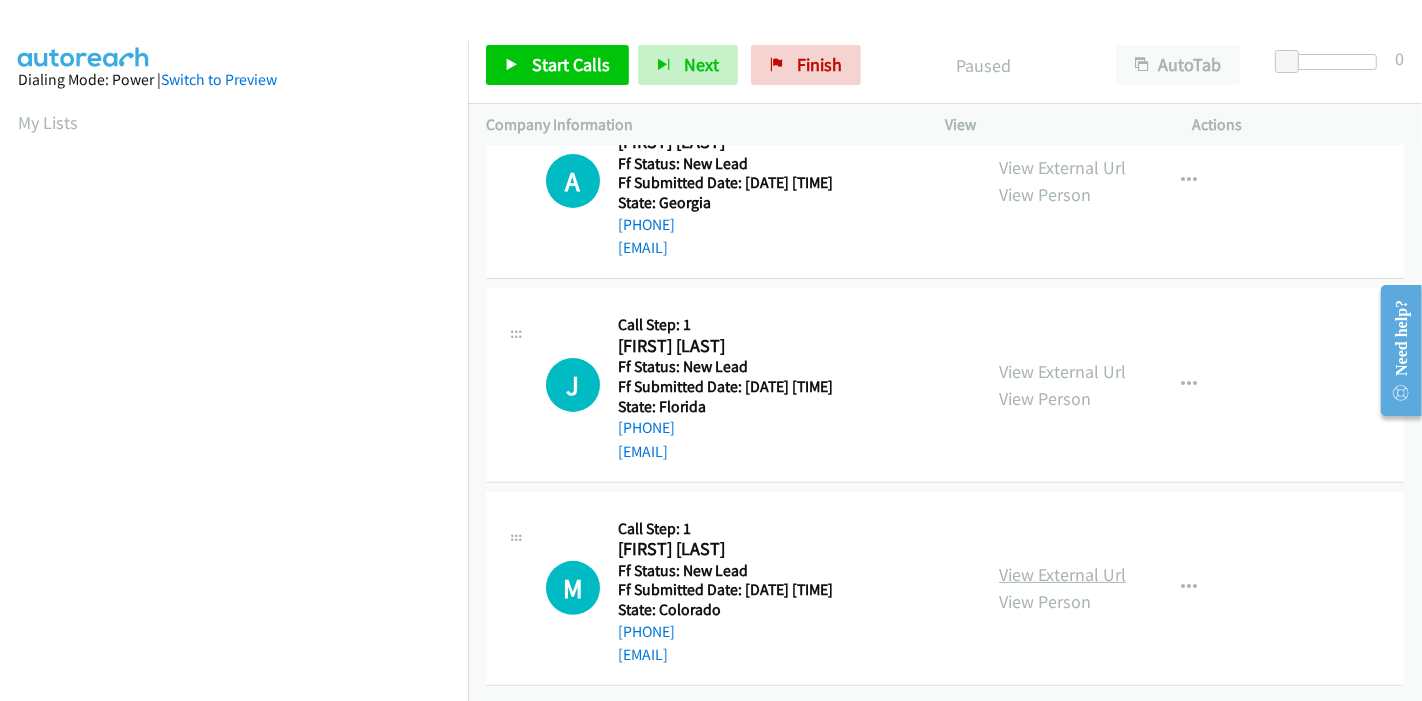 click on "View External Url" at bounding box center (1062, 574) 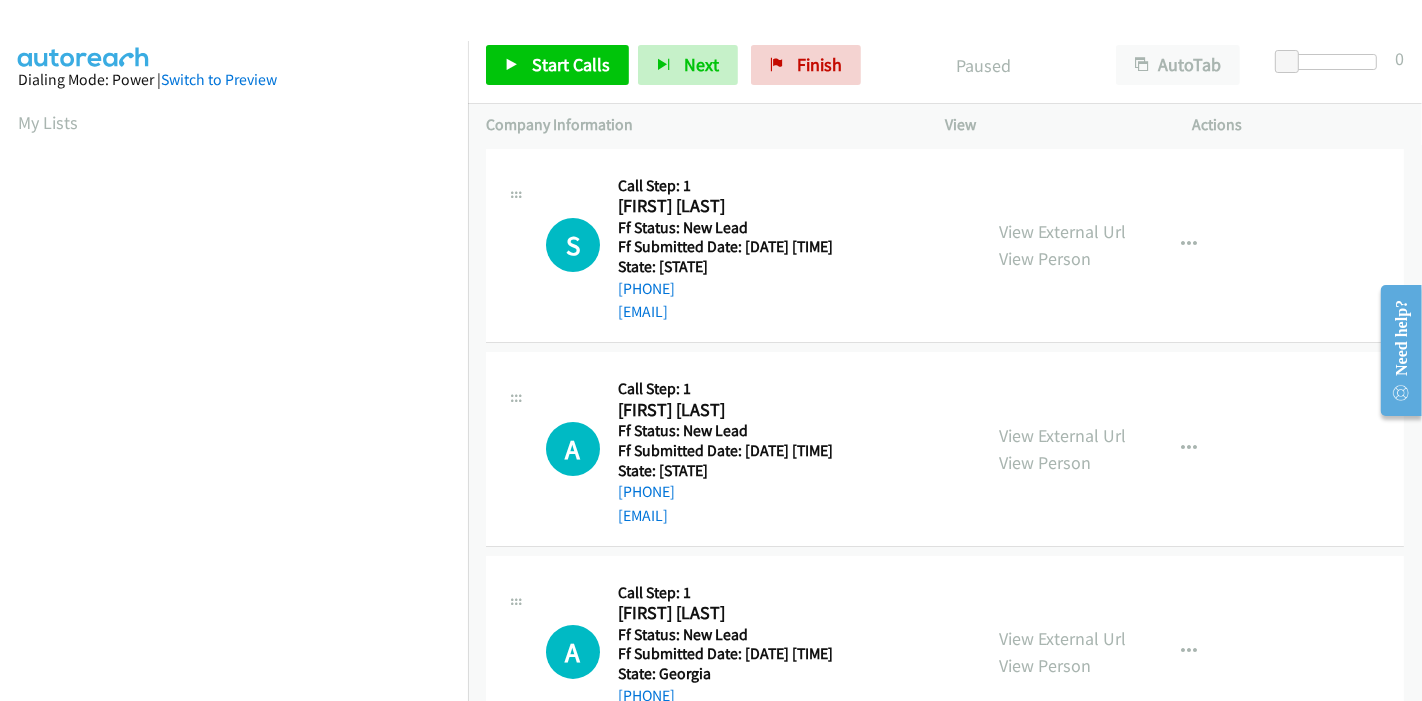 scroll, scrollTop: 0, scrollLeft: 0, axis: both 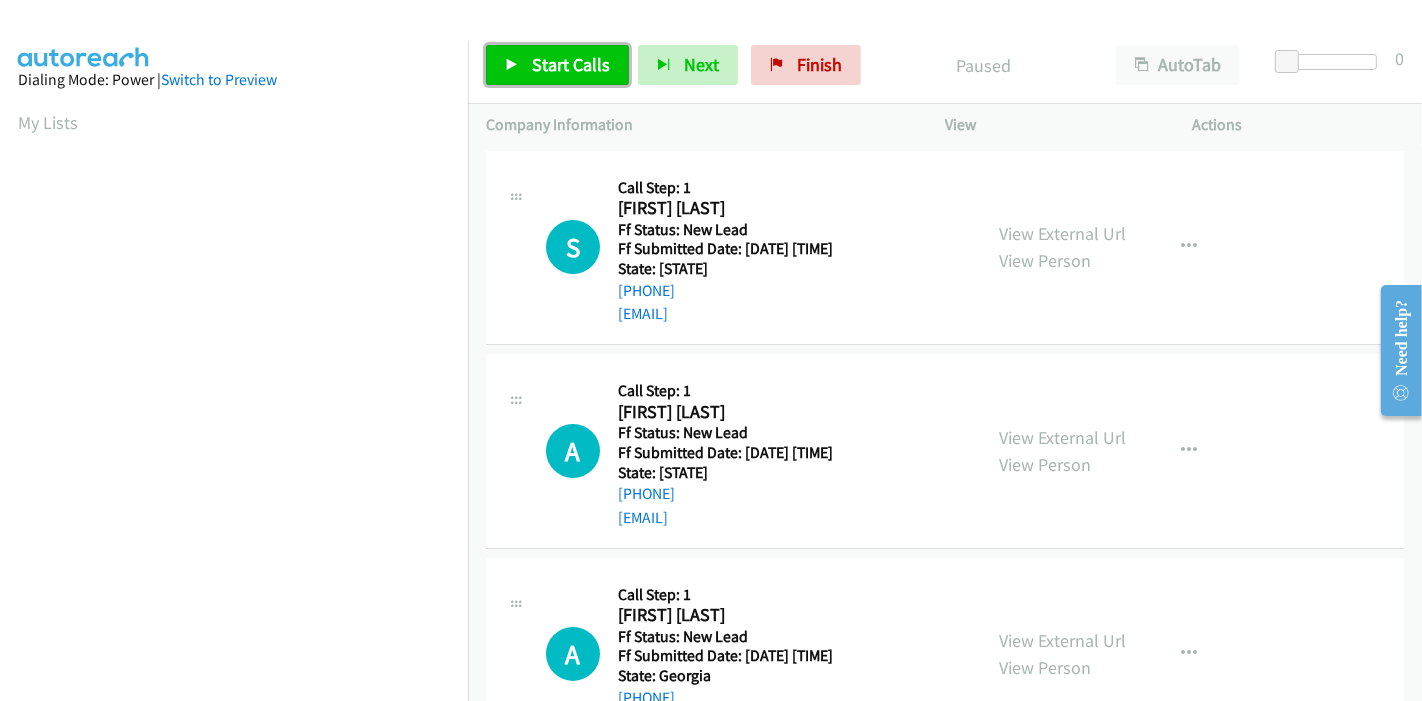 click on "Start Calls" at bounding box center [571, 64] 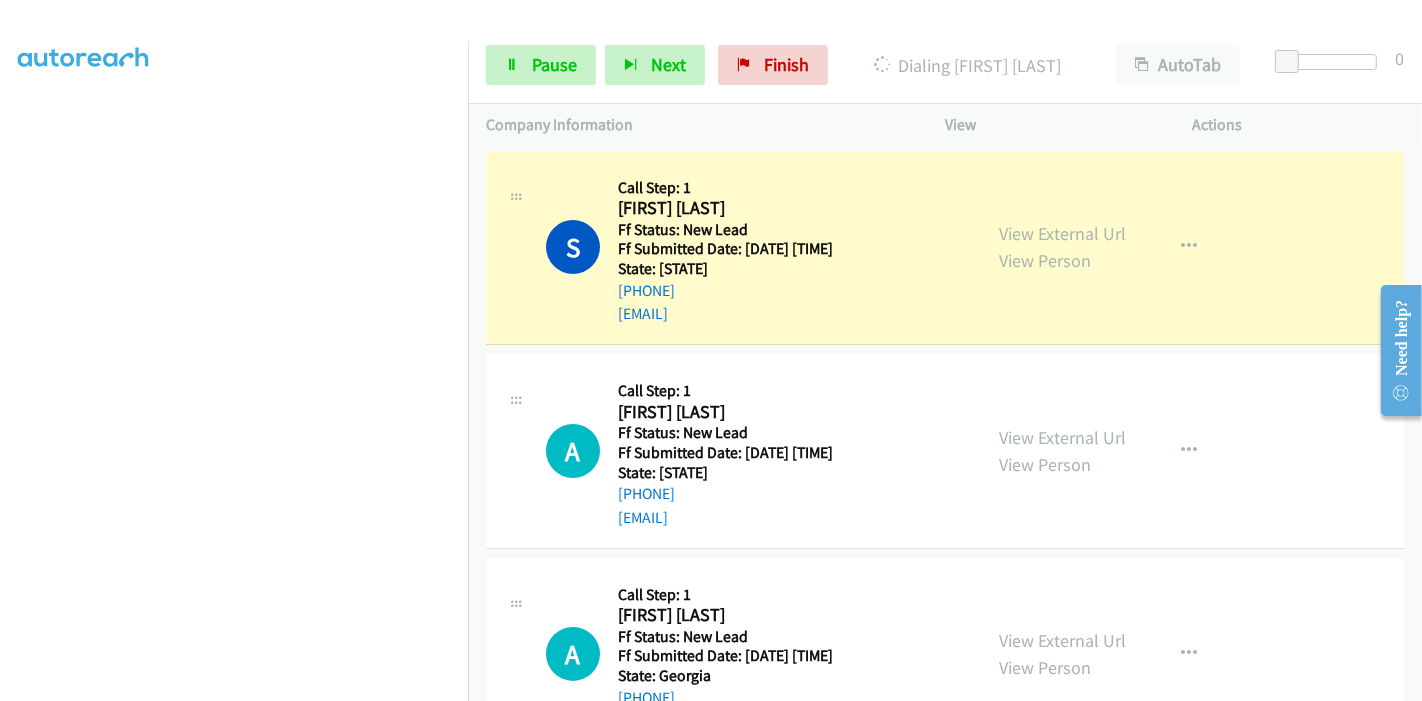 scroll, scrollTop: 422, scrollLeft: 0, axis: vertical 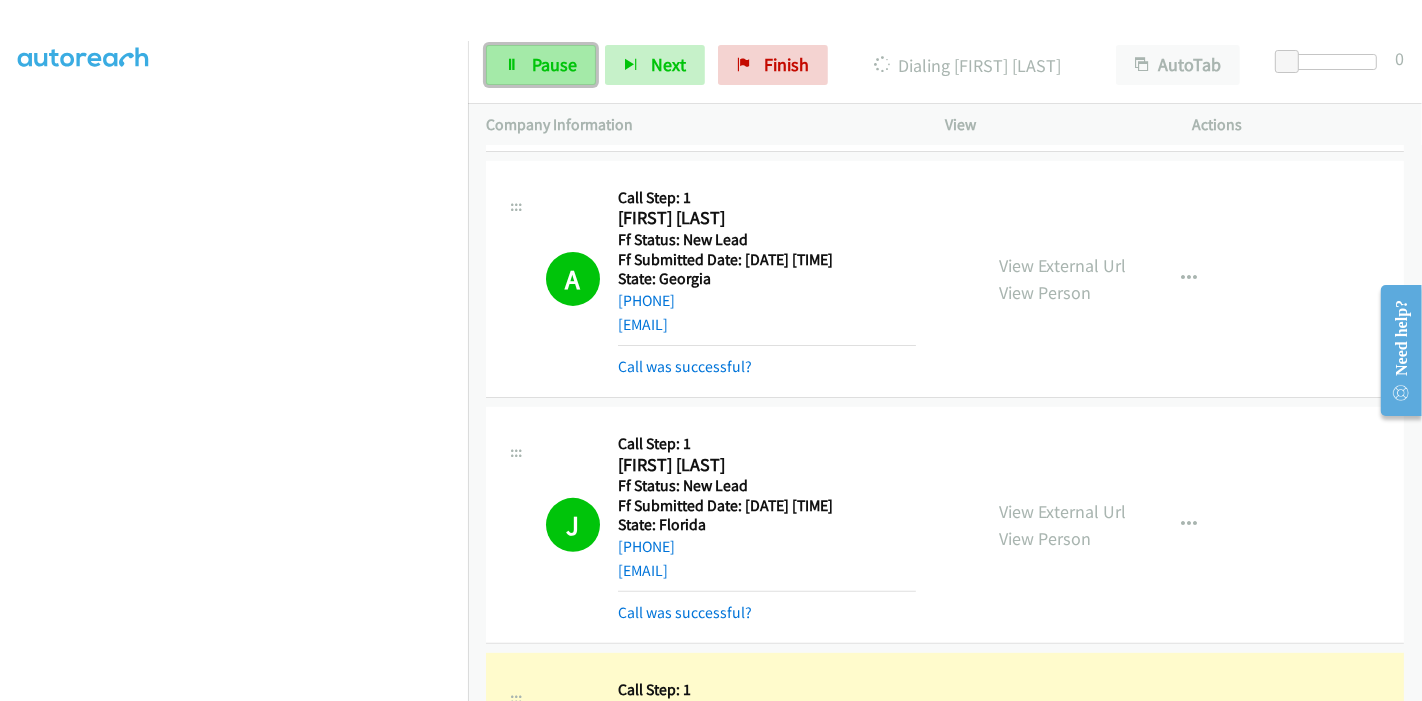 click at bounding box center (512, 66) 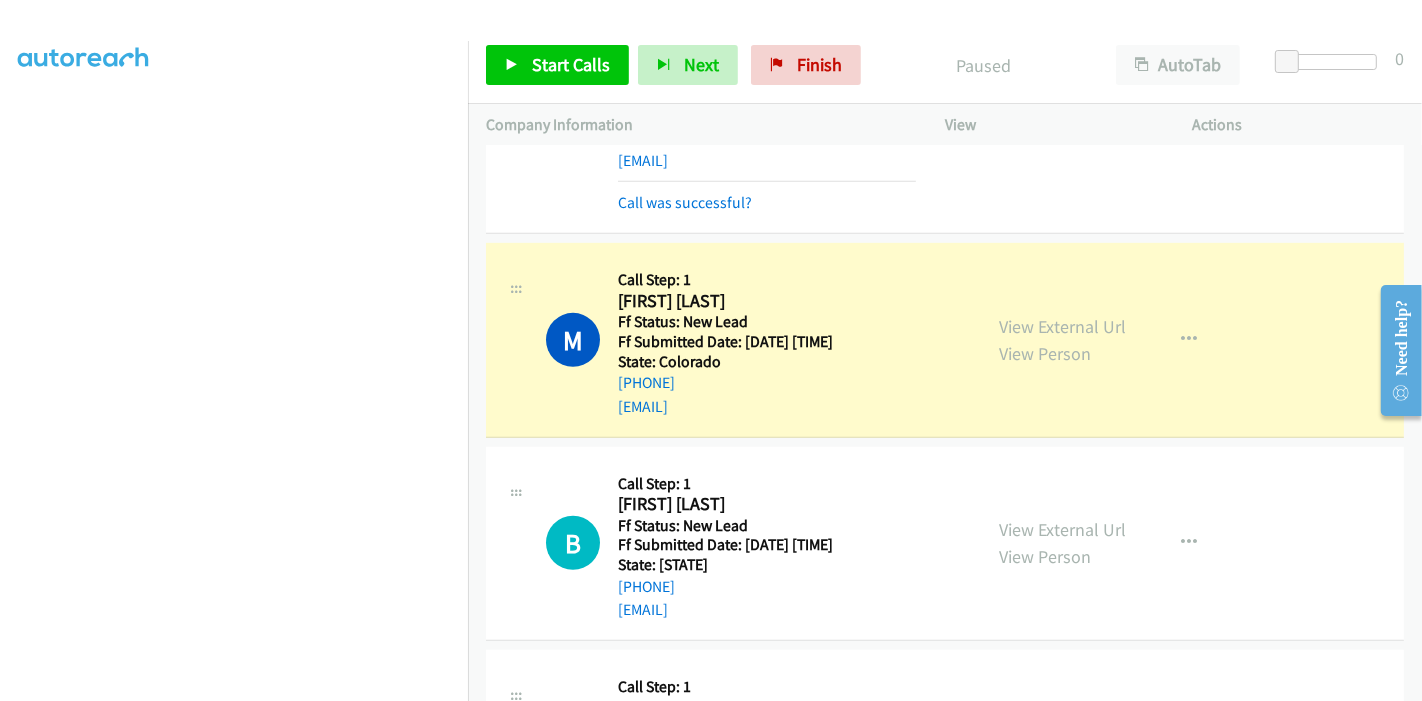 scroll, scrollTop: 926, scrollLeft: 0, axis: vertical 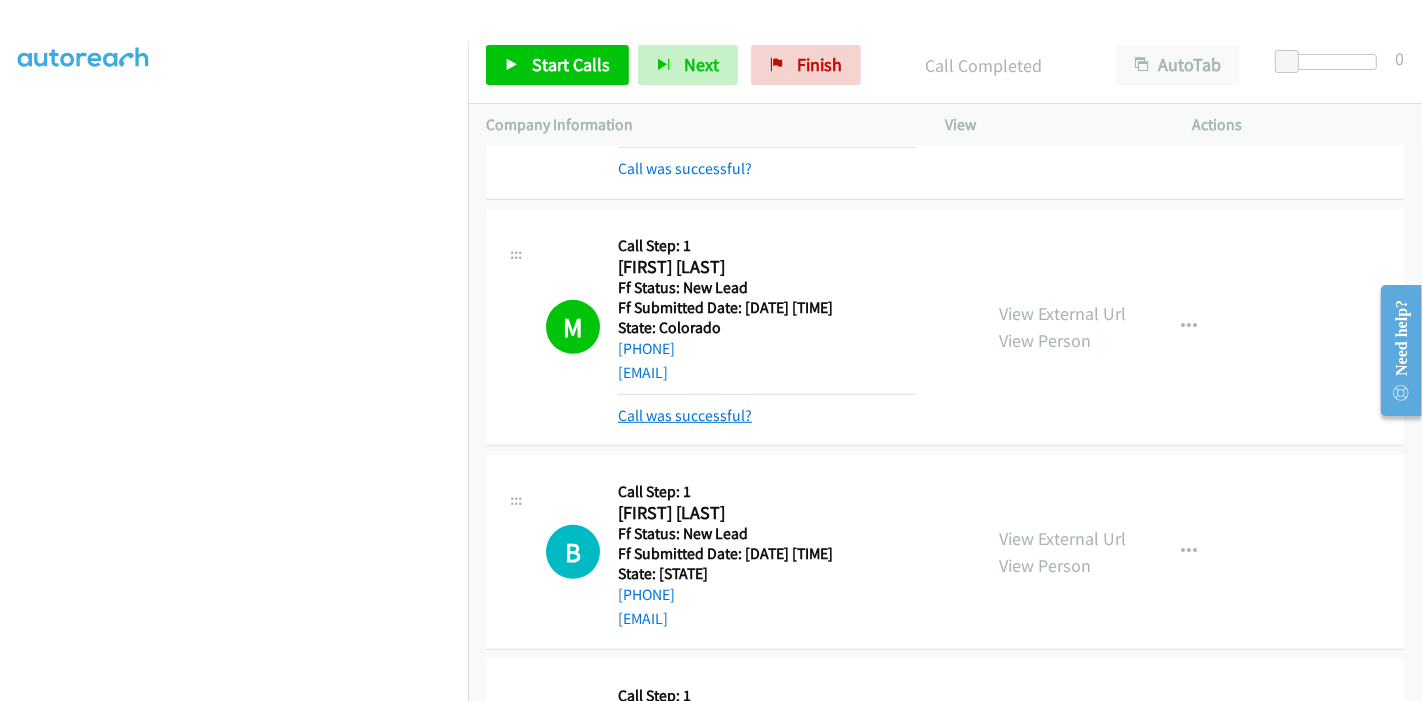 click on "Call was successful?" at bounding box center [685, 415] 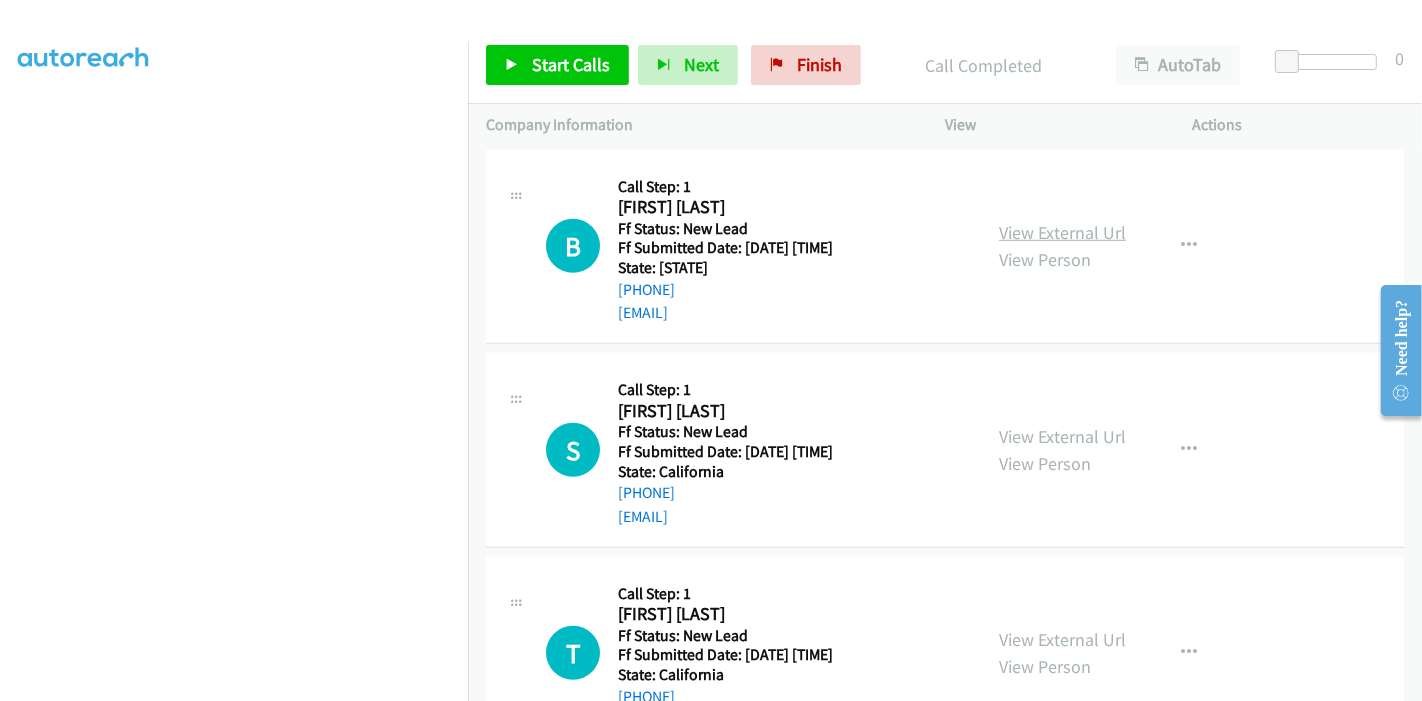 scroll, scrollTop: 1155, scrollLeft: 0, axis: vertical 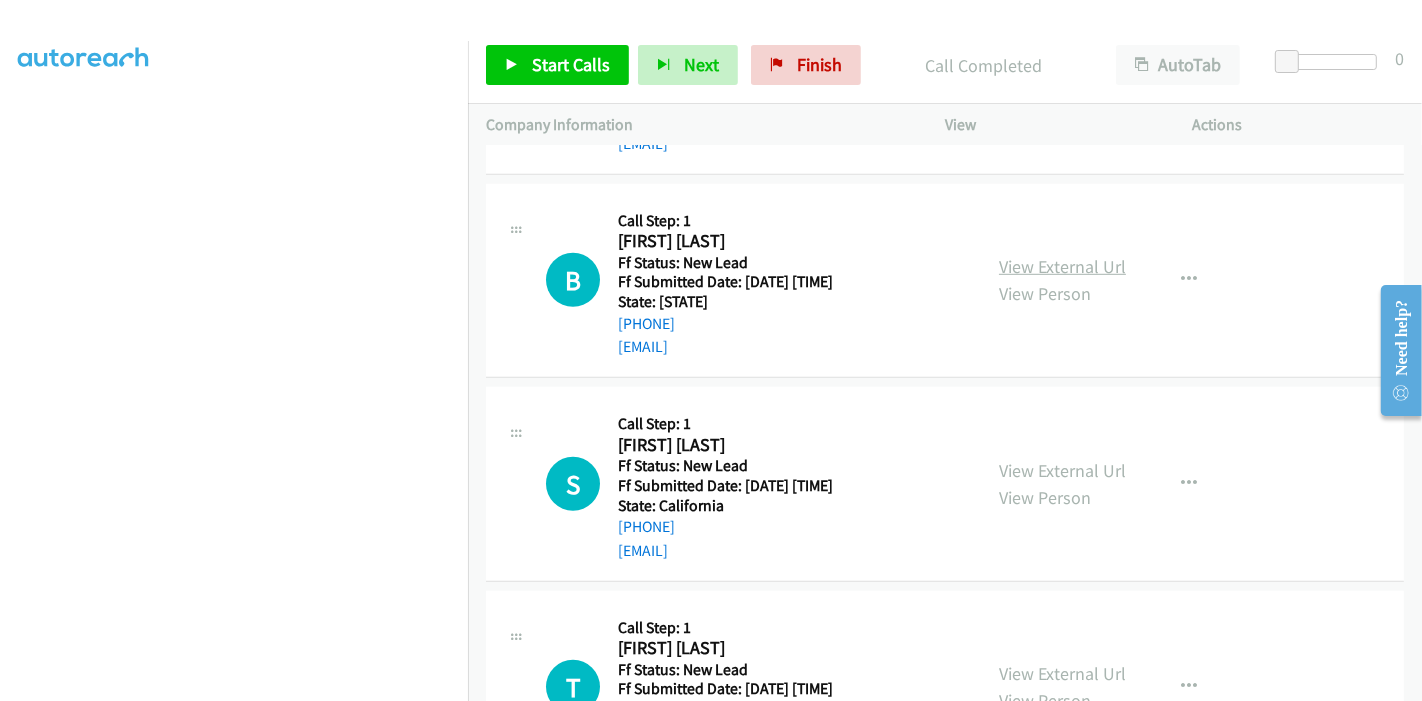 click on "View External Url" at bounding box center [1062, 266] 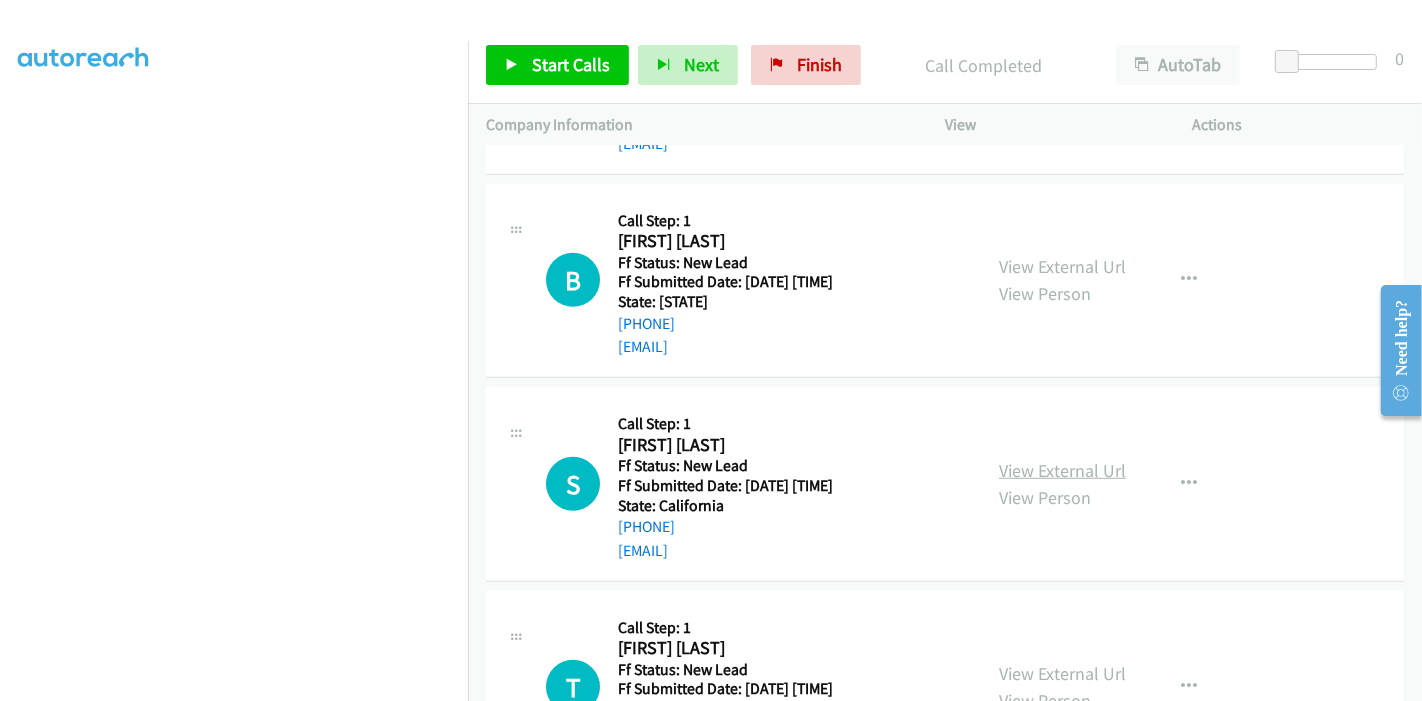 click on "View External Url" at bounding box center [1062, 470] 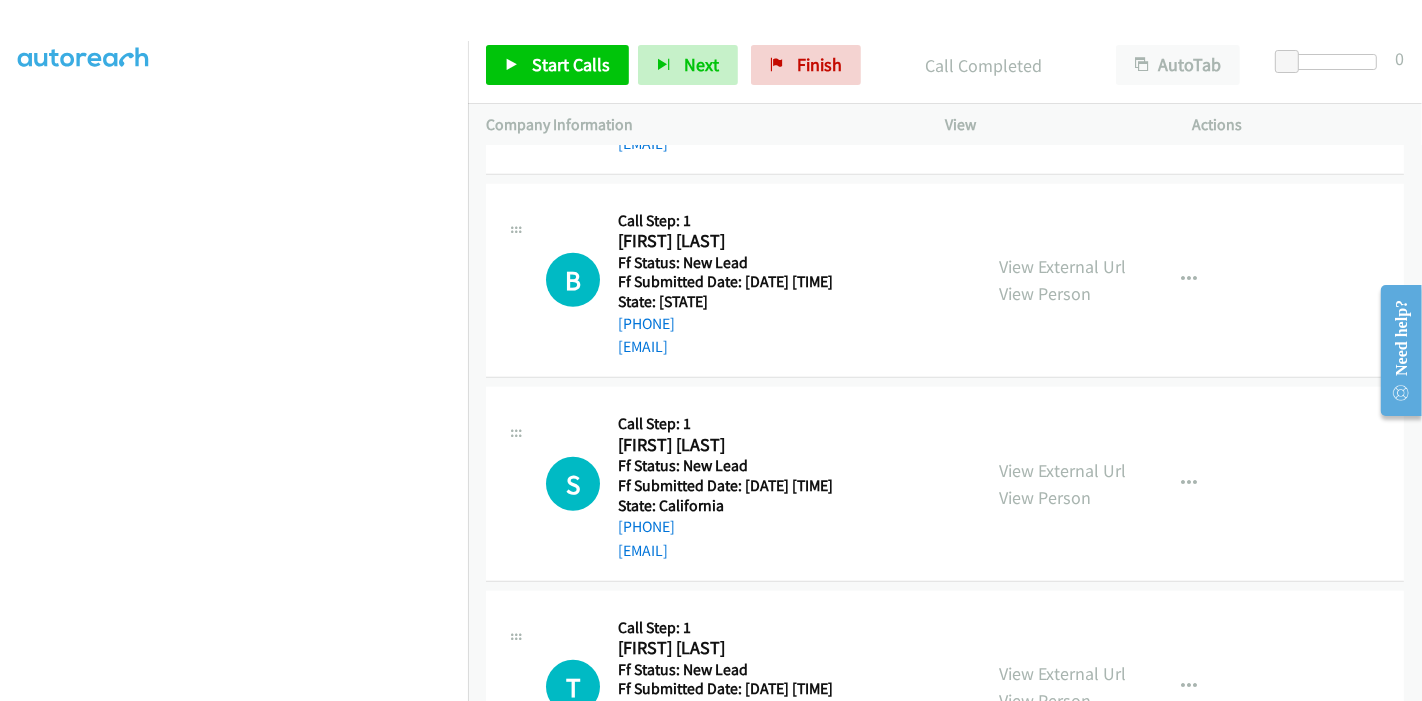 scroll, scrollTop: 1266, scrollLeft: 0, axis: vertical 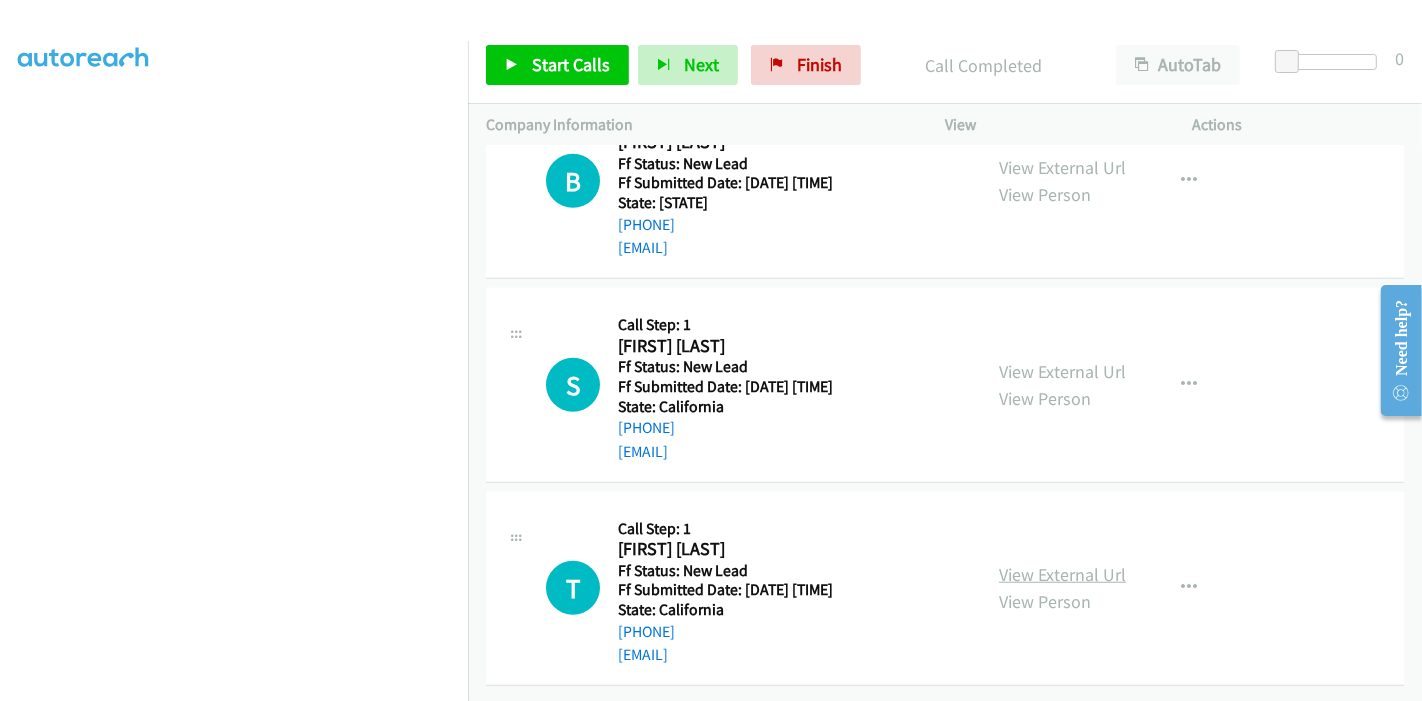 click on "View External Url" at bounding box center [1062, 574] 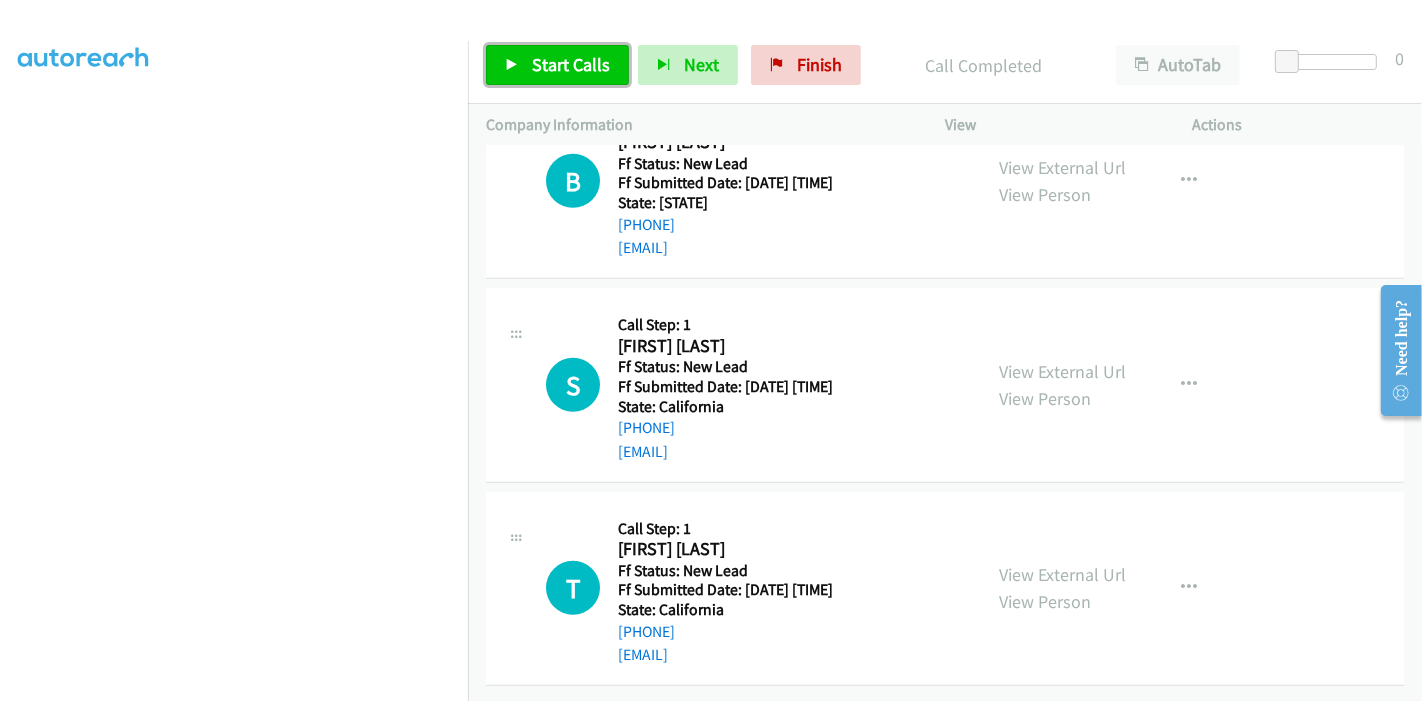 click on "Start Calls" at bounding box center (557, 65) 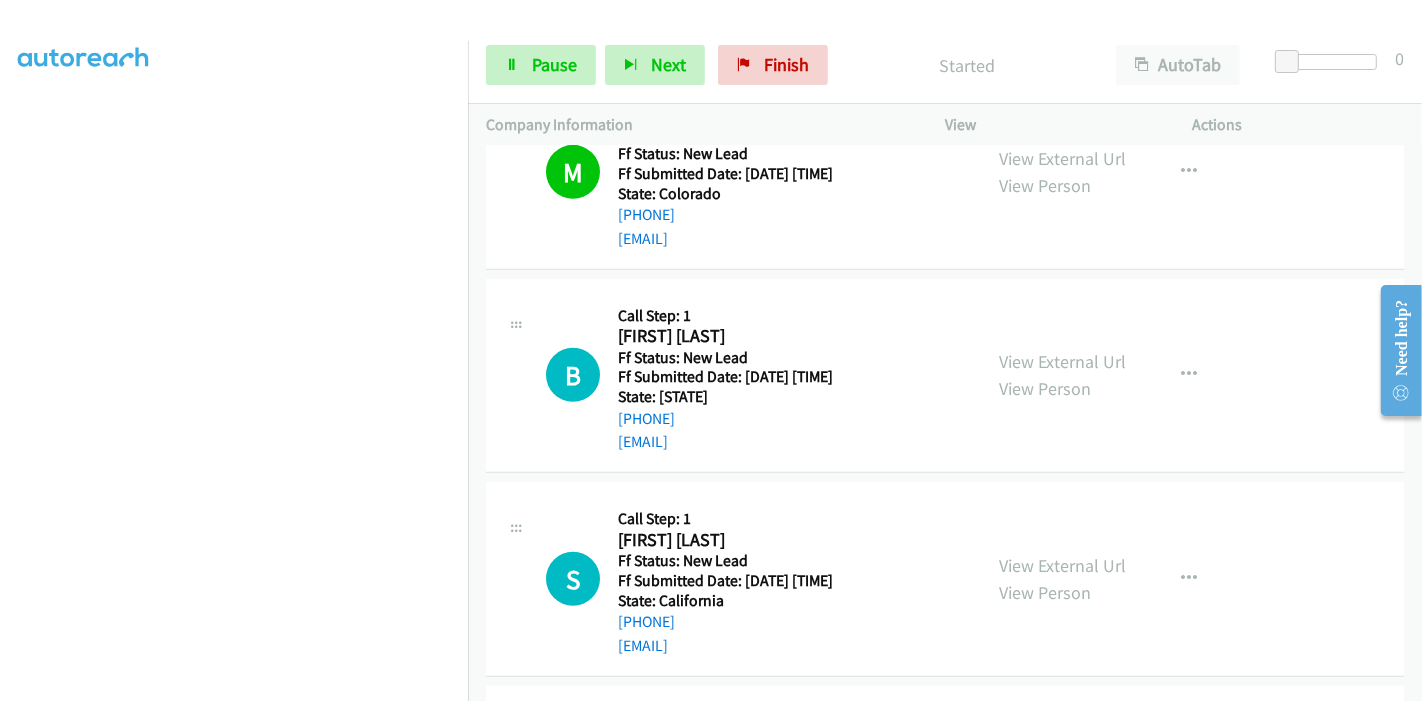 scroll, scrollTop: 1044, scrollLeft: 0, axis: vertical 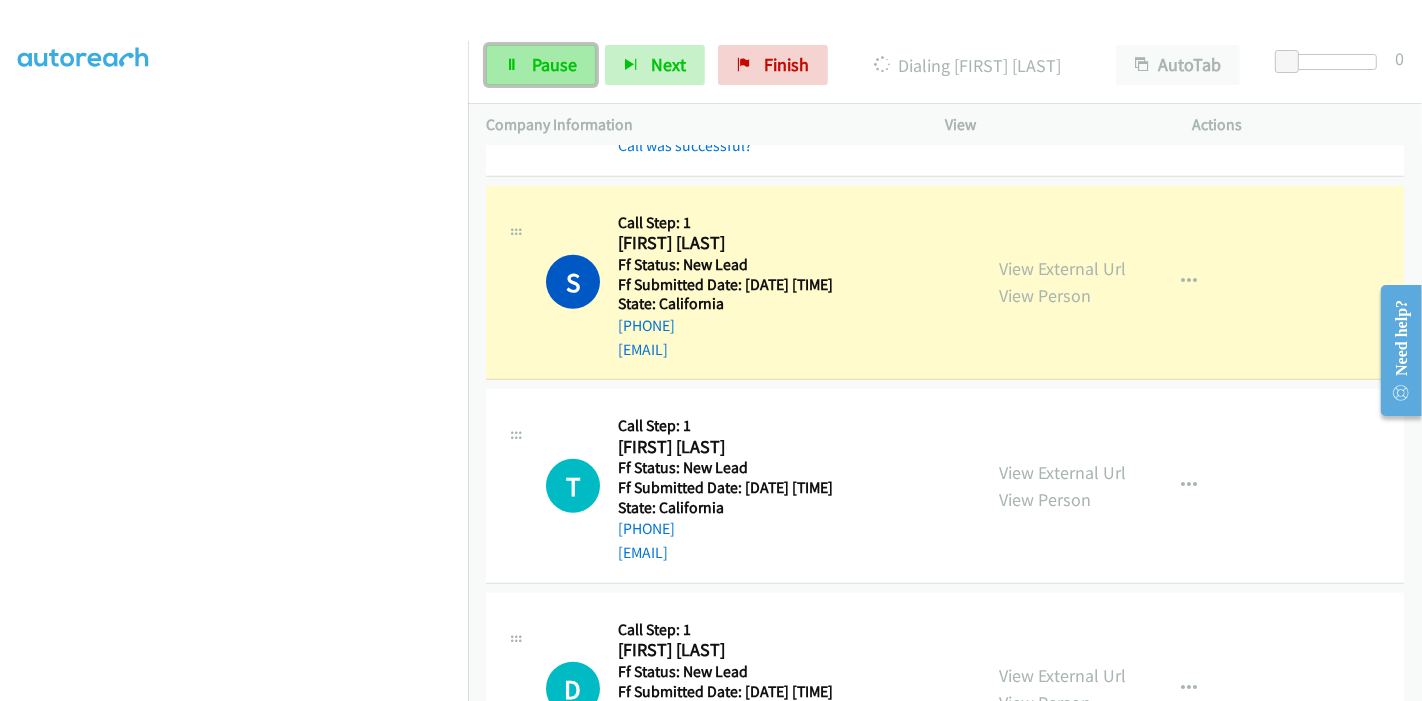 click on "Pause" at bounding box center [554, 64] 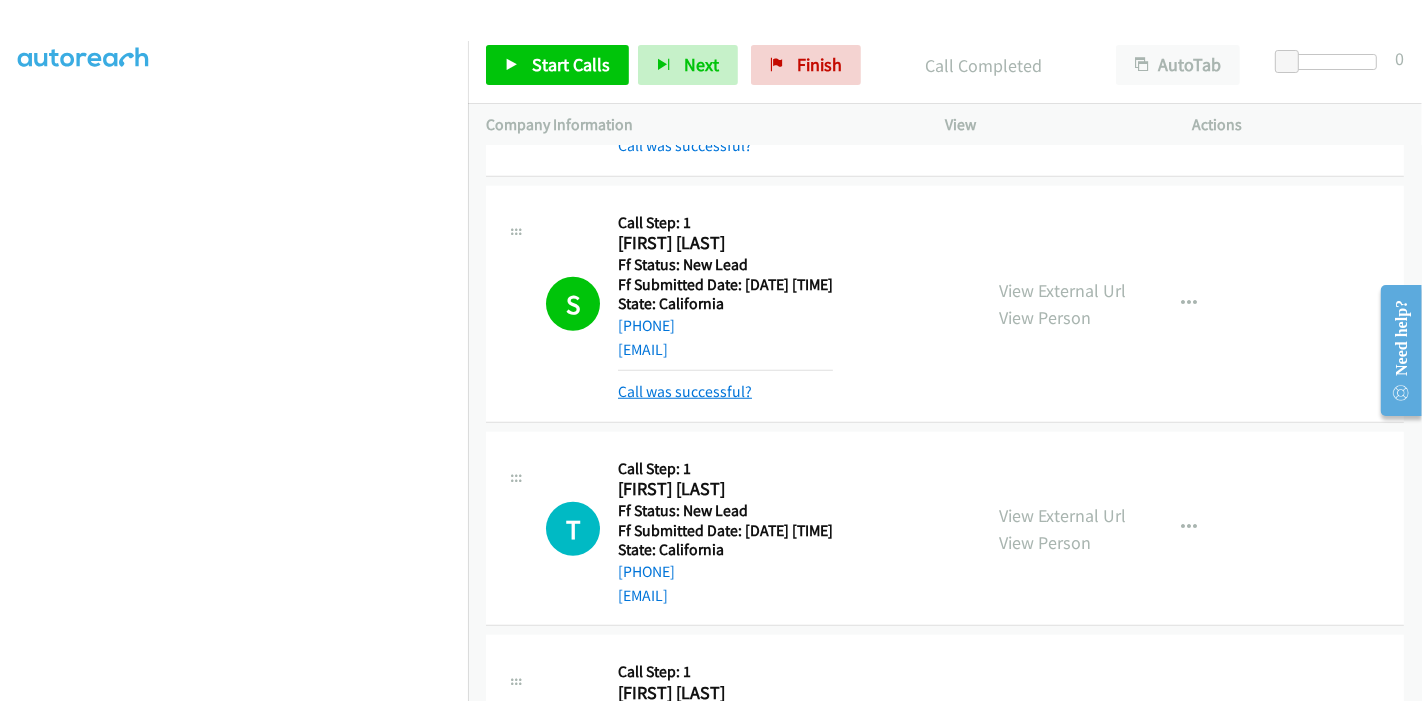 click on "Call was successful?" at bounding box center (685, 391) 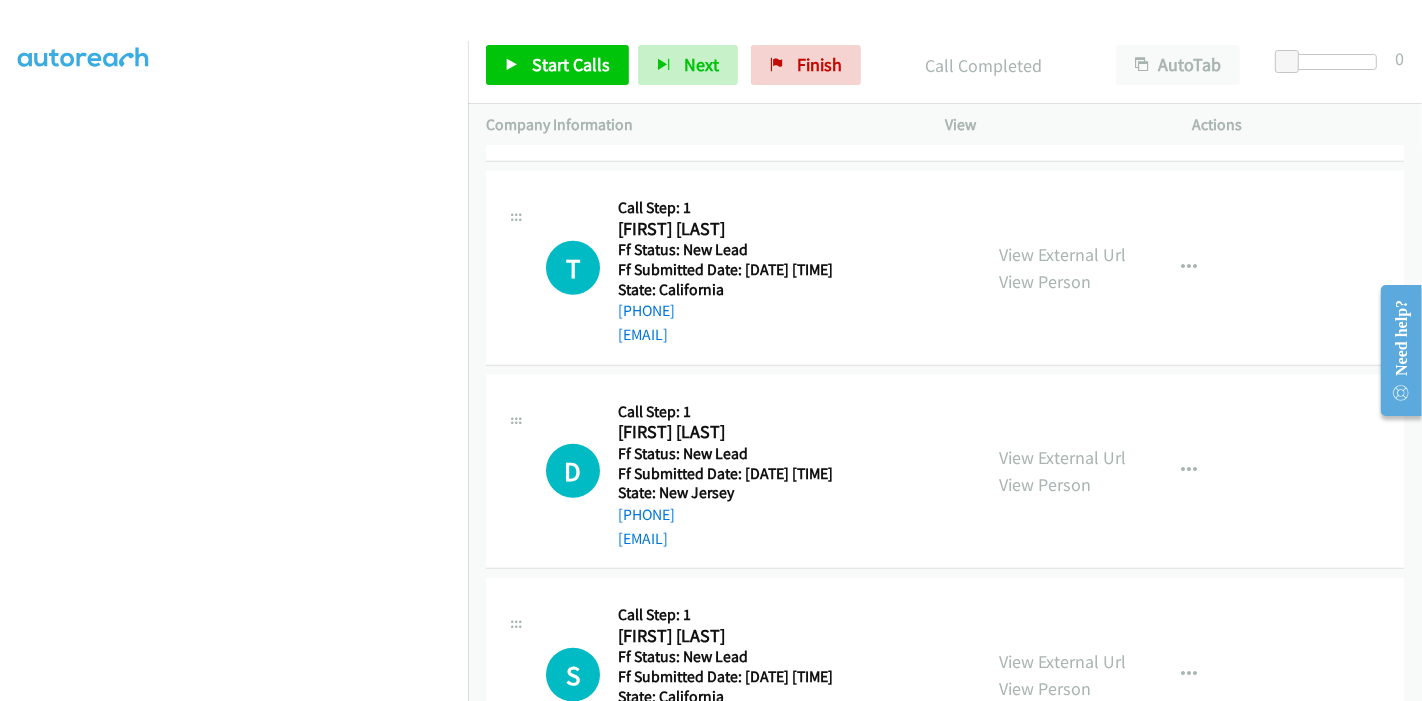 scroll, scrollTop: 1621, scrollLeft: 0, axis: vertical 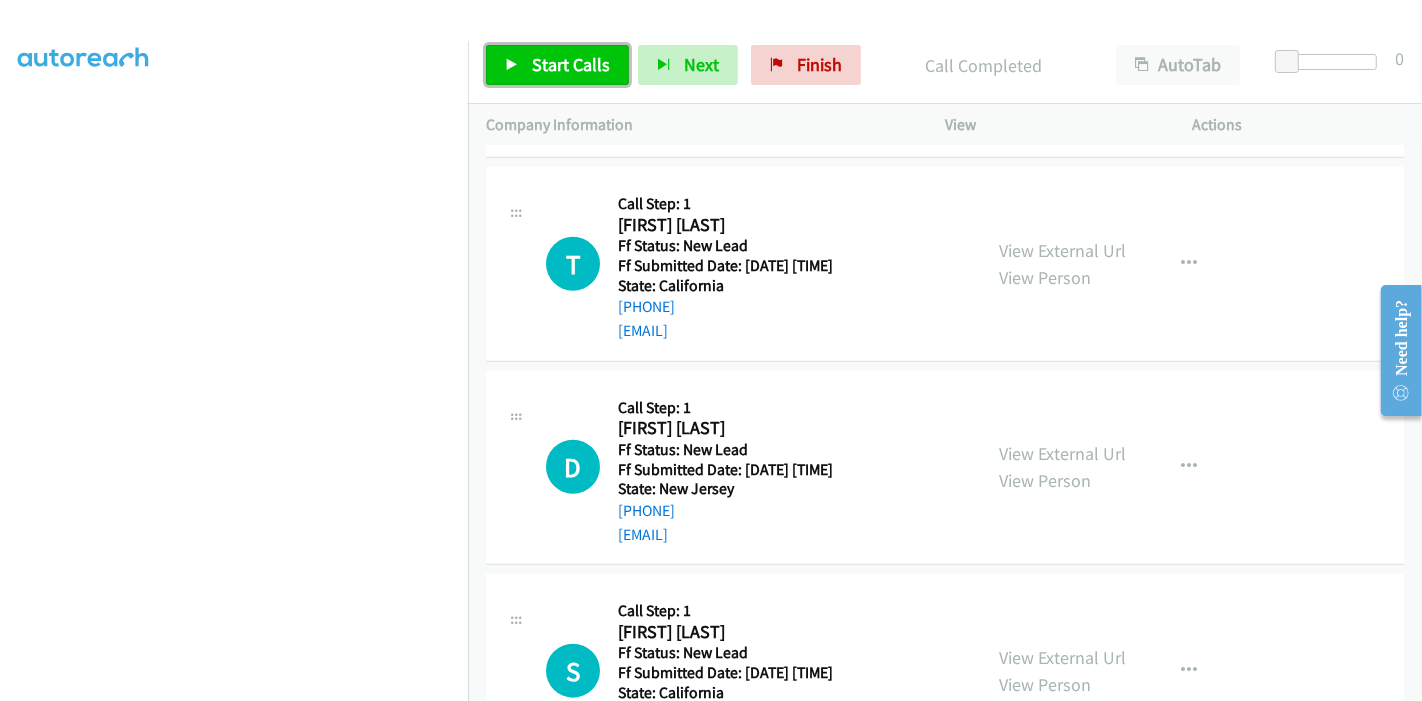 click on "Start Calls" at bounding box center [571, 64] 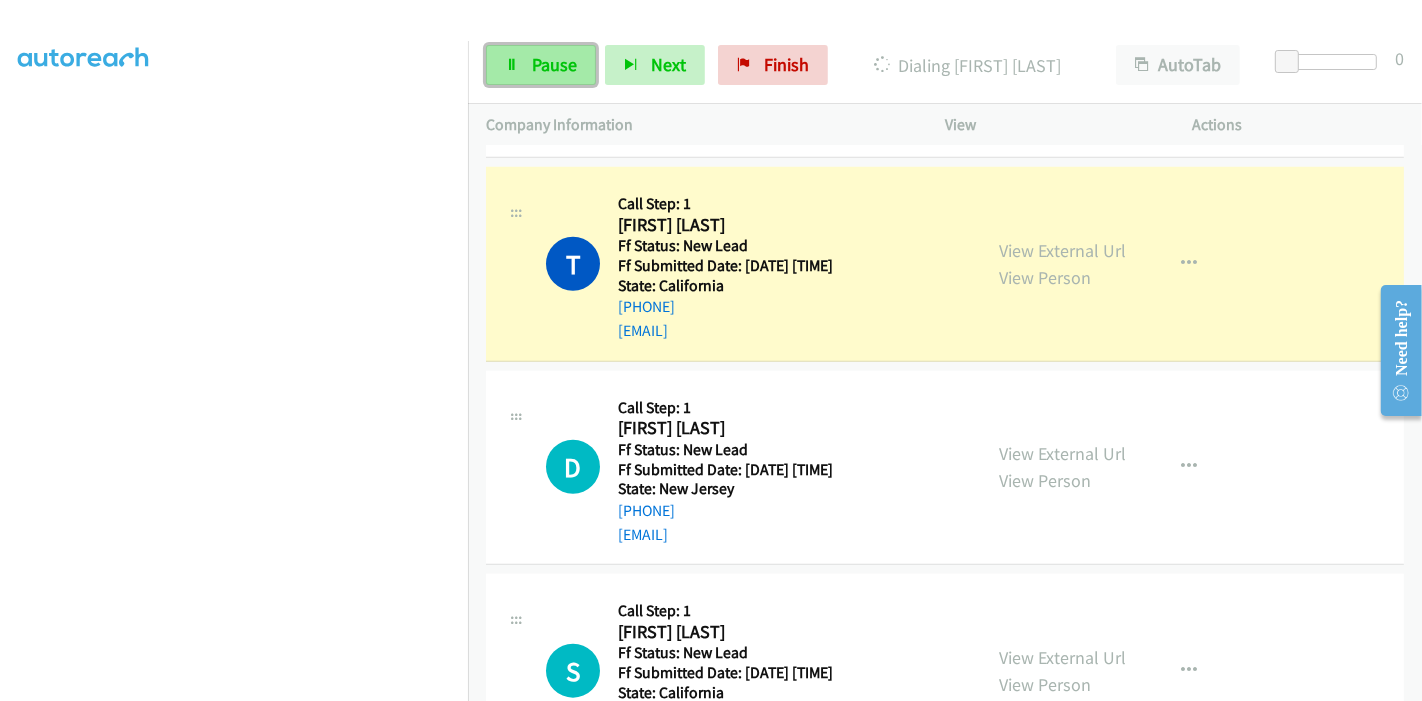 click on "Pause" at bounding box center [554, 64] 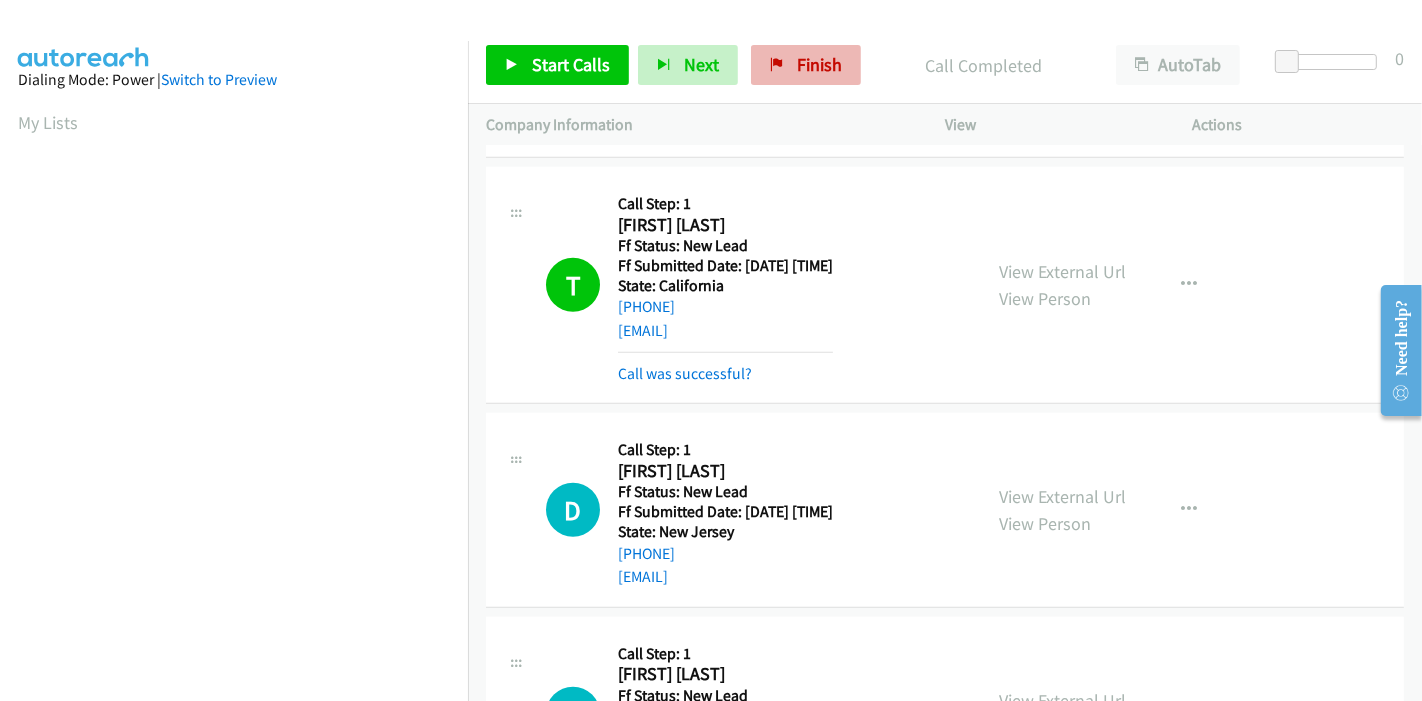 scroll, scrollTop: 422, scrollLeft: 0, axis: vertical 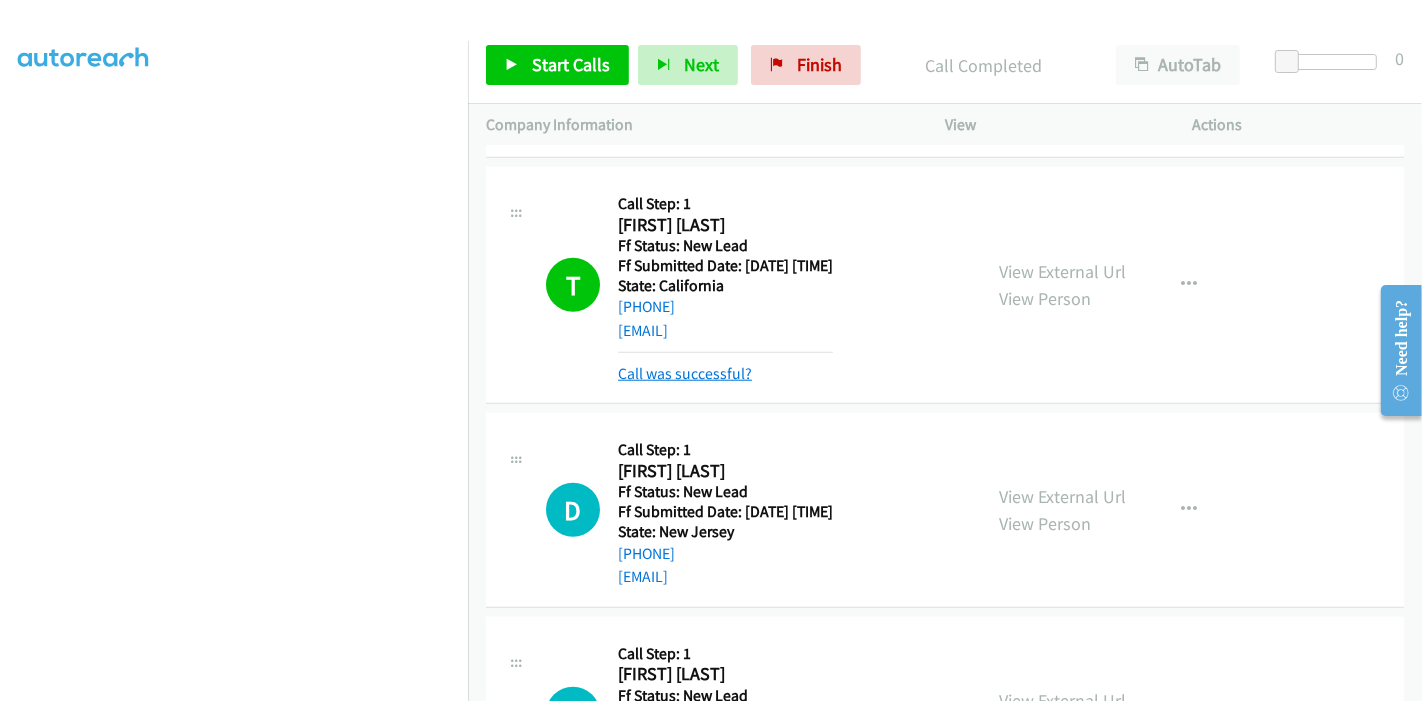 click on "Call was successful?" at bounding box center (685, 373) 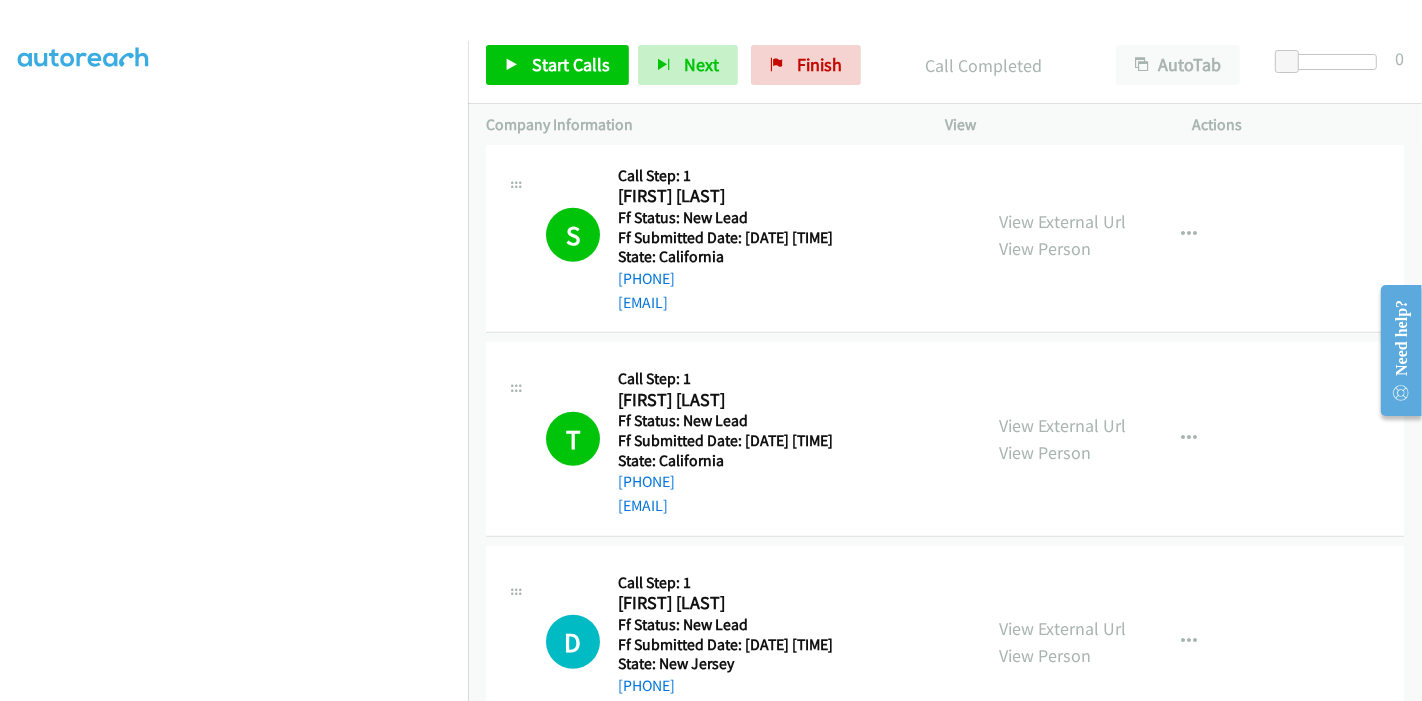 scroll, scrollTop: 1435, scrollLeft: 0, axis: vertical 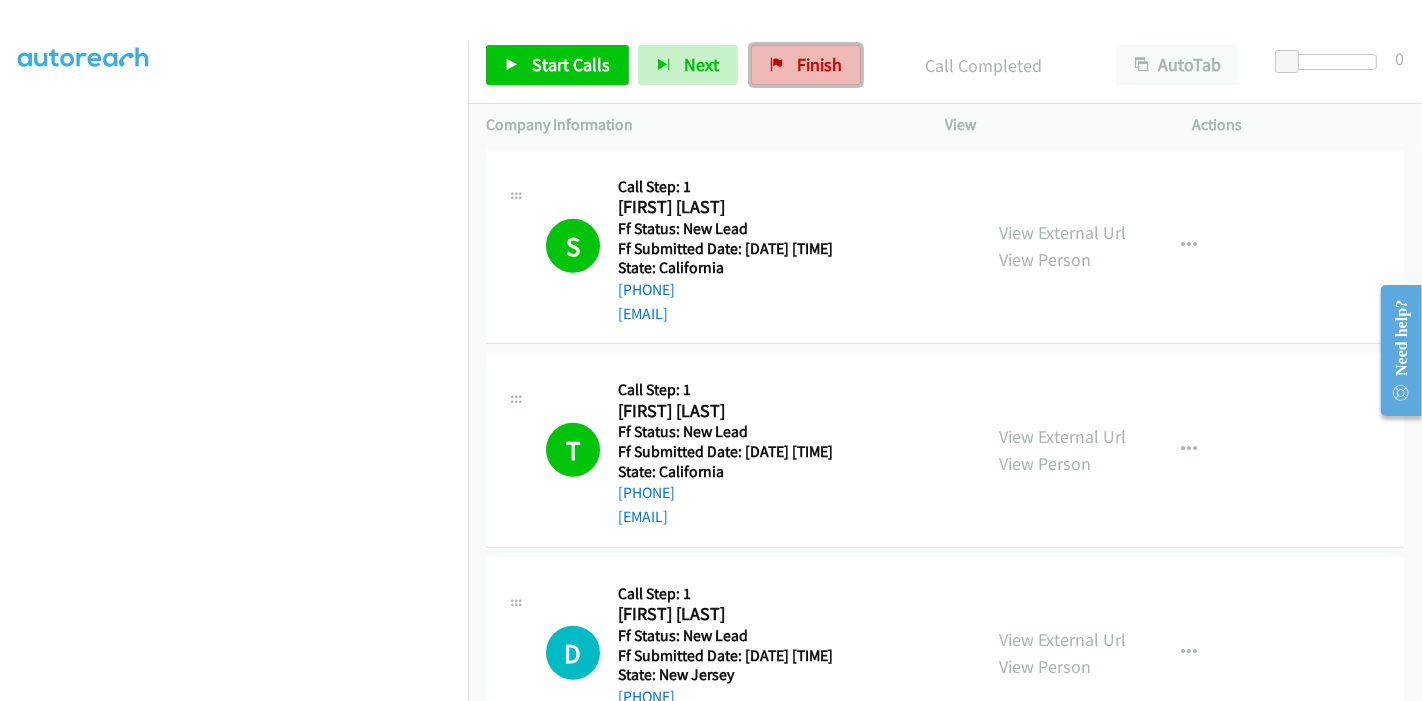 click on "Finish" at bounding box center (819, 64) 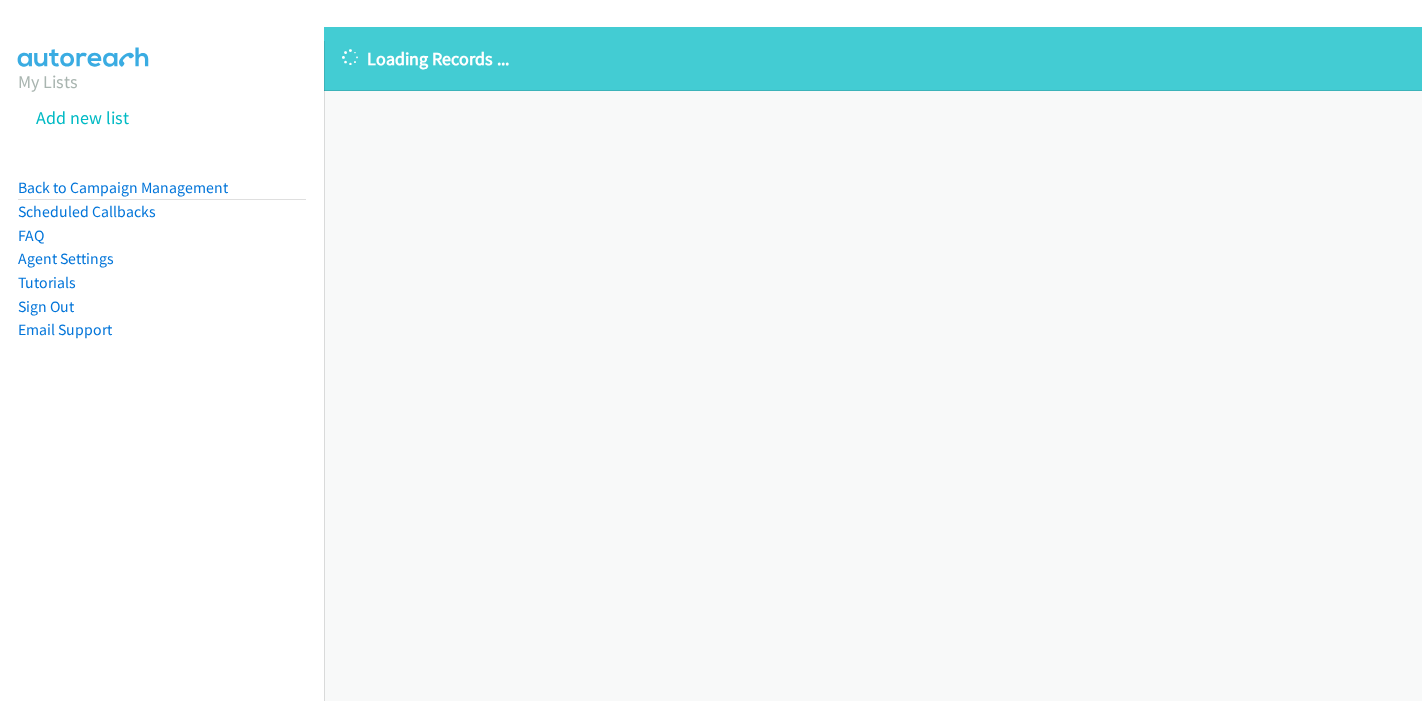 scroll, scrollTop: 0, scrollLeft: 0, axis: both 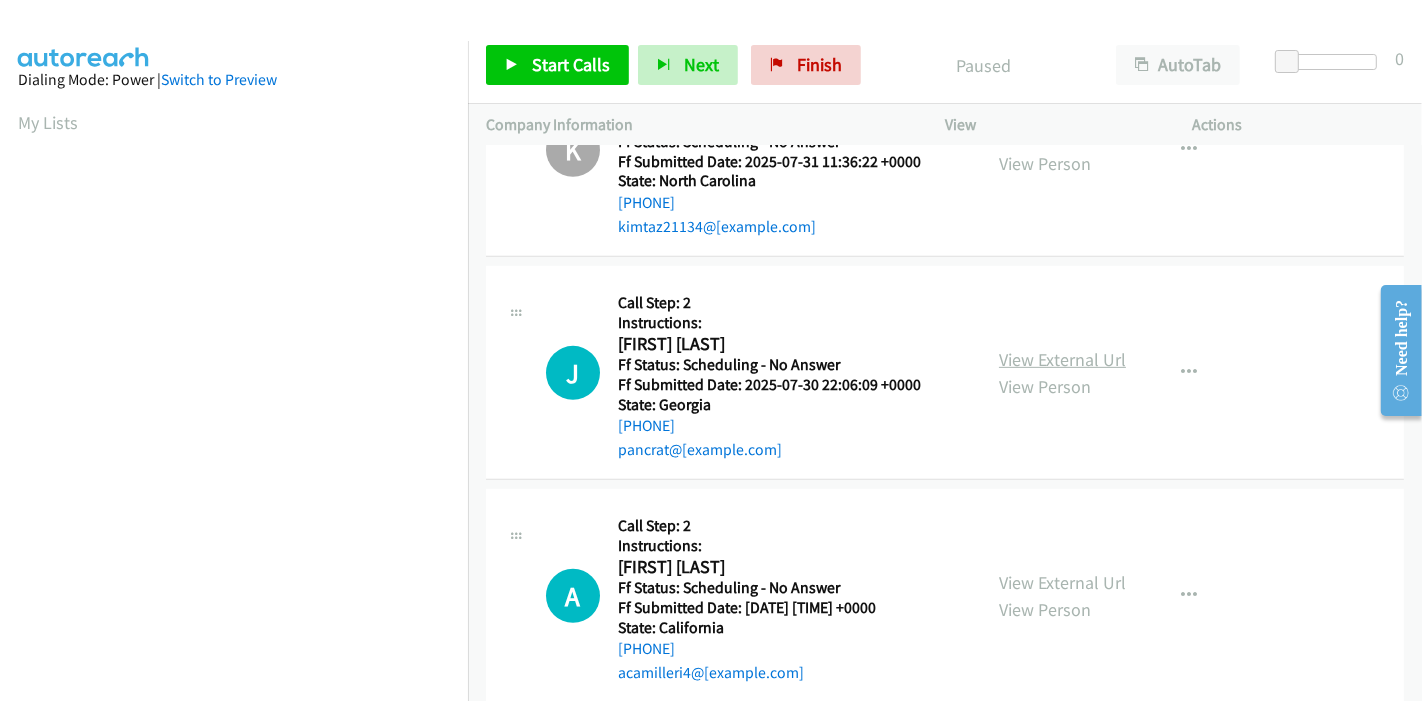 click on "View External Url" at bounding box center [1062, 359] 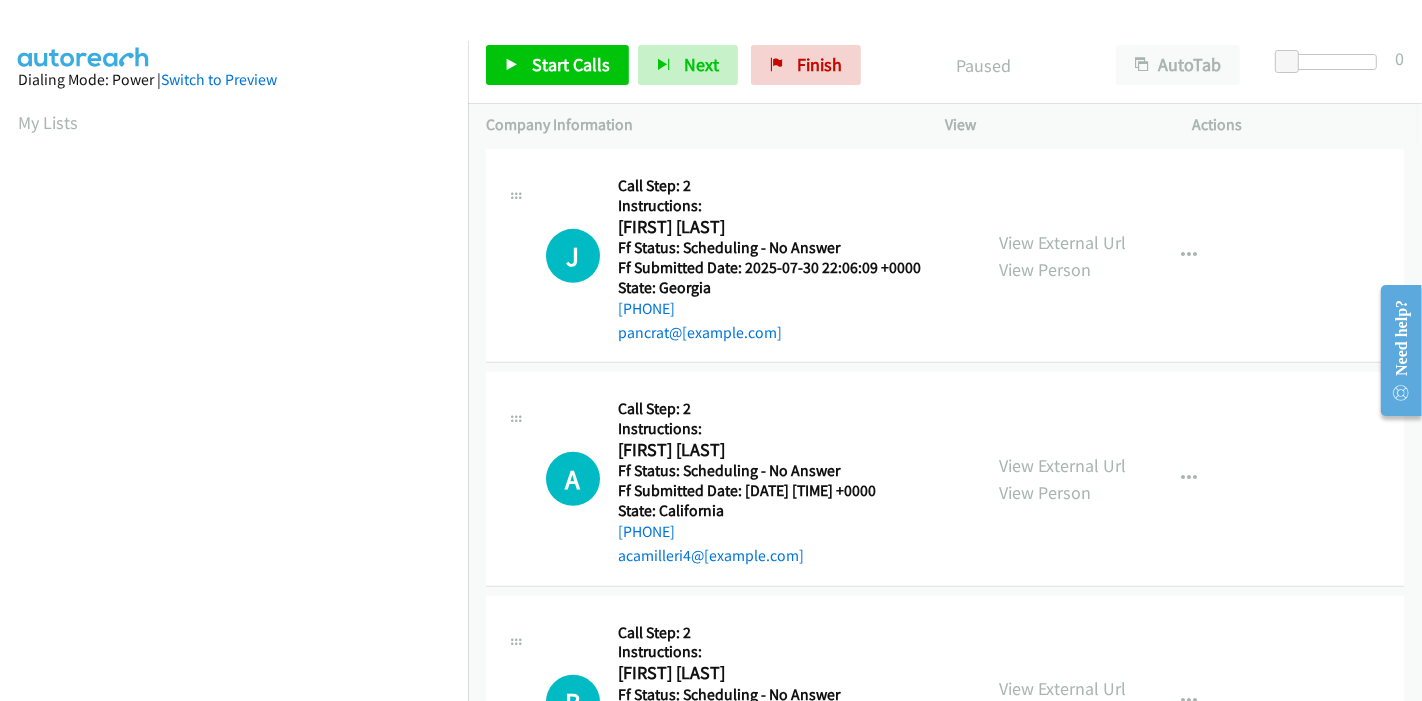scroll, scrollTop: 1000, scrollLeft: 0, axis: vertical 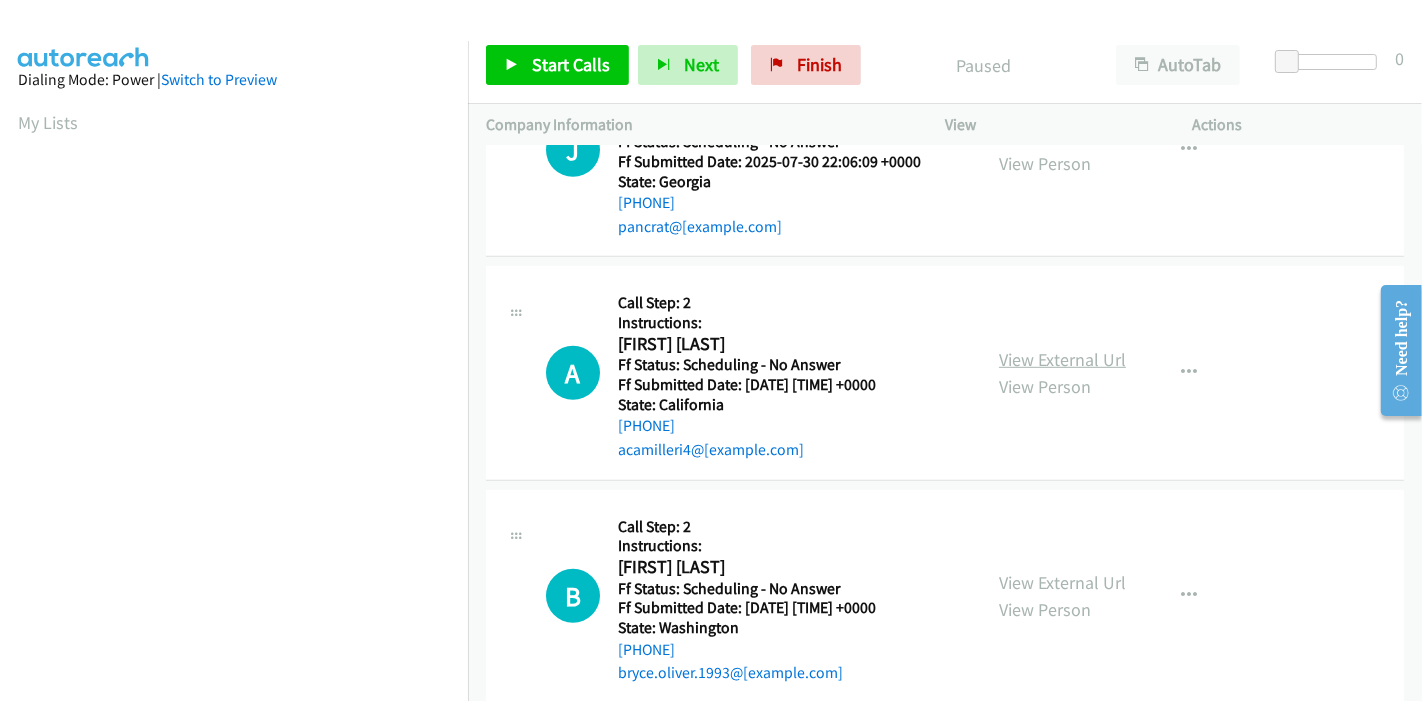 click on "View External Url" at bounding box center [1062, 359] 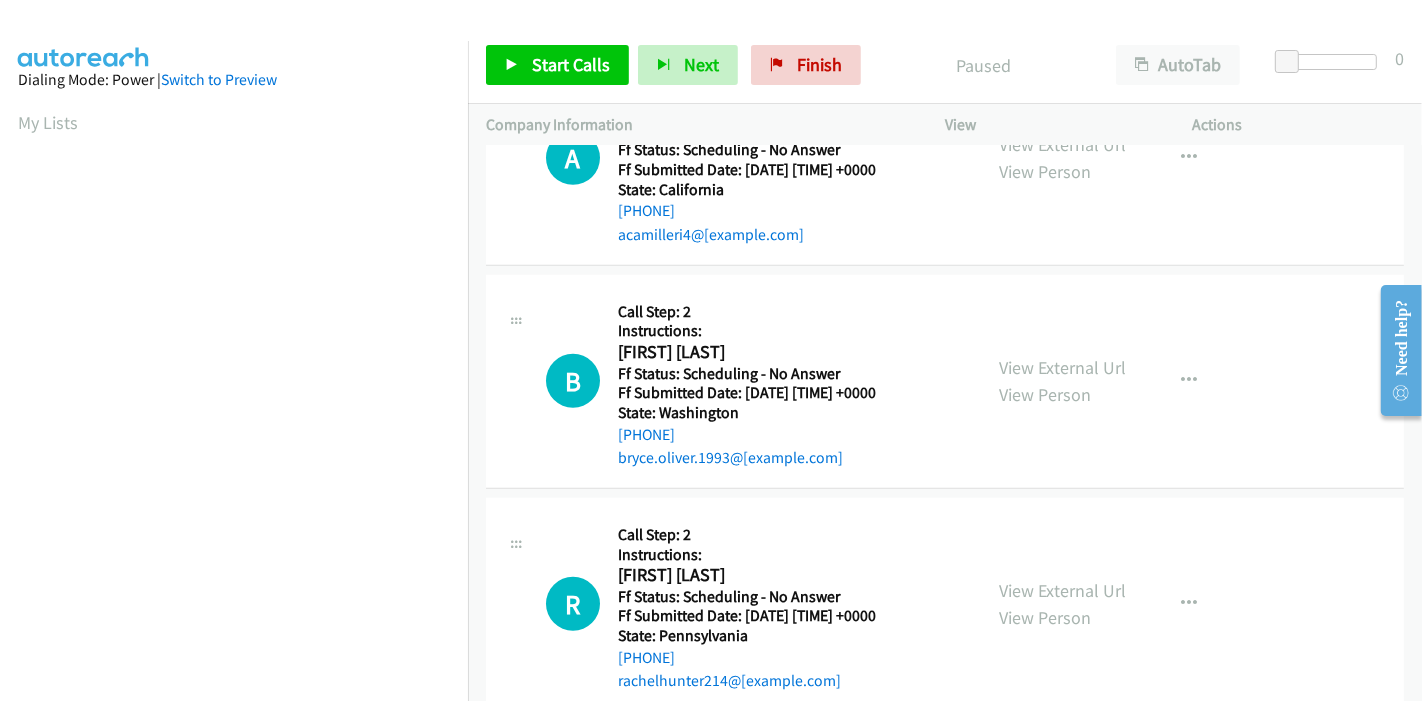 scroll, scrollTop: 1222, scrollLeft: 0, axis: vertical 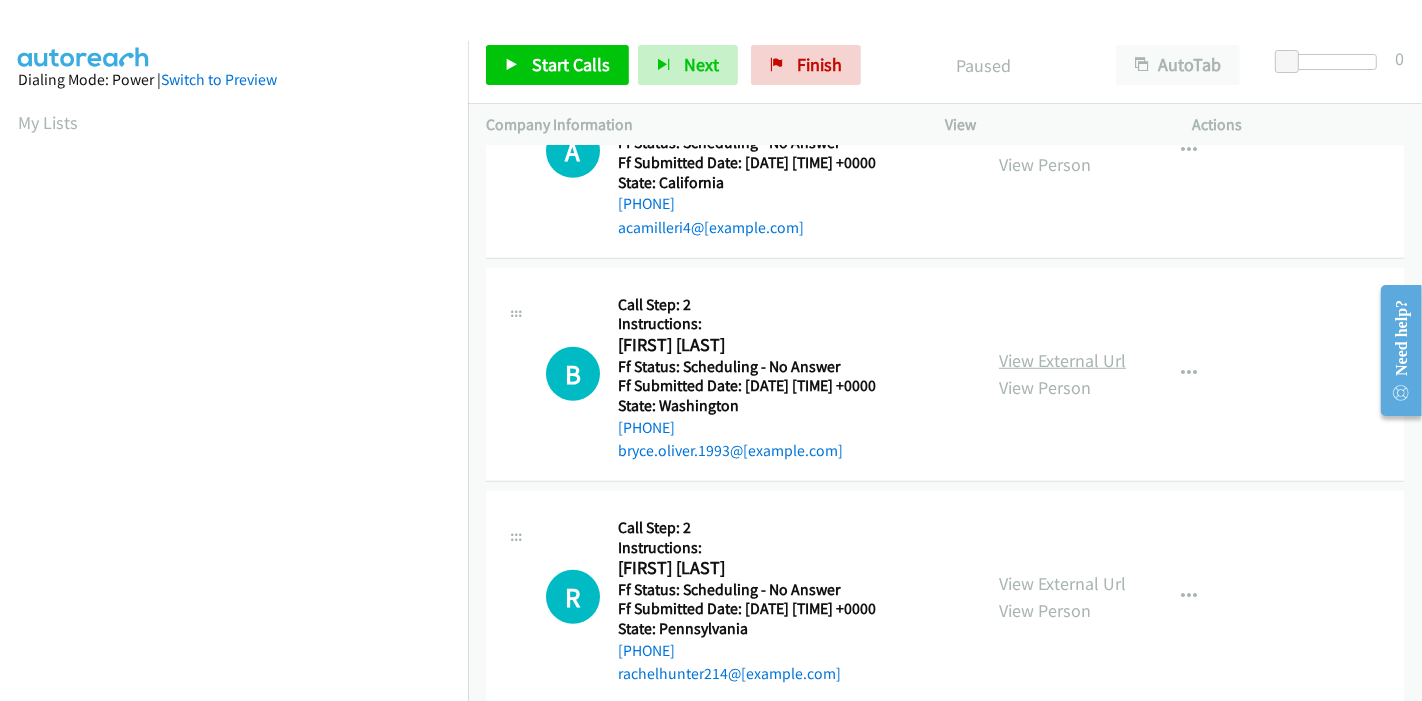 click on "View External Url" at bounding box center (1062, 360) 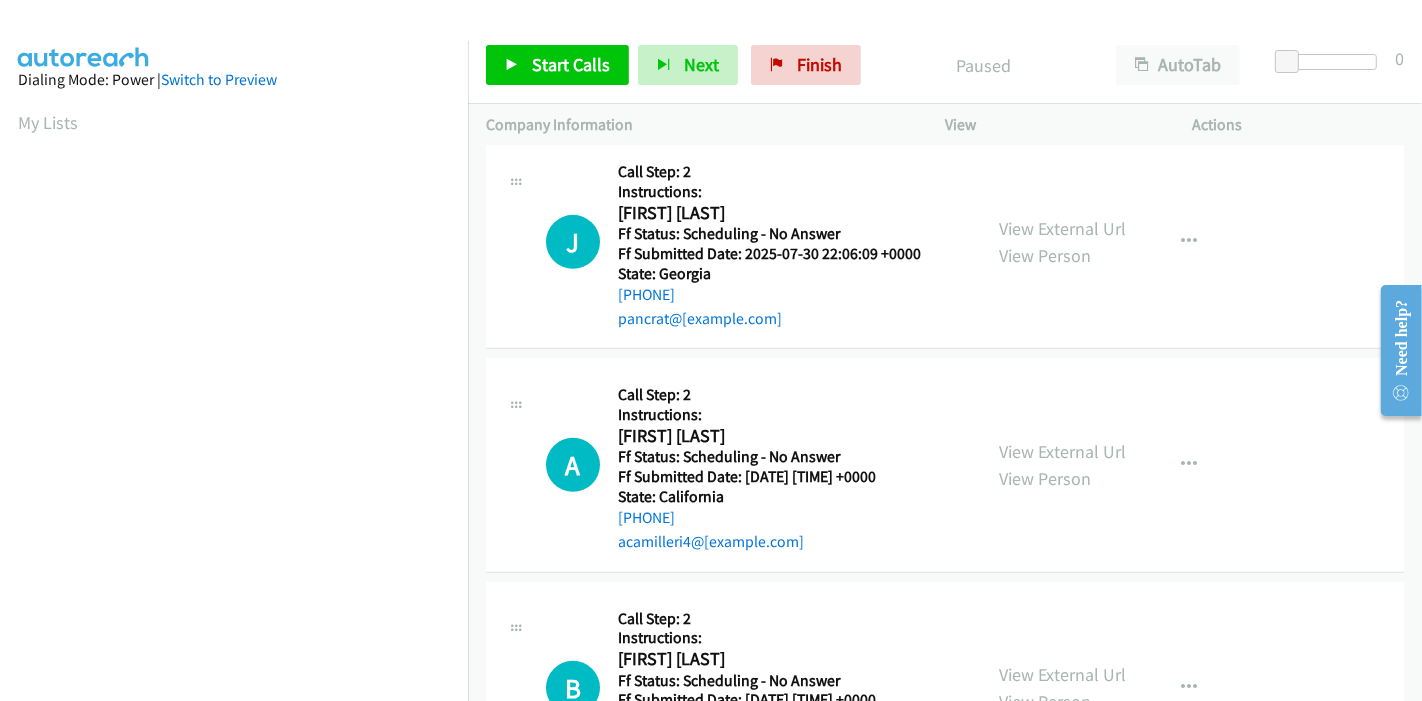 scroll, scrollTop: 1000, scrollLeft: 0, axis: vertical 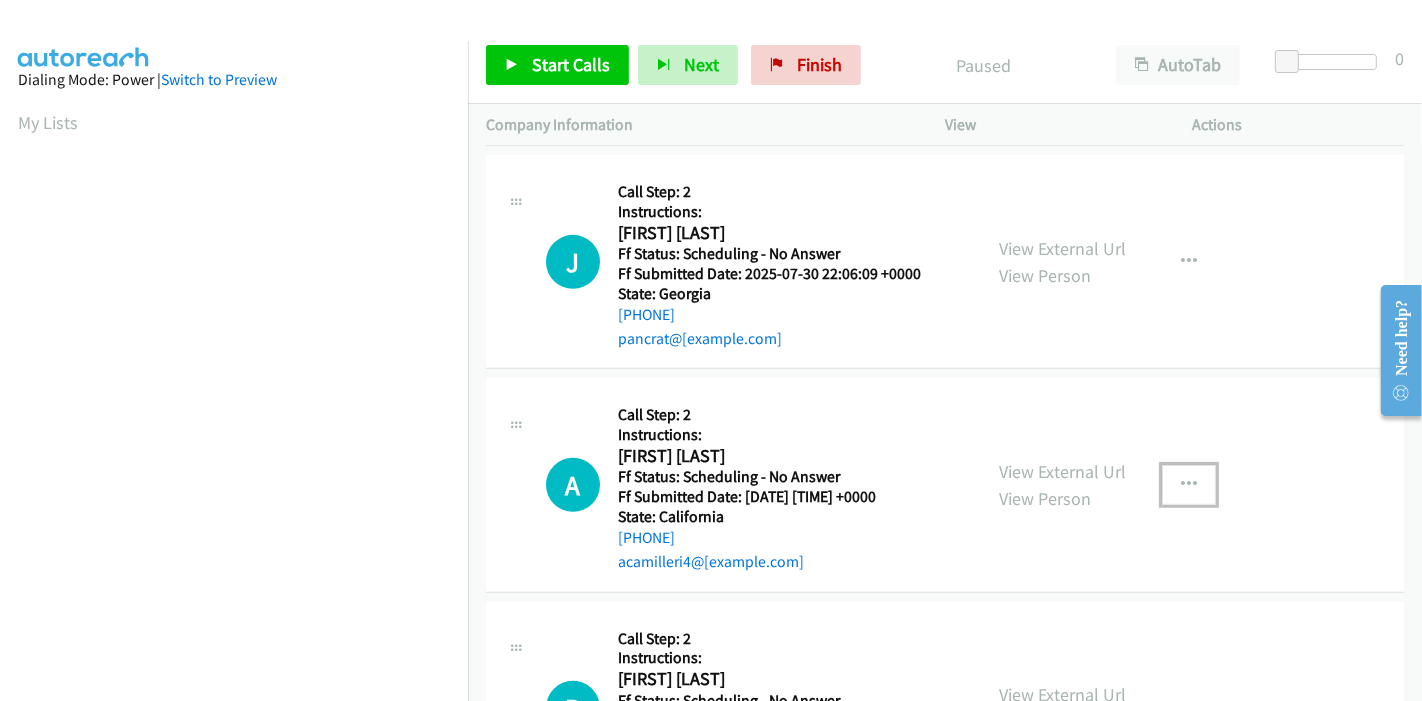 click at bounding box center (1189, 485) 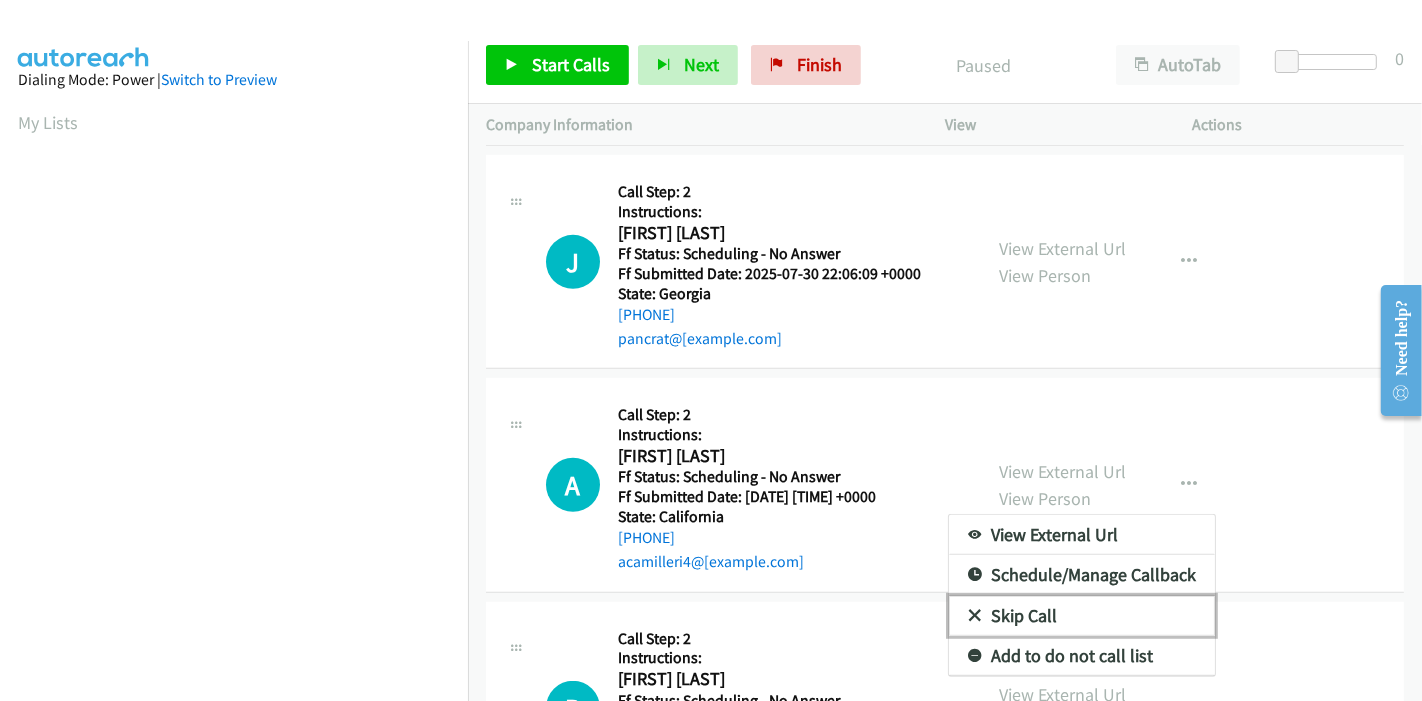click on "Skip Call" at bounding box center (1082, 616) 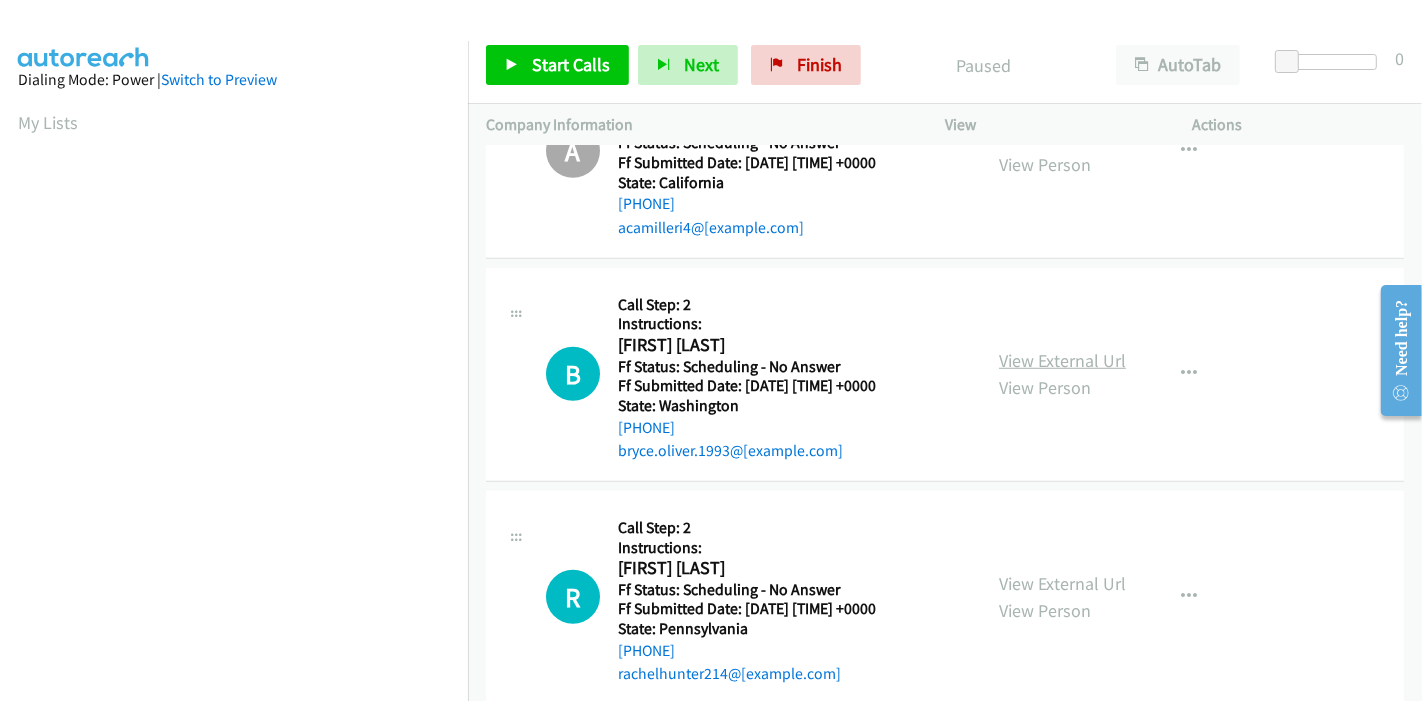 scroll, scrollTop: 1333, scrollLeft: 0, axis: vertical 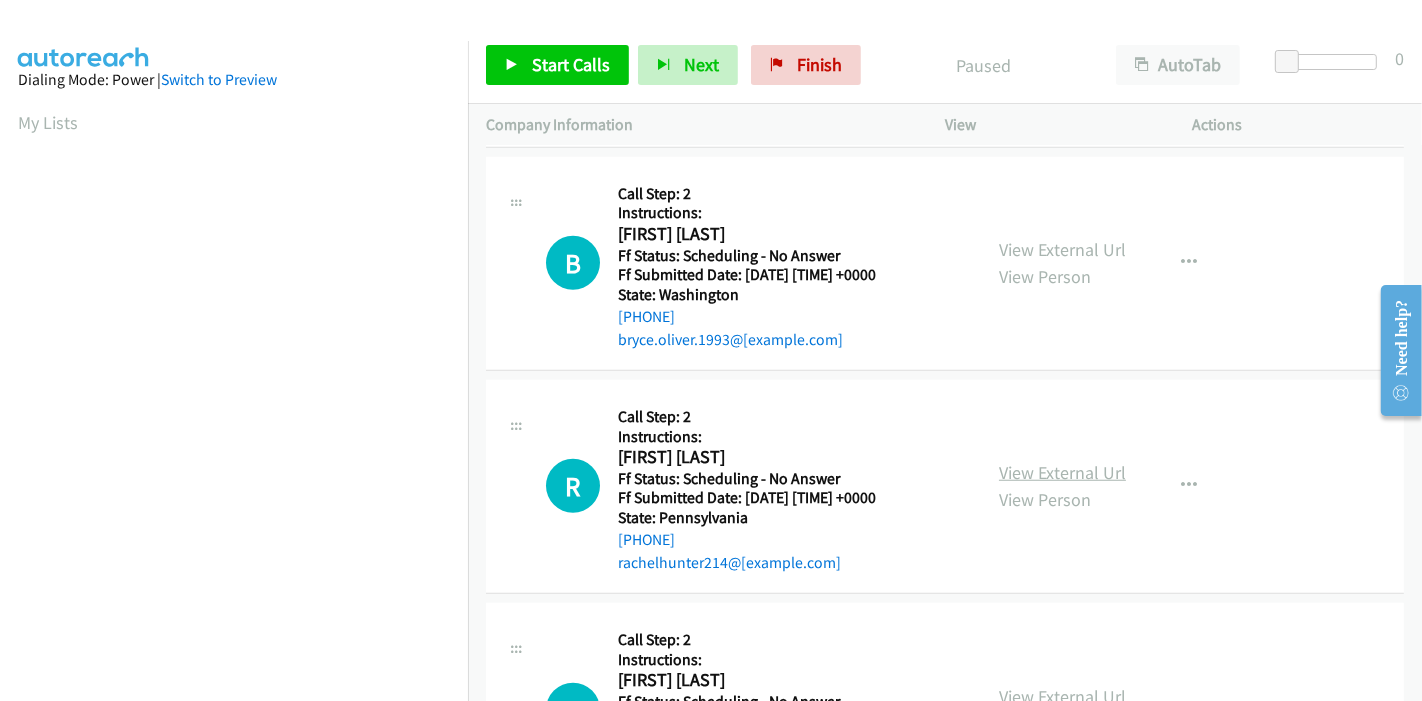 click on "View External Url" at bounding box center [1062, 472] 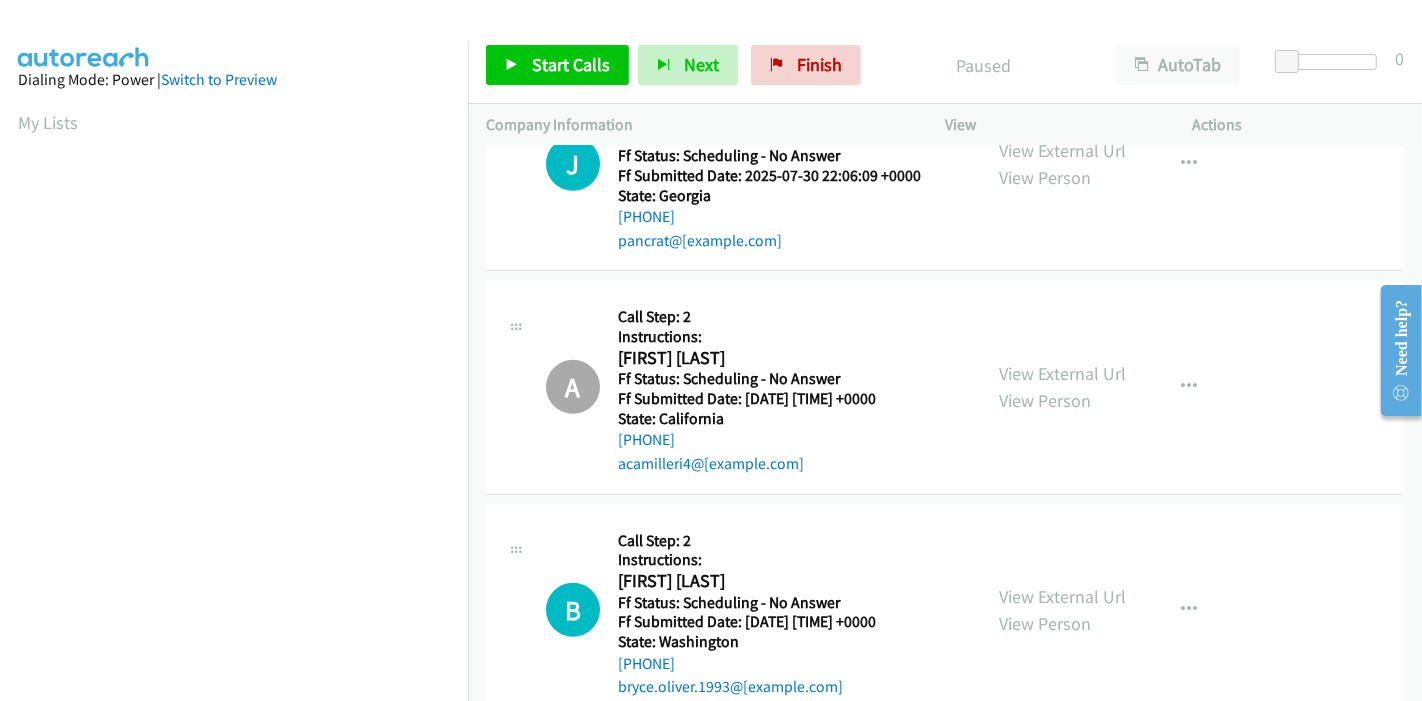scroll, scrollTop: 1111, scrollLeft: 0, axis: vertical 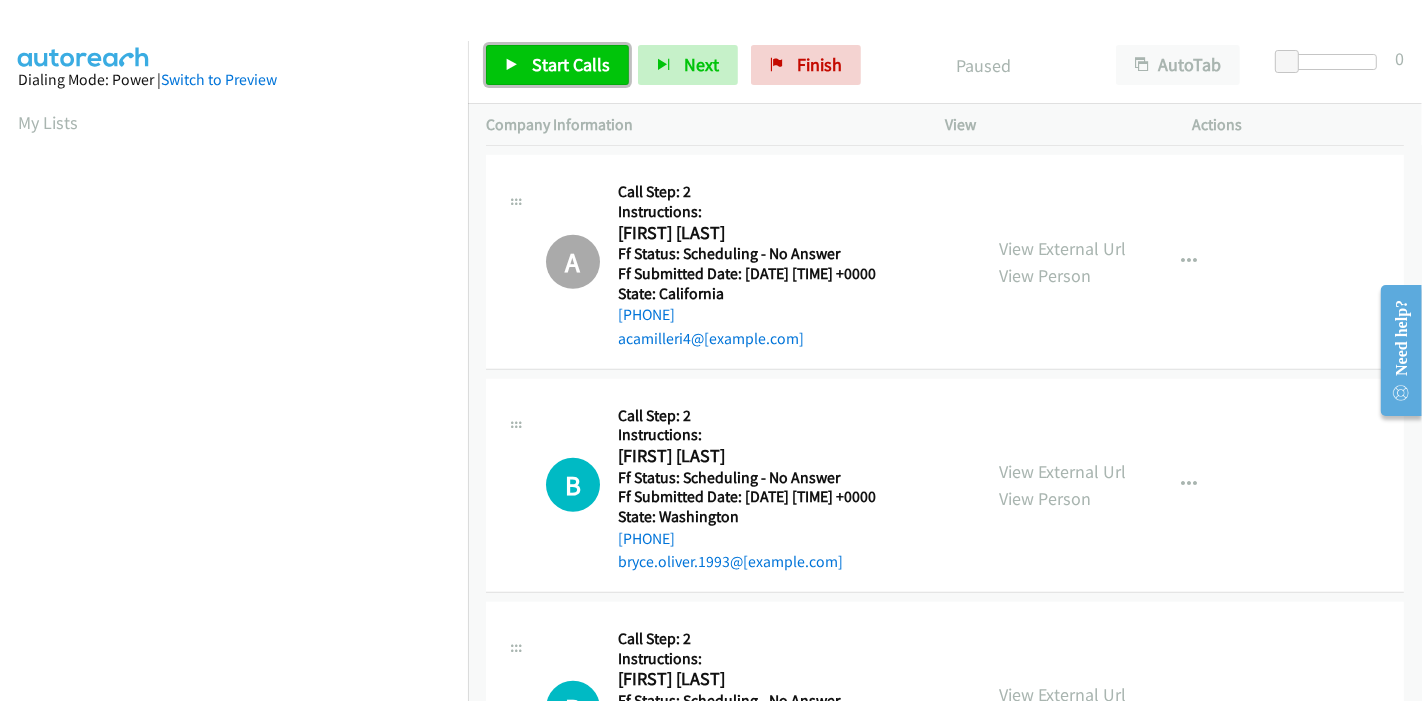 click on "Start Calls" at bounding box center (557, 65) 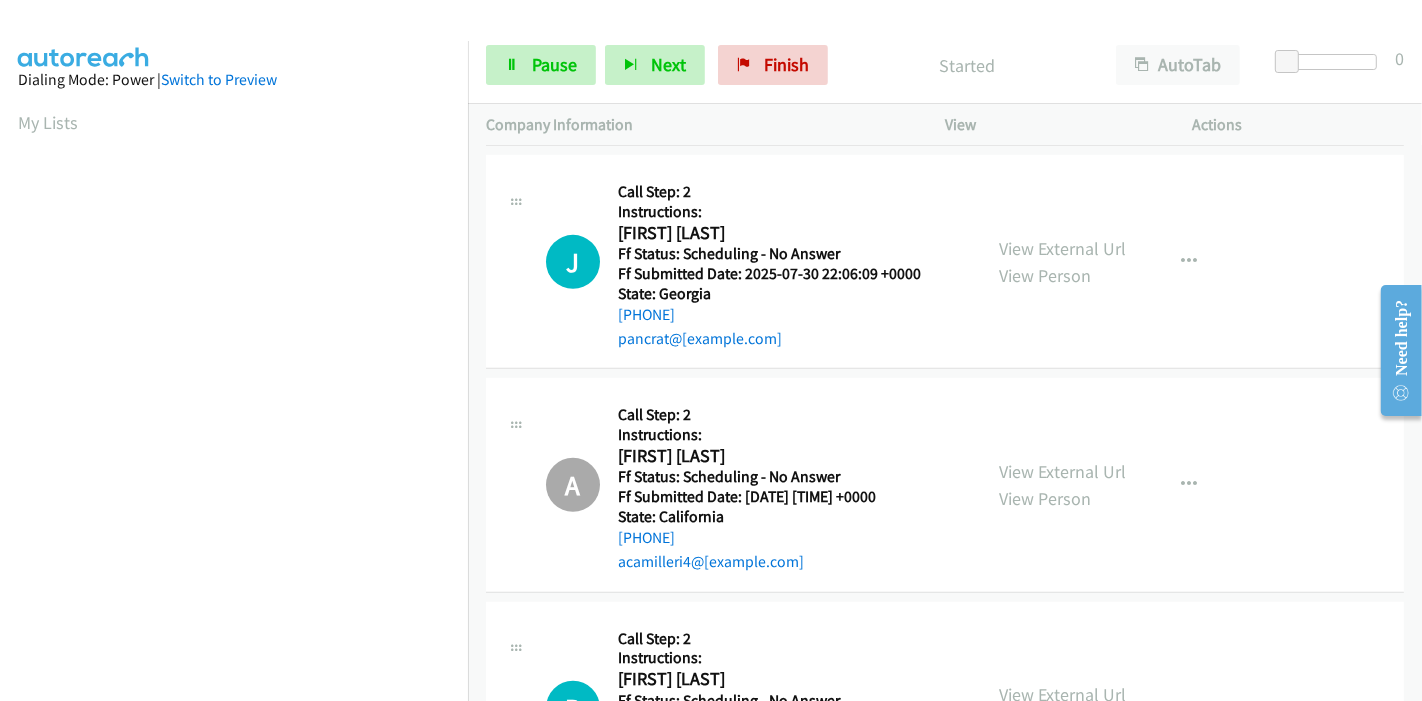 scroll, scrollTop: 777, scrollLeft: 0, axis: vertical 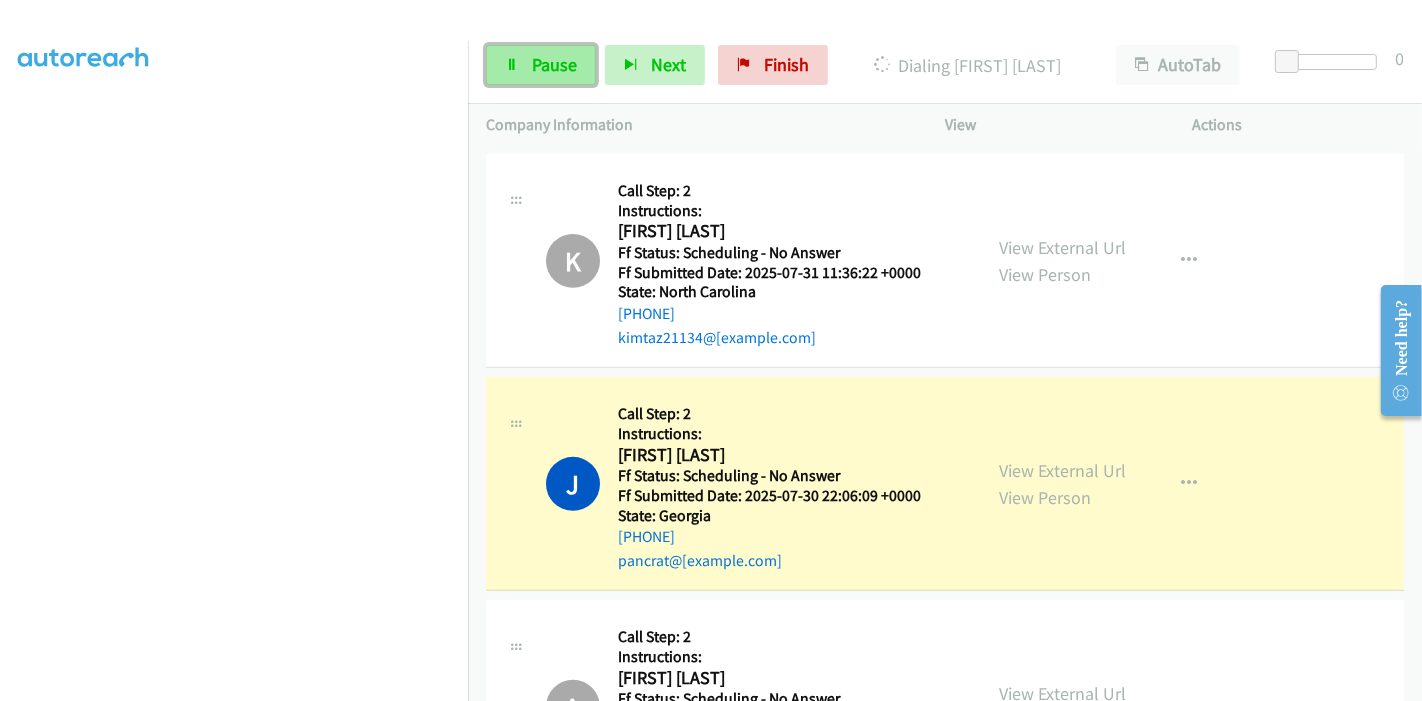 click on "Pause" at bounding box center (554, 64) 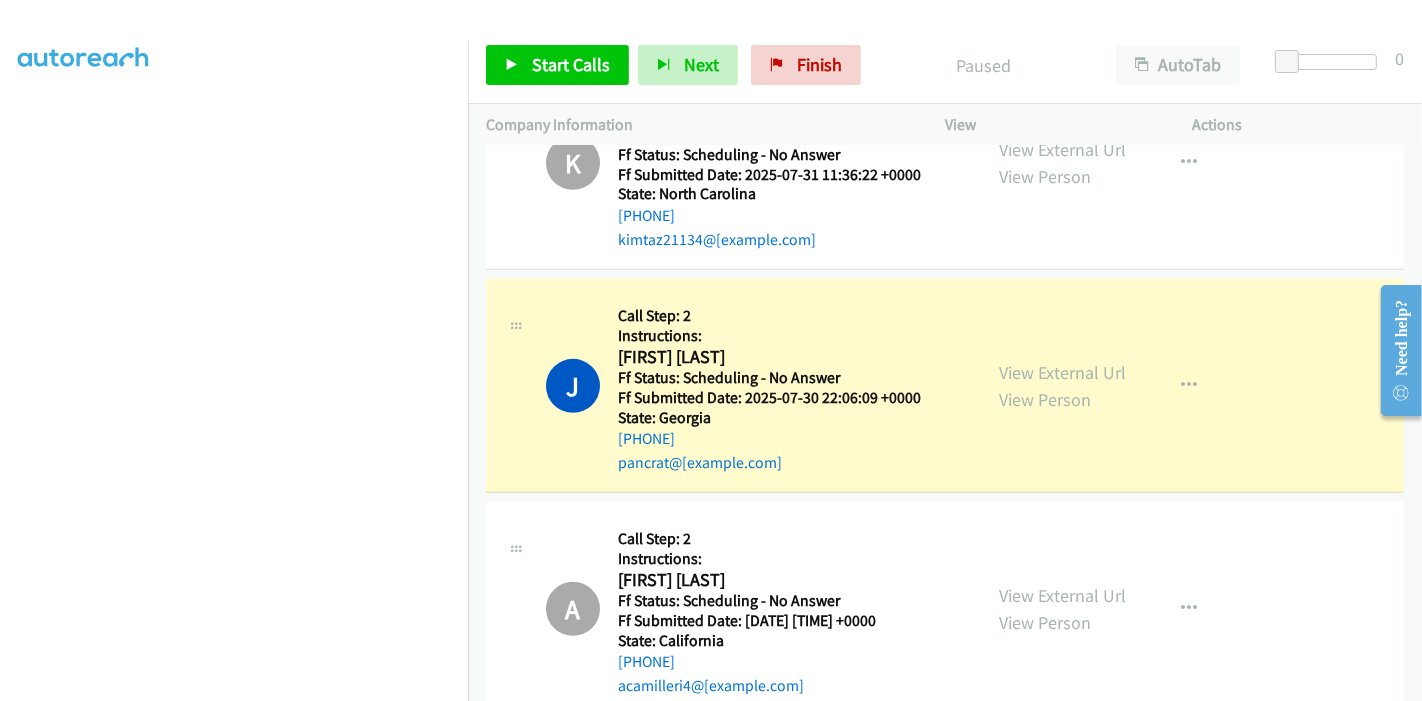 scroll, scrollTop: 888, scrollLeft: 0, axis: vertical 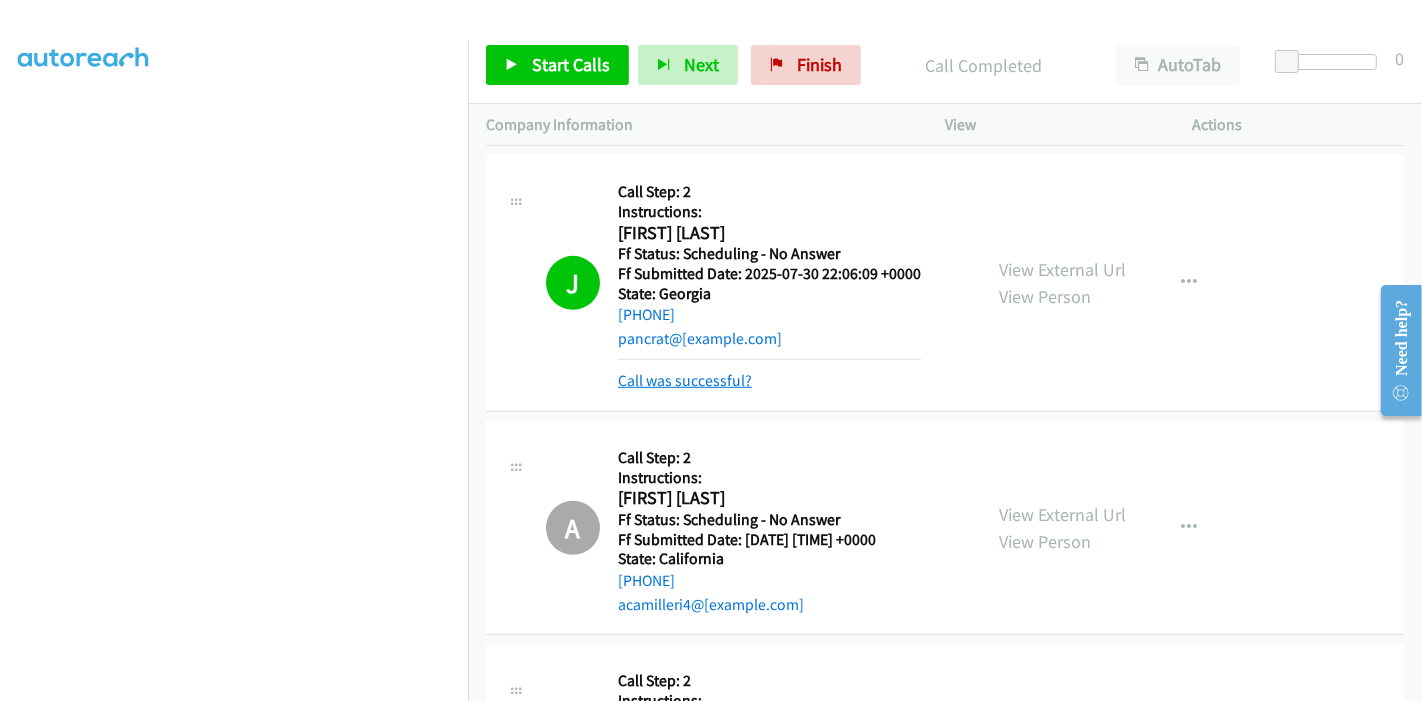click on "Call was successful?" at bounding box center (685, 380) 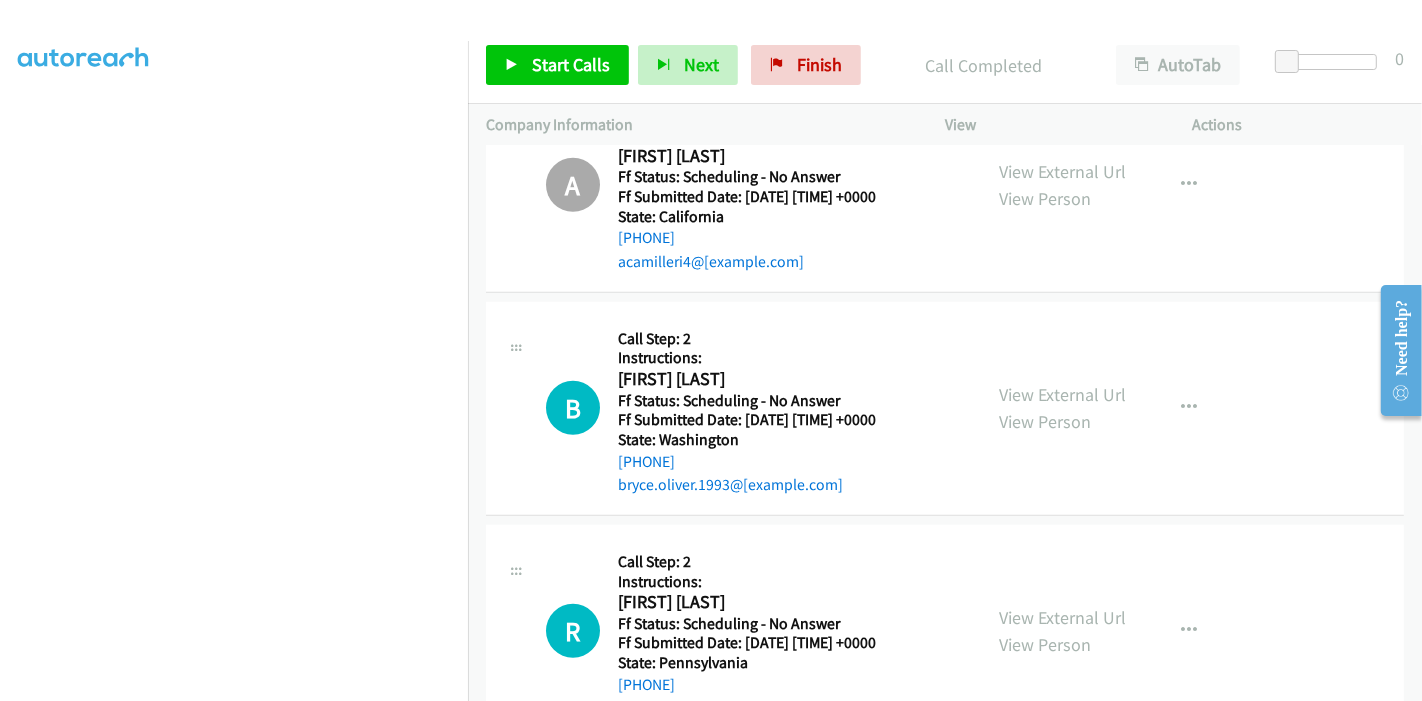 scroll, scrollTop: 1222, scrollLeft: 0, axis: vertical 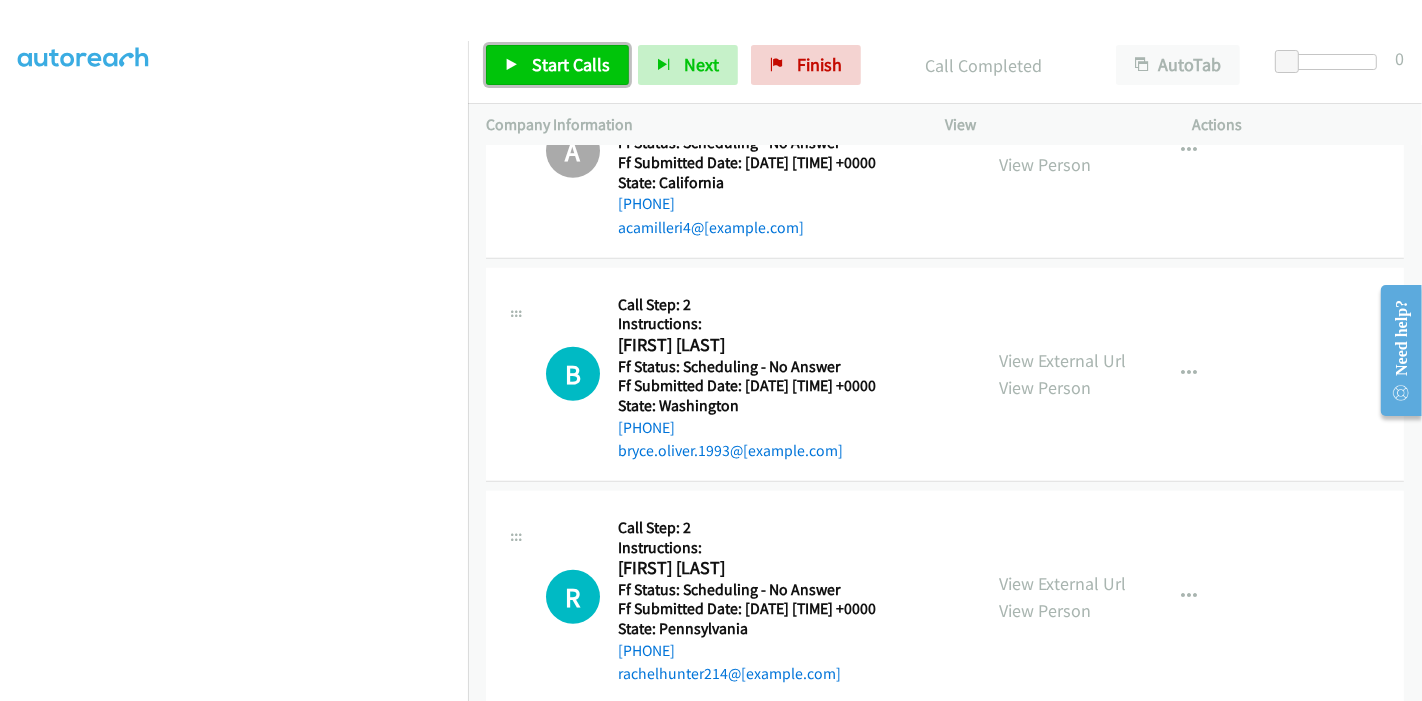 click on "Start Calls" at bounding box center [571, 64] 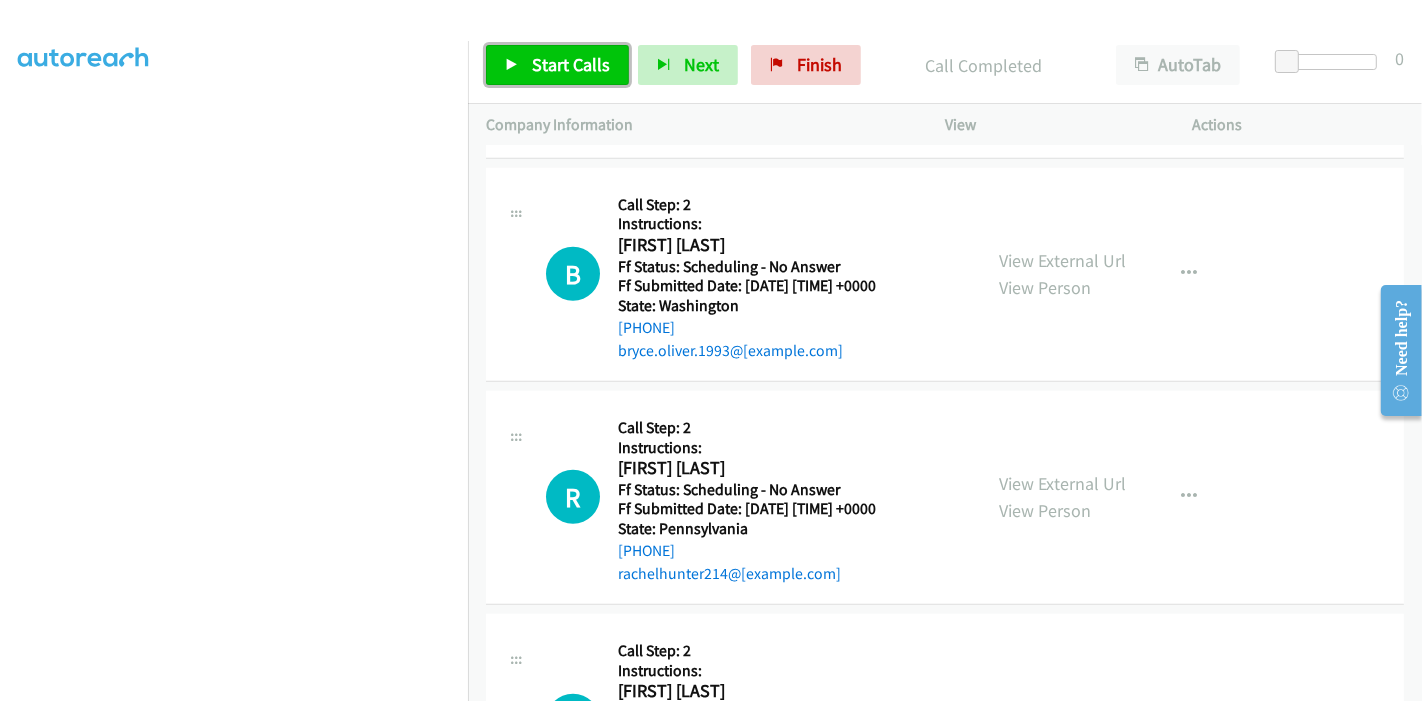 scroll, scrollTop: 1444, scrollLeft: 0, axis: vertical 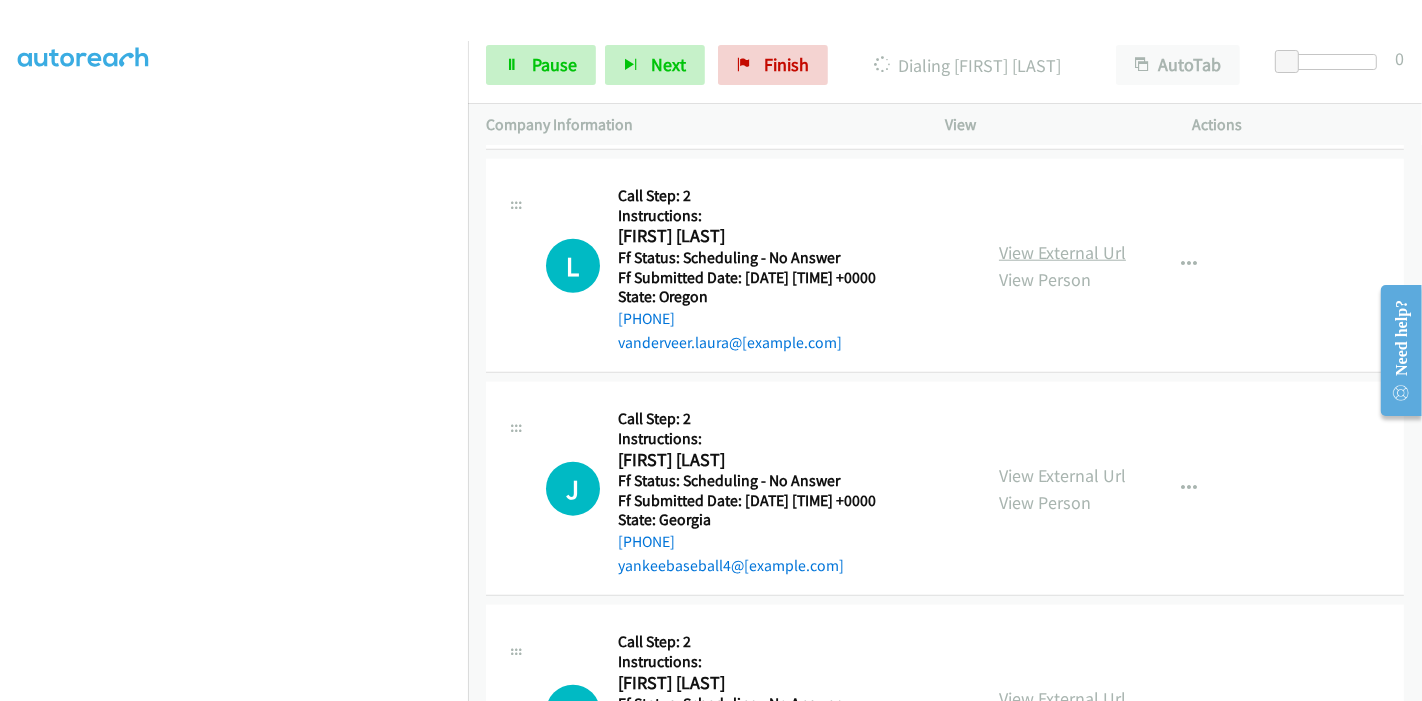click on "View External Url" at bounding box center (1062, 252) 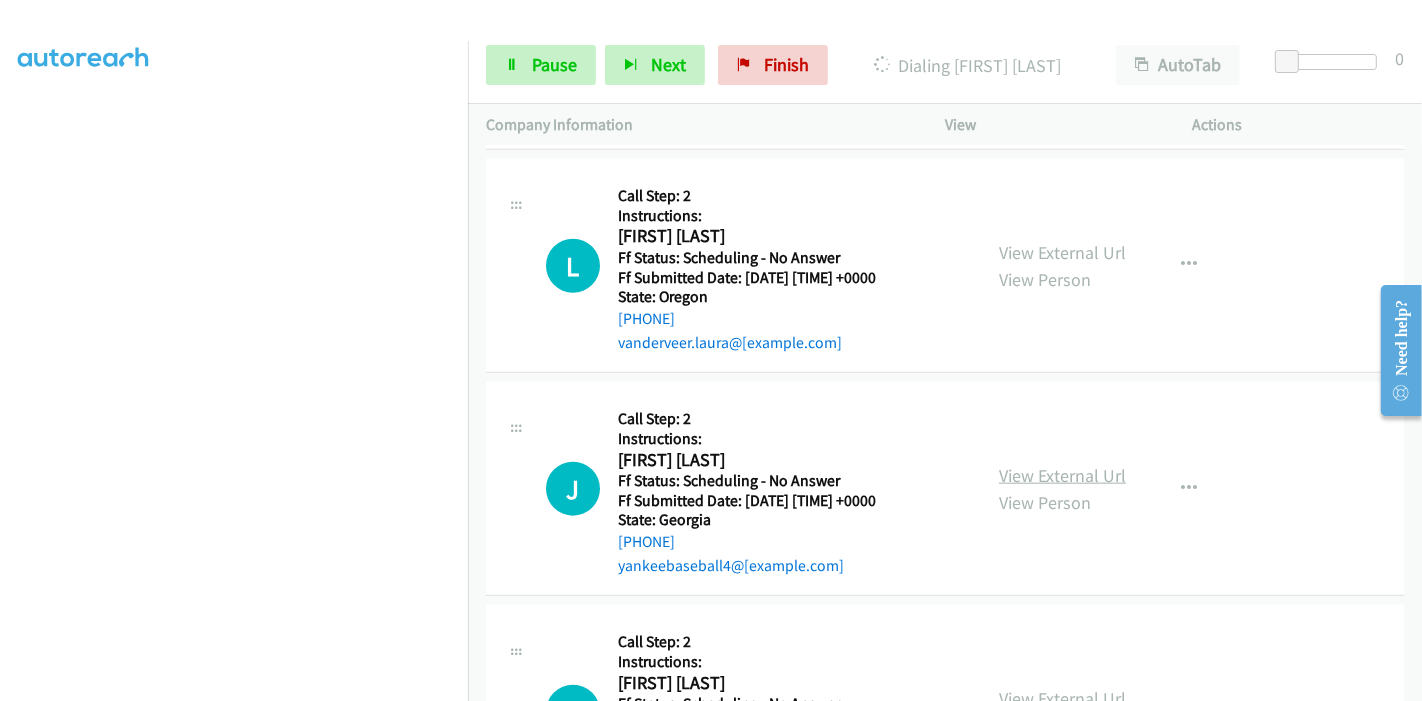 click on "View External Url" at bounding box center (1062, 475) 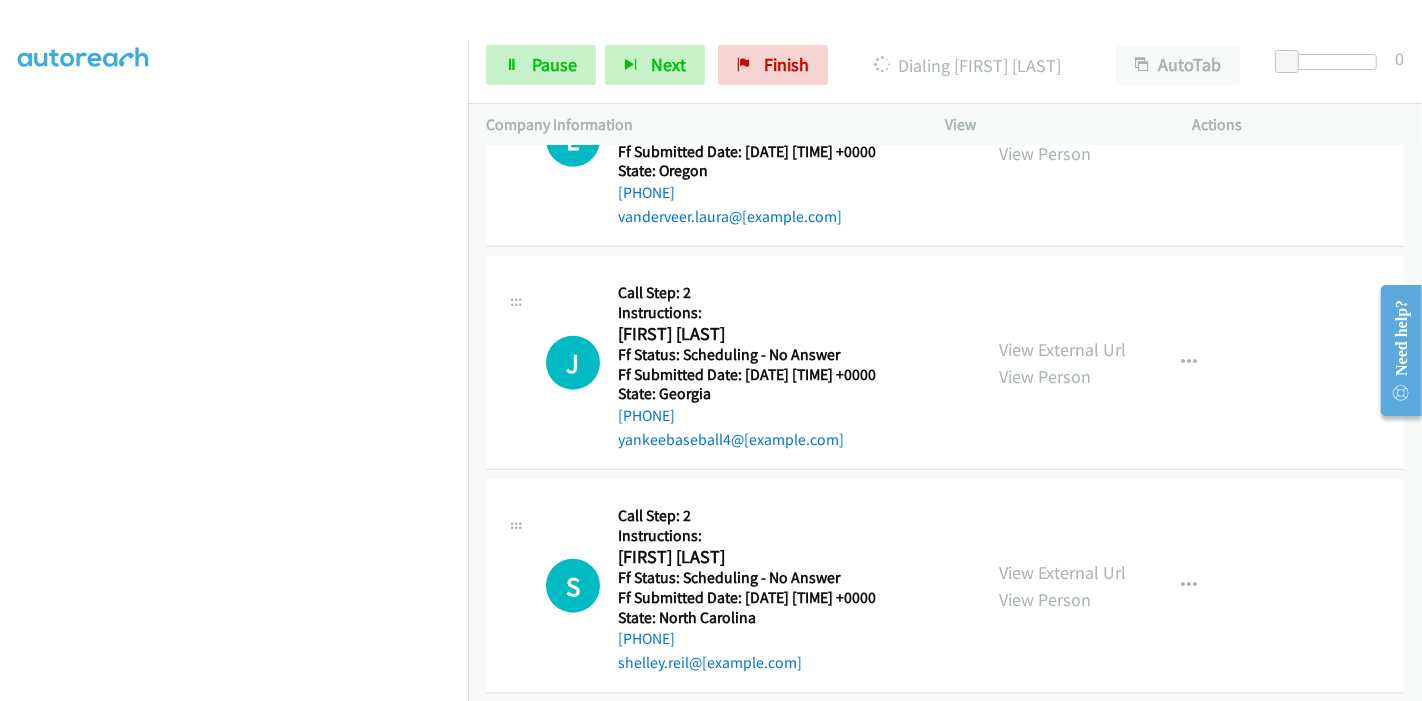 scroll, scrollTop: 2000, scrollLeft: 0, axis: vertical 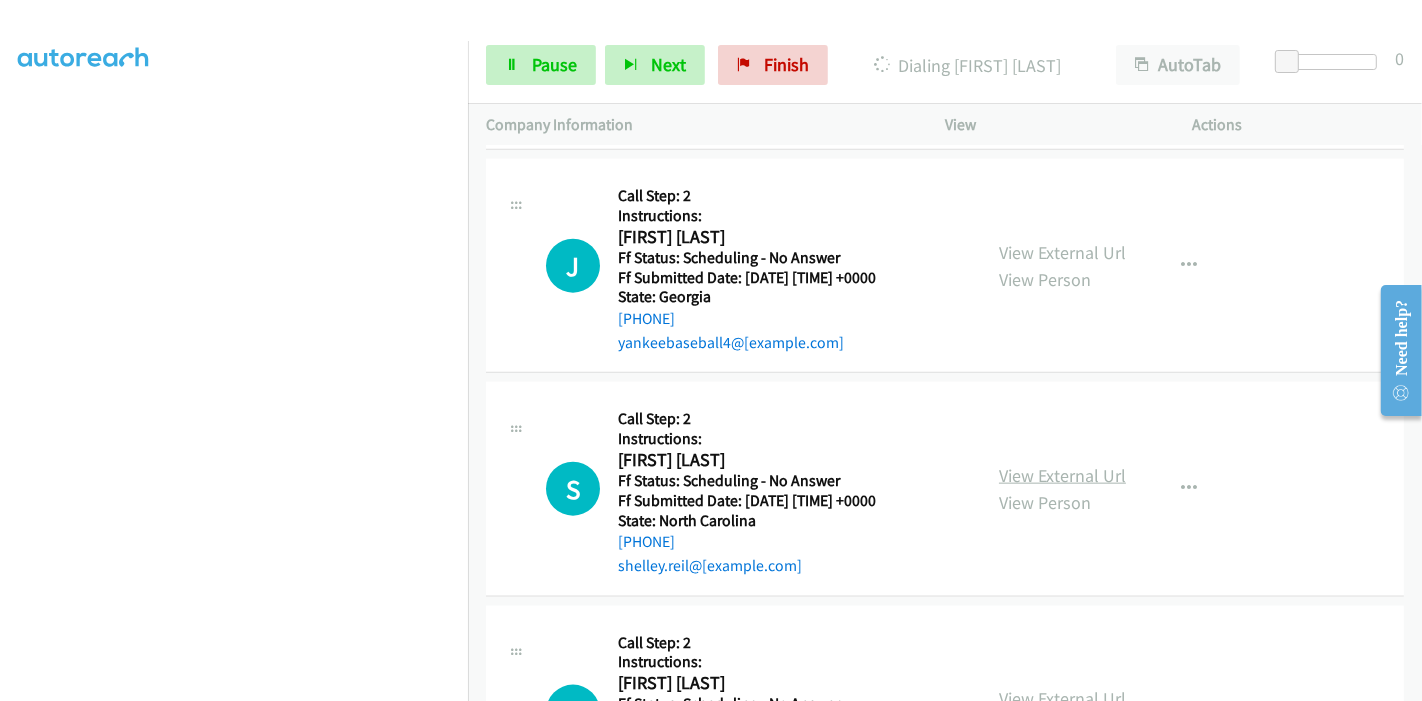 click on "View External Url" at bounding box center [1062, 475] 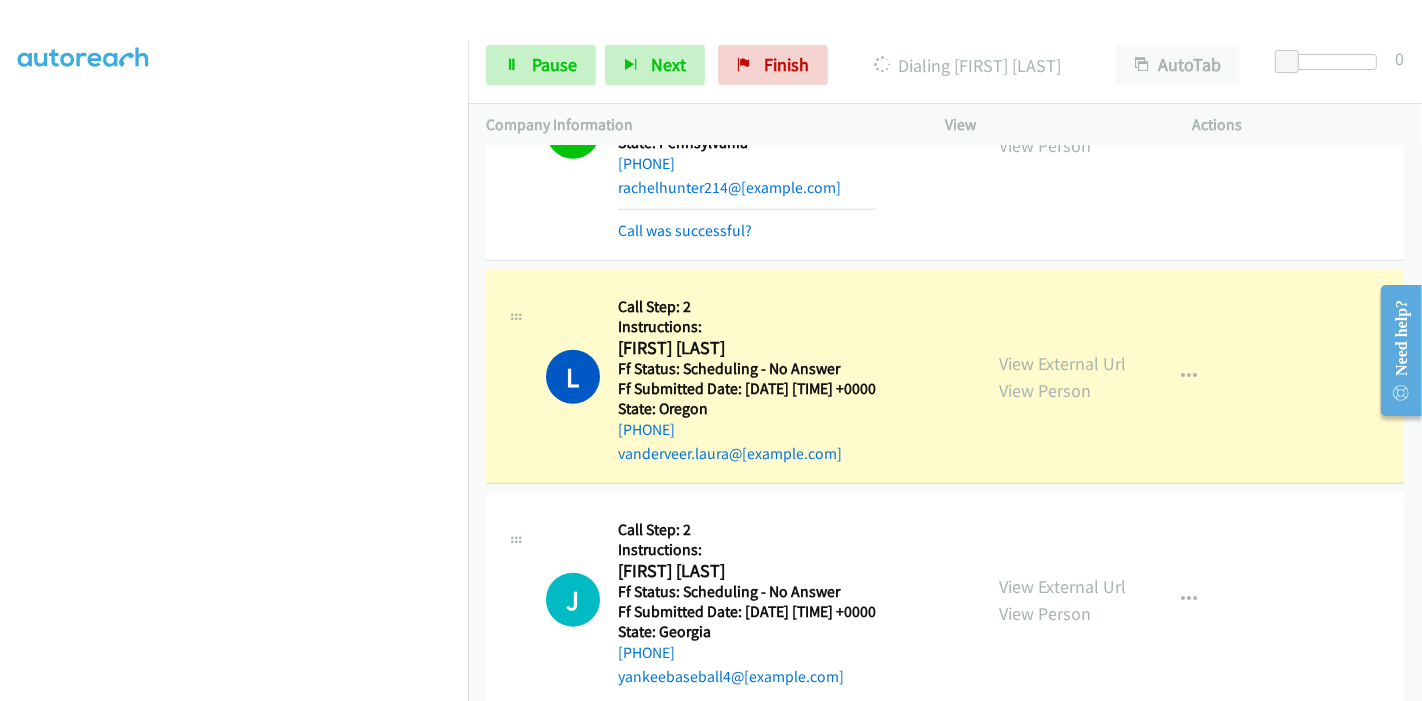 scroll, scrollTop: 1862, scrollLeft: 0, axis: vertical 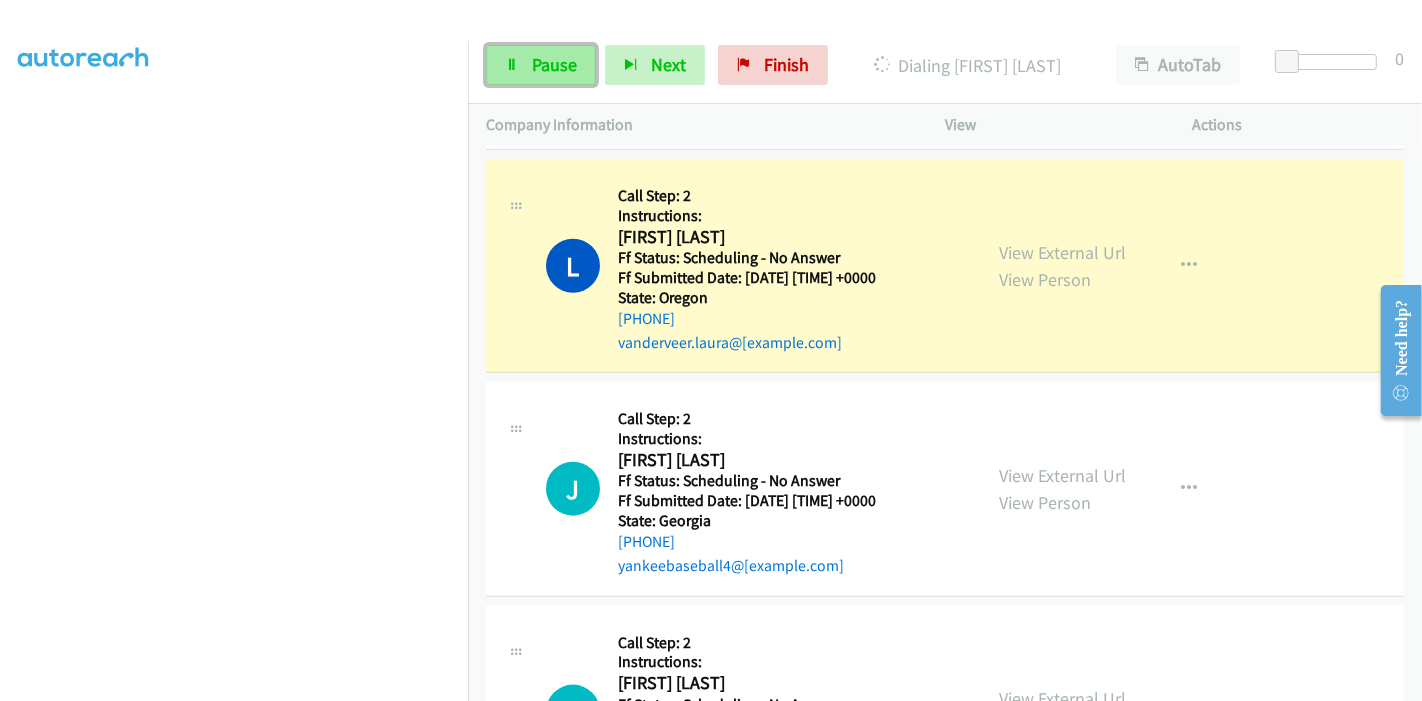 click on "Pause" at bounding box center [554, 64] 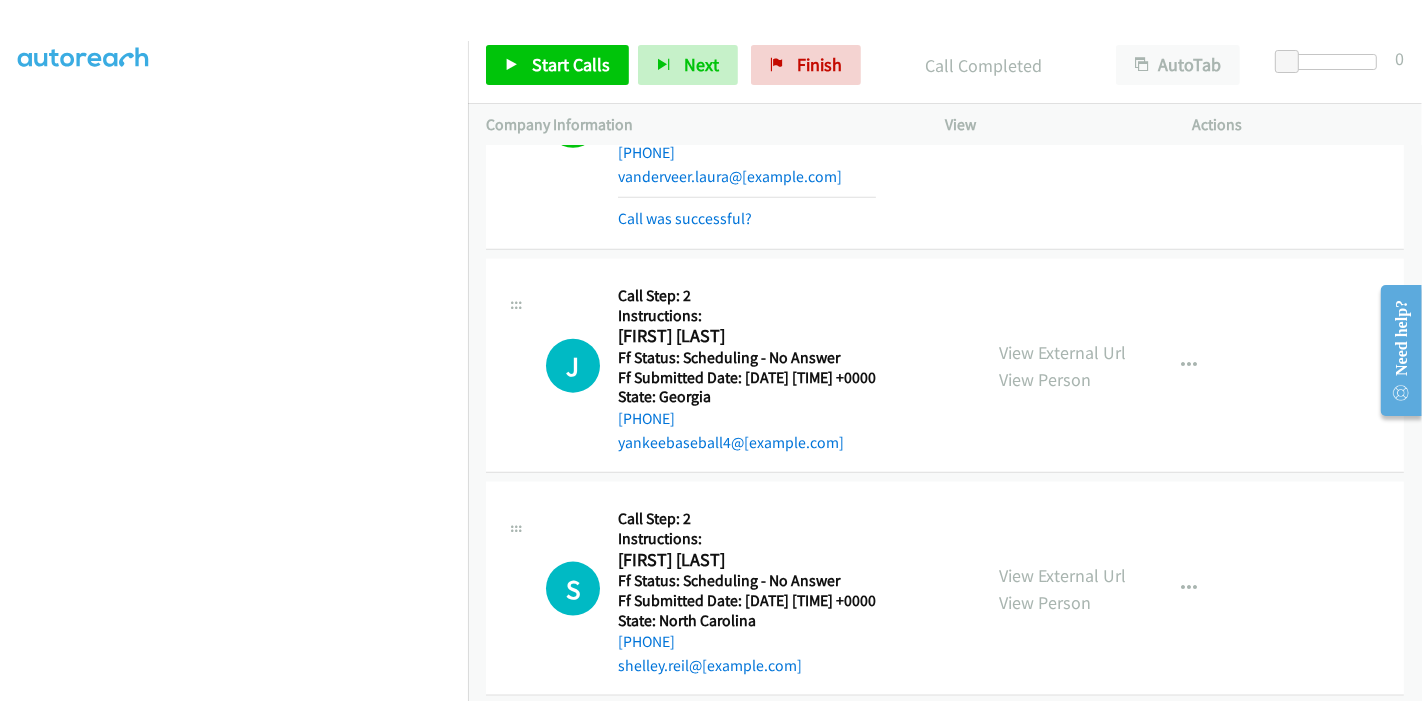 scroll, scrollTop: 2085, scrollLeft: 0, axis: vertical 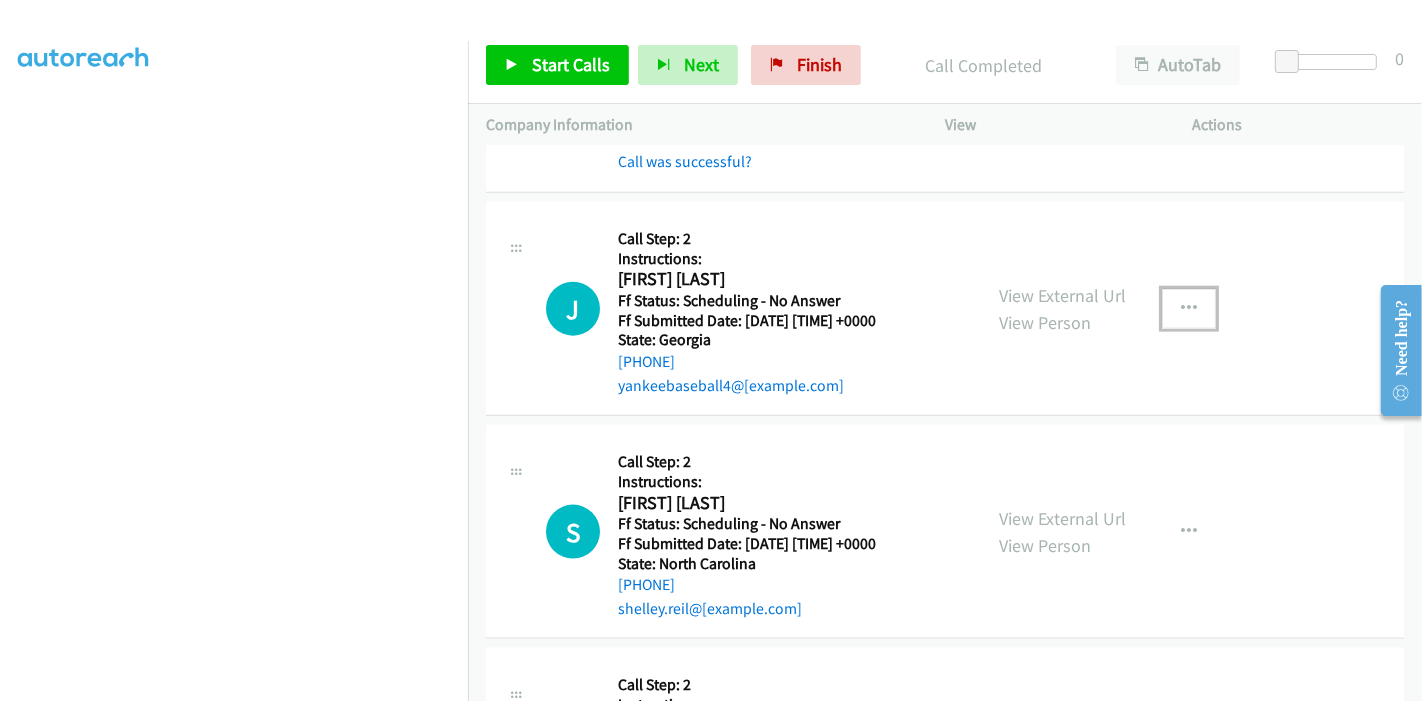 click at bounding box center (1189, 309) 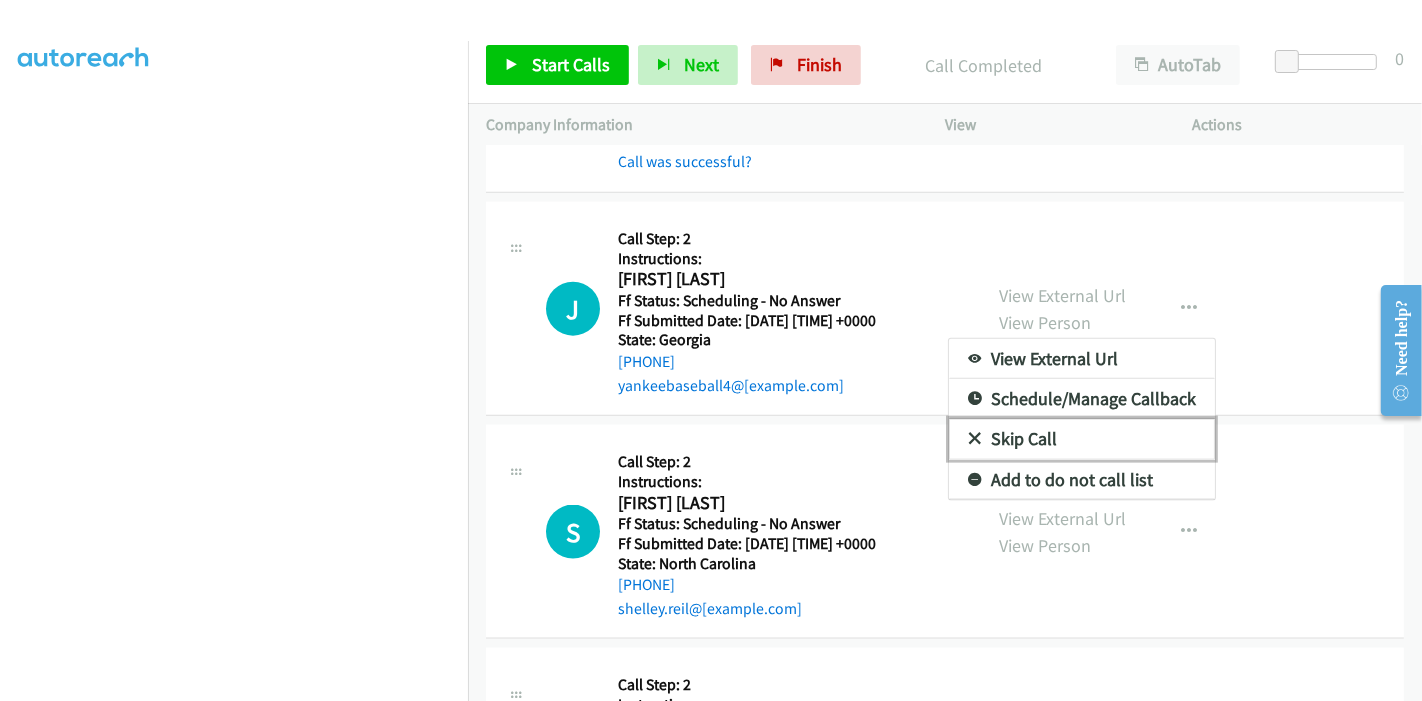 click on "Skip Call" at bounding box center [1082, 439] 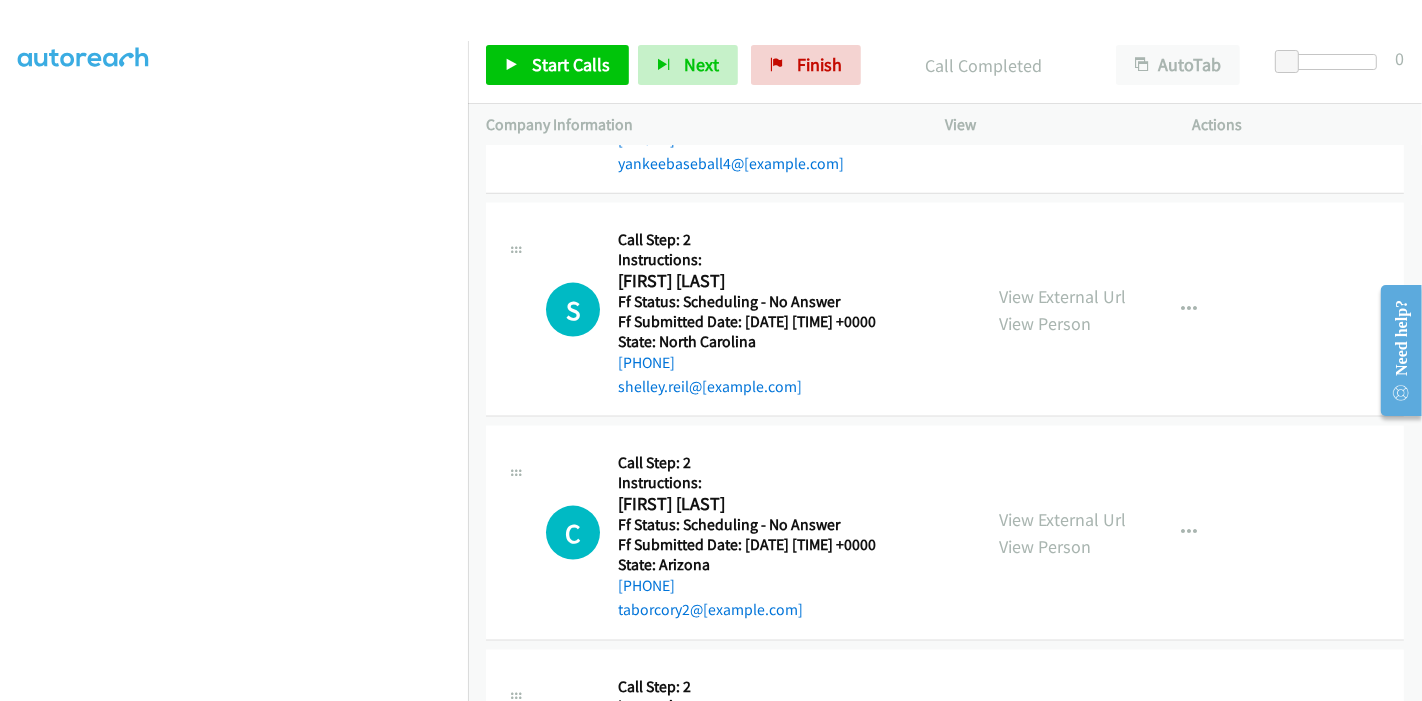scroll, scrollTop: 2418, scrollLeft: 0, axis: vertical 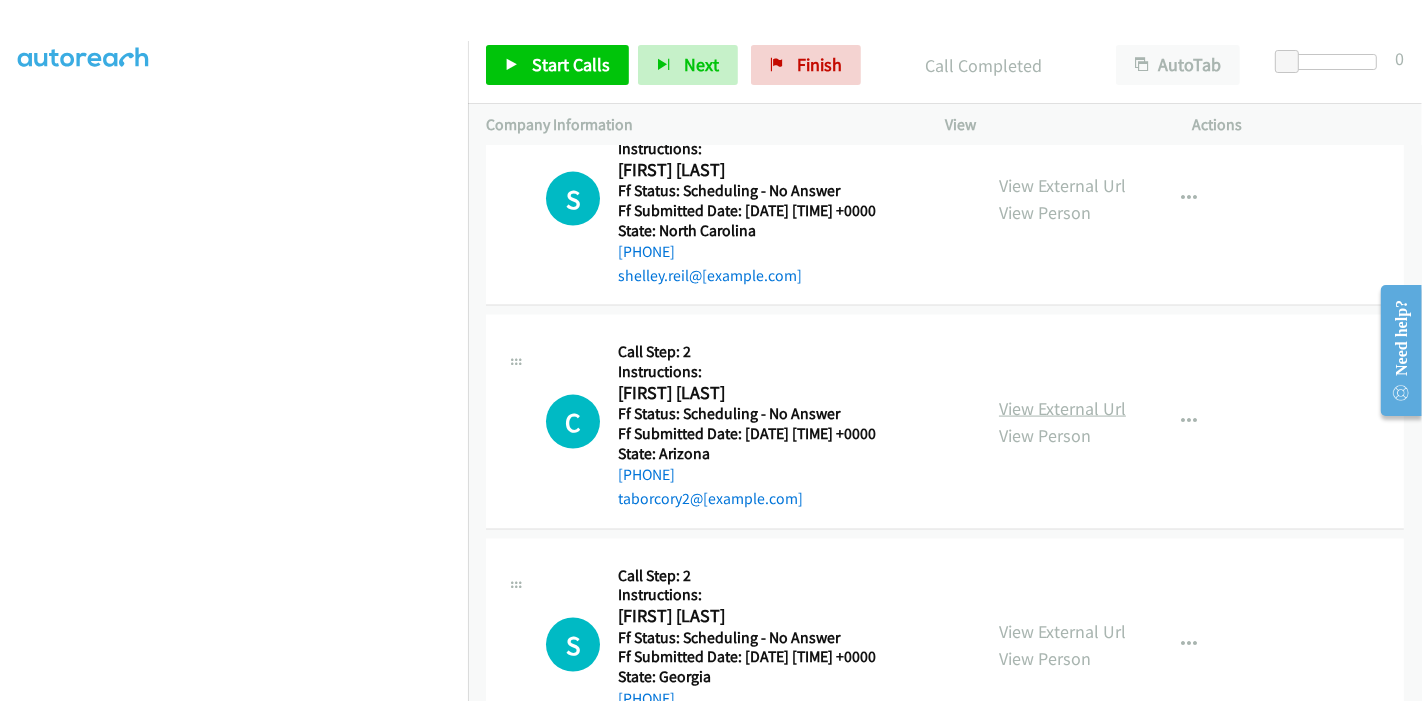 click on "View External Url" at bounding box center (1062, 408) 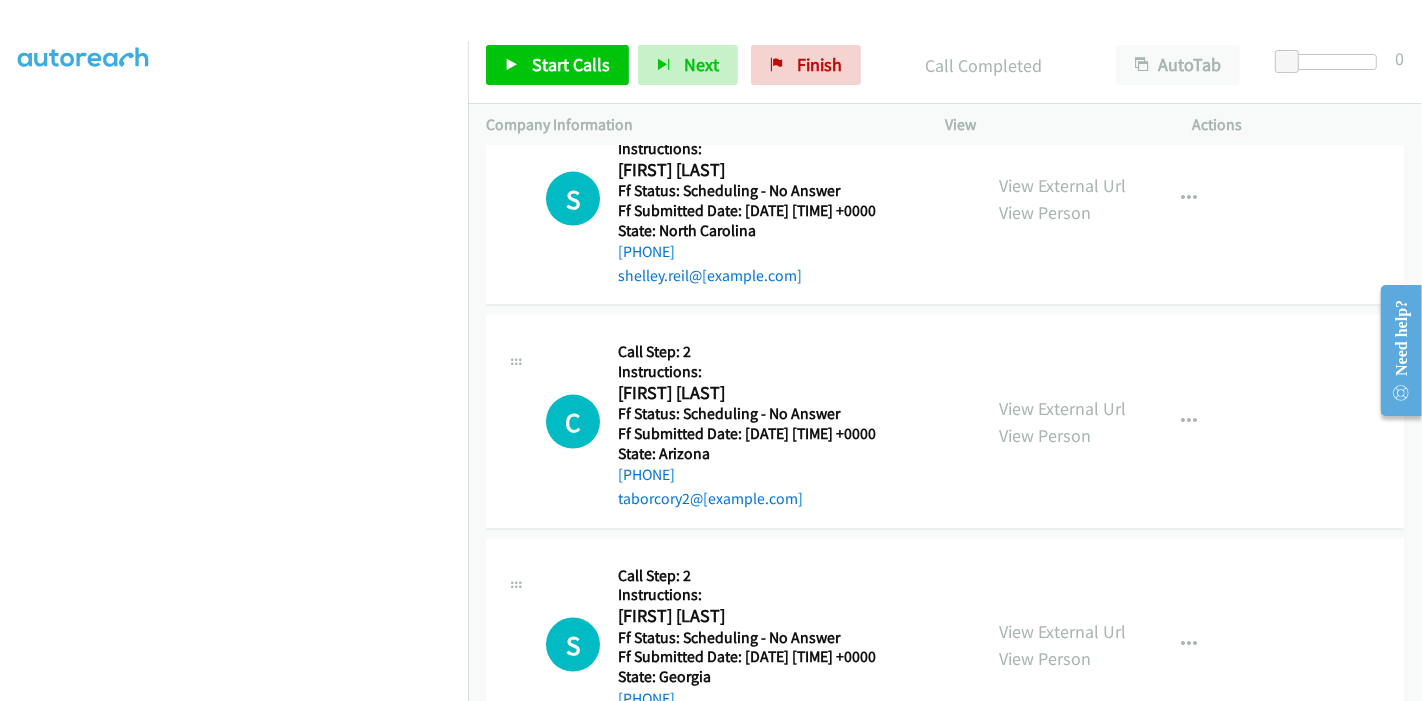 scroll, scrollTop: 2529, scrollLeft: 0, axis: vertical 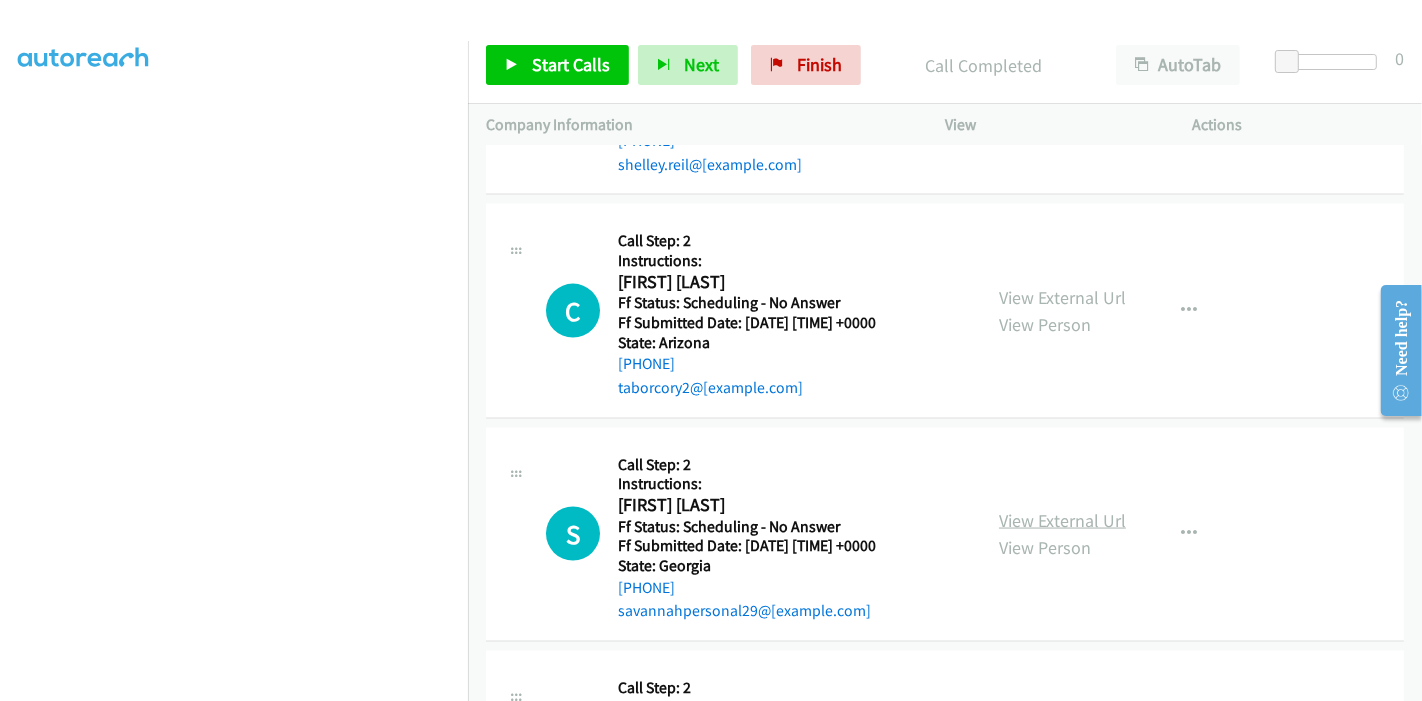 click on "View External Url" at bounding box center (1062, 520) 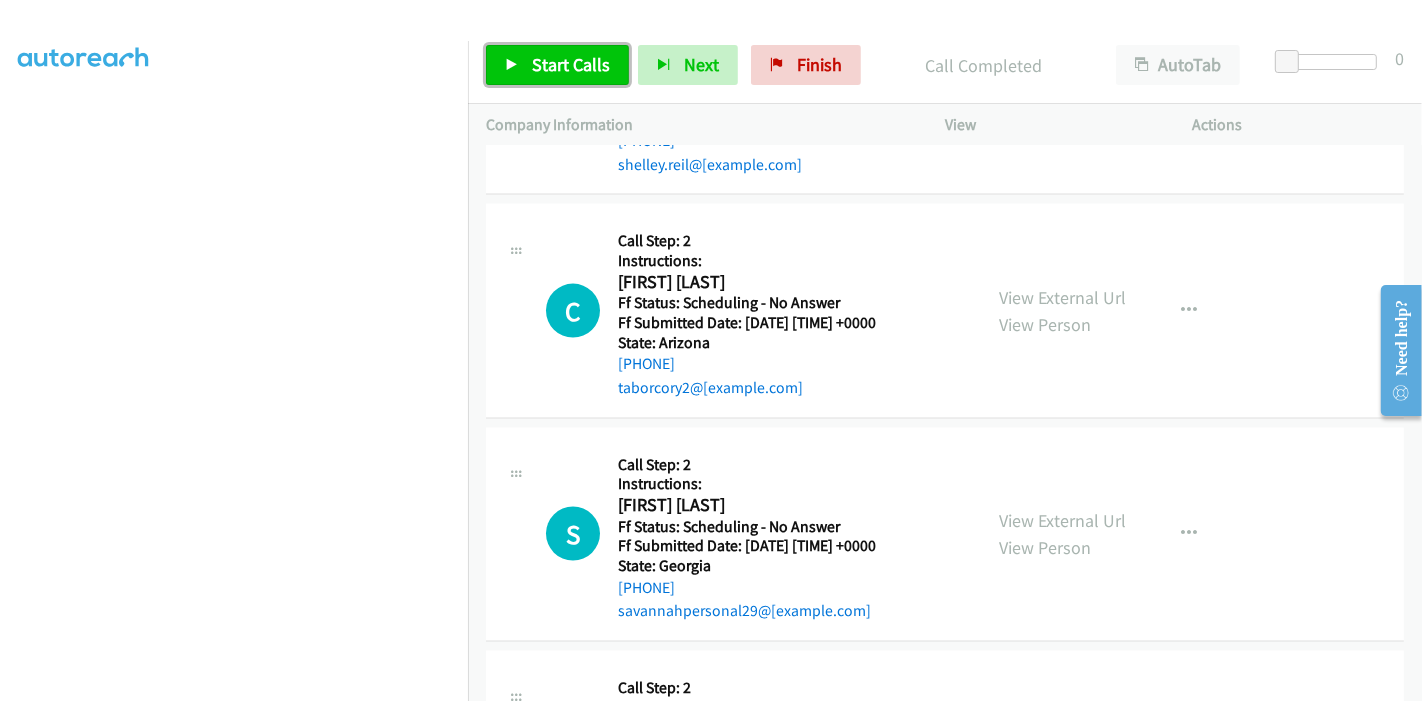 click on "Start Calls" at bounding box center [571, 64] 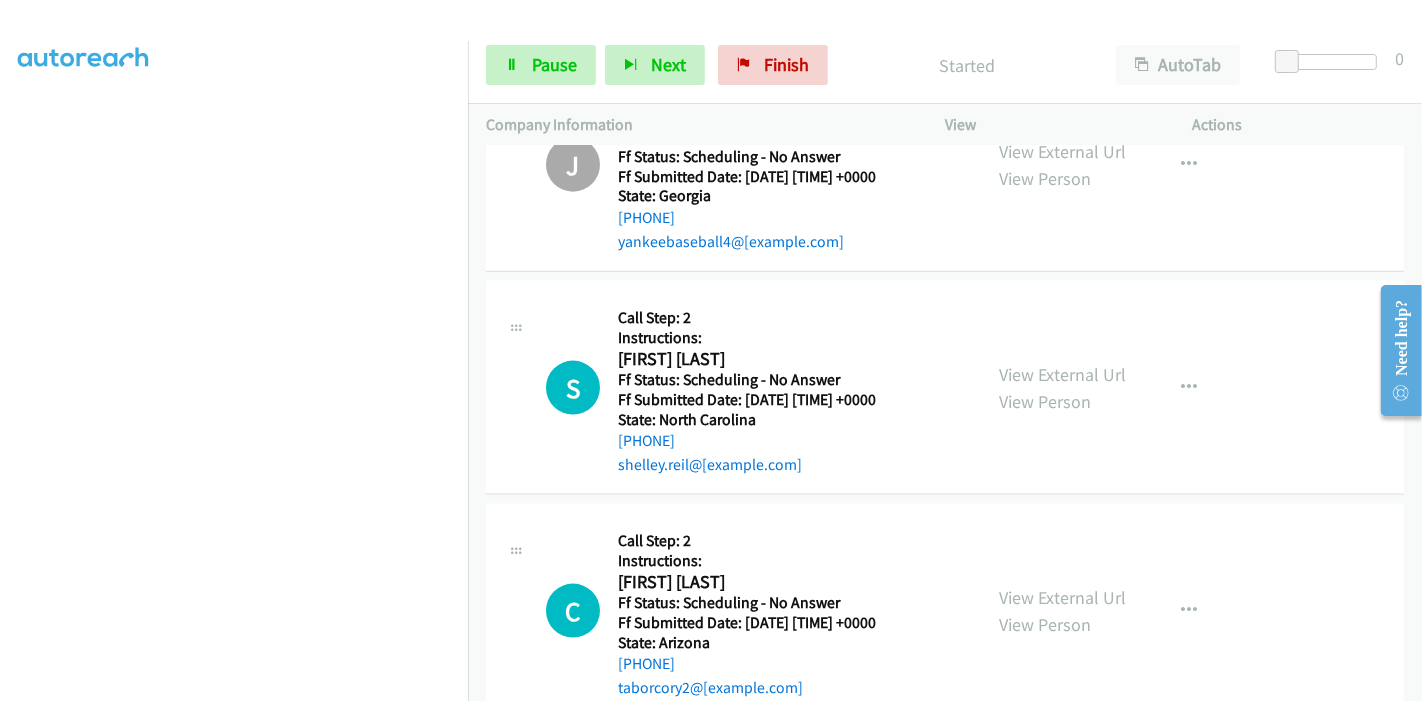scroll, scrollTop: 2307, scrollLeft: 0, axis: vertical 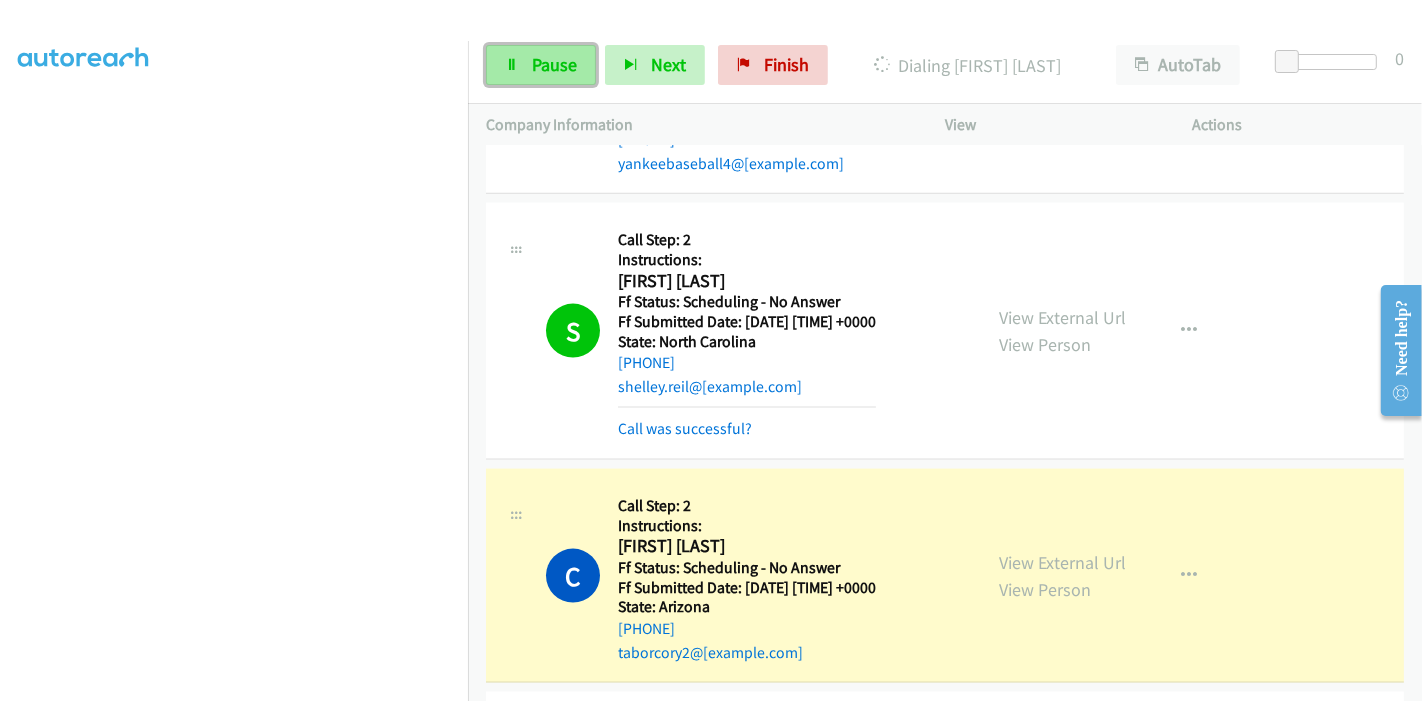 click on "Pause" at bounding box center [554, 64] 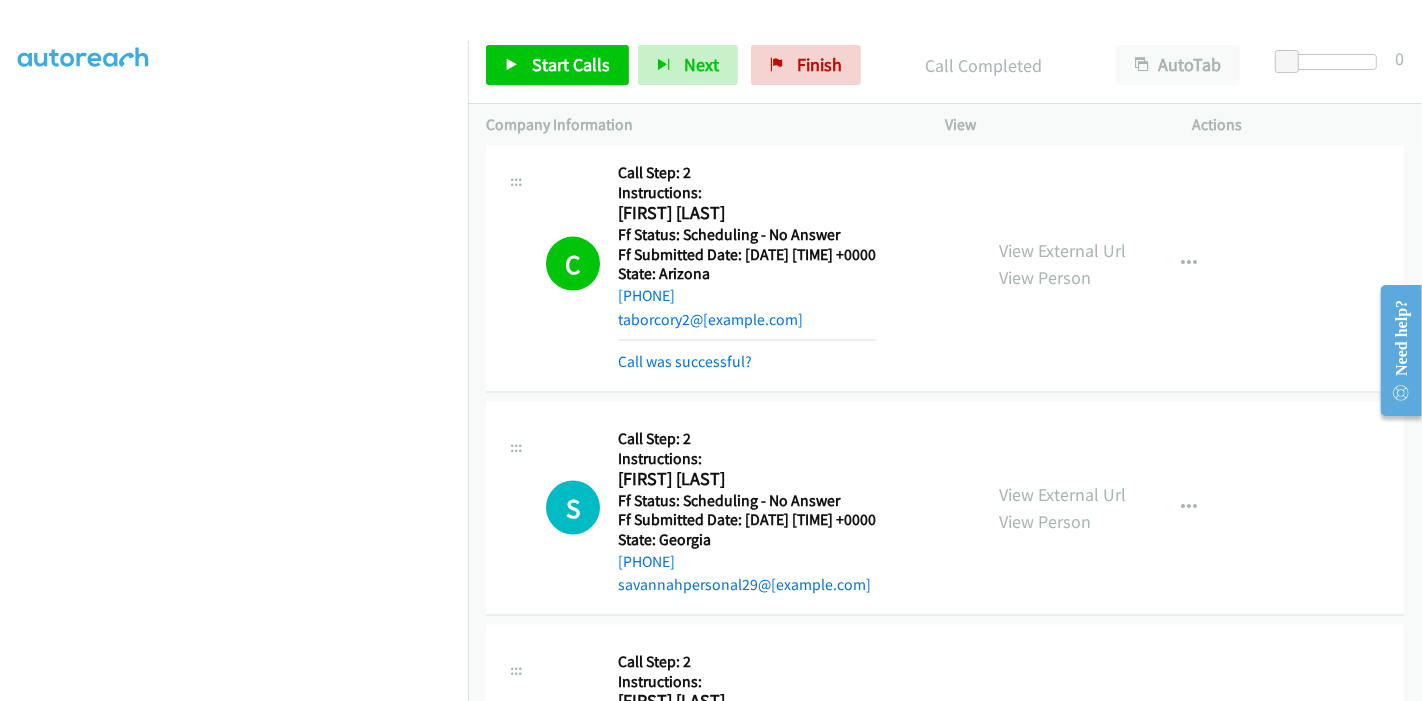 scroll, scrollTop: 2418, scrollLeft: 0, axis: vertical 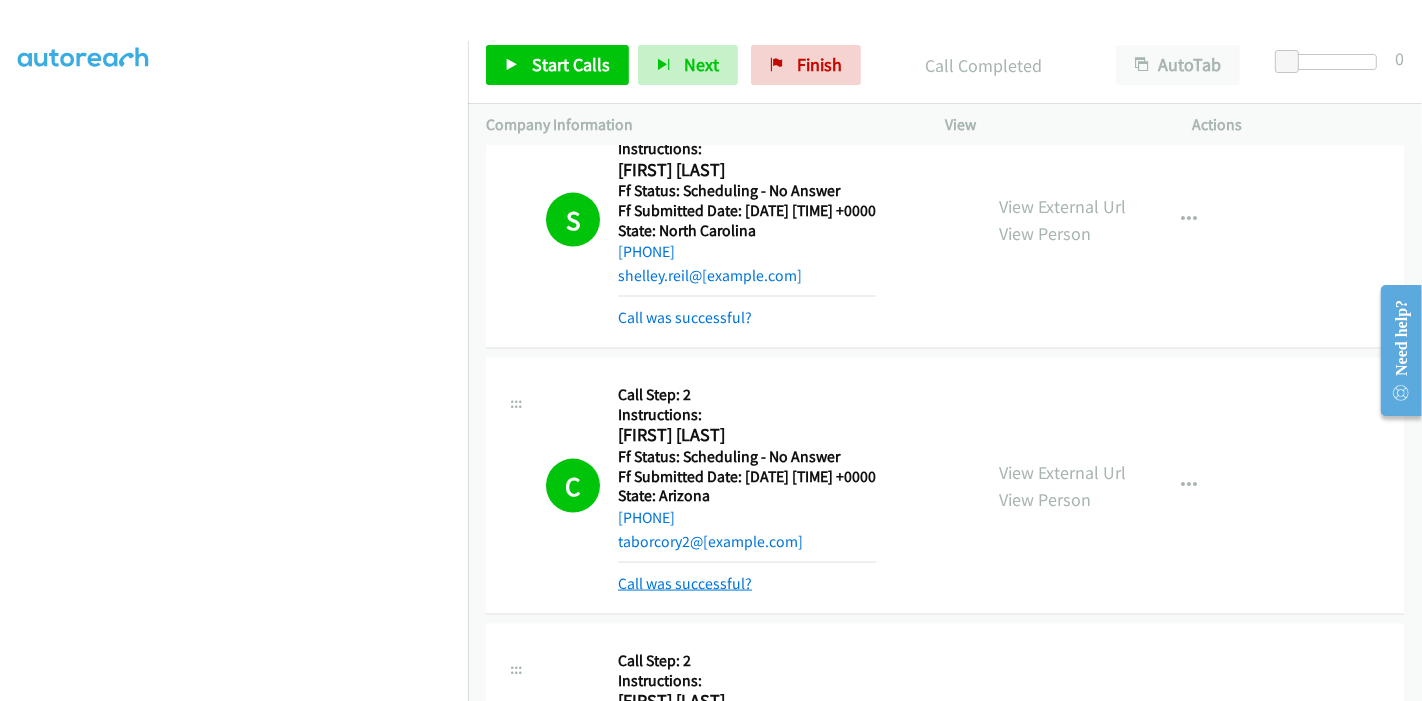 click on "Call was successful?" at bounding box center [685, 583] 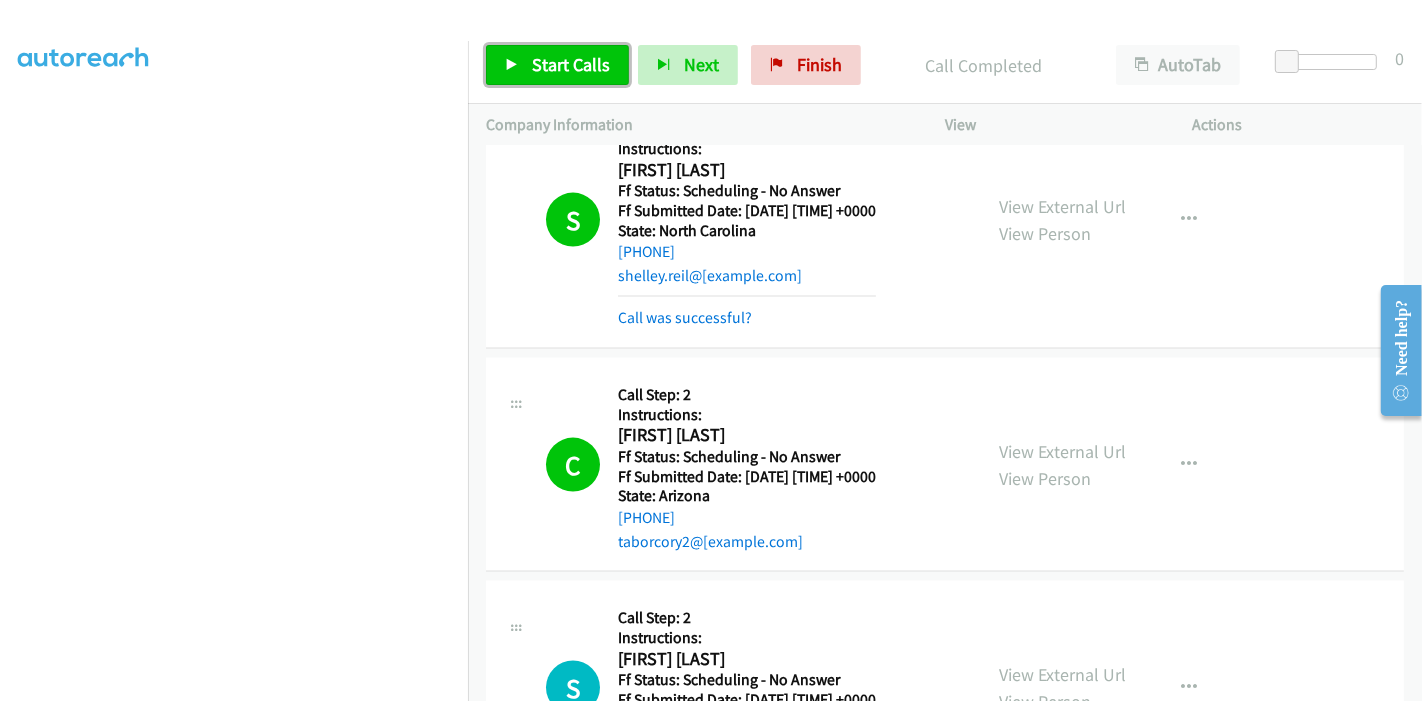 click on "Start Calls" at bounding box center [571, 64] 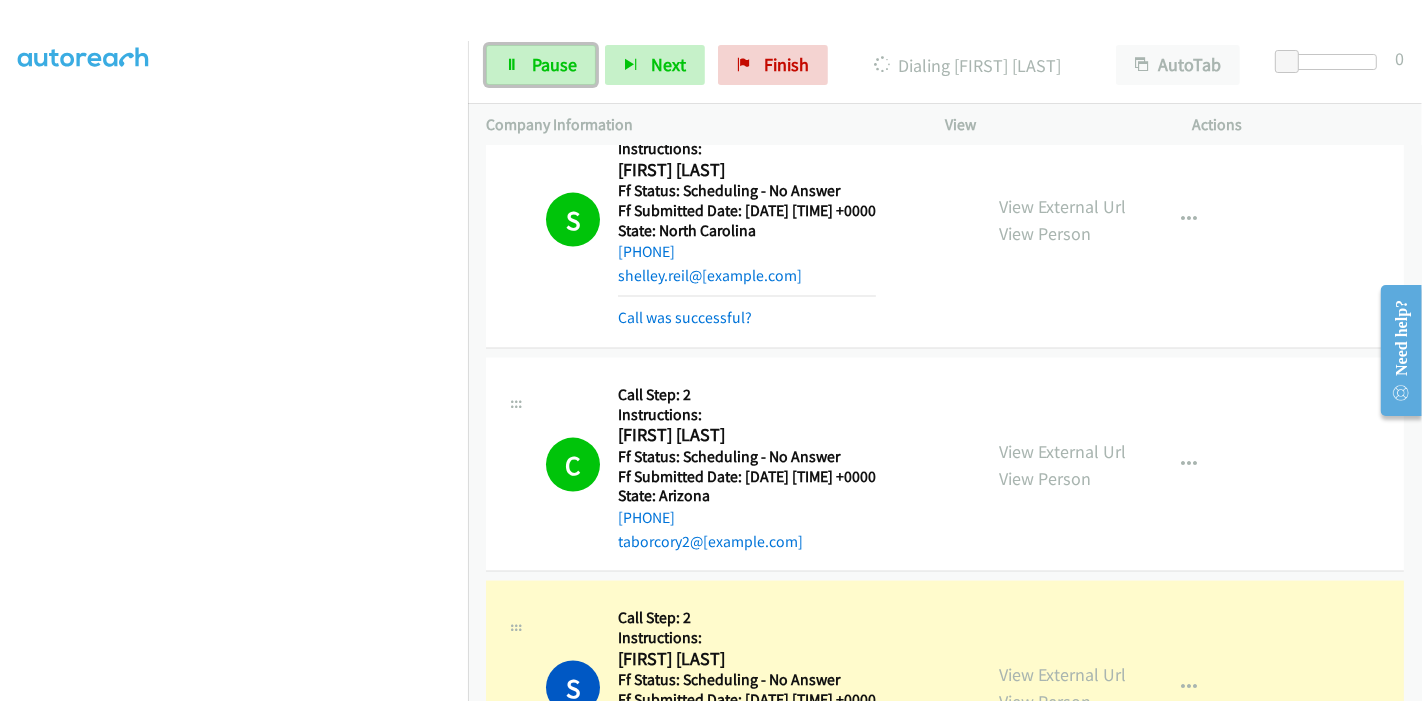 click on "Pause" at bounding box center (554, 64) 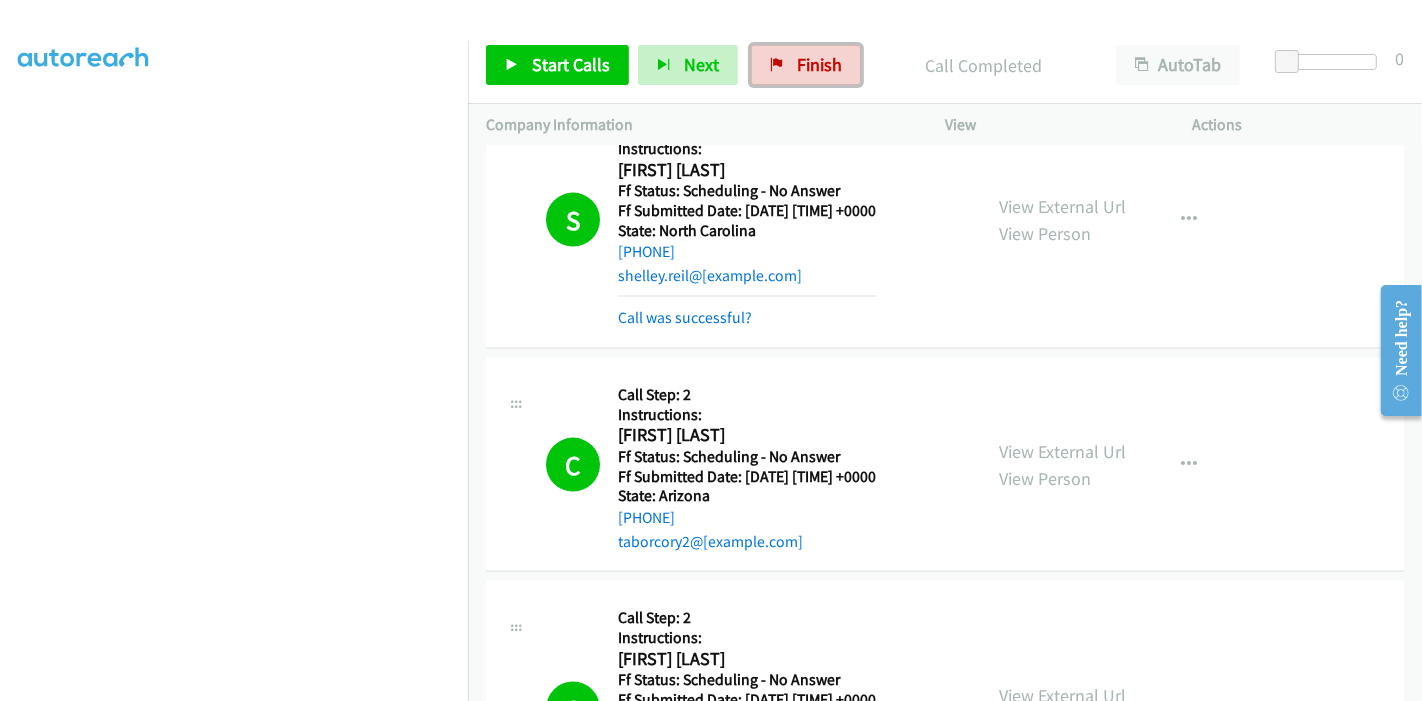 drag, startPoint x: 790, startPoint y: 64, endPoint x: 942, endPoint y: 14, distance: 160.0125 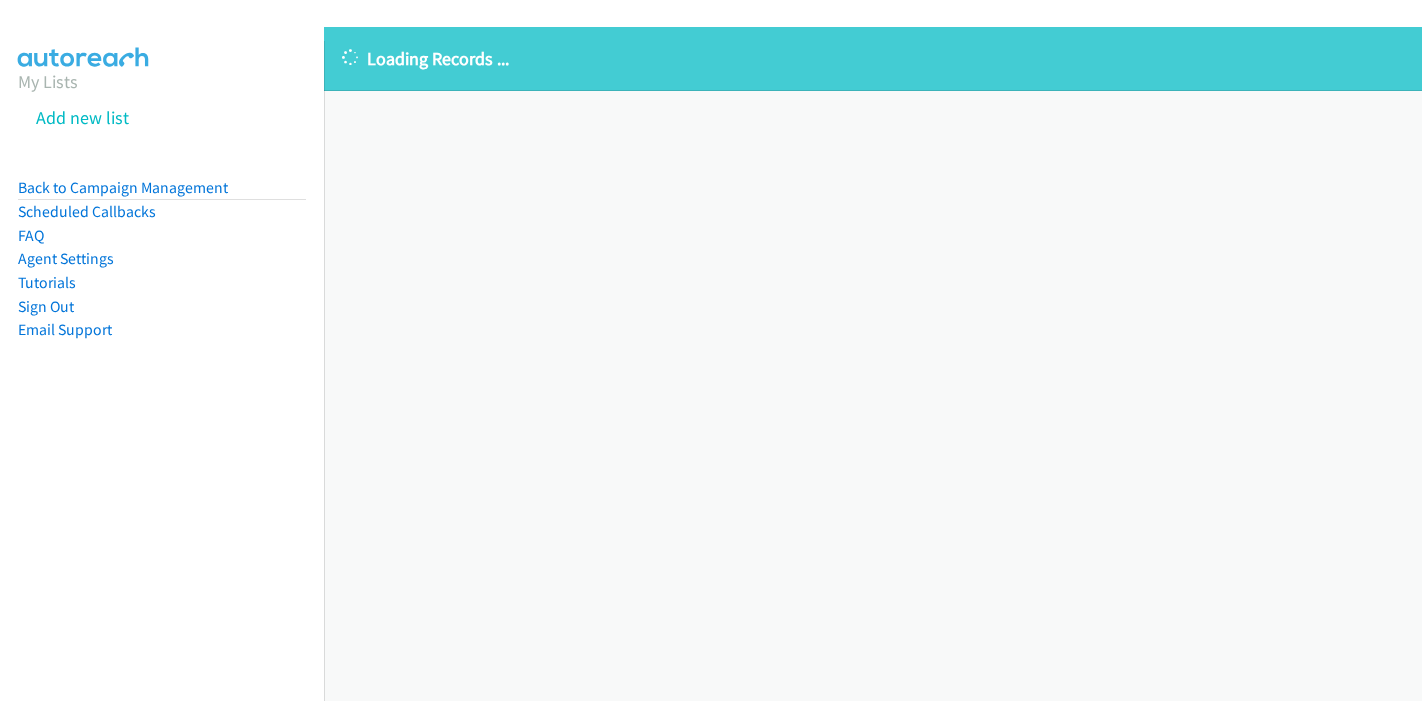 scroll, scrollTop: 0, scrollLeft: 0, axis: both 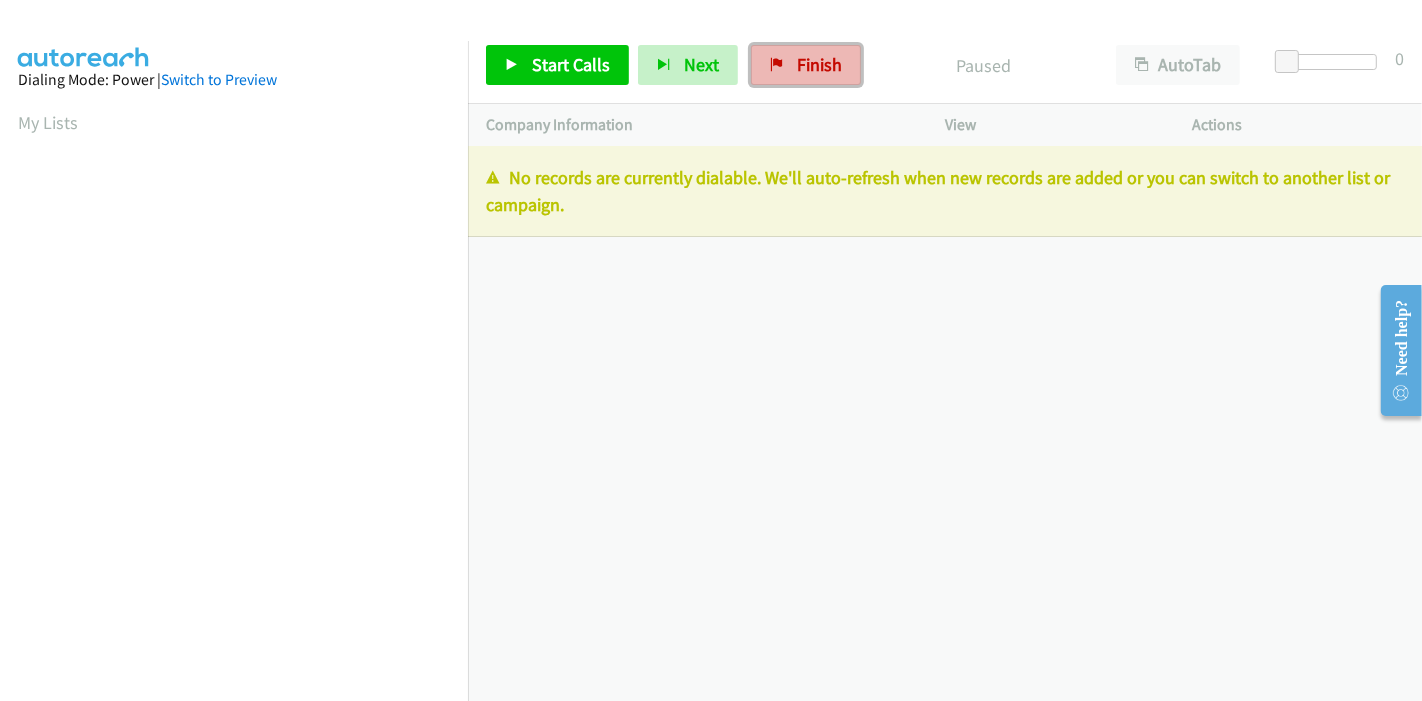 click on "Finish" at bounding box center (819, 64) 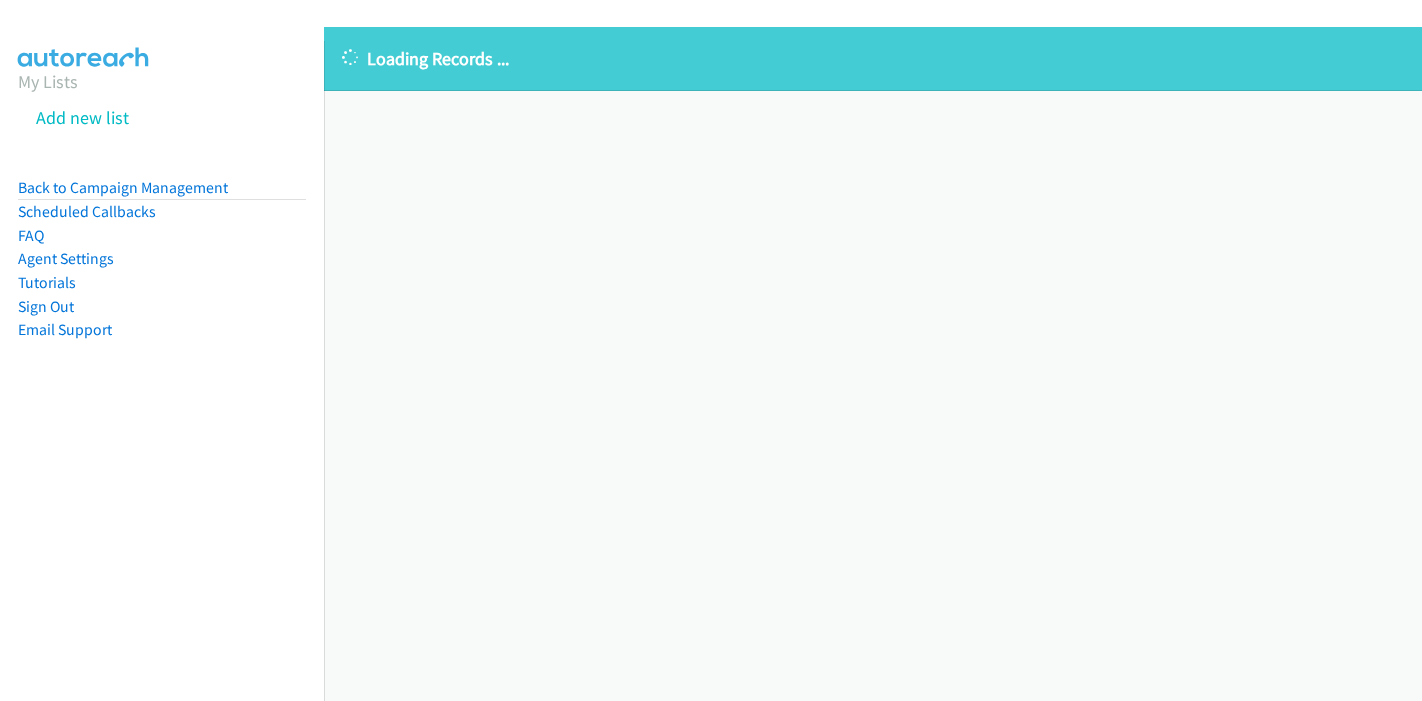 scroll, scrollTop: 0, scrollLeft: 0, axis: both 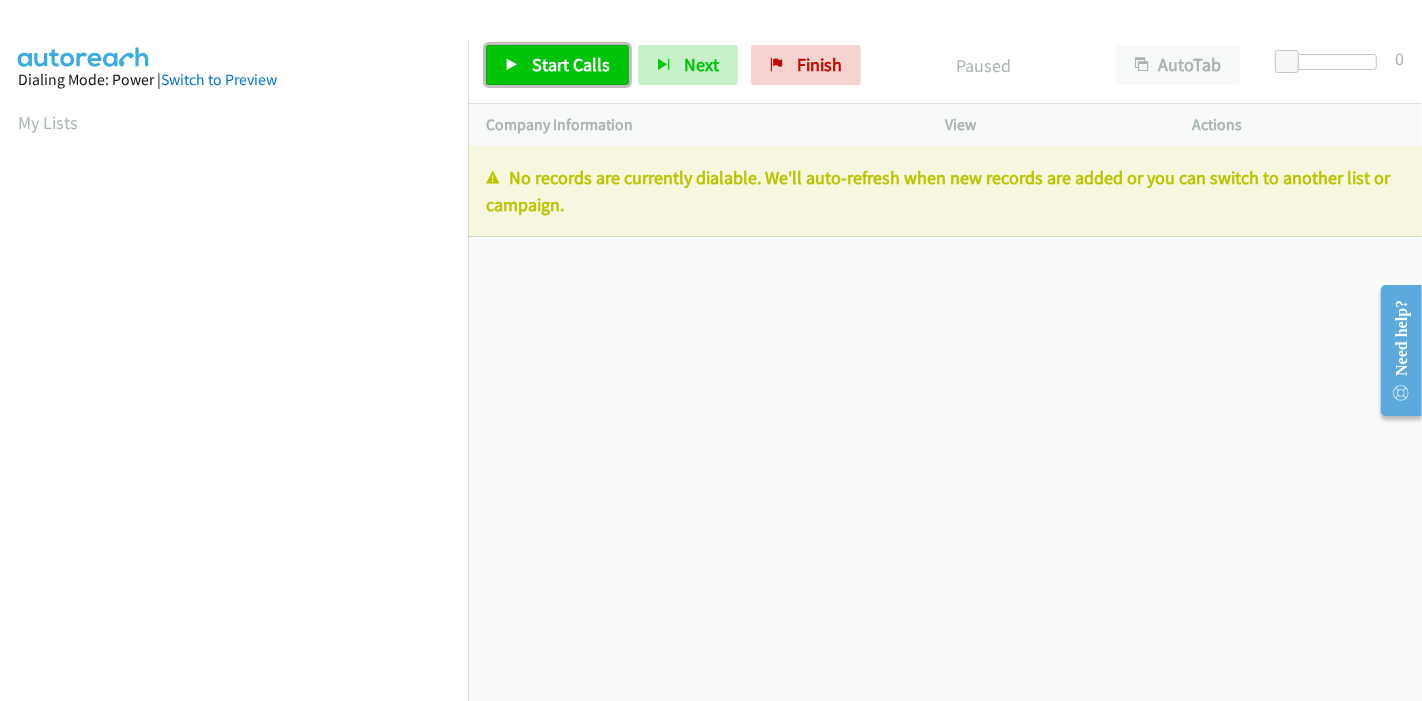 click on "Start Calls" at bounding box center (557, 65) 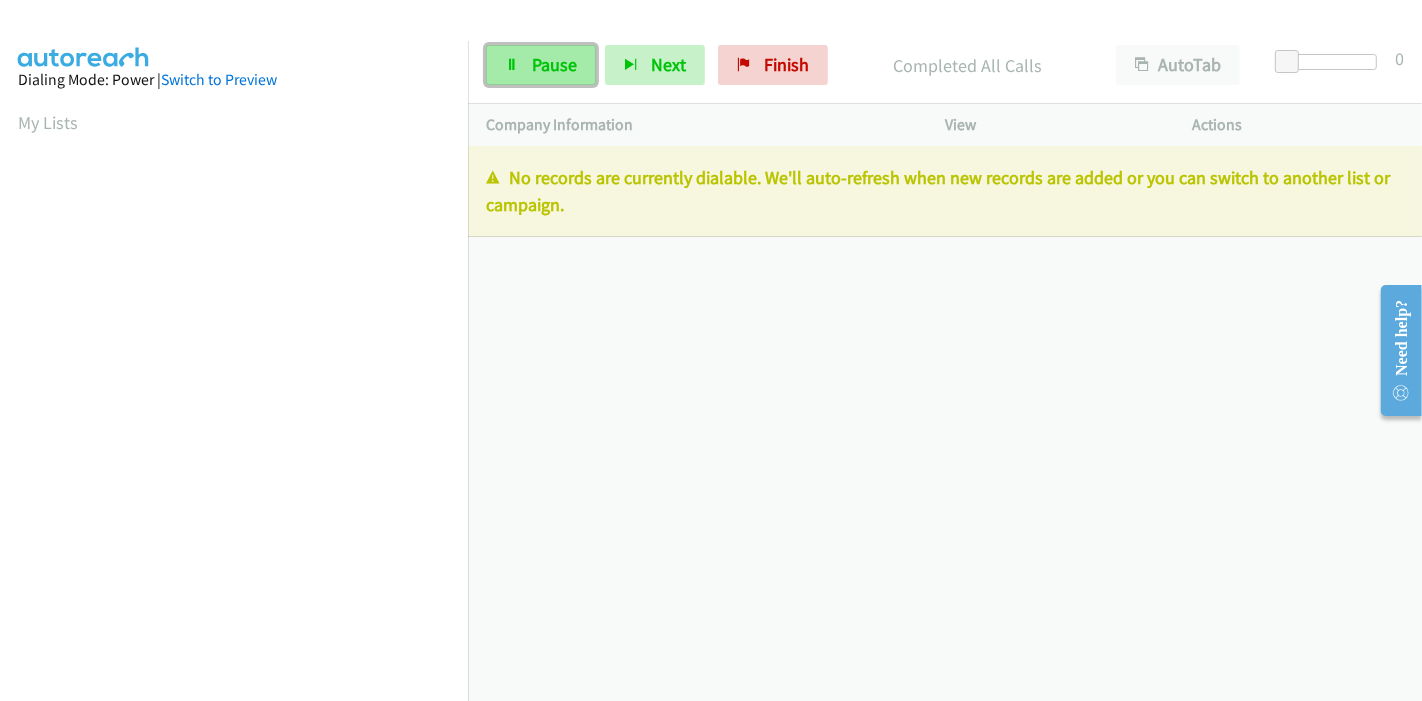 click on "Pause" at bounding box center (554, 64) 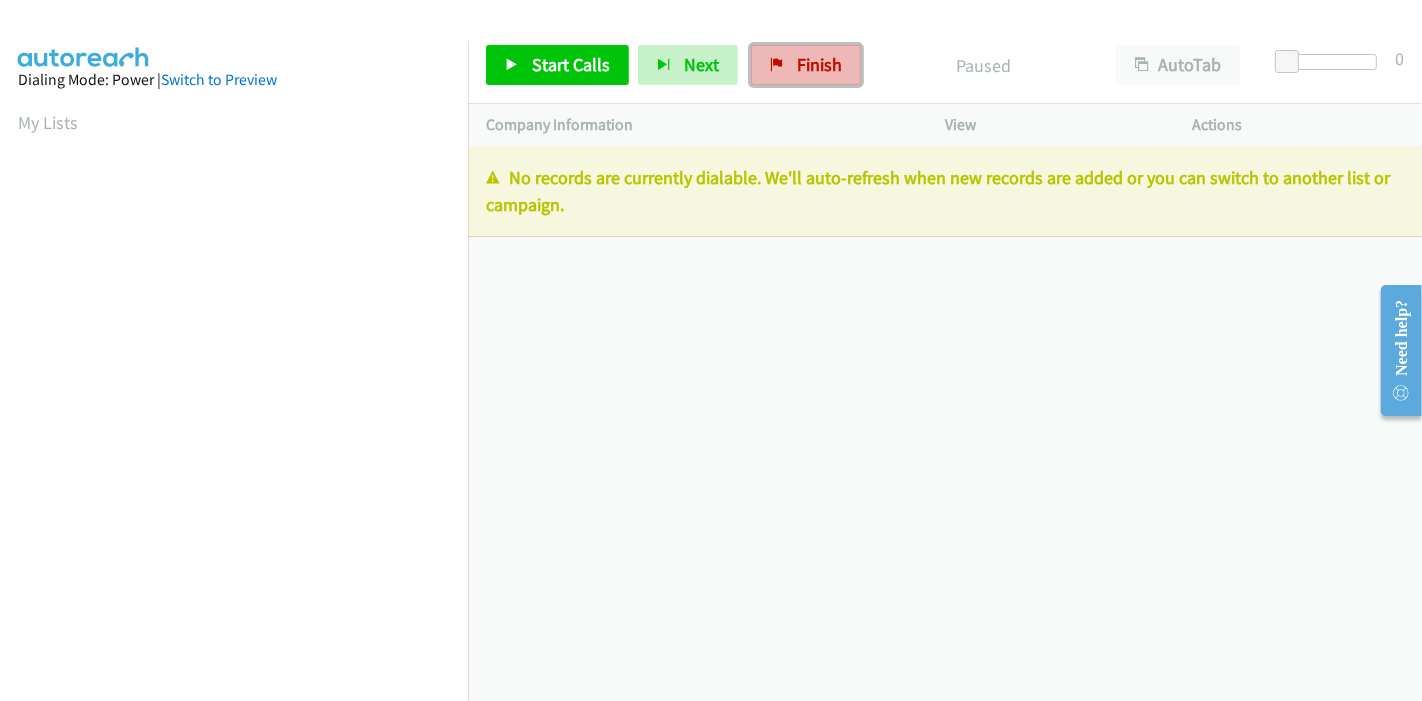 click on "Finish" at bounding box center (806, 65) 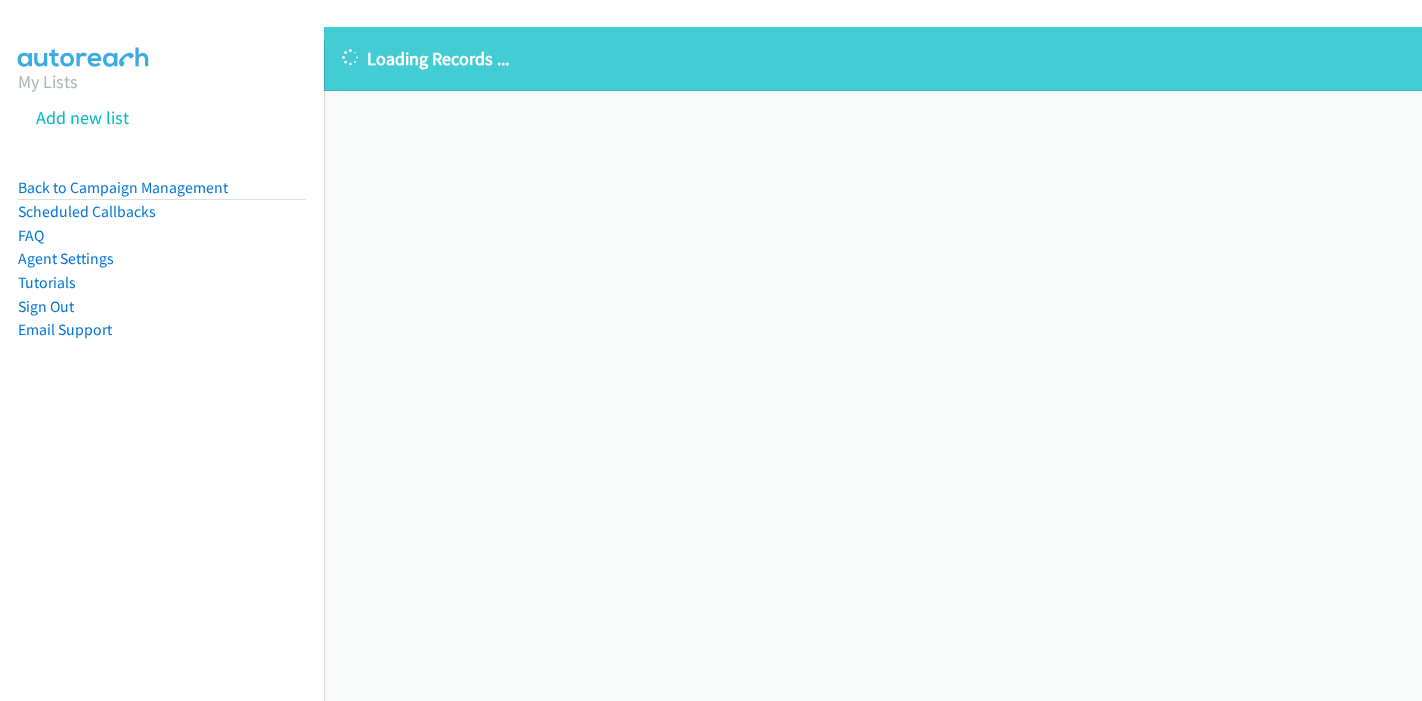 scroll, scrollTop: 0, scrollLeft: 0, axis: both 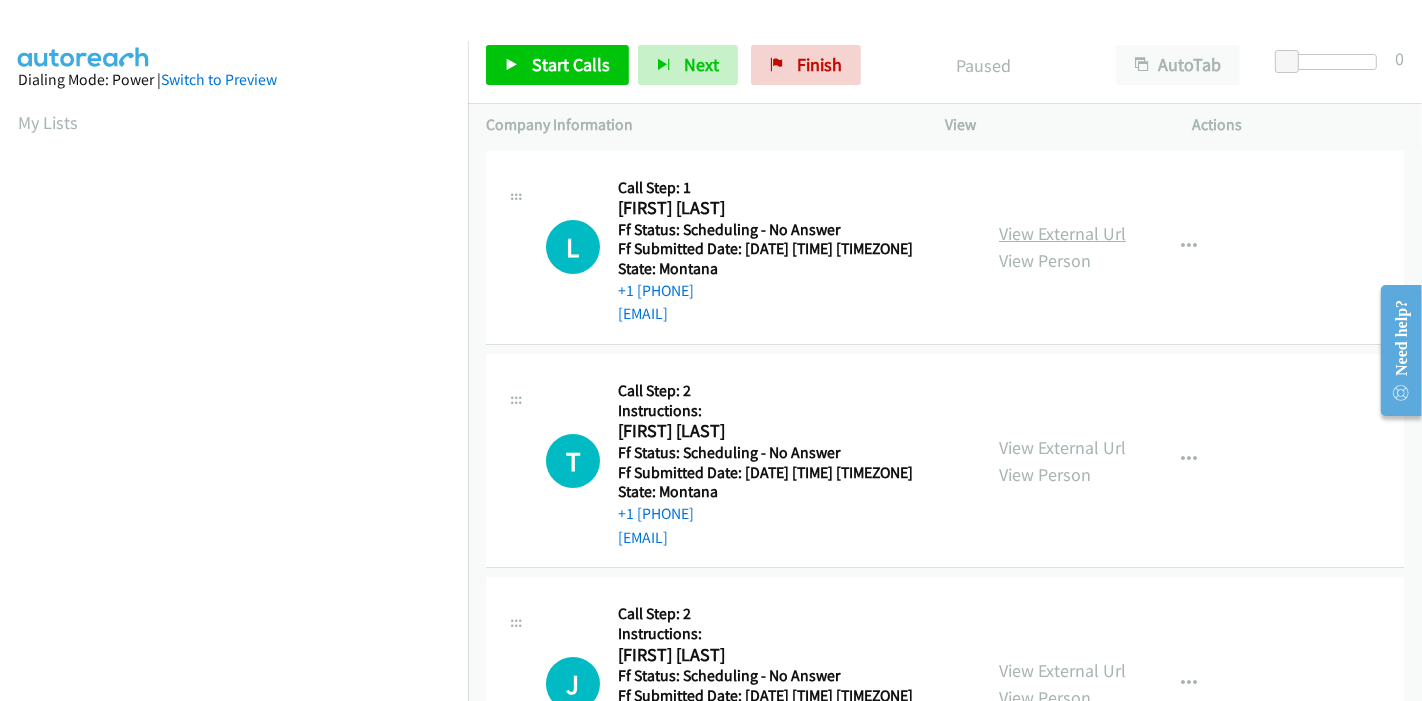 click on "View External Url" at bounding box center [1062, 233] 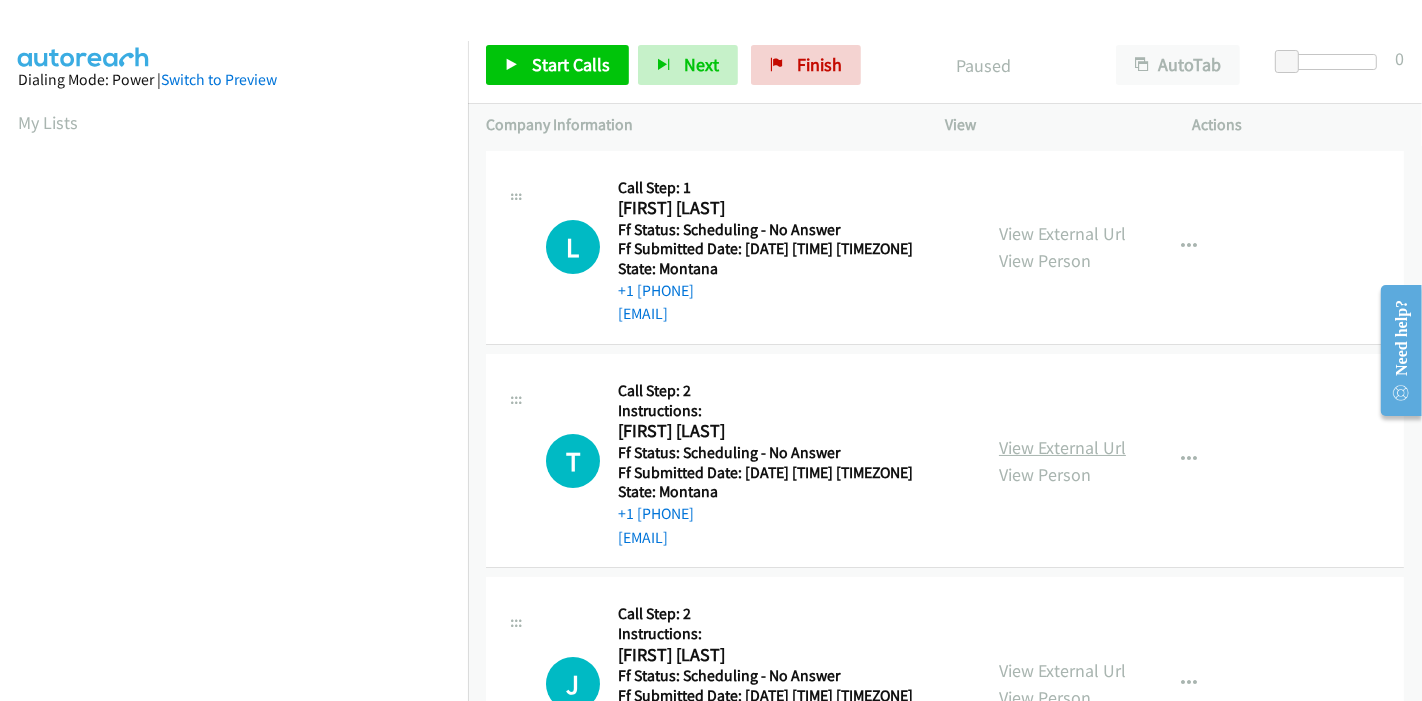 click on "View External Url" at bounding box center (1062, 447) 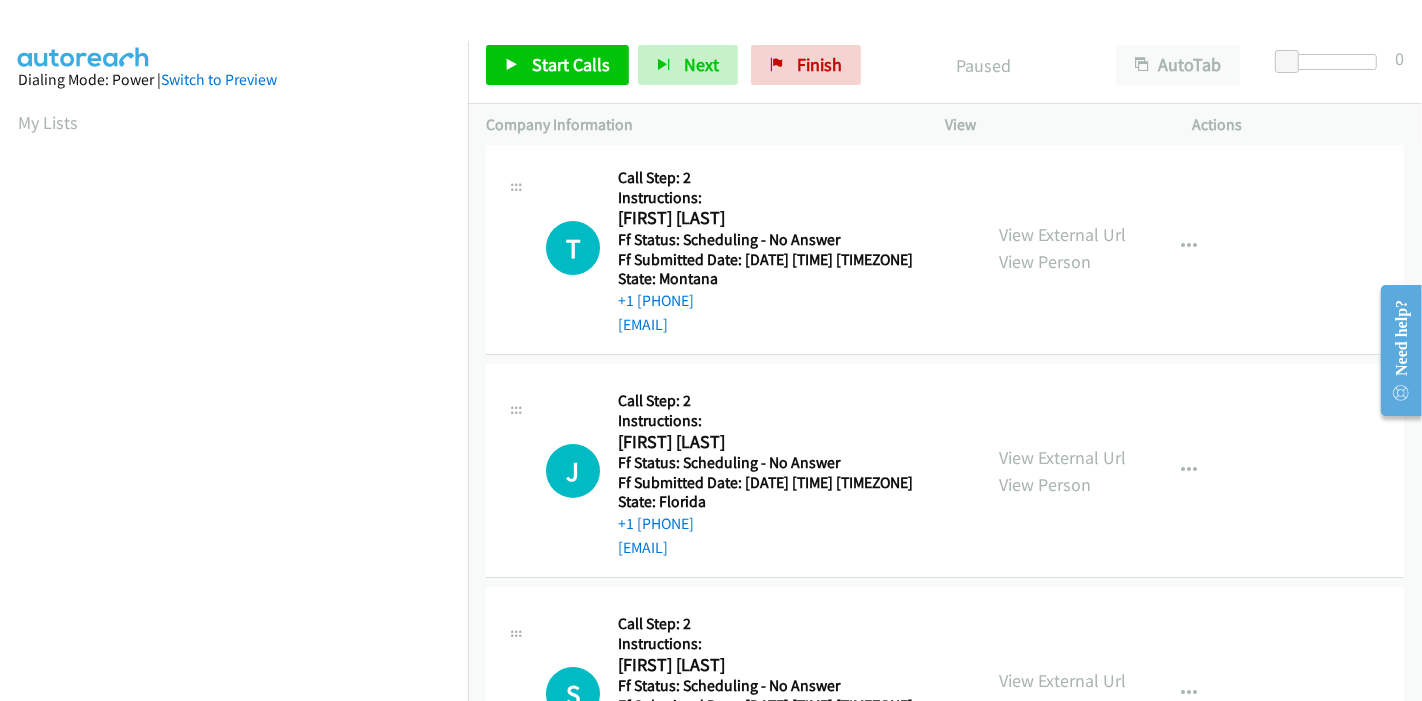 scroll, scrollTop: 222, scrollLeft: 0, axis: vertical 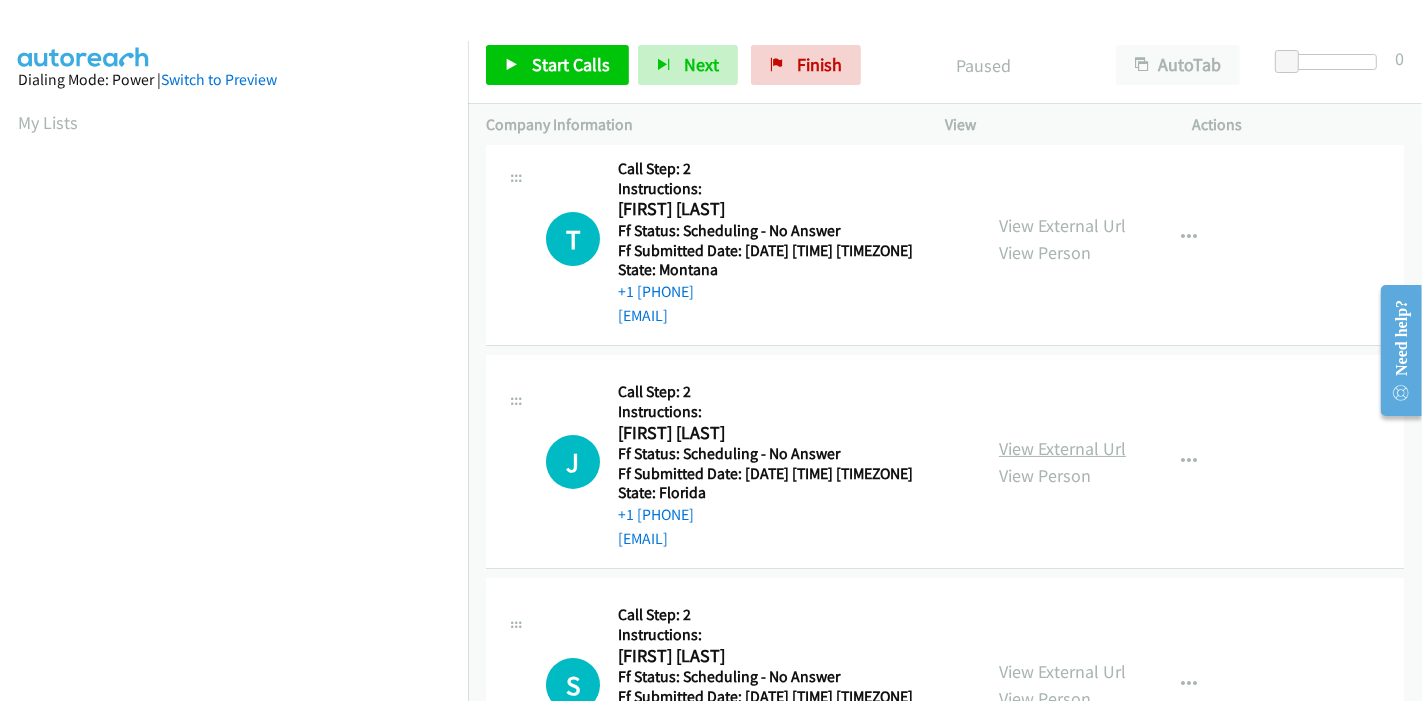 click on "View External Url" at bounding box center [1062, 448] 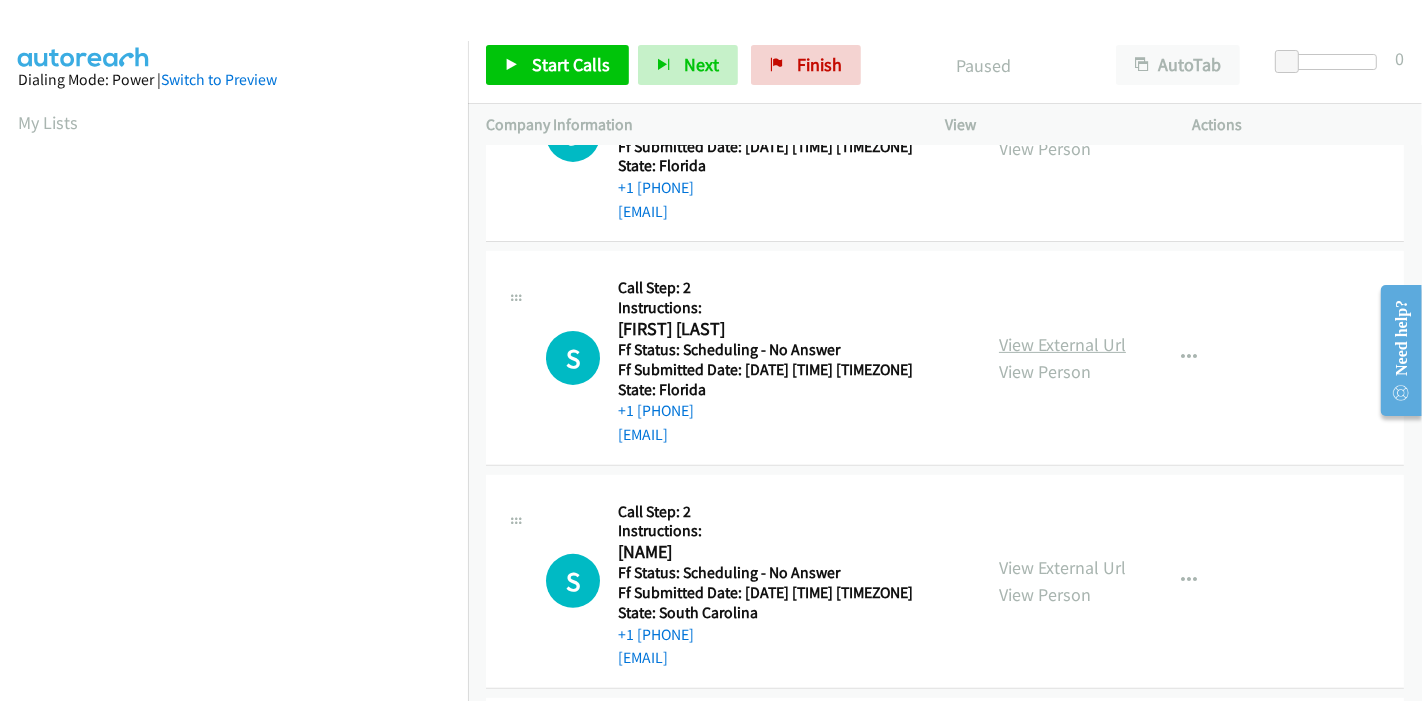 scroll, scrollTop: 555, scrollLeft: 0, axis: vertical 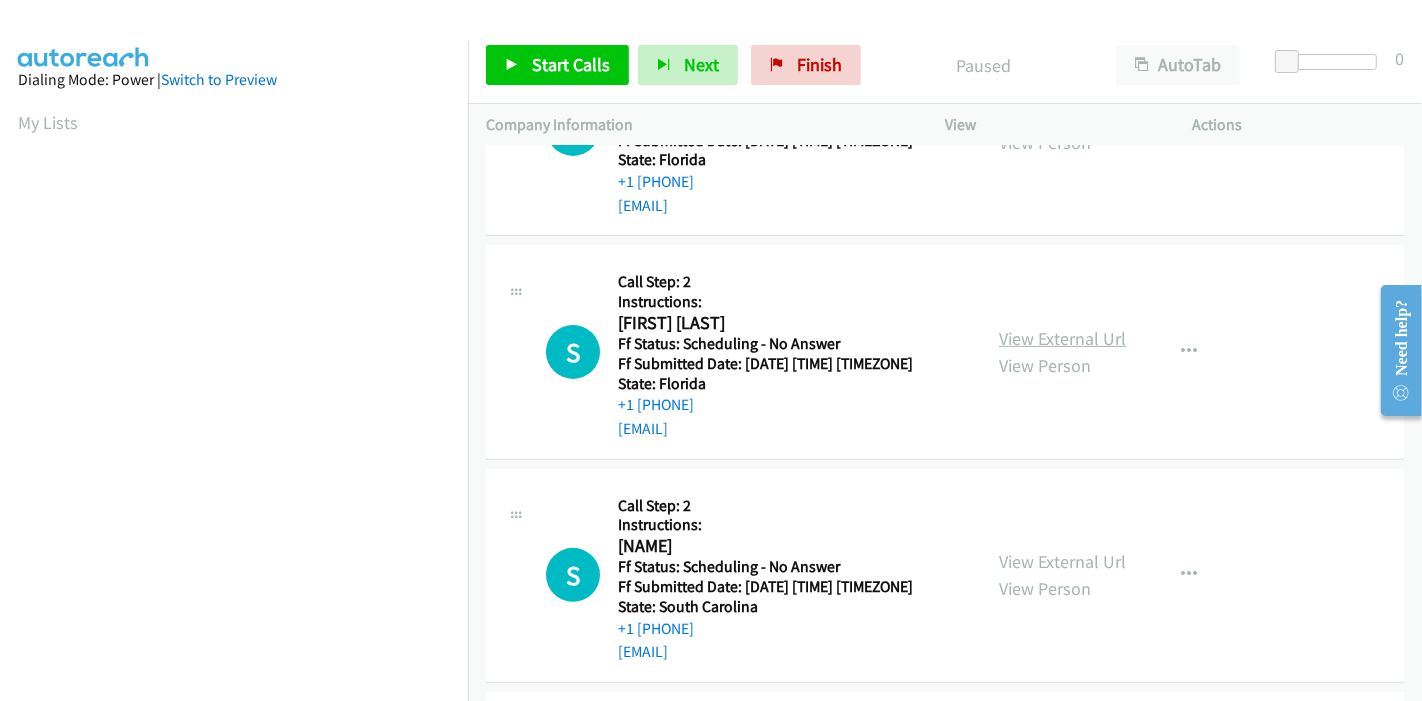 click on "View External Url" at bounding box center (1062, 338) 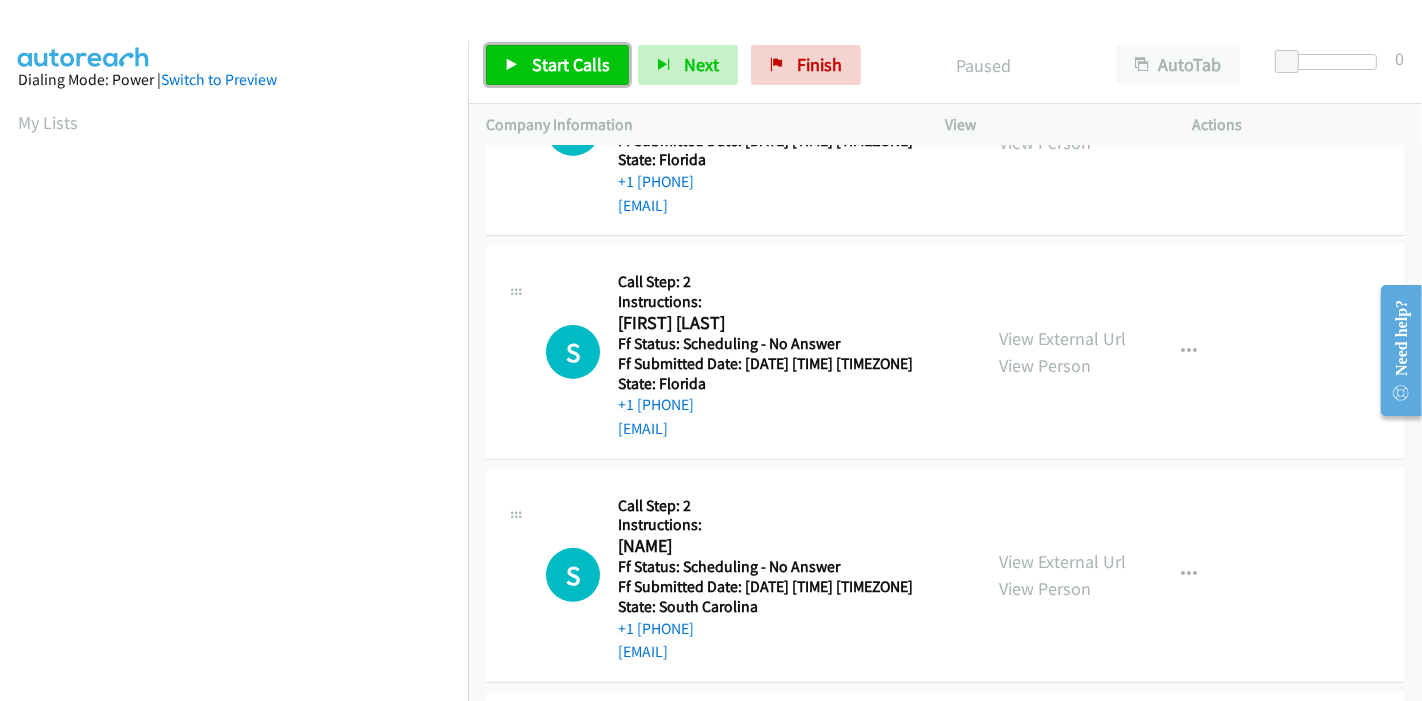 click on "Start Calls" at bounding box center [571, 64] 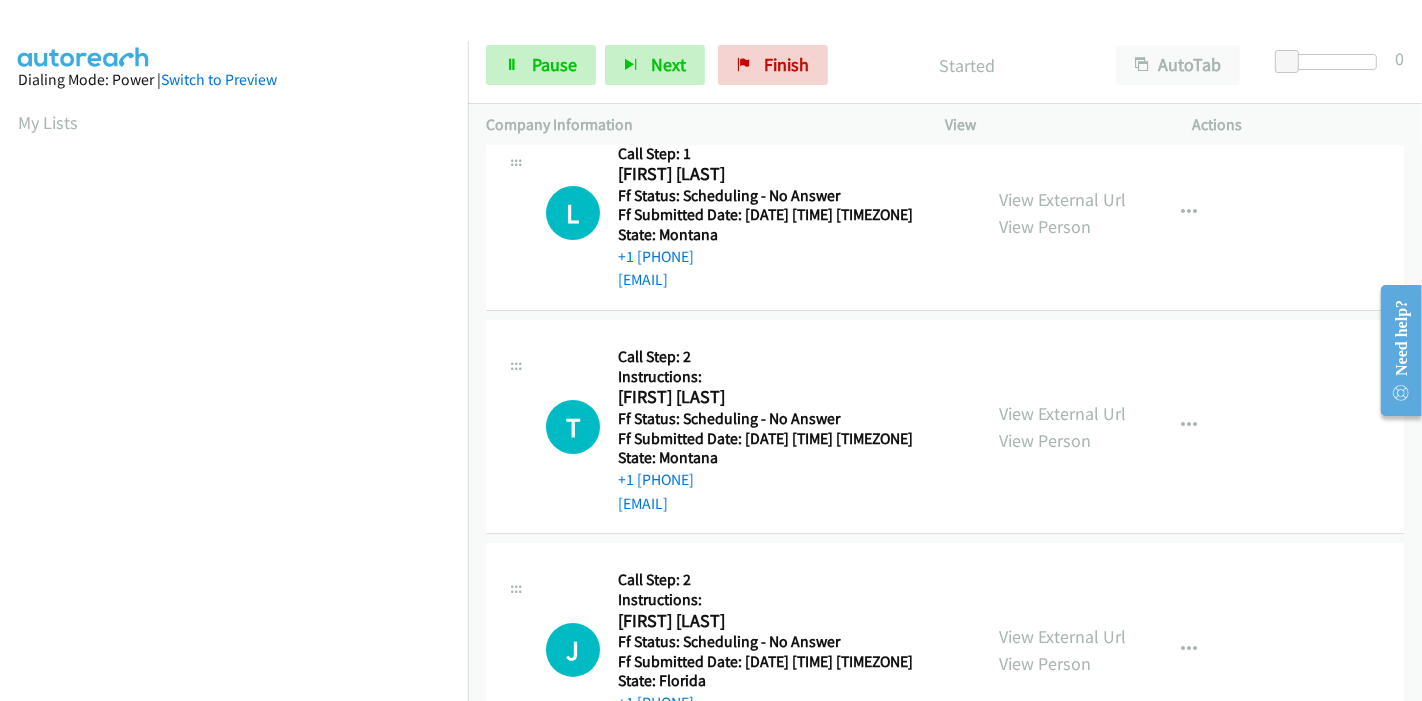 scroll, scrollTop: 0, scrollLeft: 0, axis: both 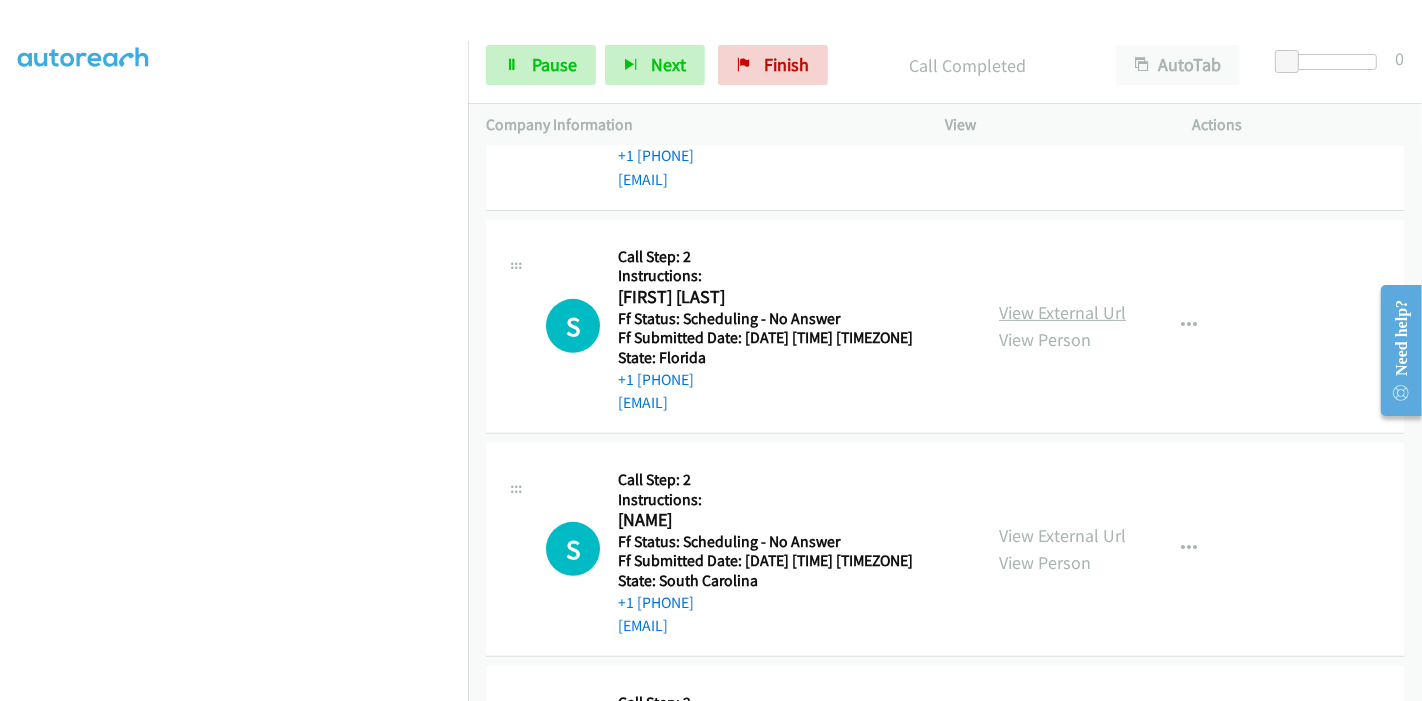 click on "View External Url" at bounding box center (1062, 312) 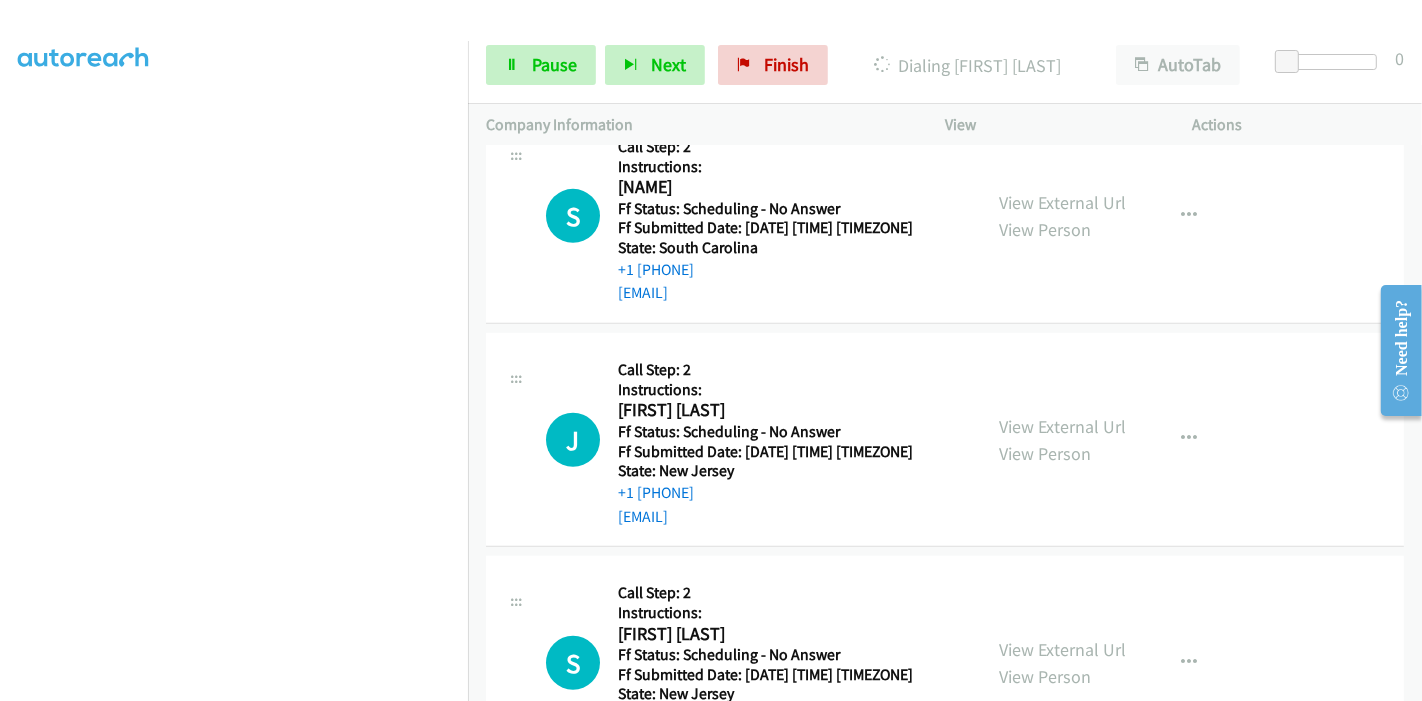 scroll, scrollTop: 1000, scrollLeft: 0, axis: vertical 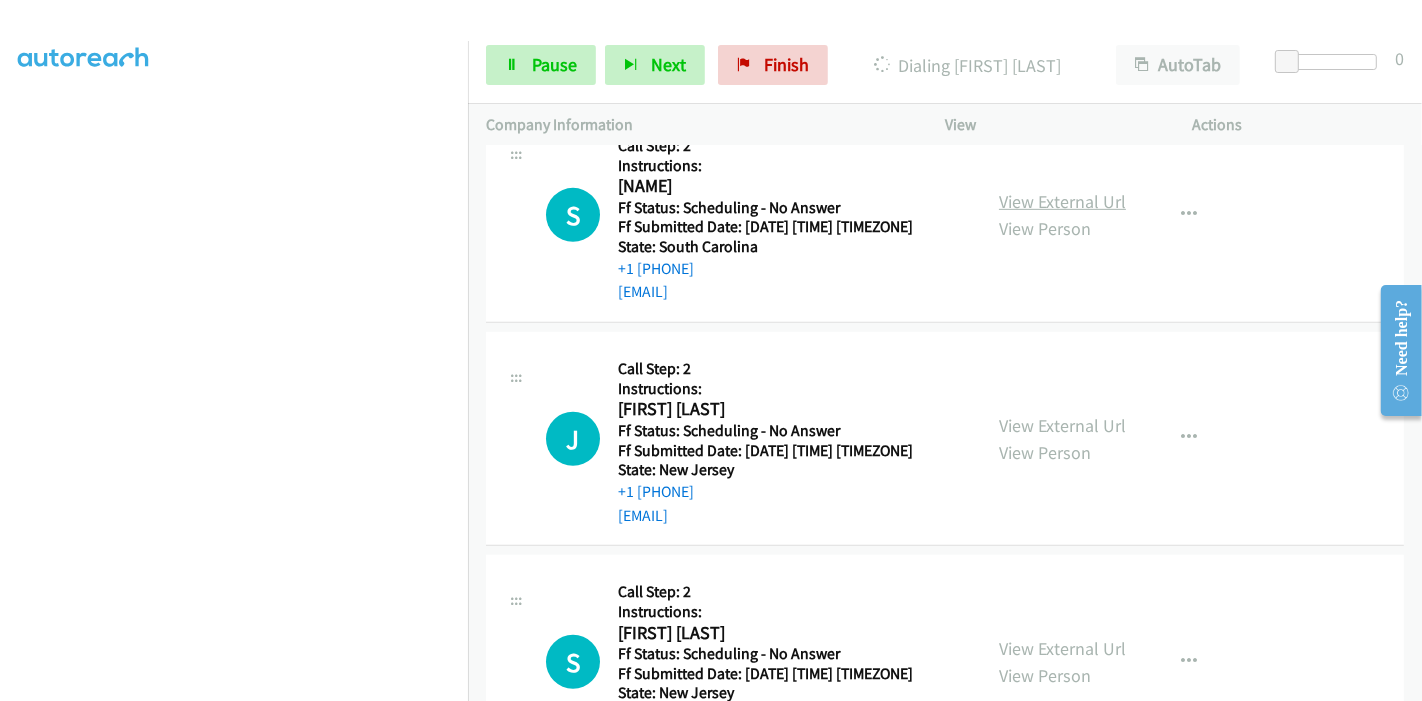 click on "View External Url" at bounding box center (1062, 201) 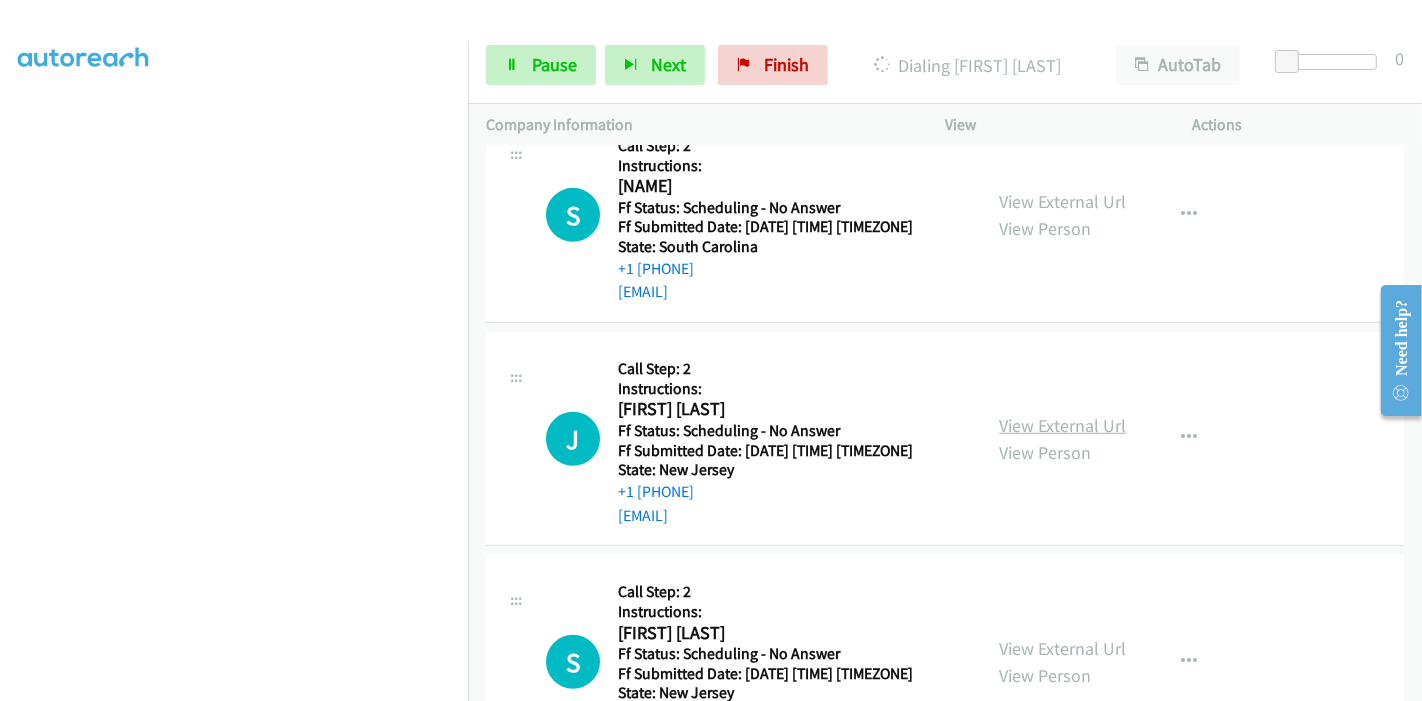 click on "View External Url" at bounding box center [1062, 425] 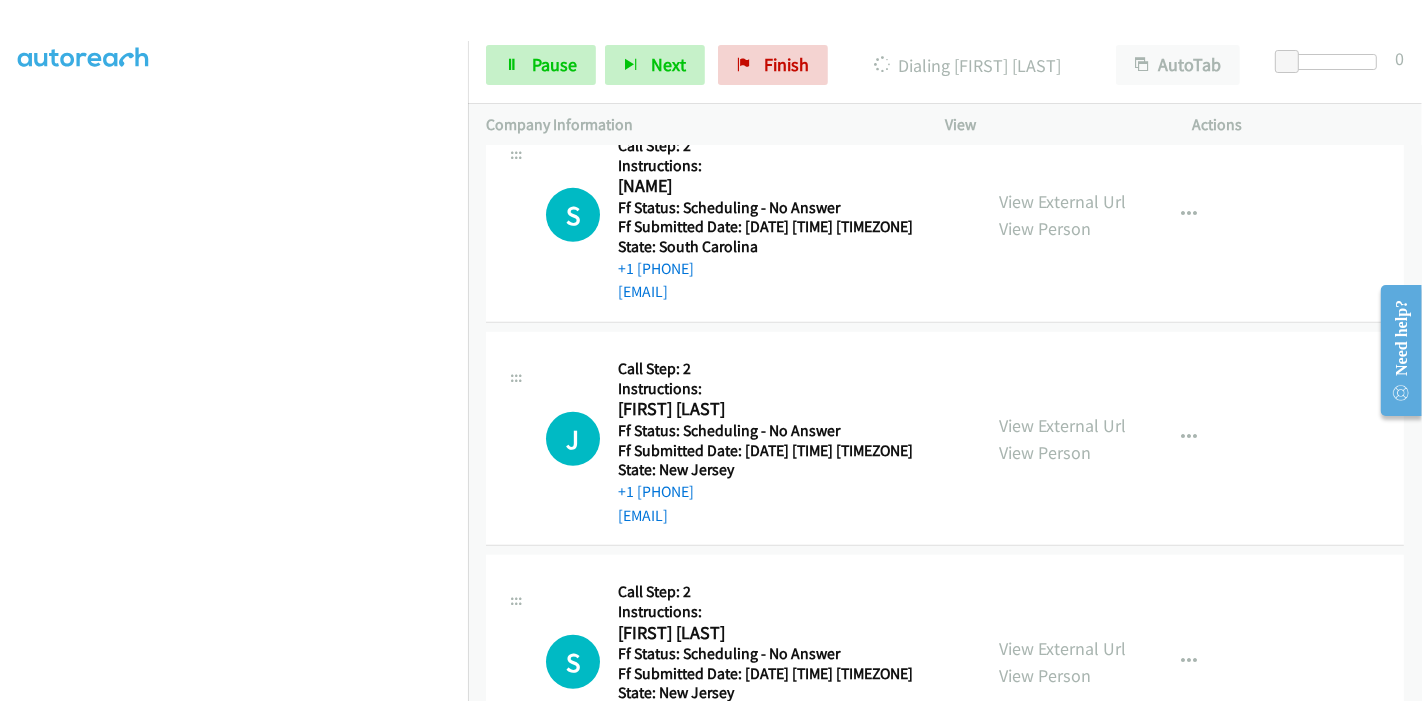 scroll, scrollTop: 200, scrollLeft: 0, axis: vertical 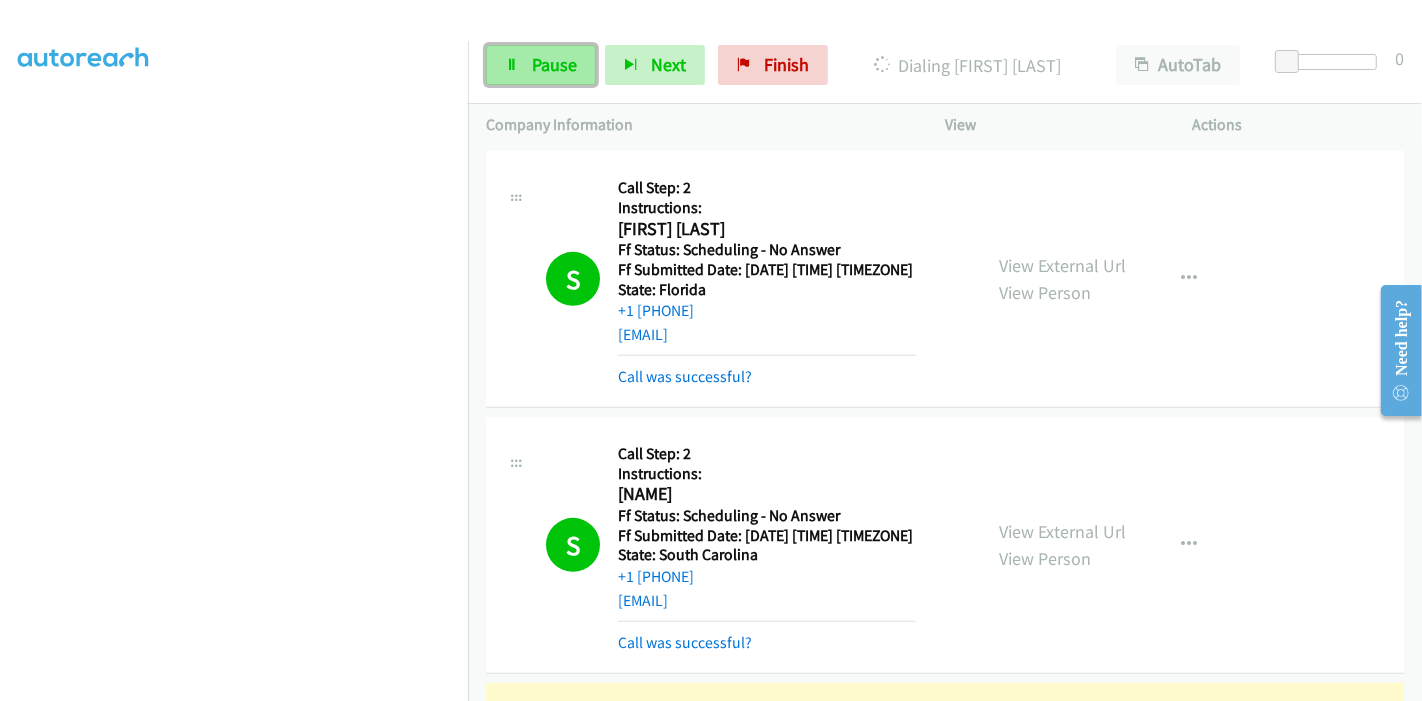 click on "Pause" at bounding box center [541, 65] 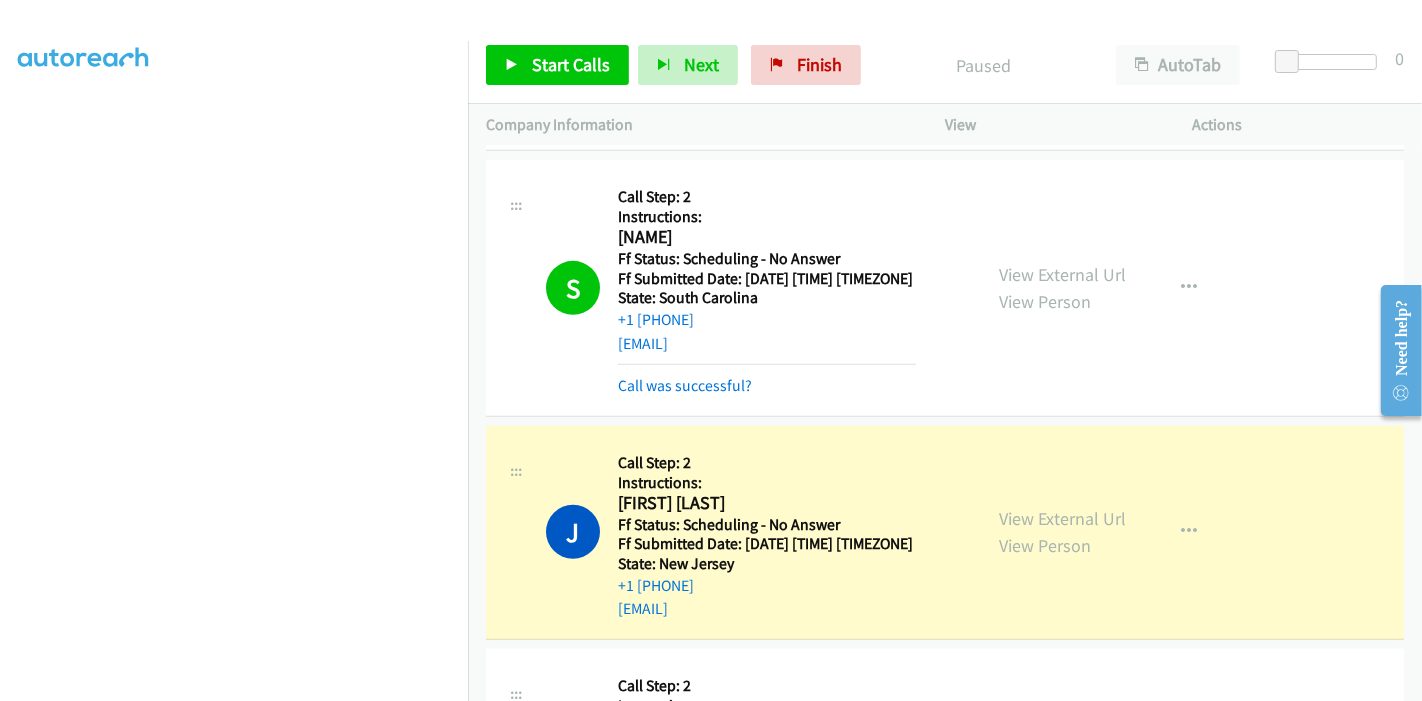 scroll, scrollTop: 1111, scrollLeft: 0, axis: vertical 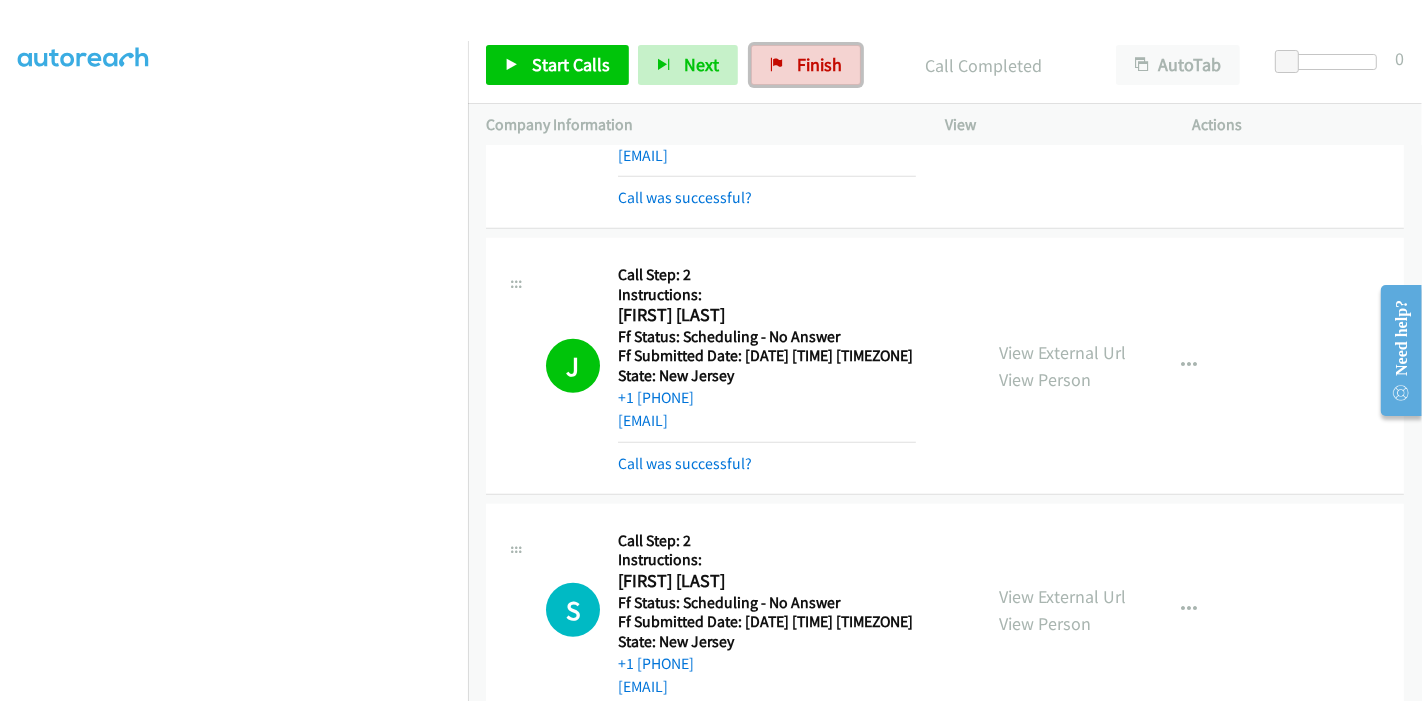 click on "Finish" at bounding box center [819, 64] 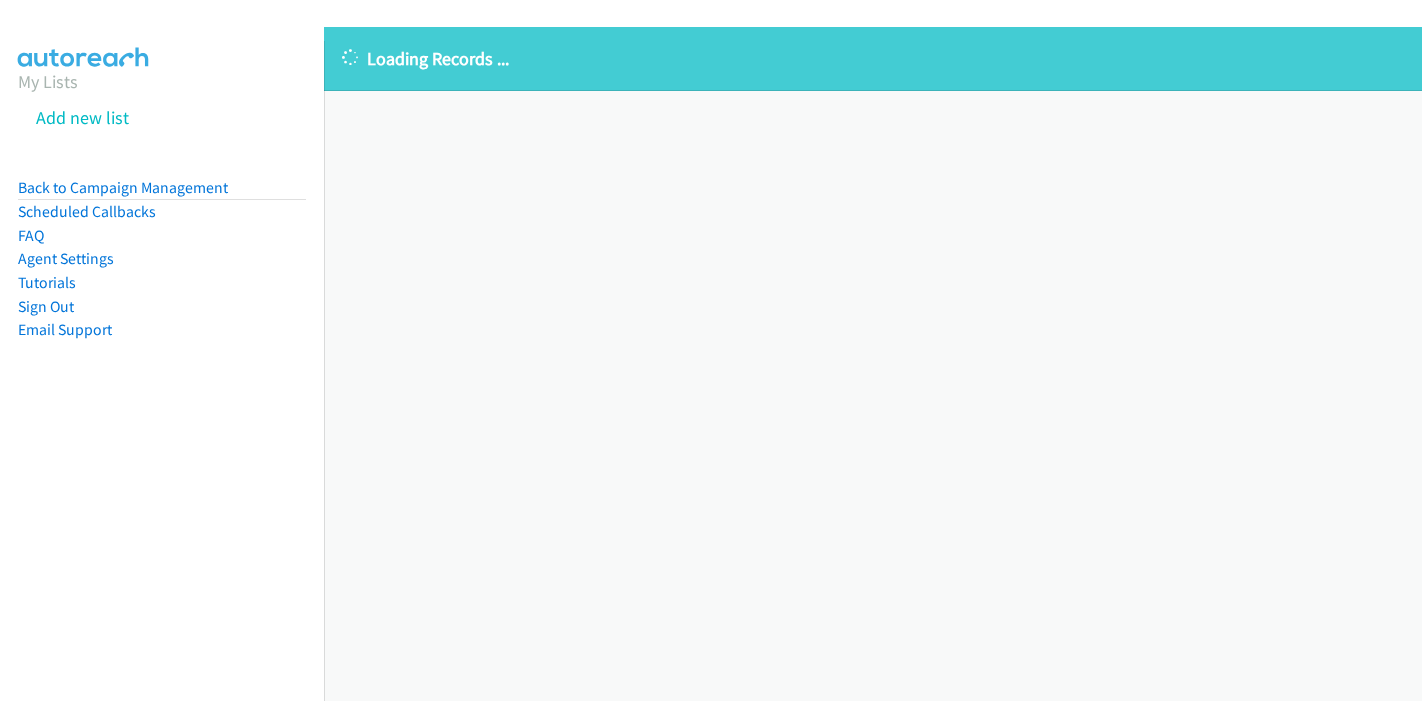 scroll, scrollTop: 0, scrollLeft: 0, axis: both 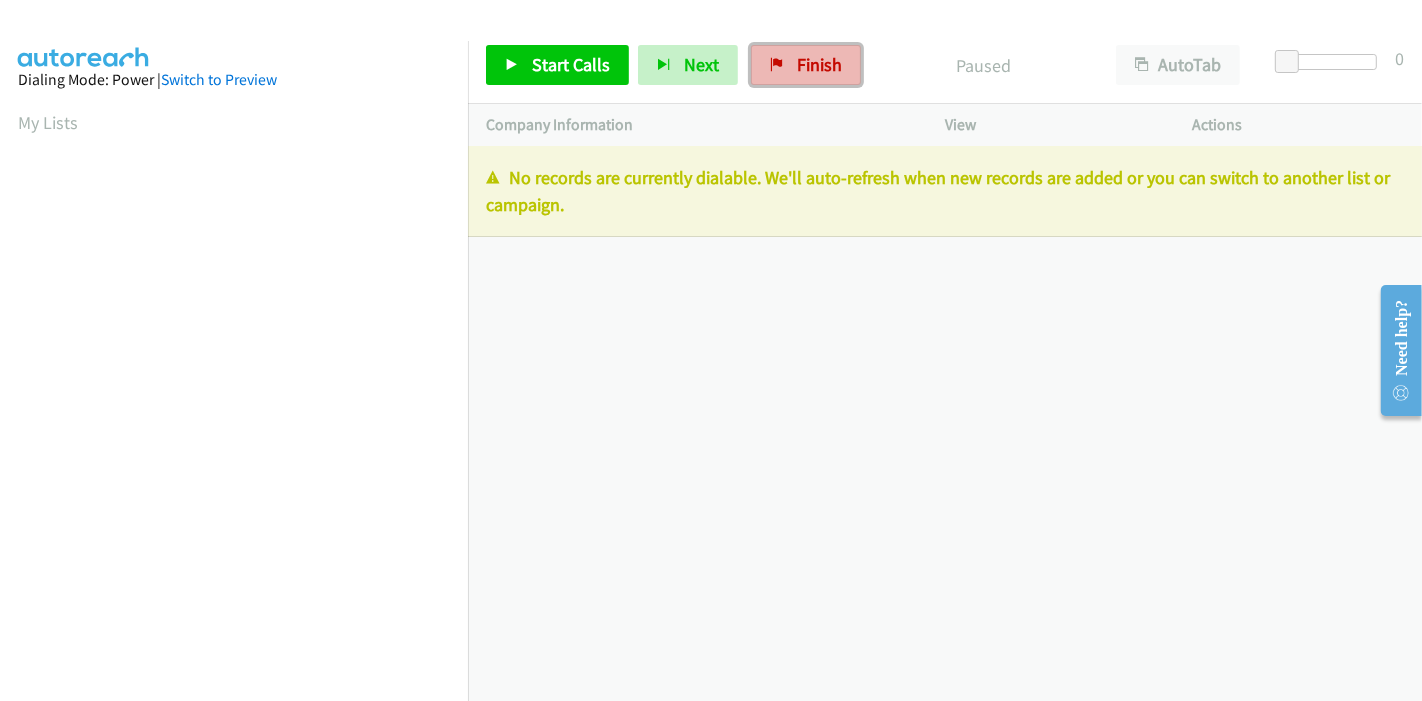 drag, startPoint x: 801, startPoint y: 60, endPoint x: 784, endPoint y: 83, distance: 28.600698 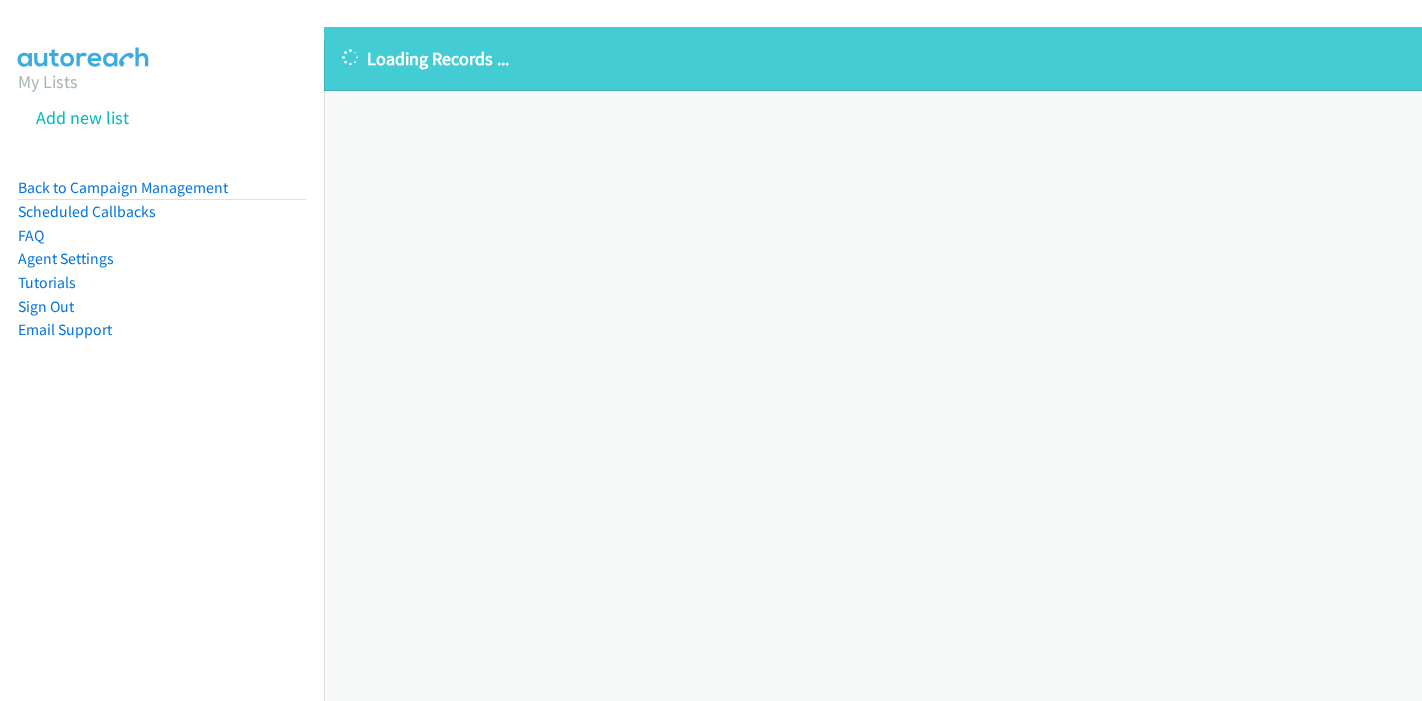 scroll, scrollTop: 0, scrollLeft: 0, axis: both 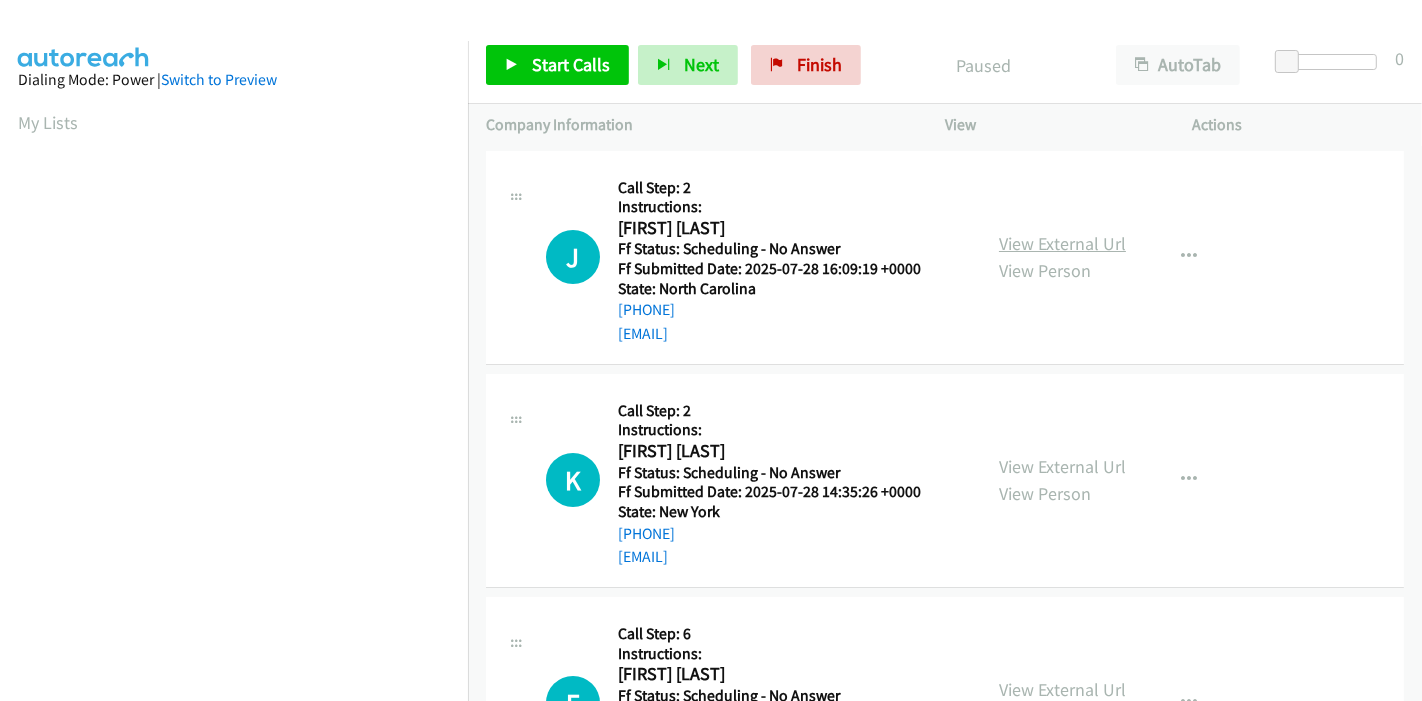 click on "View External Url" at bounding box center [1062, 243] 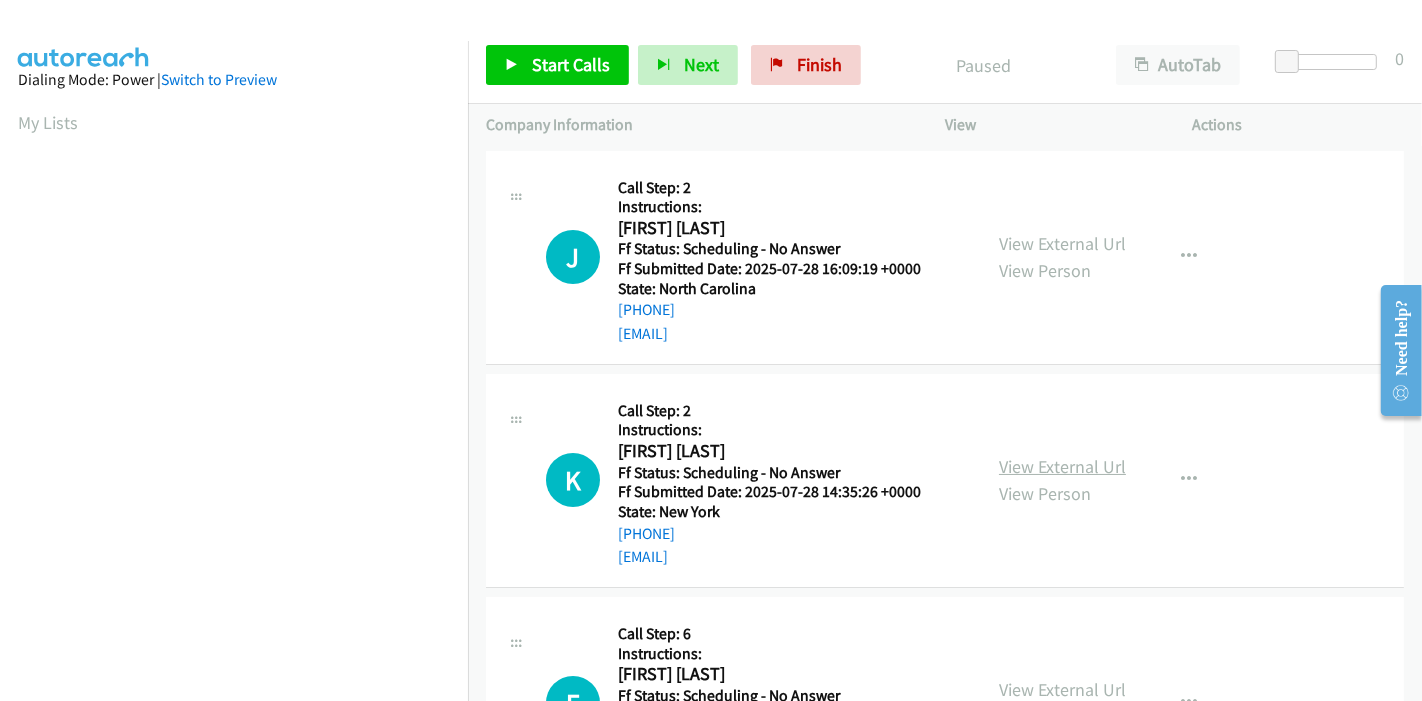 click on "View External Url" at bounding box center (1062, 466) 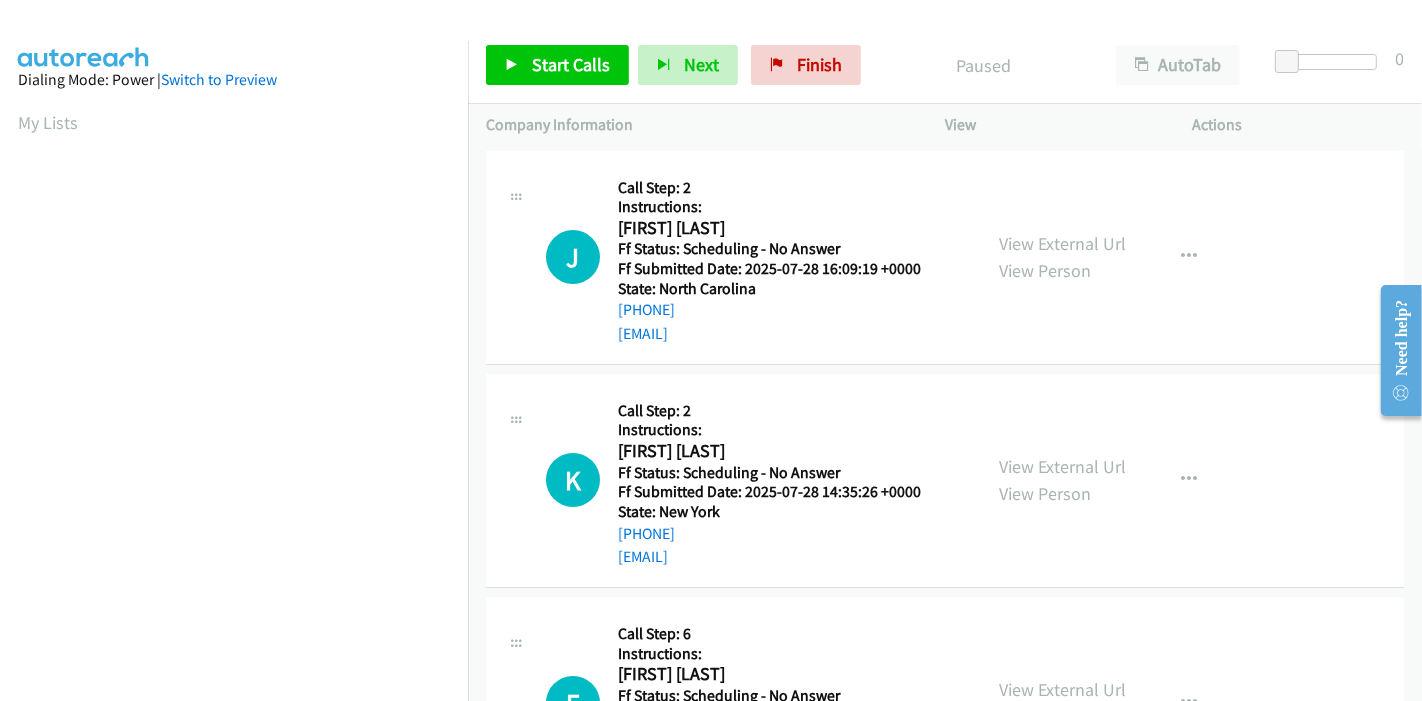 scroll, scrollTop: 111, scrollLeft: 0, axis: vertical 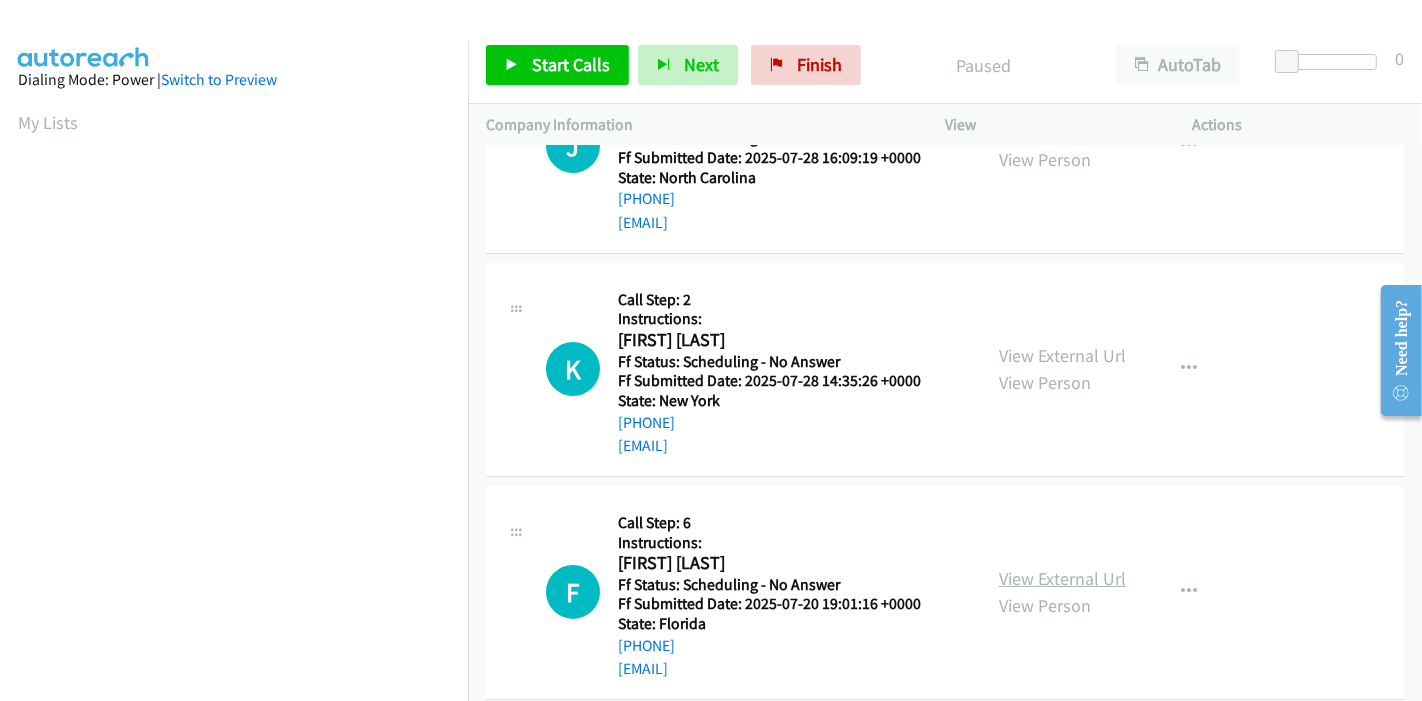 click on "View External Url" at bounding box center [1062, 578] 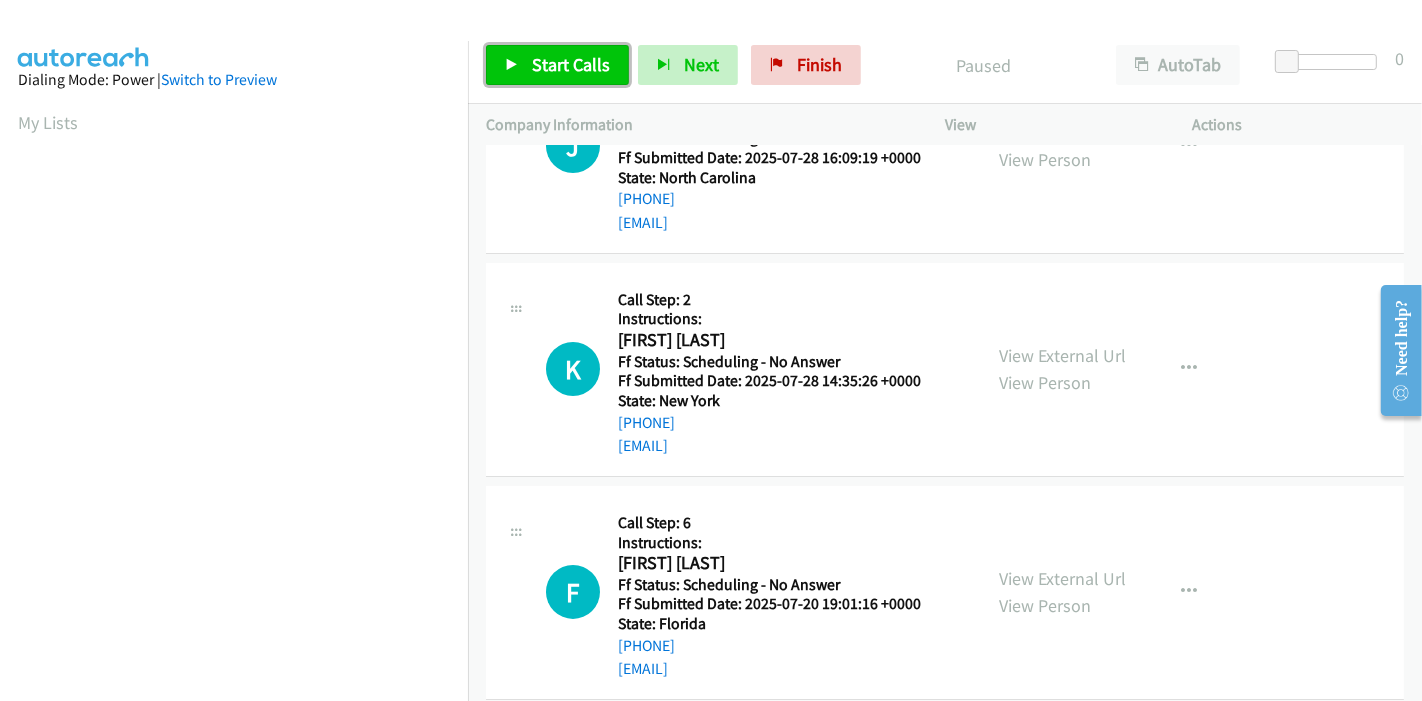 click on "Start Calls" at bounding box center (571, 64) 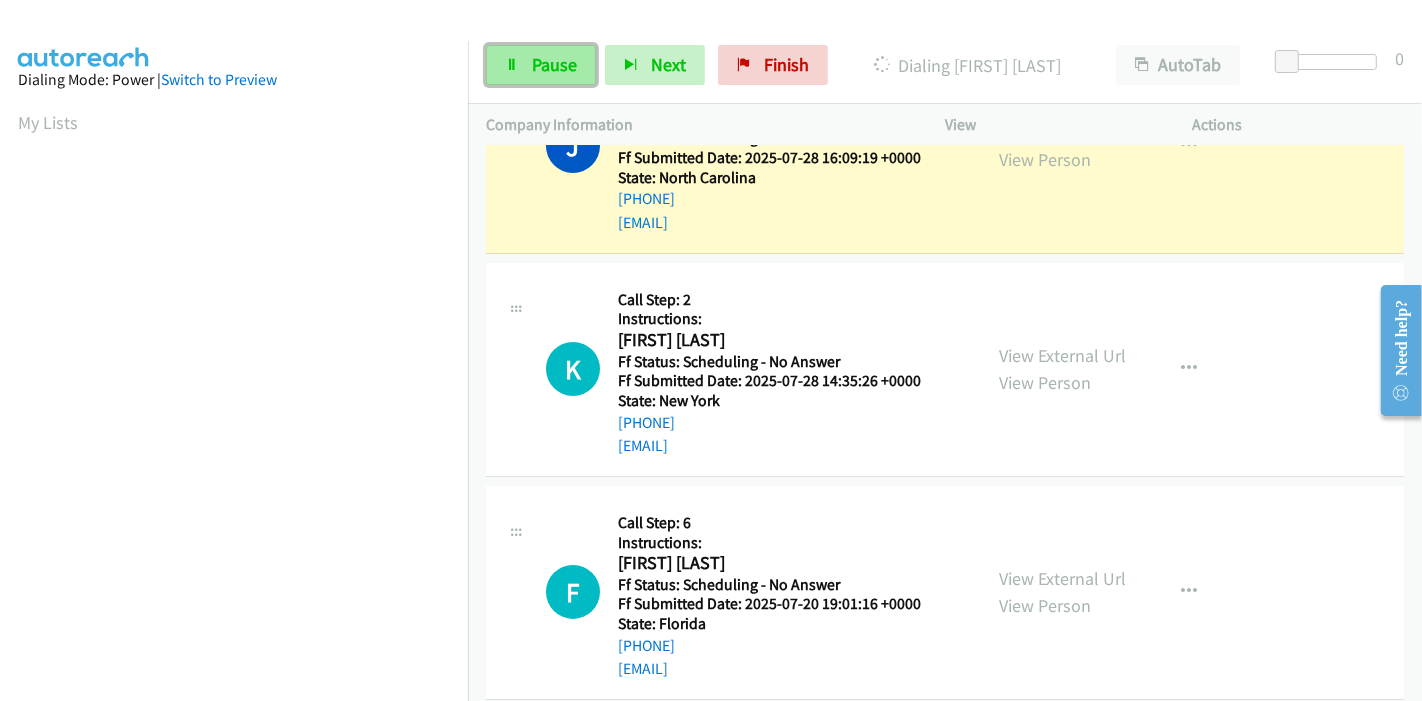 click on "Pause" at bounding box center [554, 64] 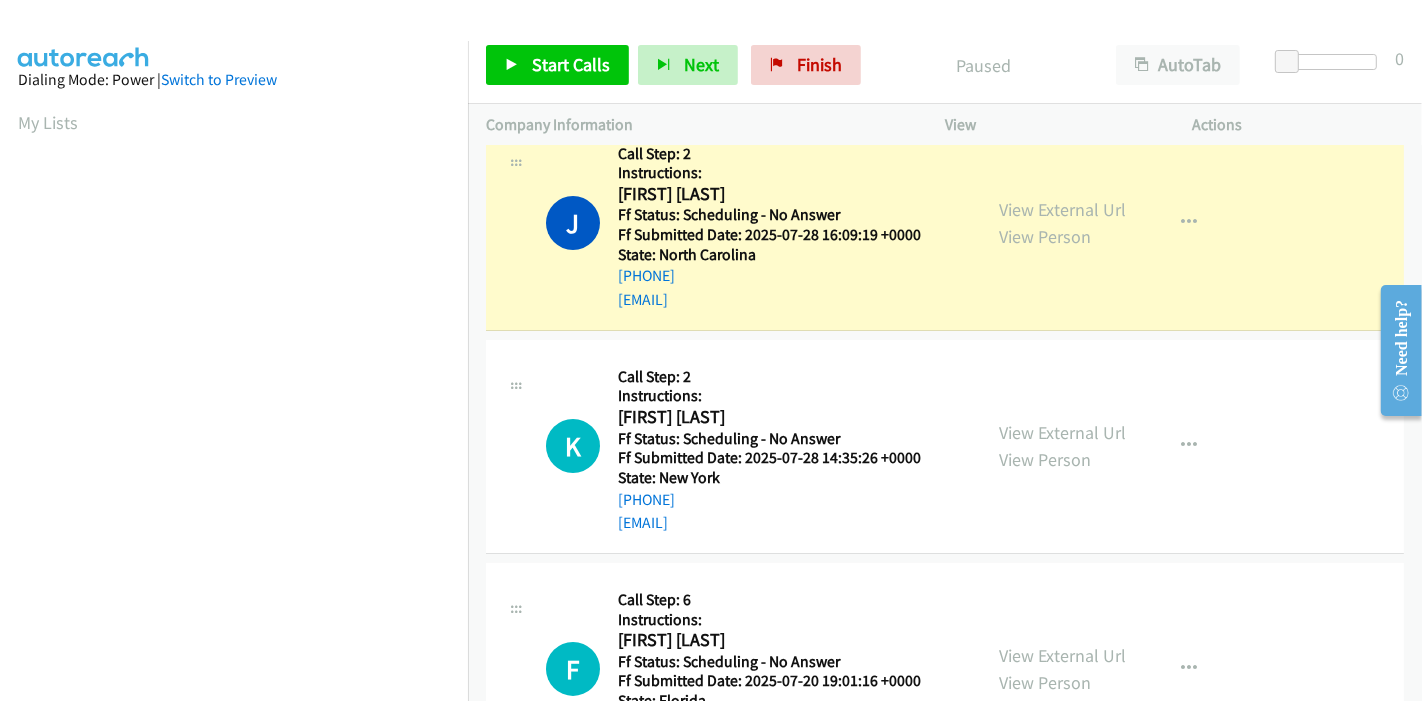 scroll, scrollTop: 0, scrollLeft: 0, axis: both 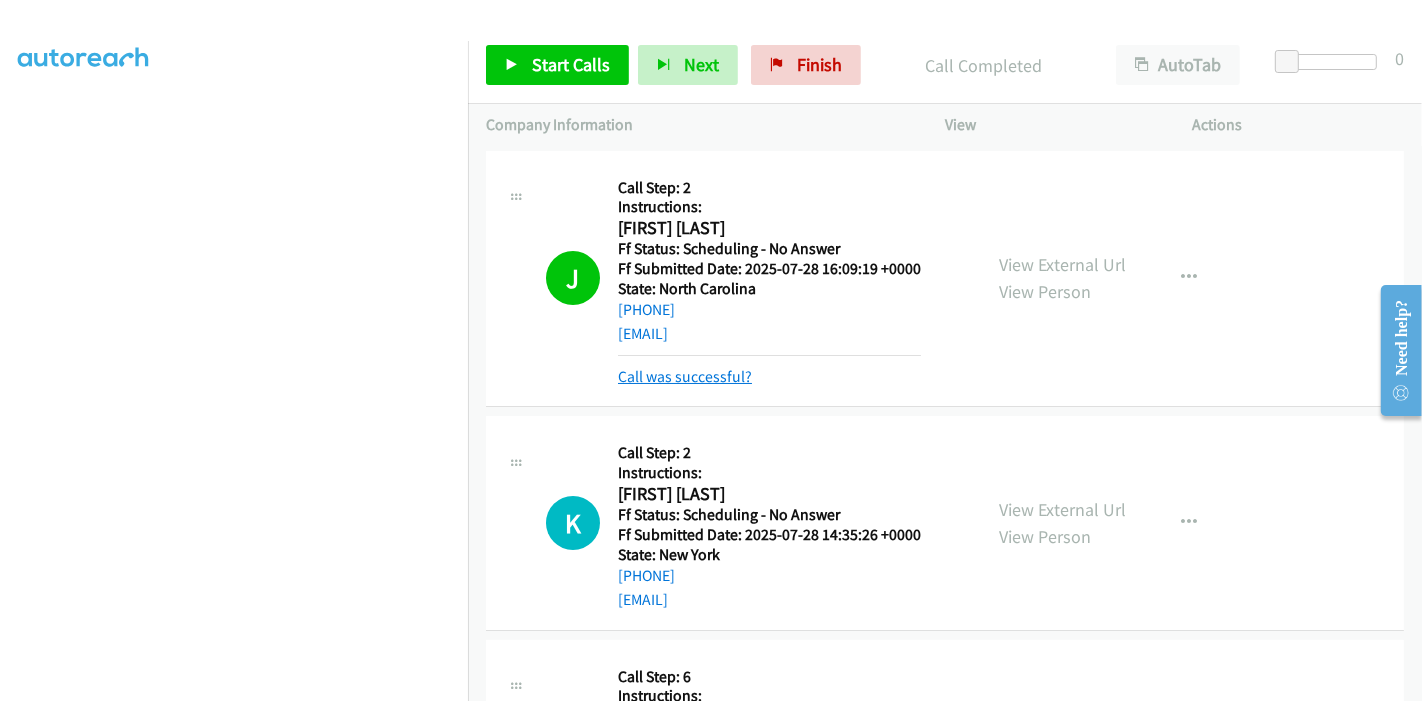 click on "Call was successful?" at bounding box center (685, 376) 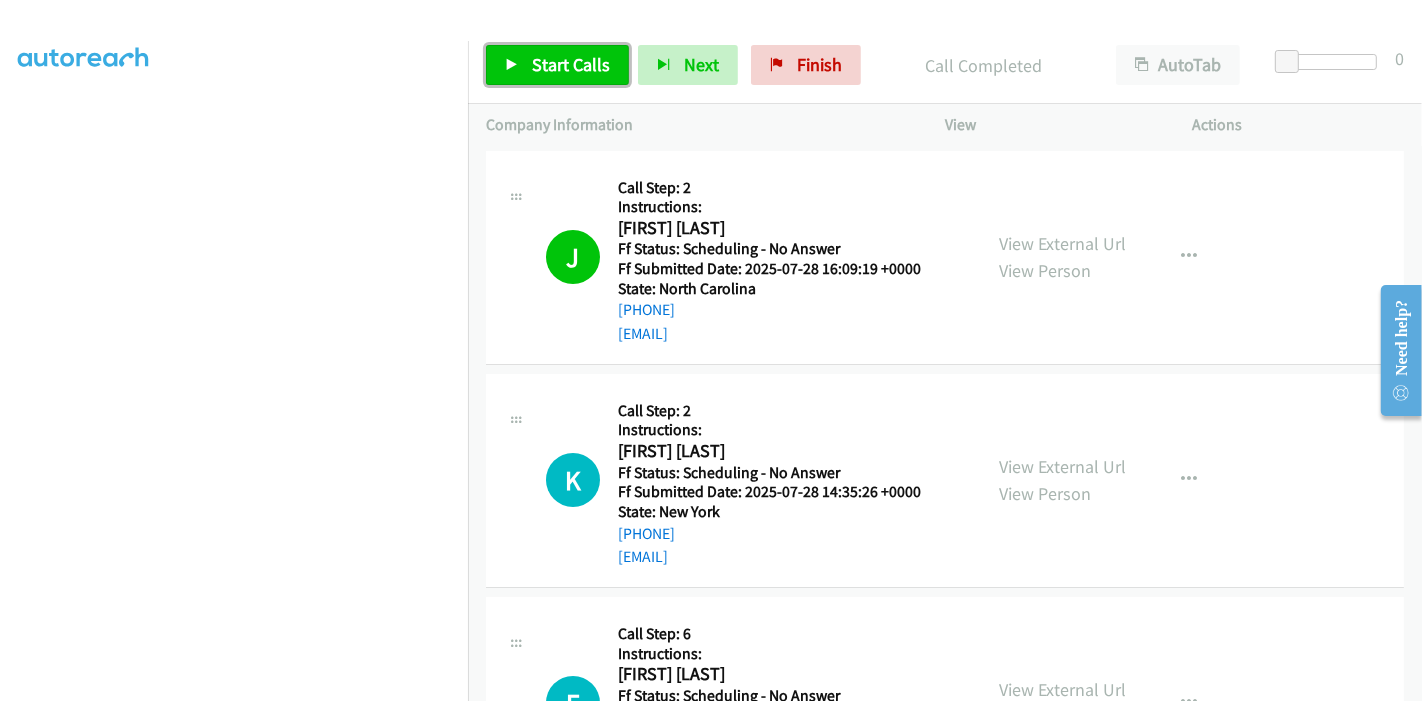 click on "Start Calls" at bounding box center (571, 64) 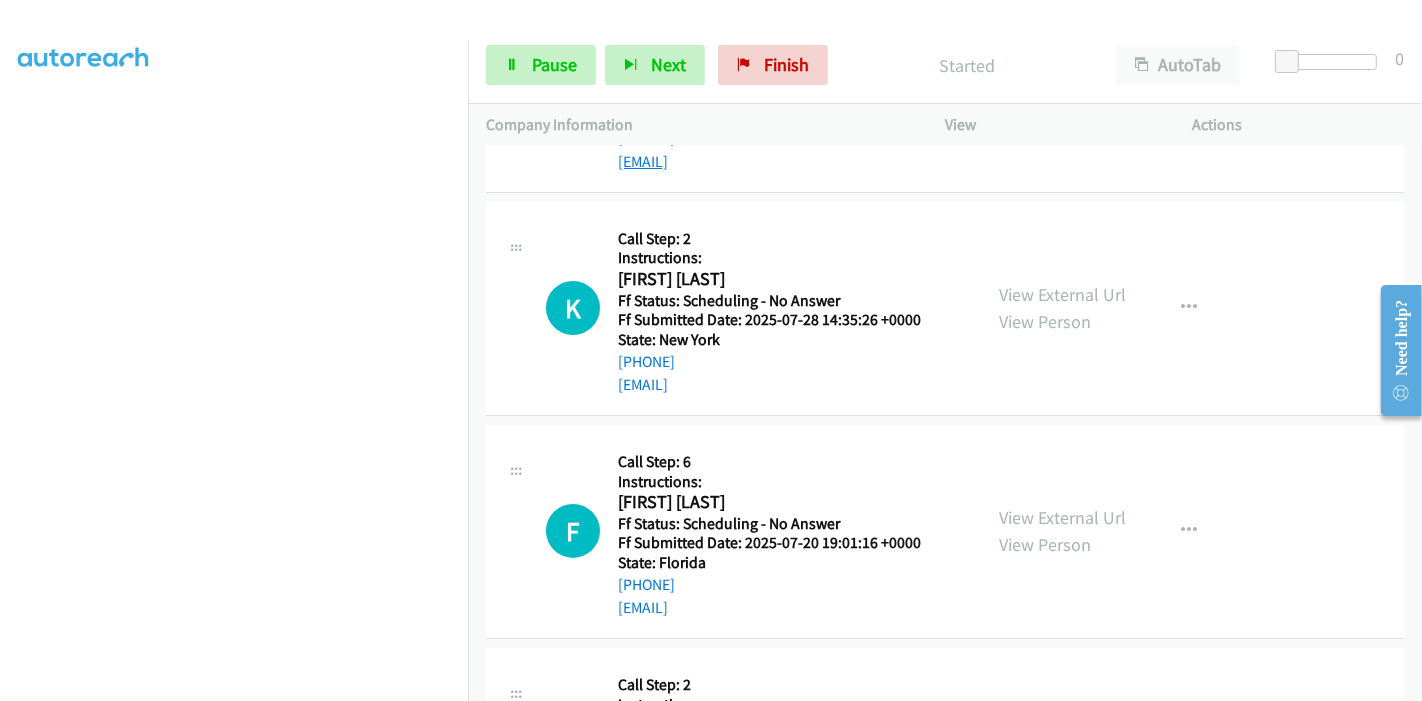 scroll, scrollTop: 222, scrollLeft: 0, axis: vertical 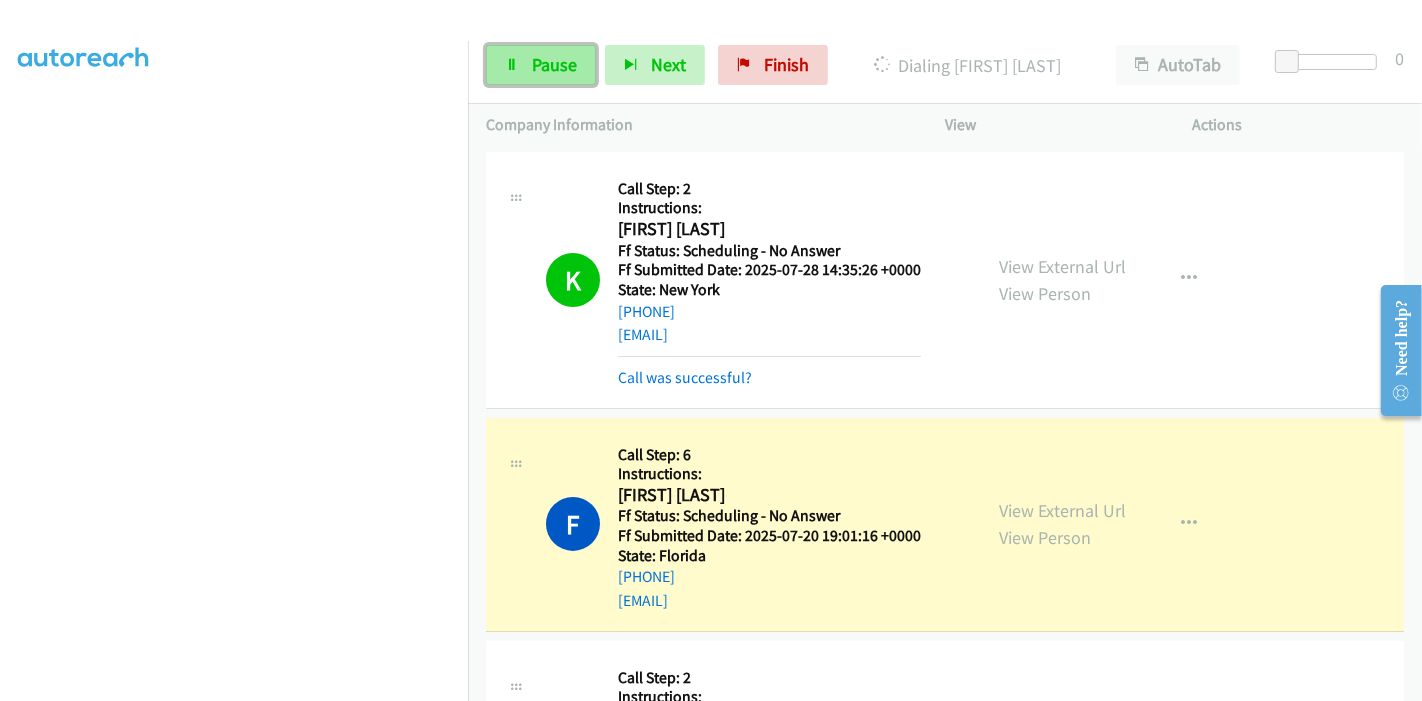 click on "Pause" at bounding box center (554, 64) 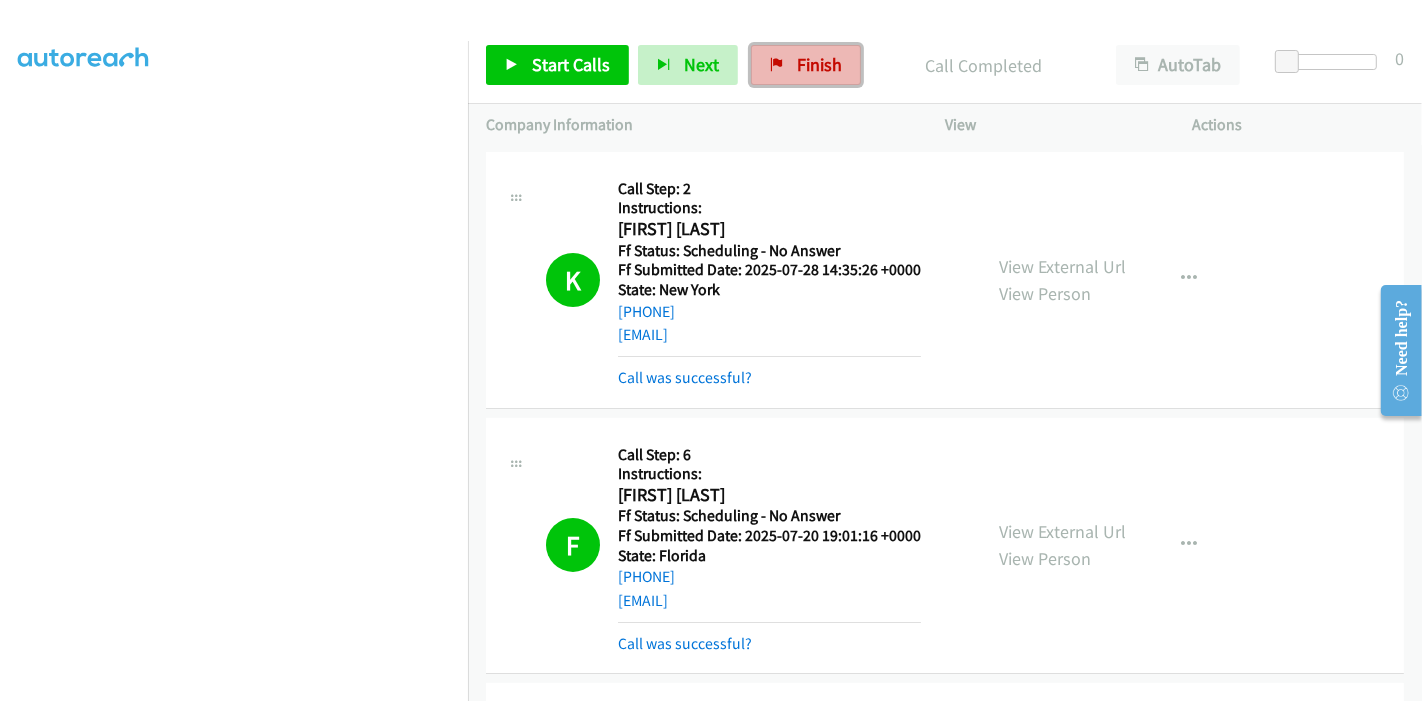 click on "Finish" at bounding box center [819, 64] 